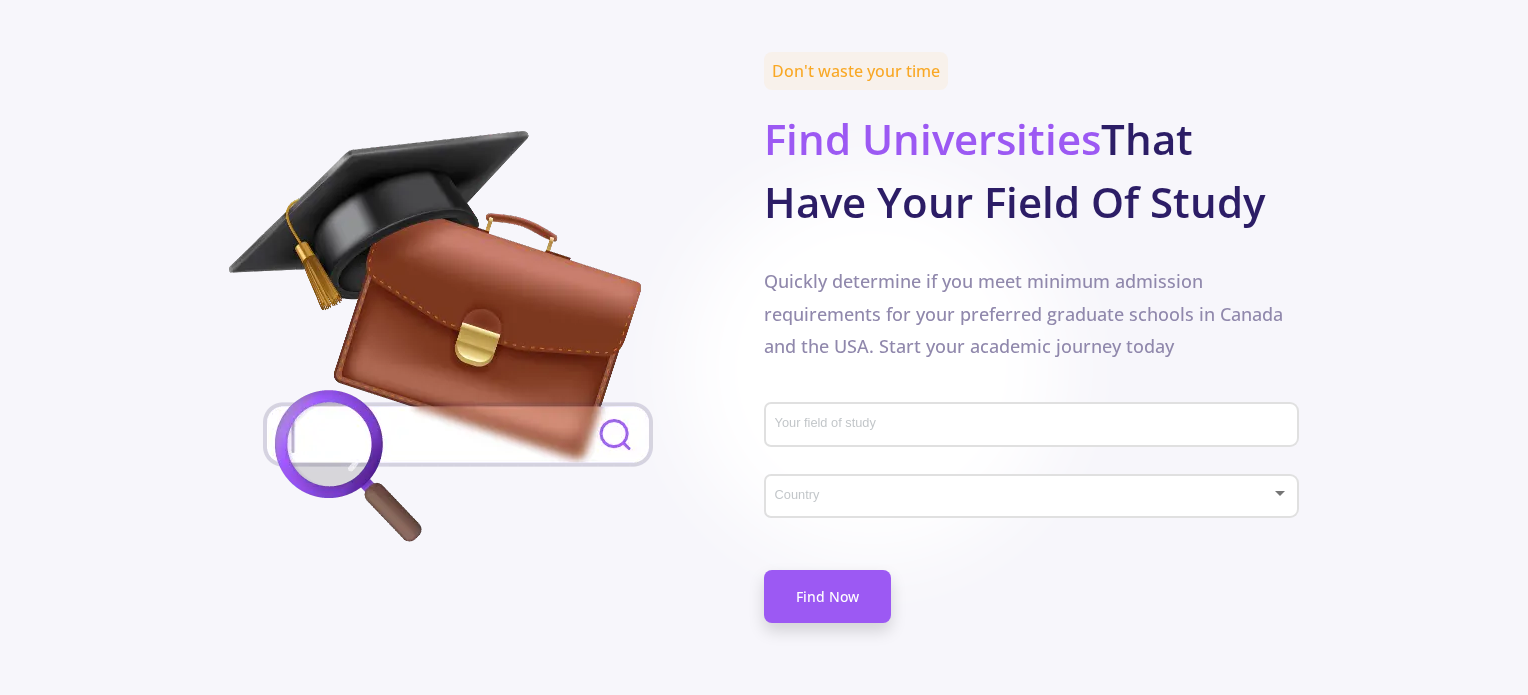 scroll, scrollTop: 900, scrollLeft: 0, axis: vertical 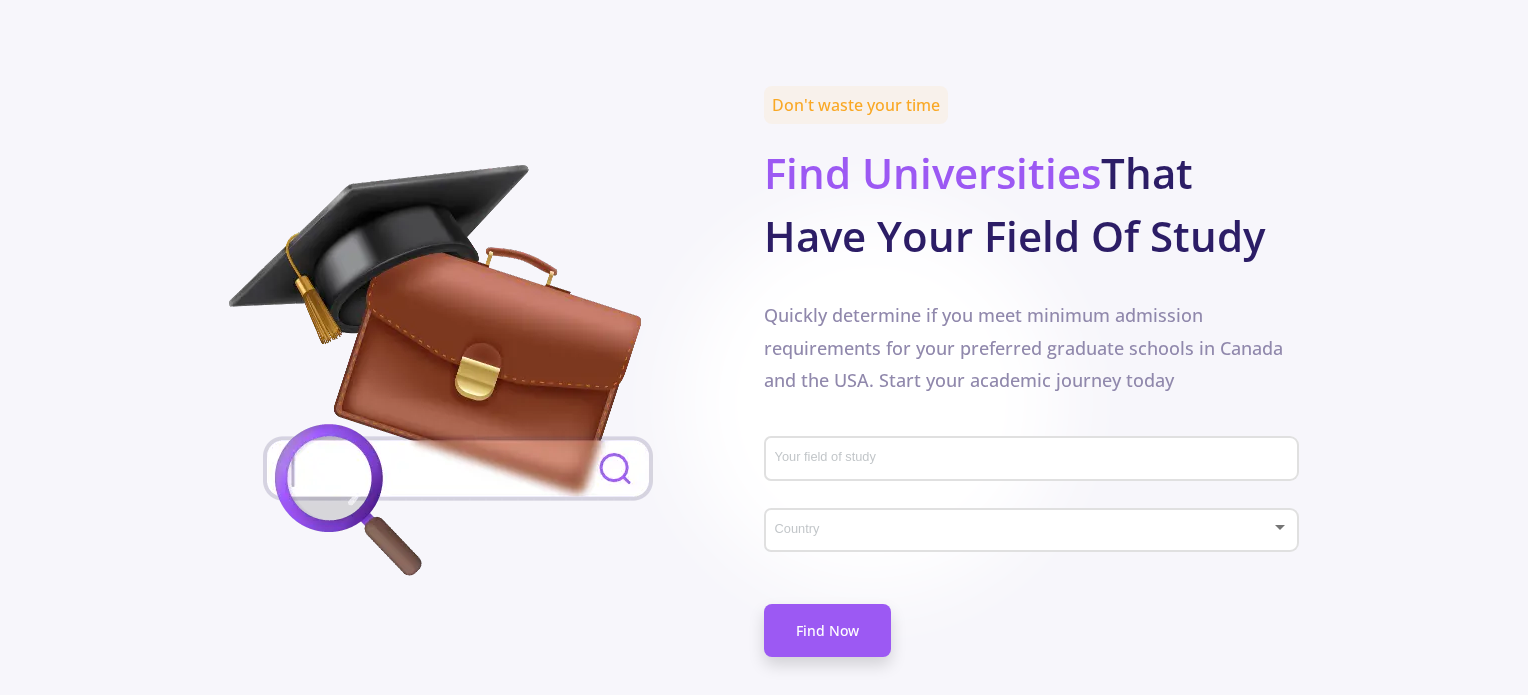 click on "Your field of study" 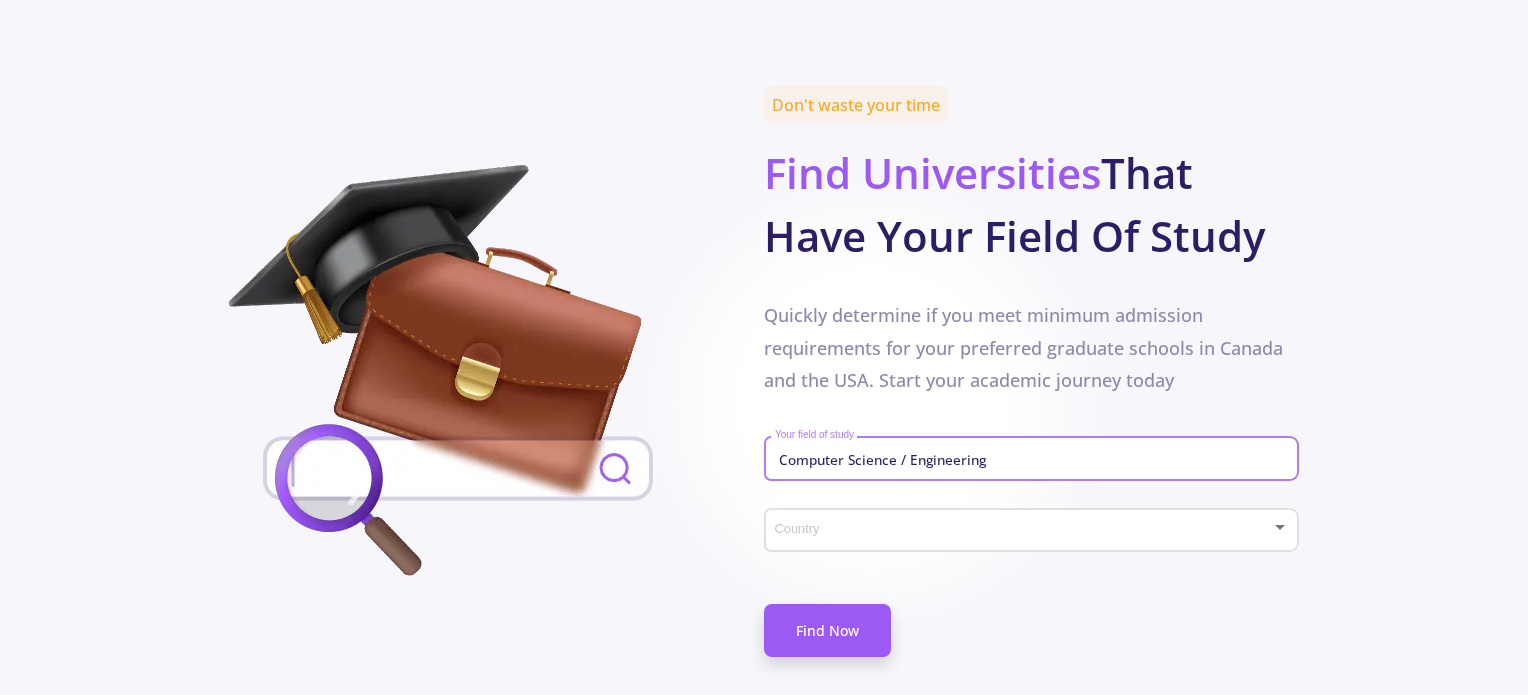 type on "Computer Science / Engineering" 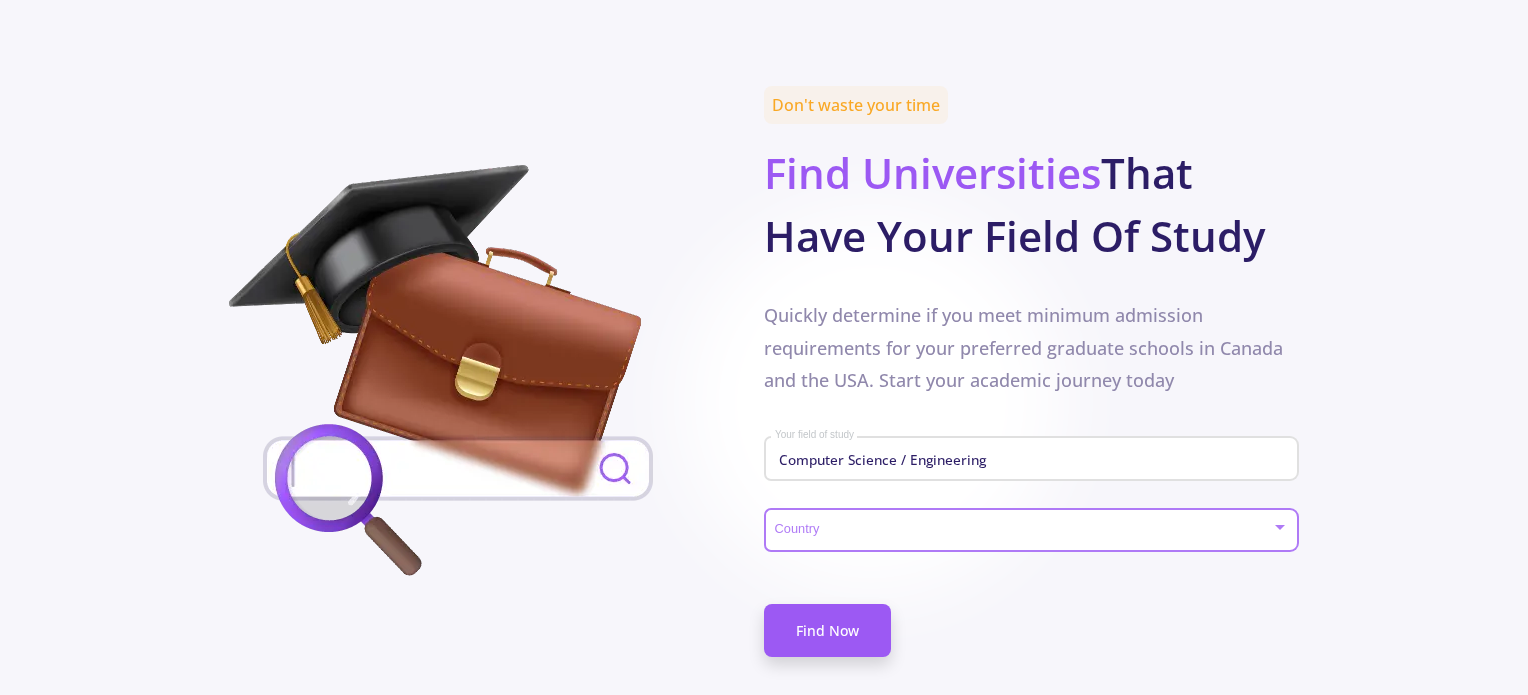 click at bounding box center (1023, 531) 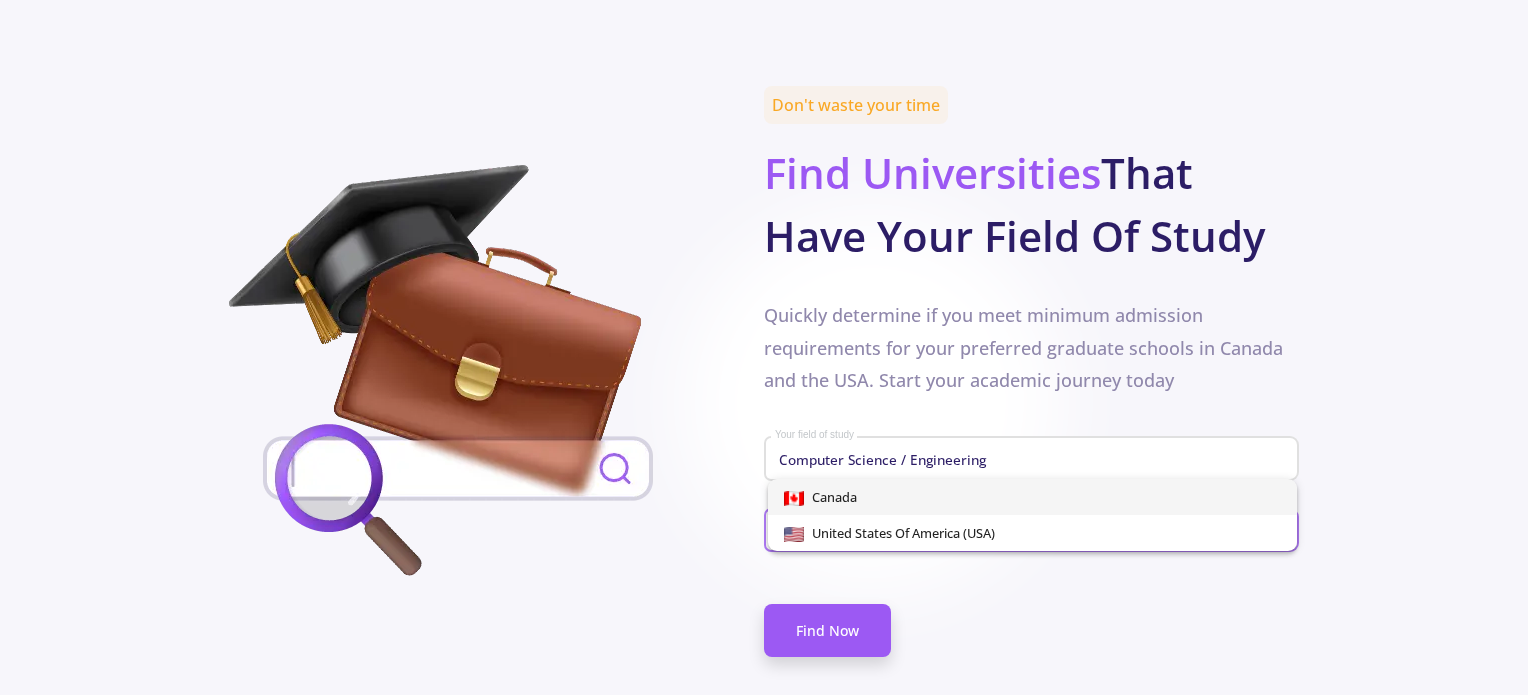 click on "Canada" at bounding box center [1033, 497] 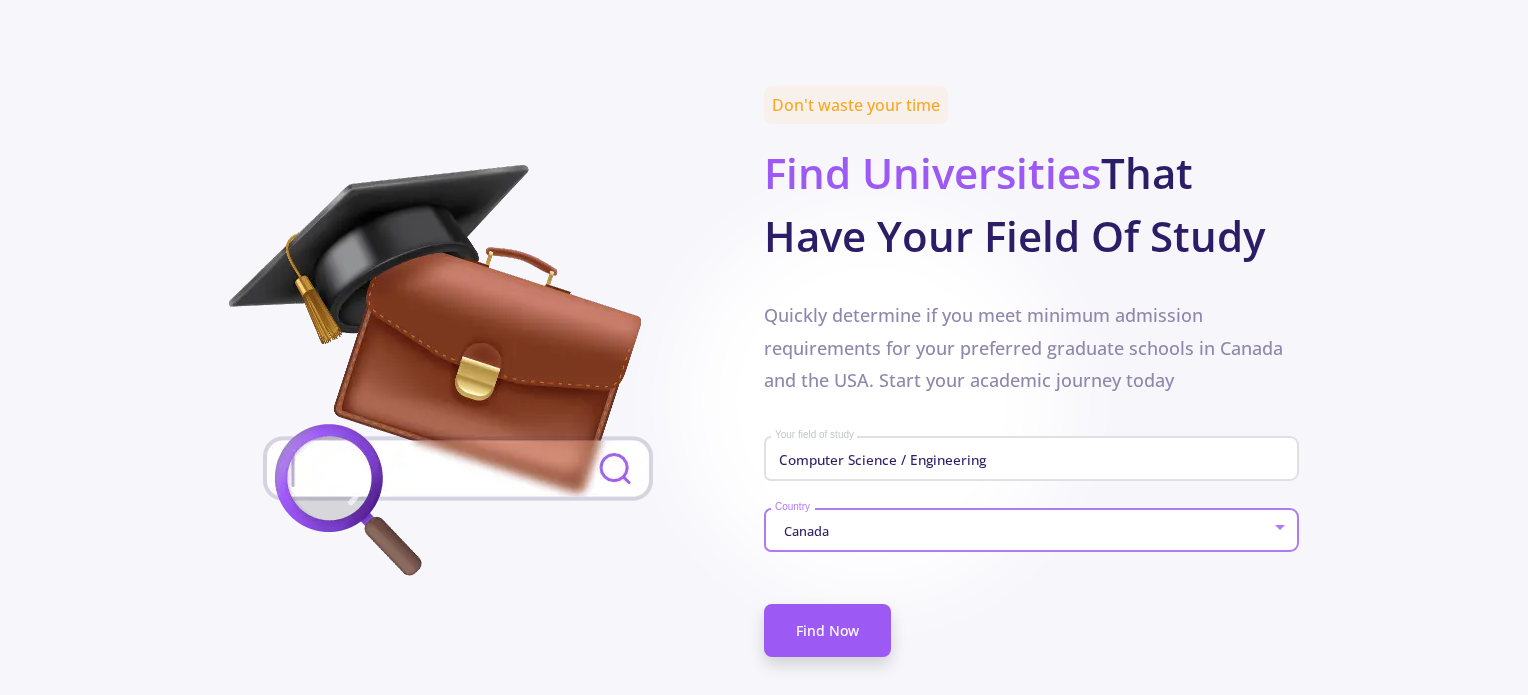 click on "Canada" at bounding box center [1023, 531] 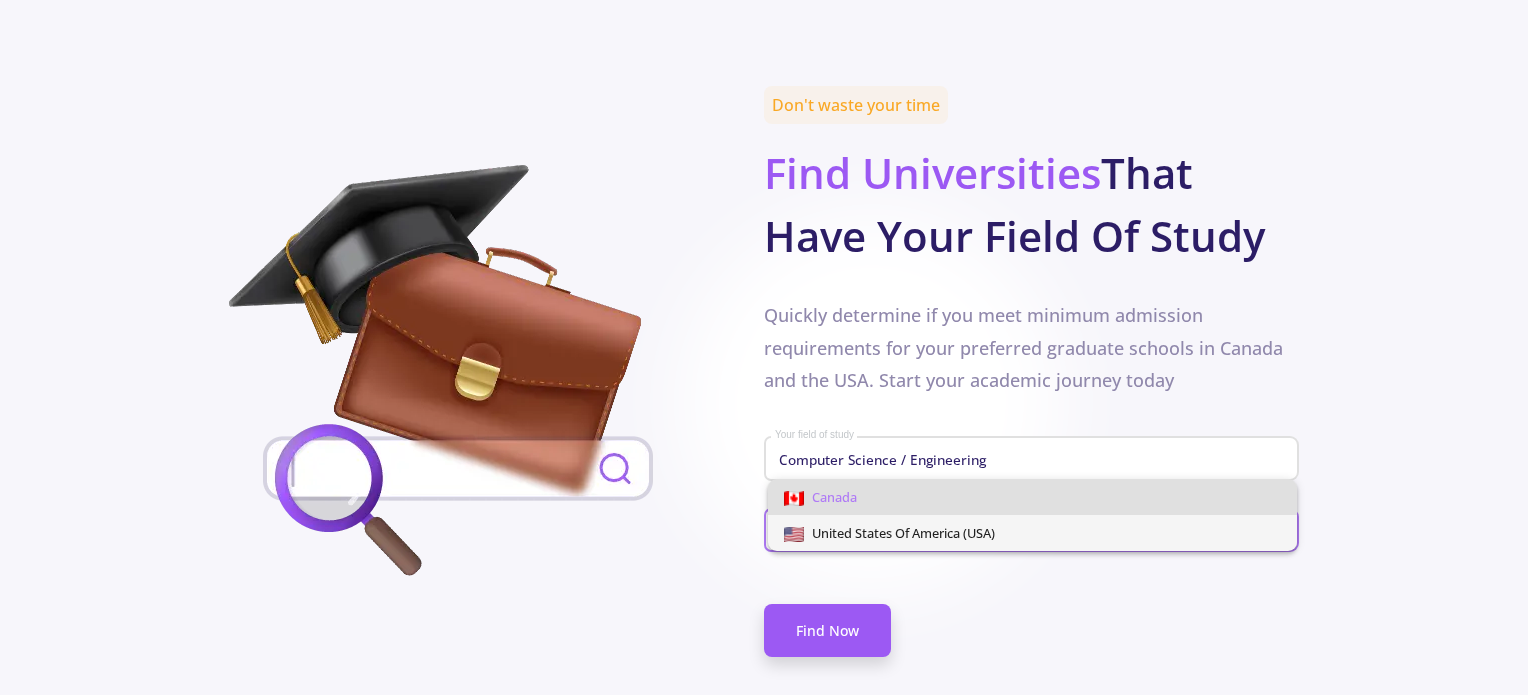 click on "United States of America (USA)" at bounding box center [899, 533] 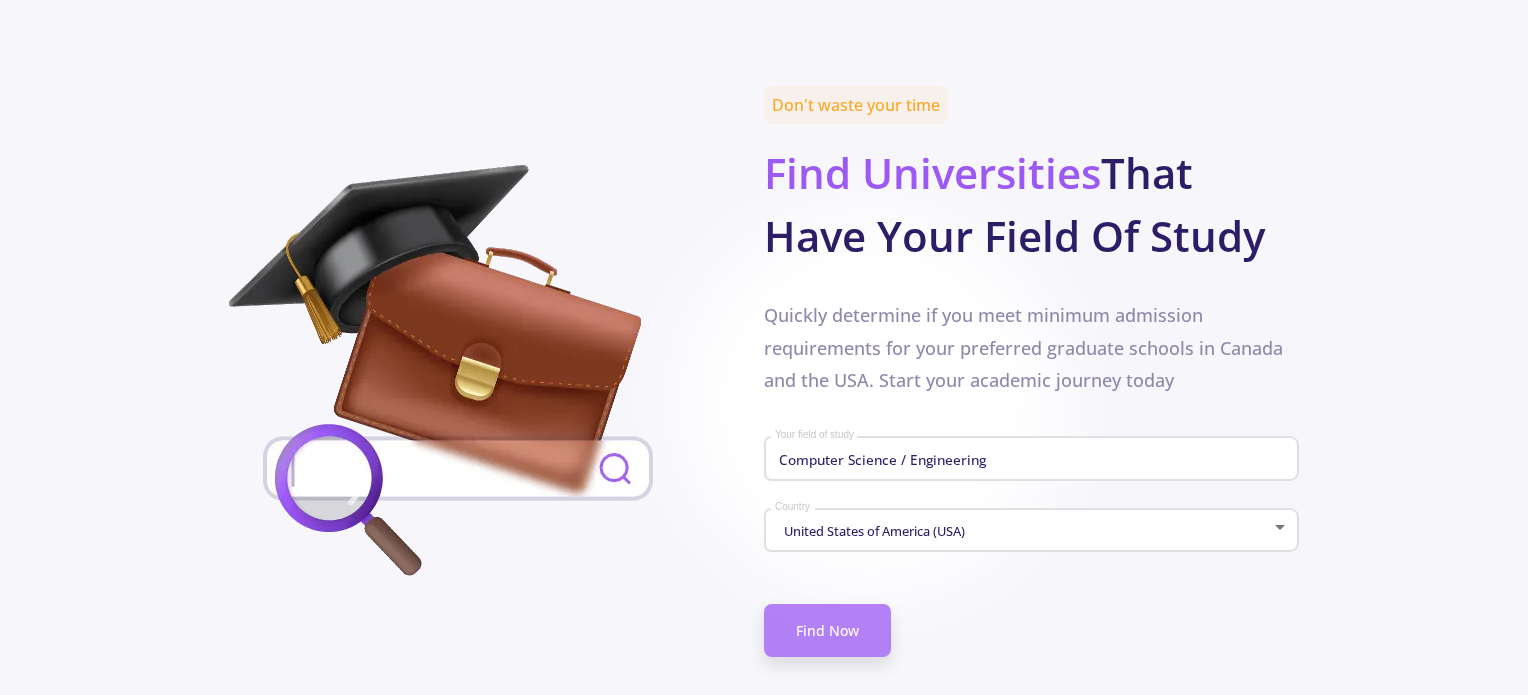 click on "Find Now" 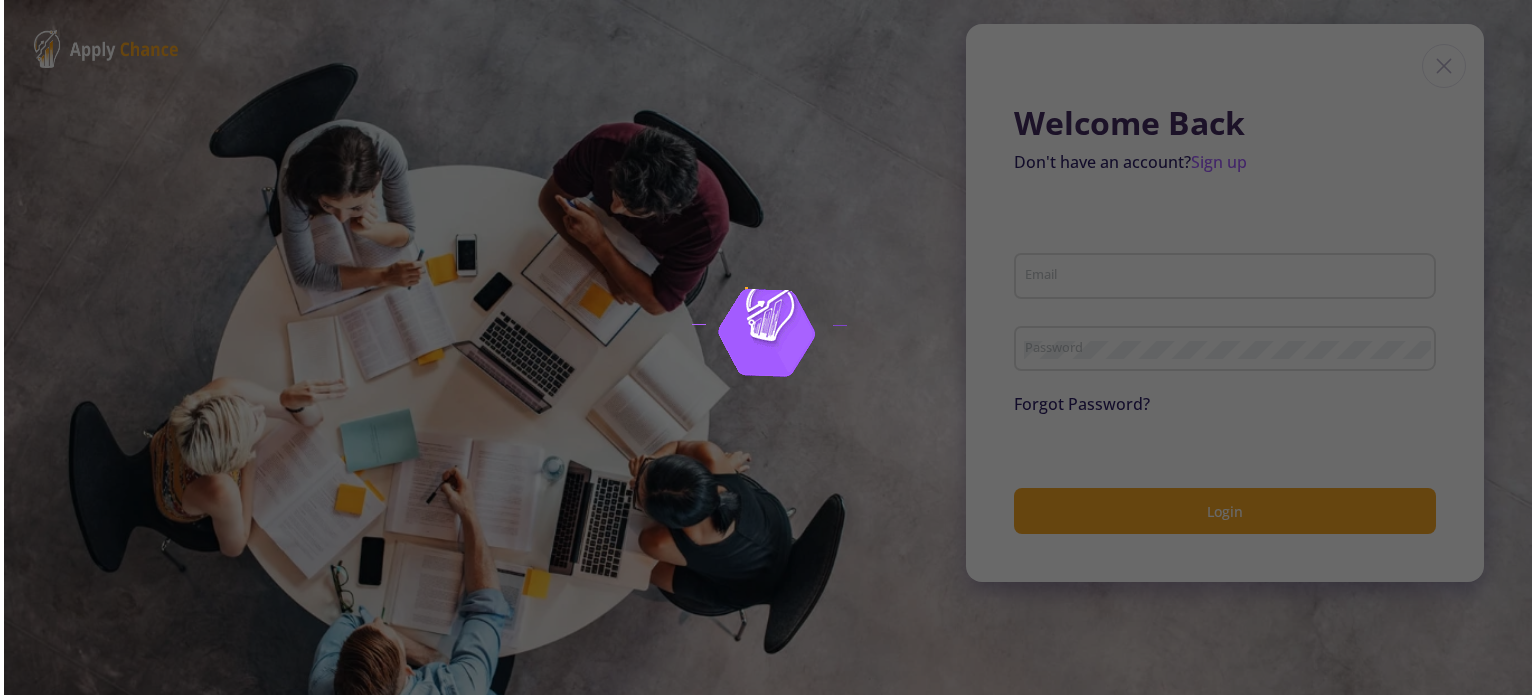 scroll, scrollTop: 0, scrollLeft: 0, axis: both 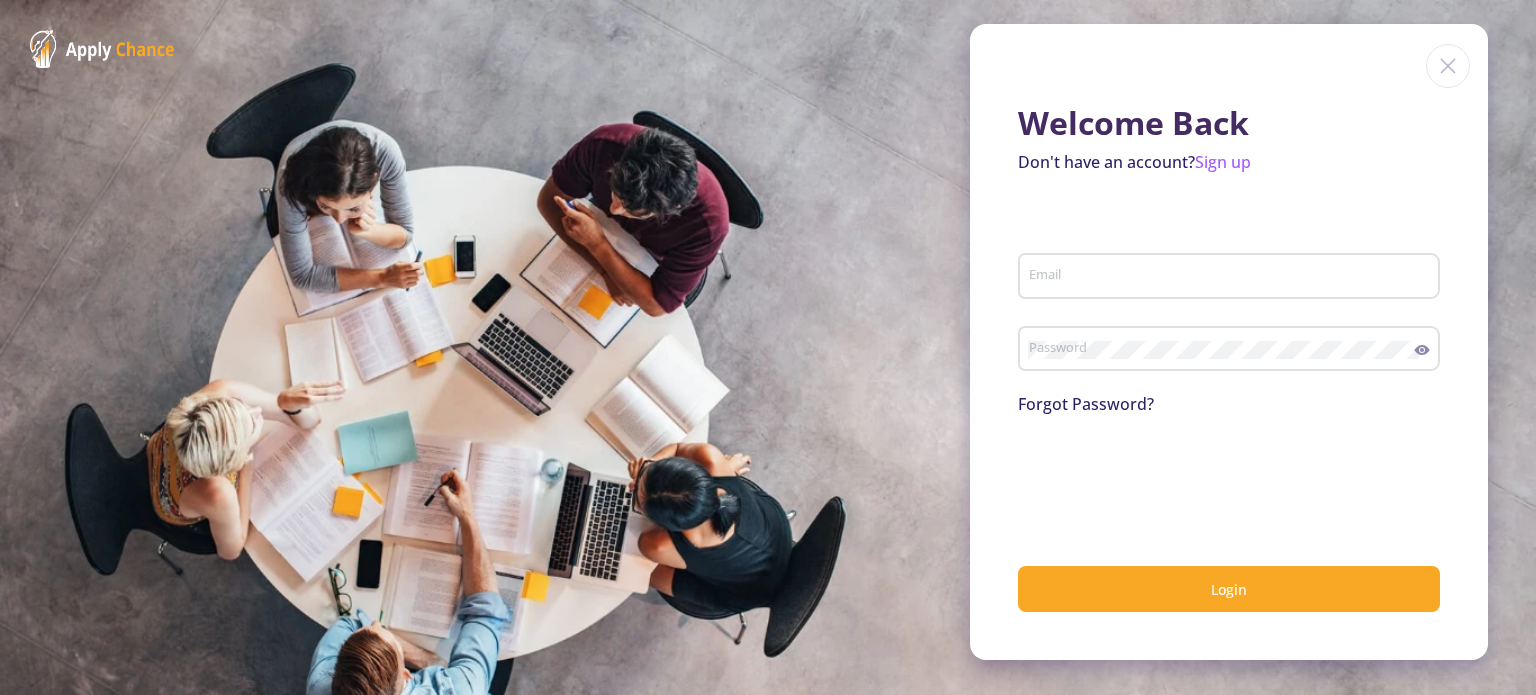 click on "Email" at bounding box center [1232, 277] 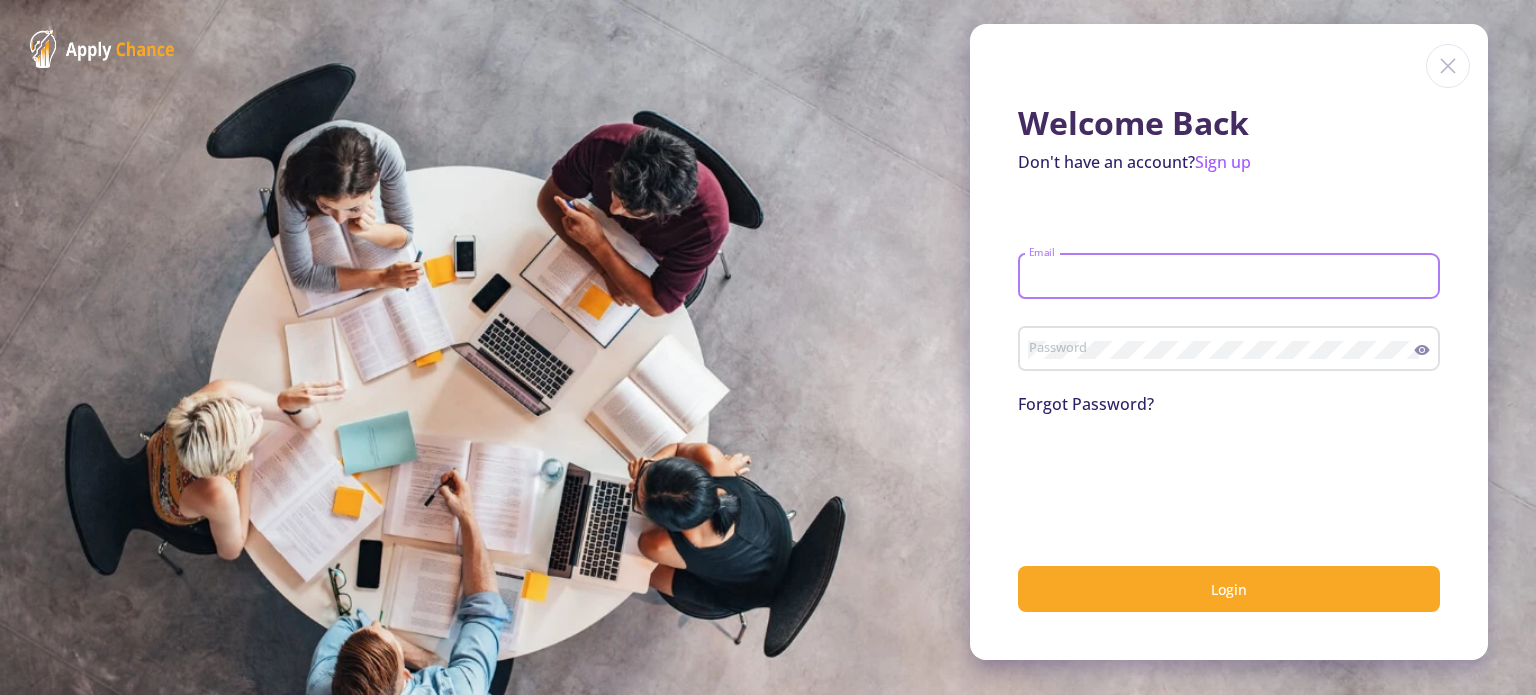 type on "[EMAIL]" 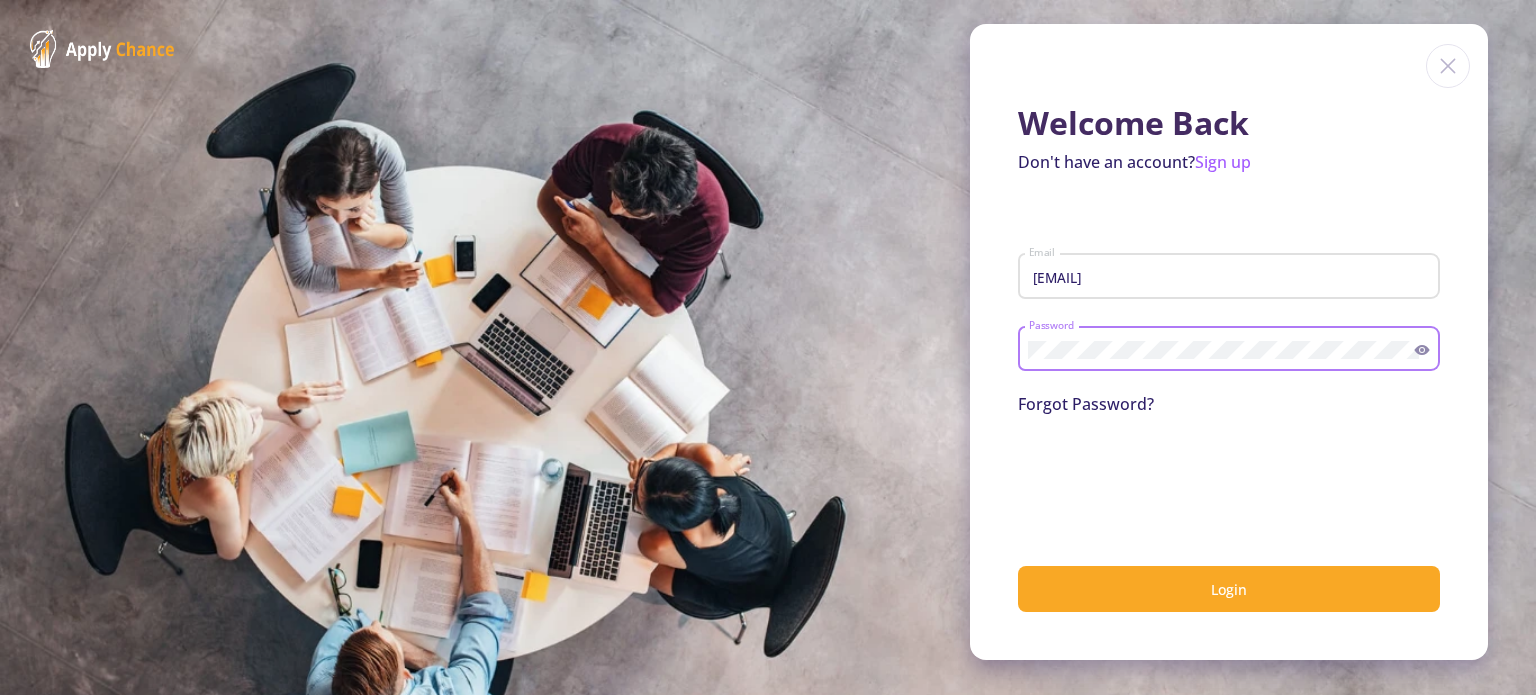 click on "Login" 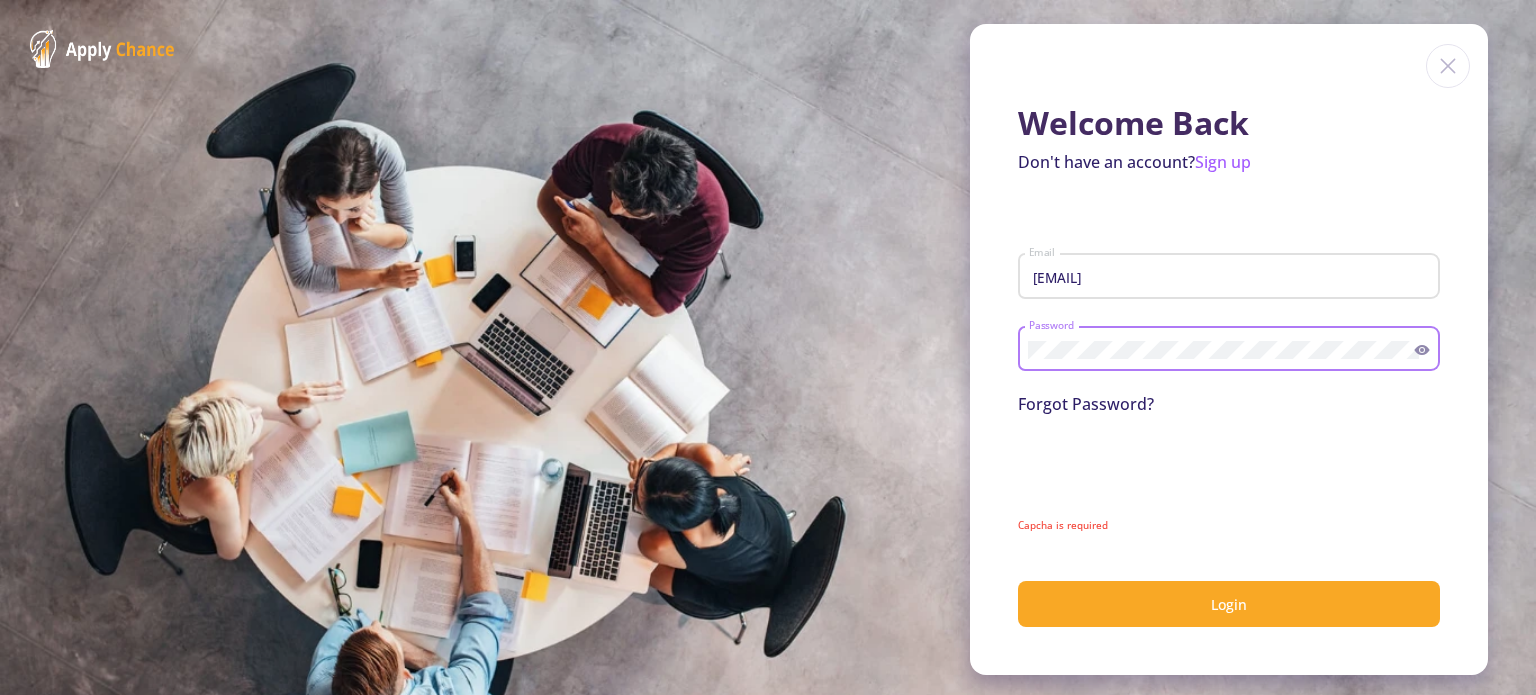 click 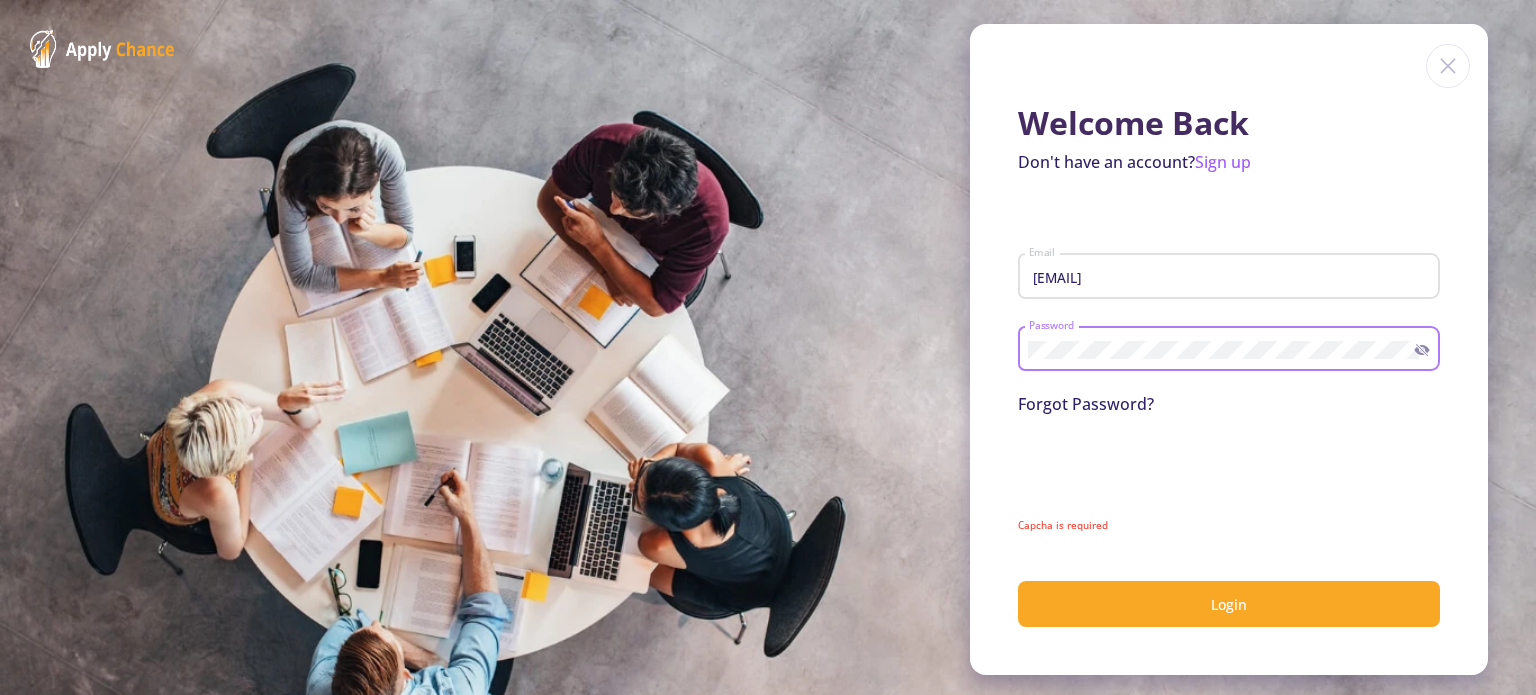 click on "Don't have an account?  Sign up" 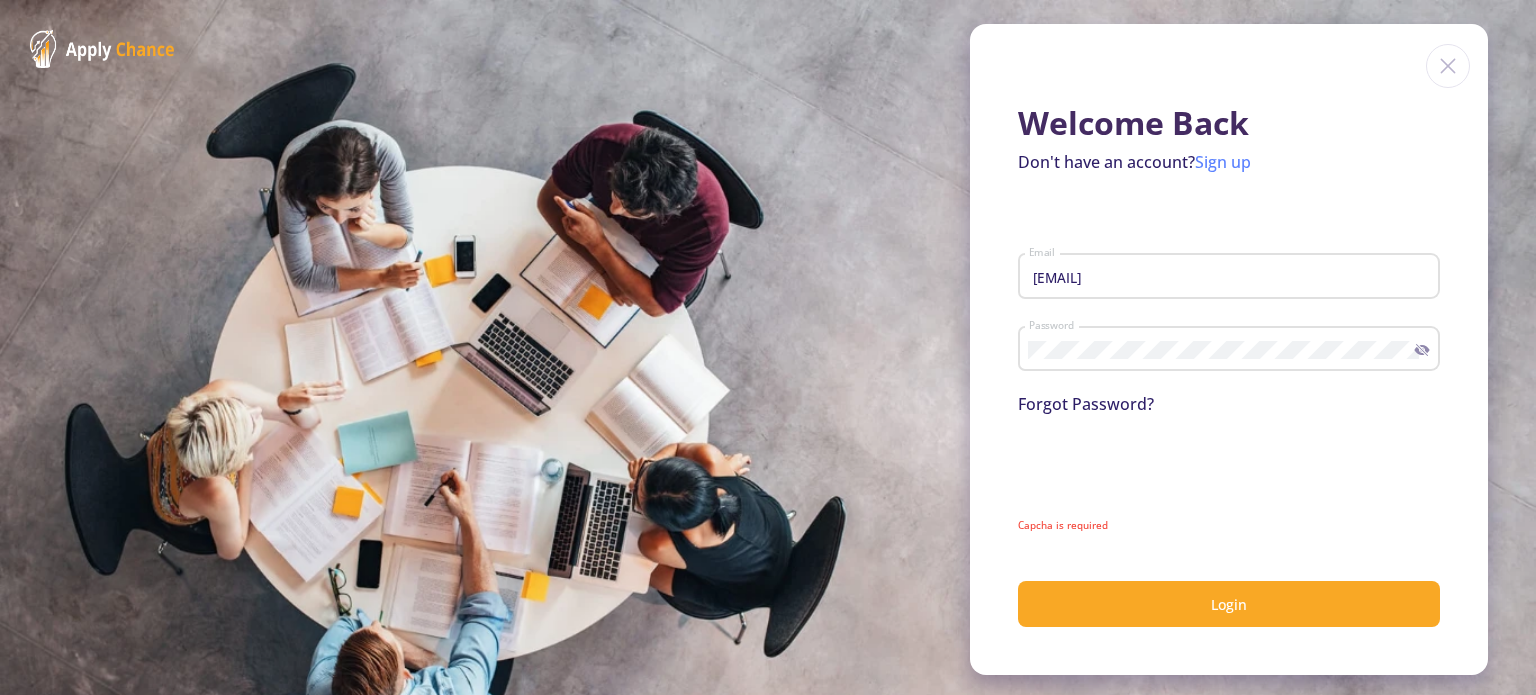 click on "Sign up" 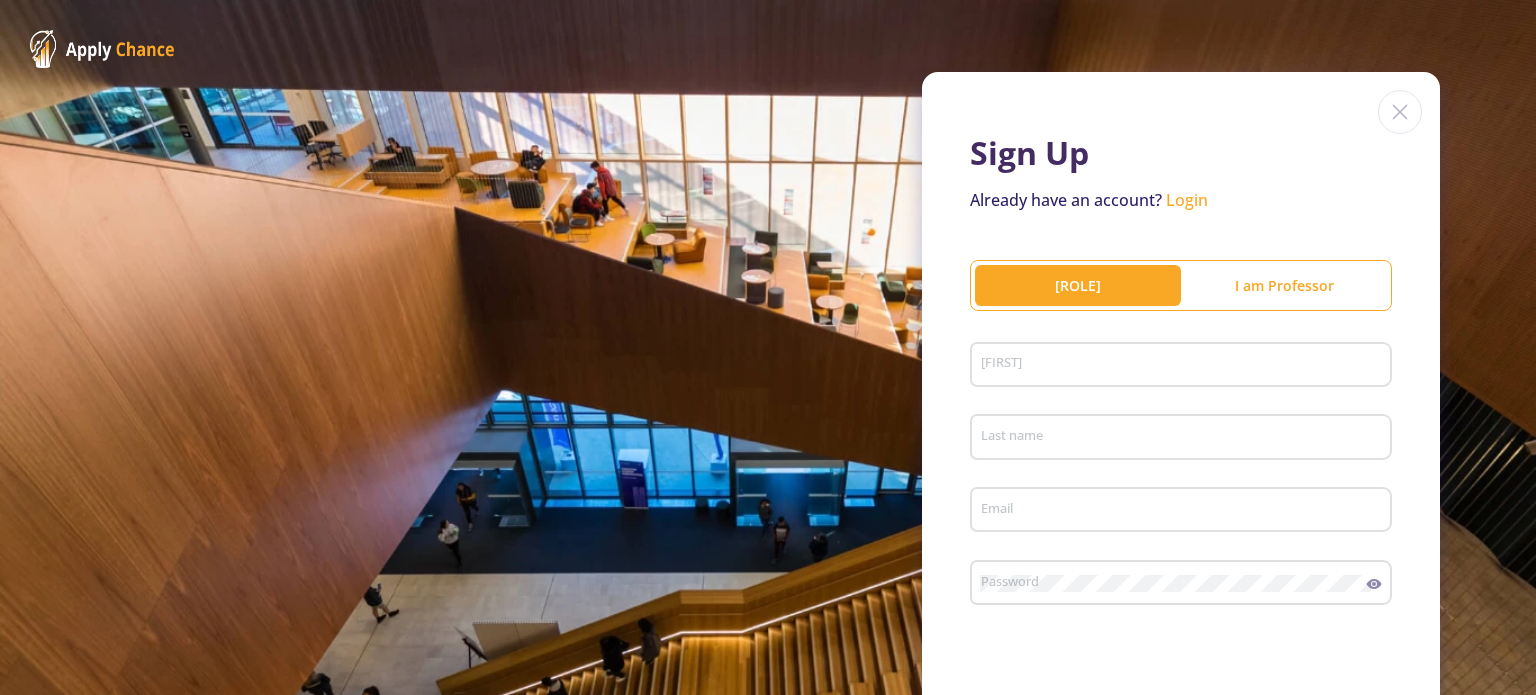 click on "[FIRST] [LAST] [EMAIL] [PASSWORD] [PRIVACY POLICY] [TERMS & CONDITIONS]" 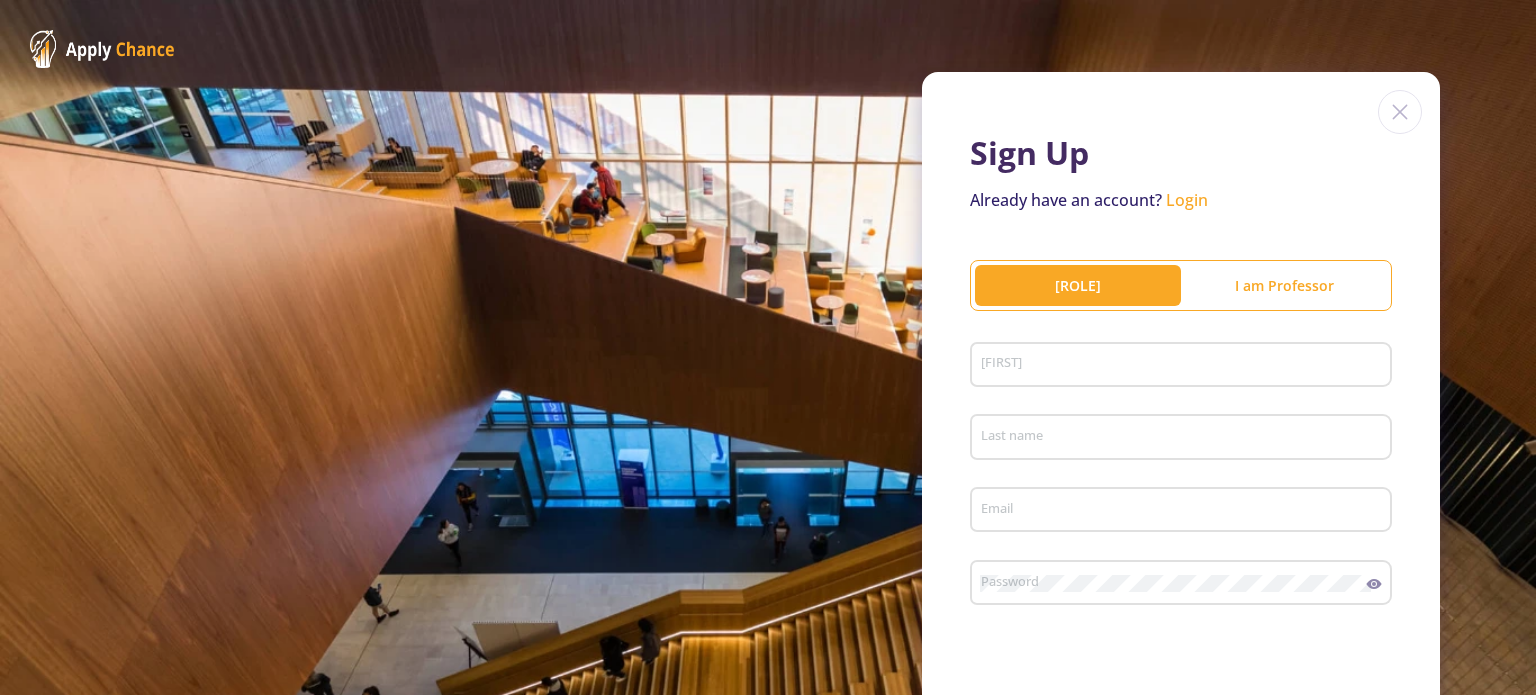 click on "[FIRST]" 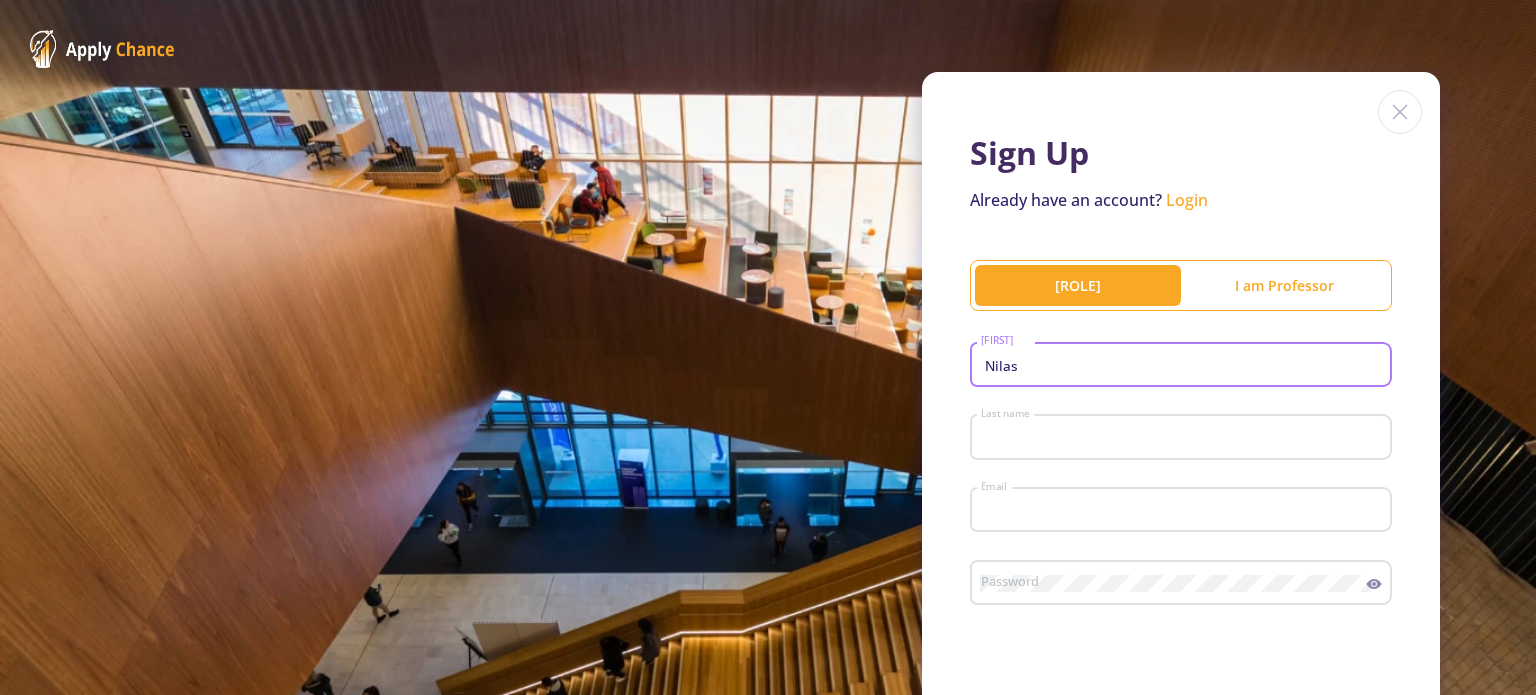 type on "[FIRST]" 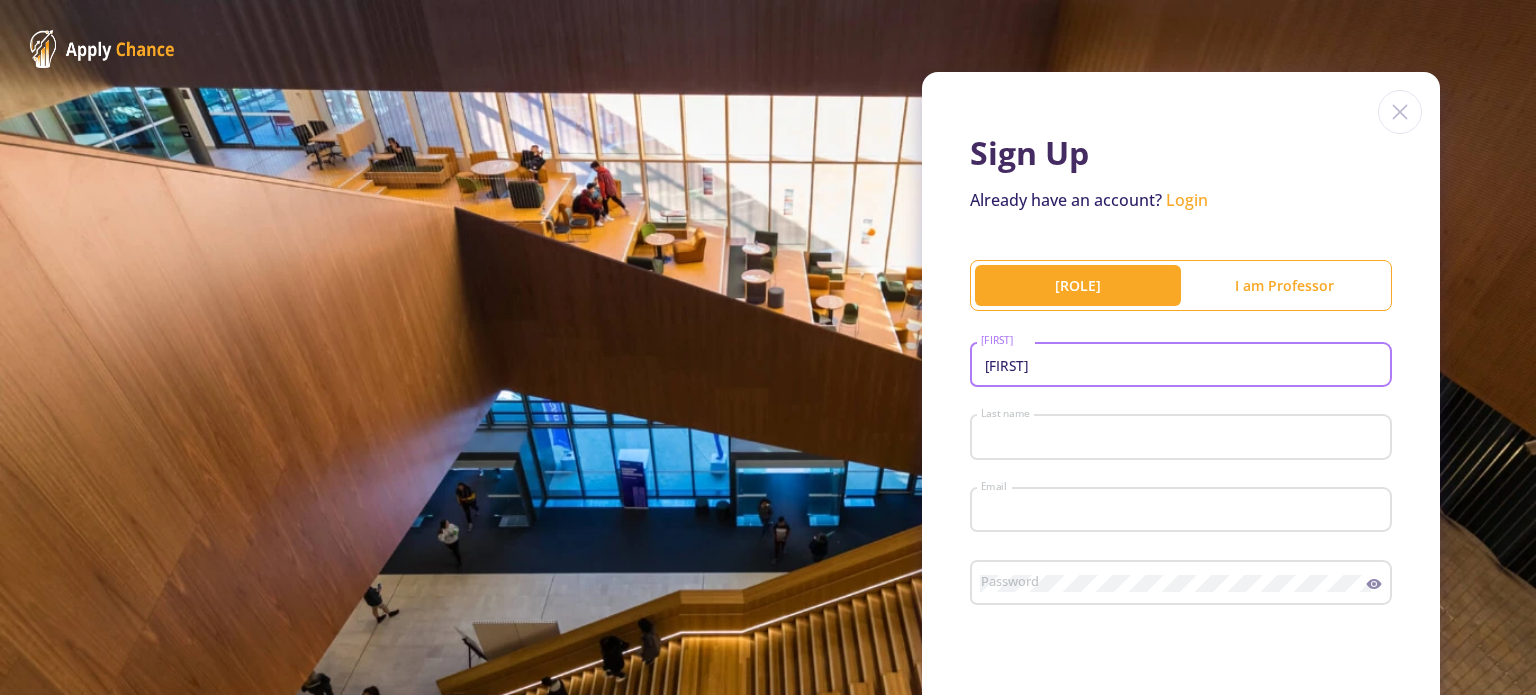 type on "[LAST]" 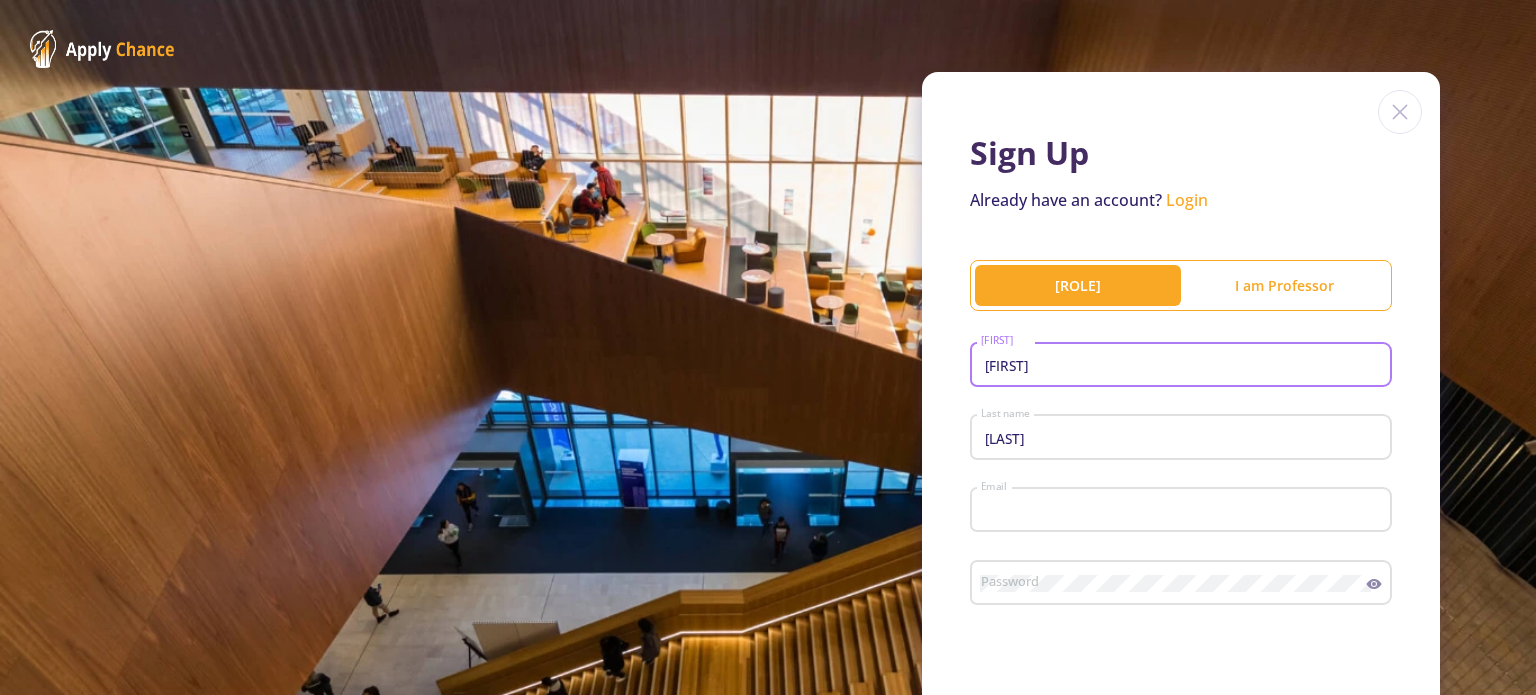 type on "[EMAIL]" 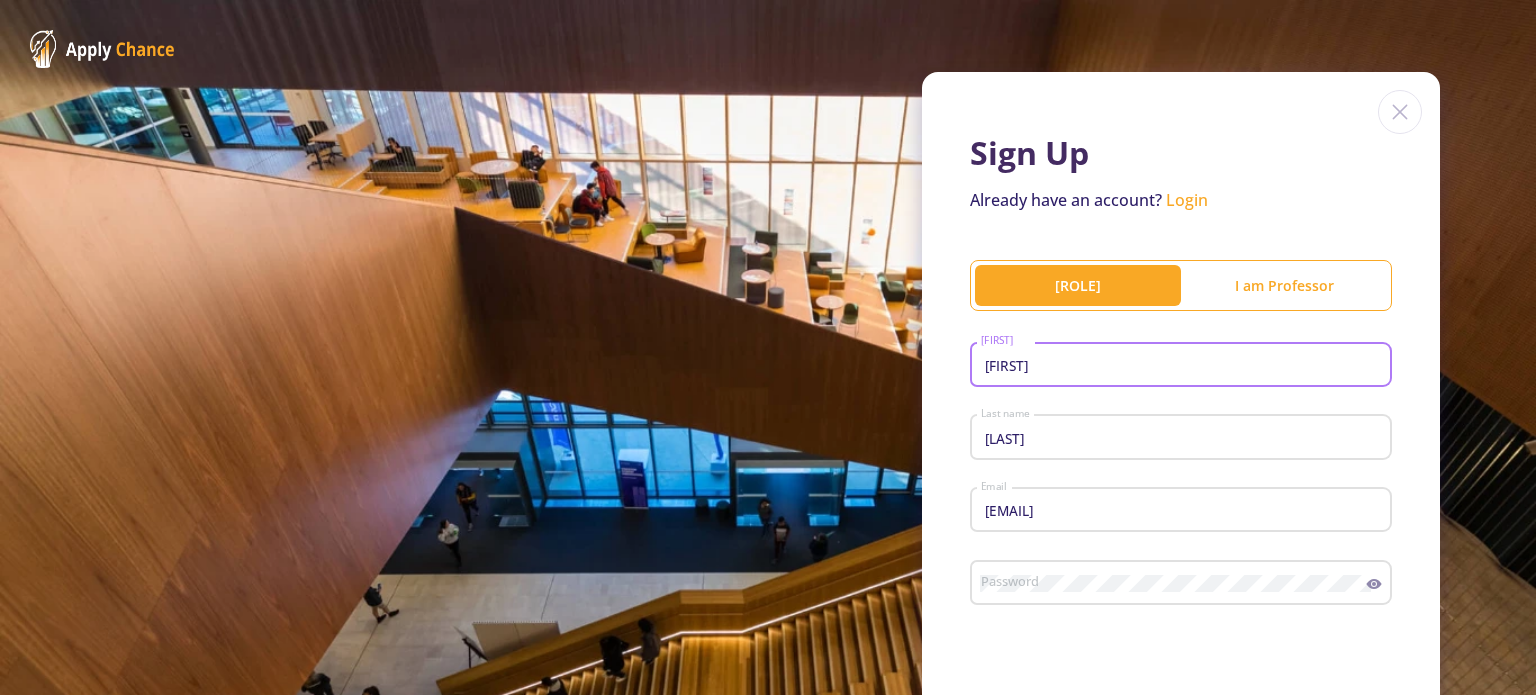 click on "Password" 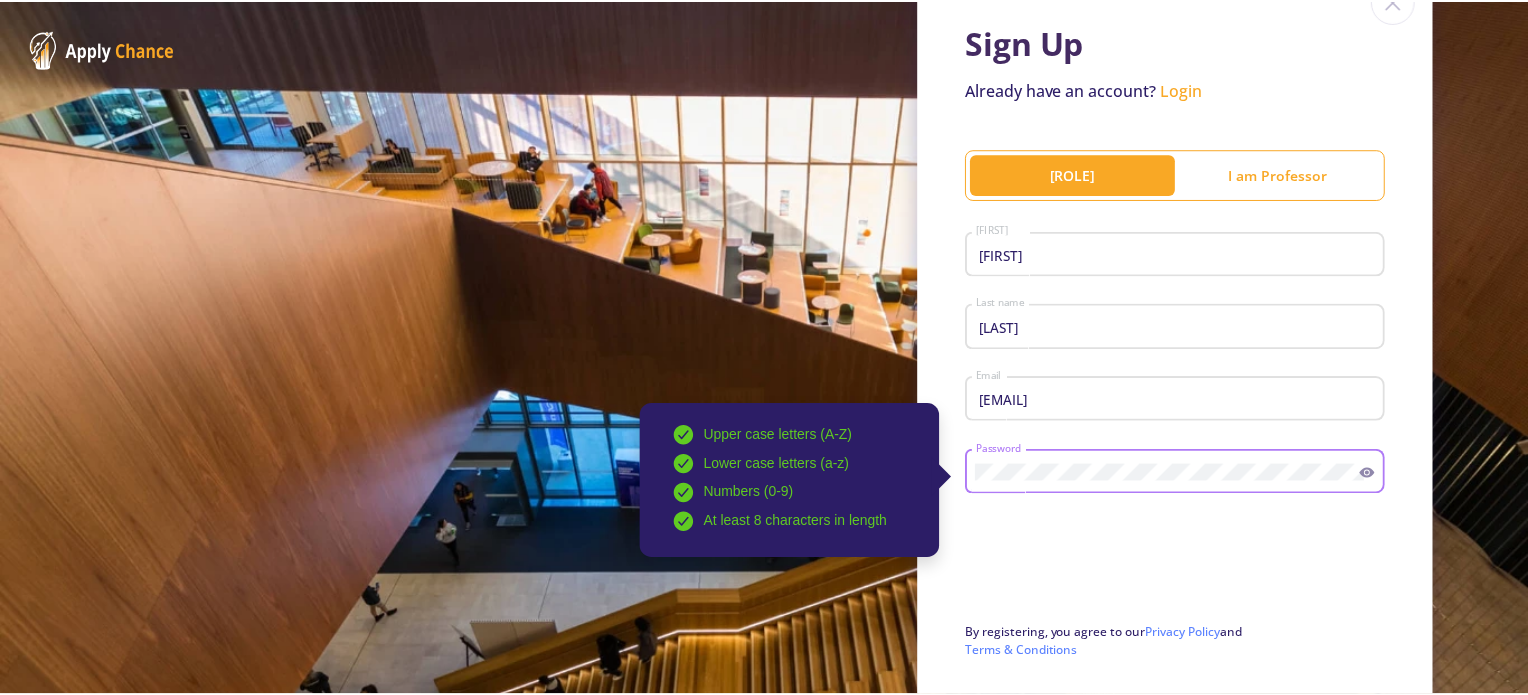 scroll, scrollTop: 284, scrollLeft: 0, axis: vertical 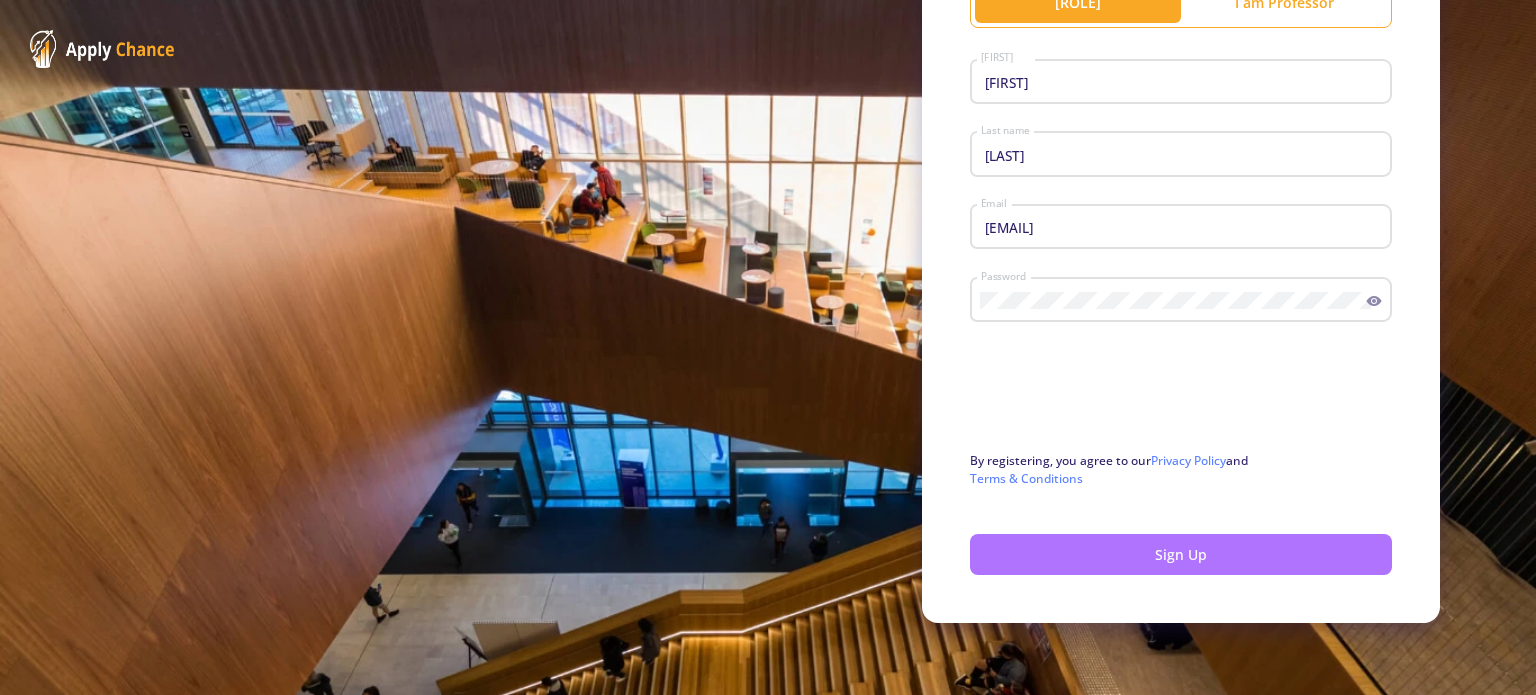 click on "Sign Up" 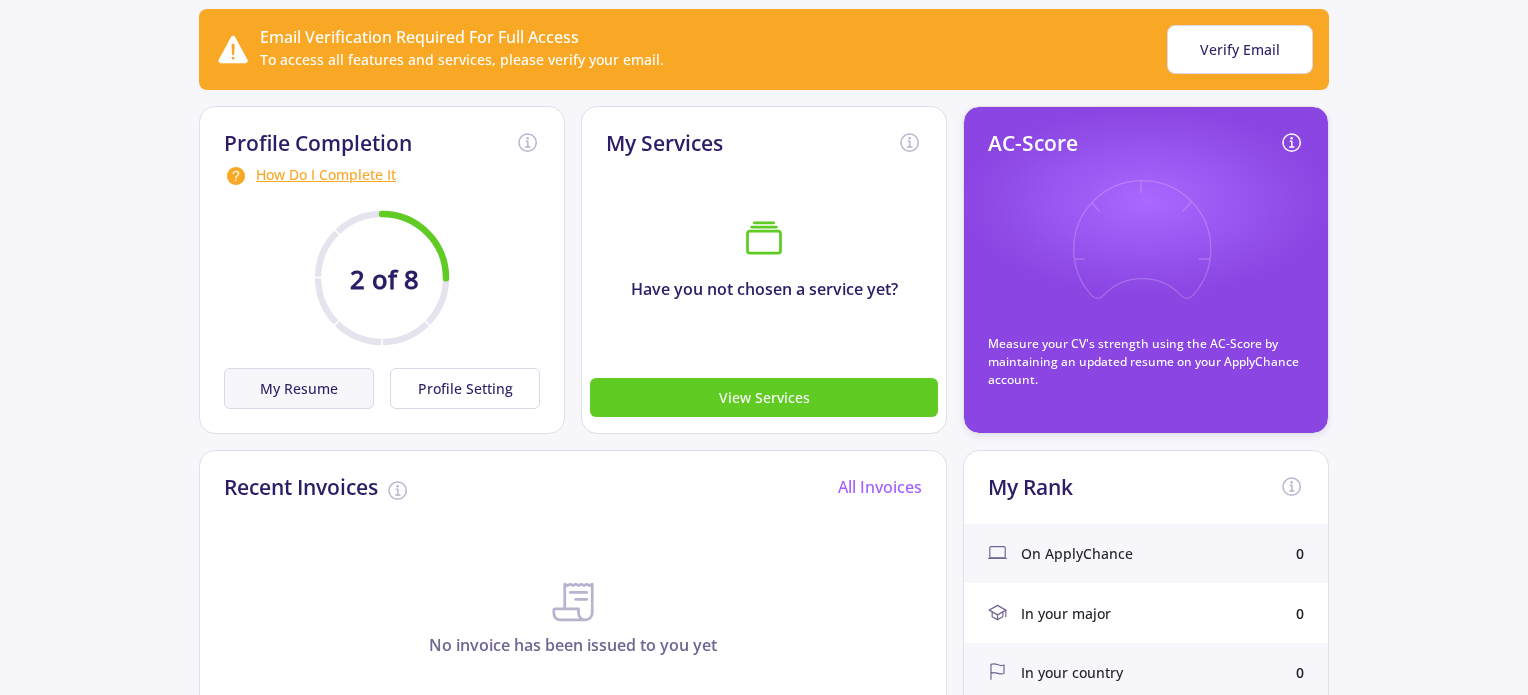 scroll, scrollTop: 200, scrollLeft: 0, axis: vertical 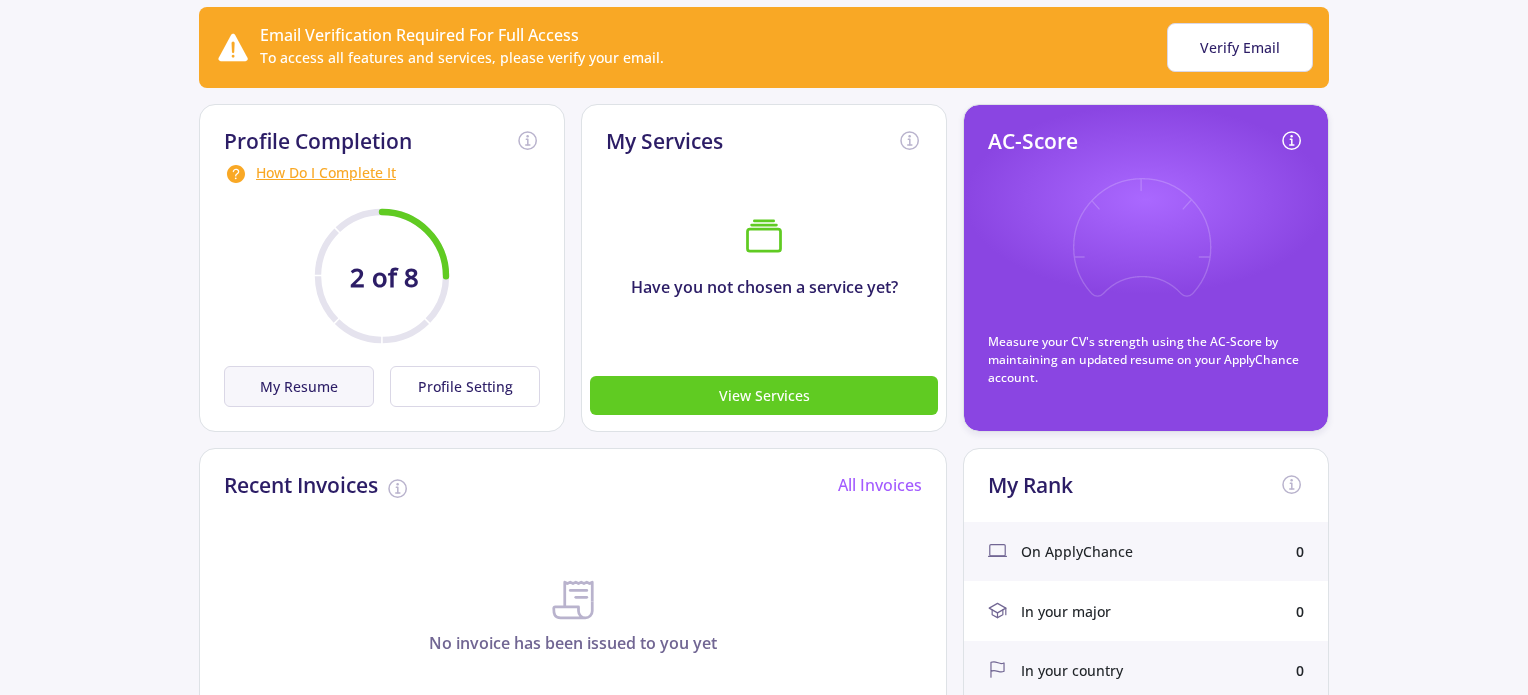 click on "My Resume" 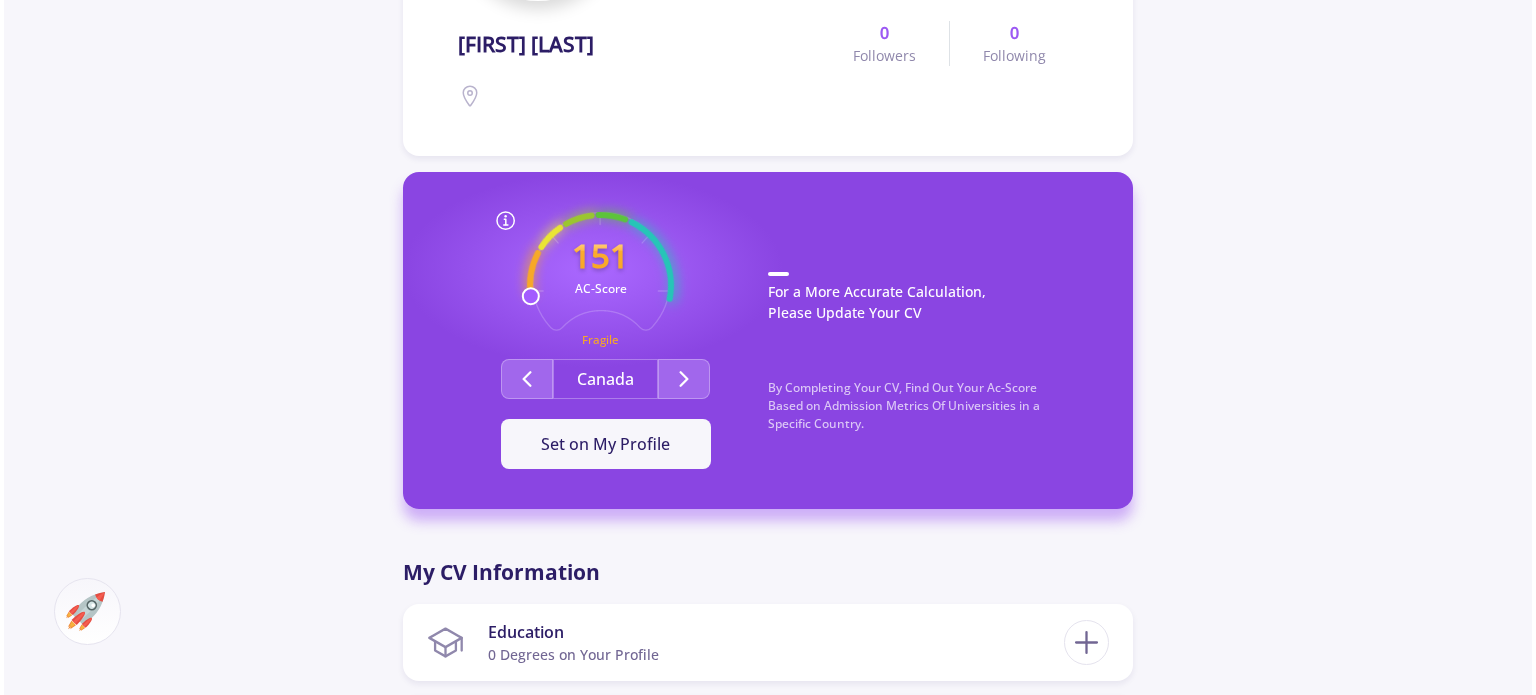 scroll, scrollTop: 500, scrollLeft: 0, axis: vertical 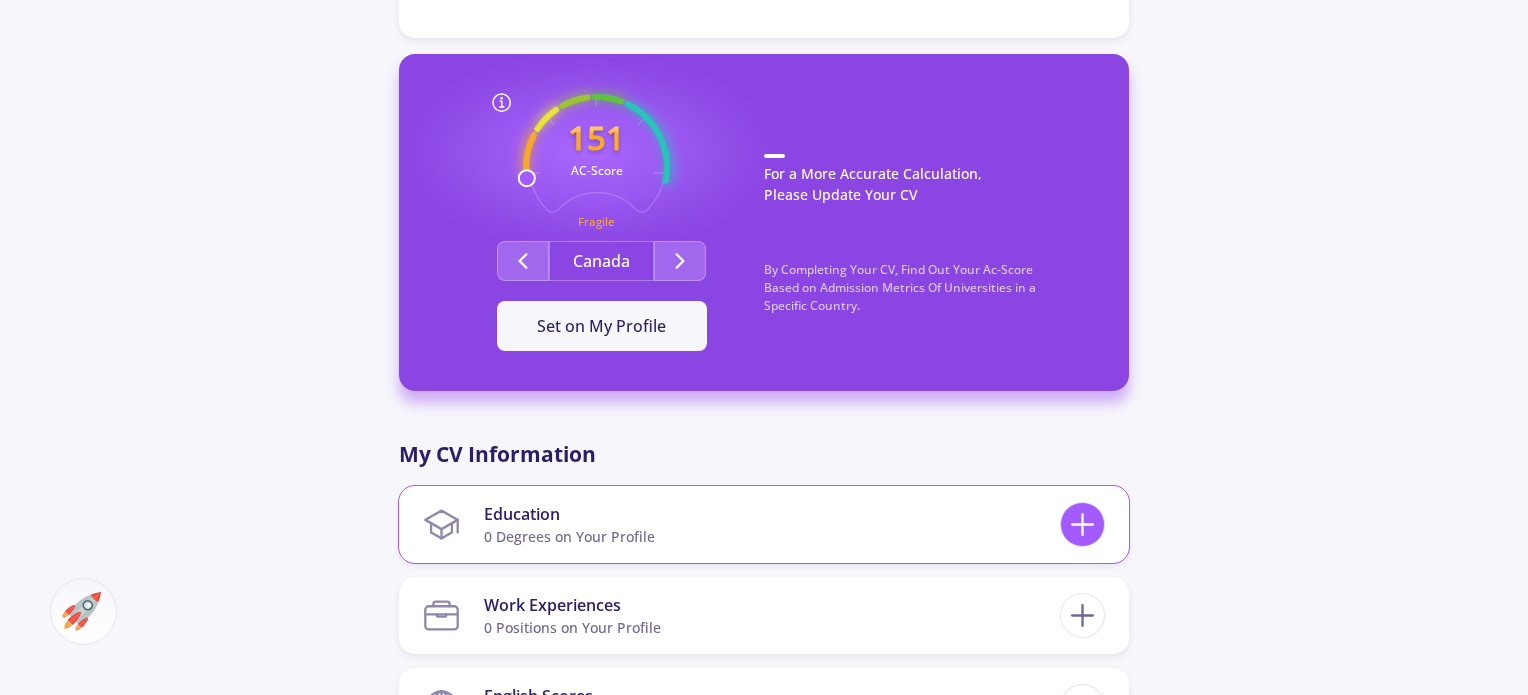 click 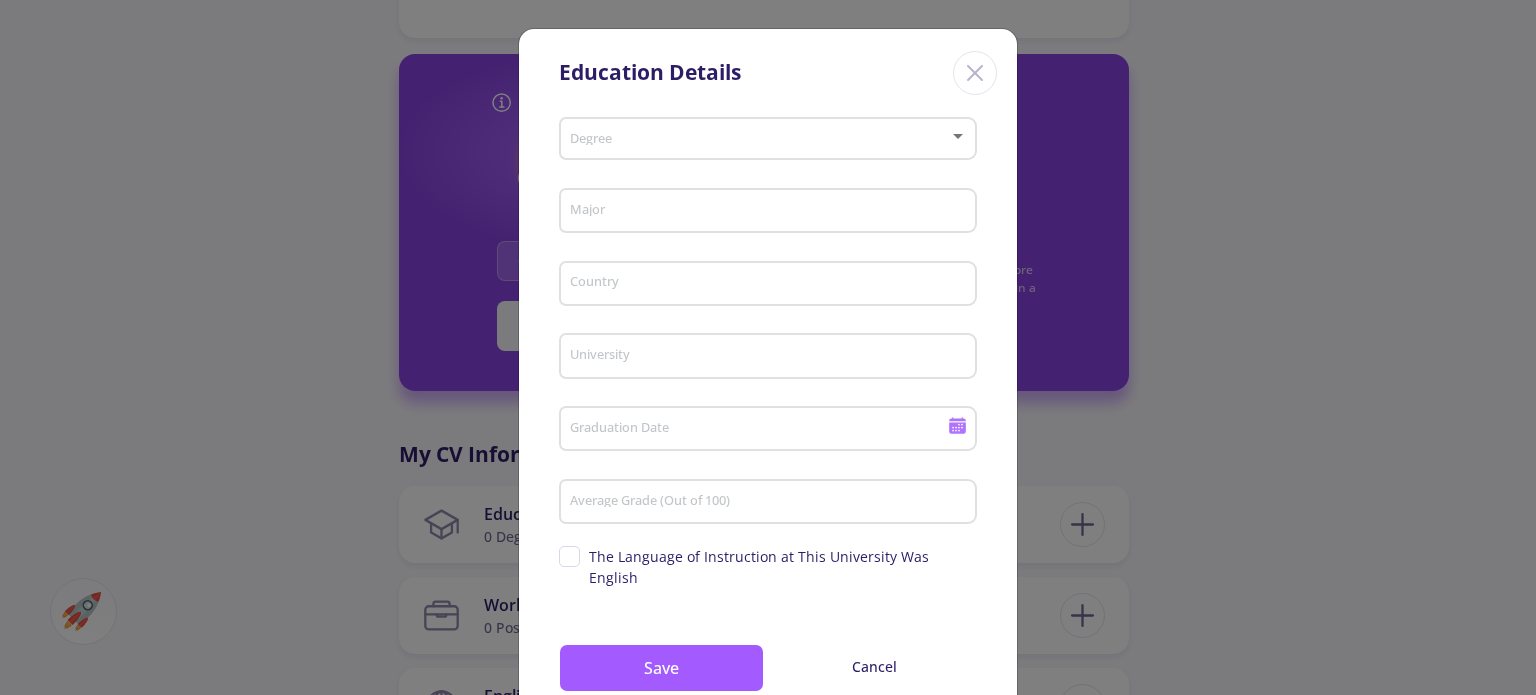 click on "Degree" at bounding box center [768, 135] 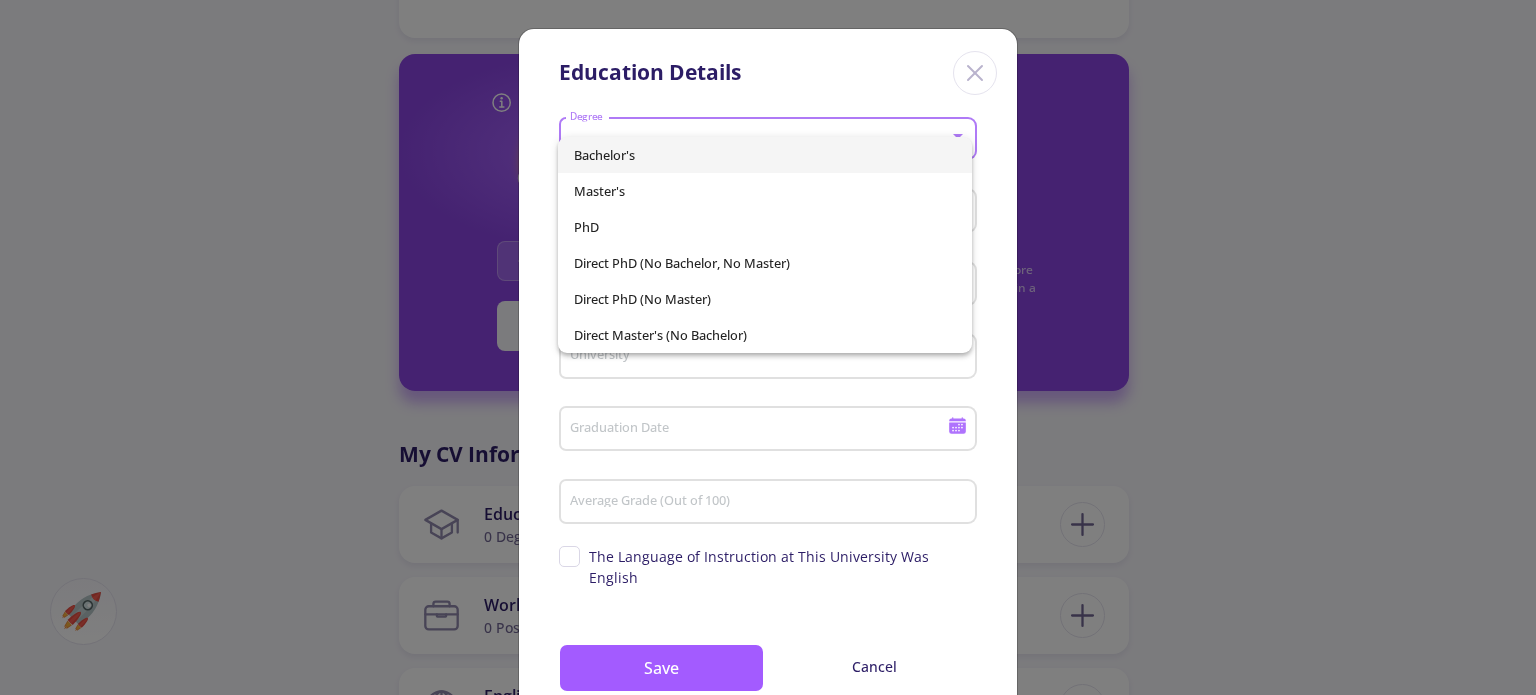 click on "Bachelor's" at bounding box center [764, 155] 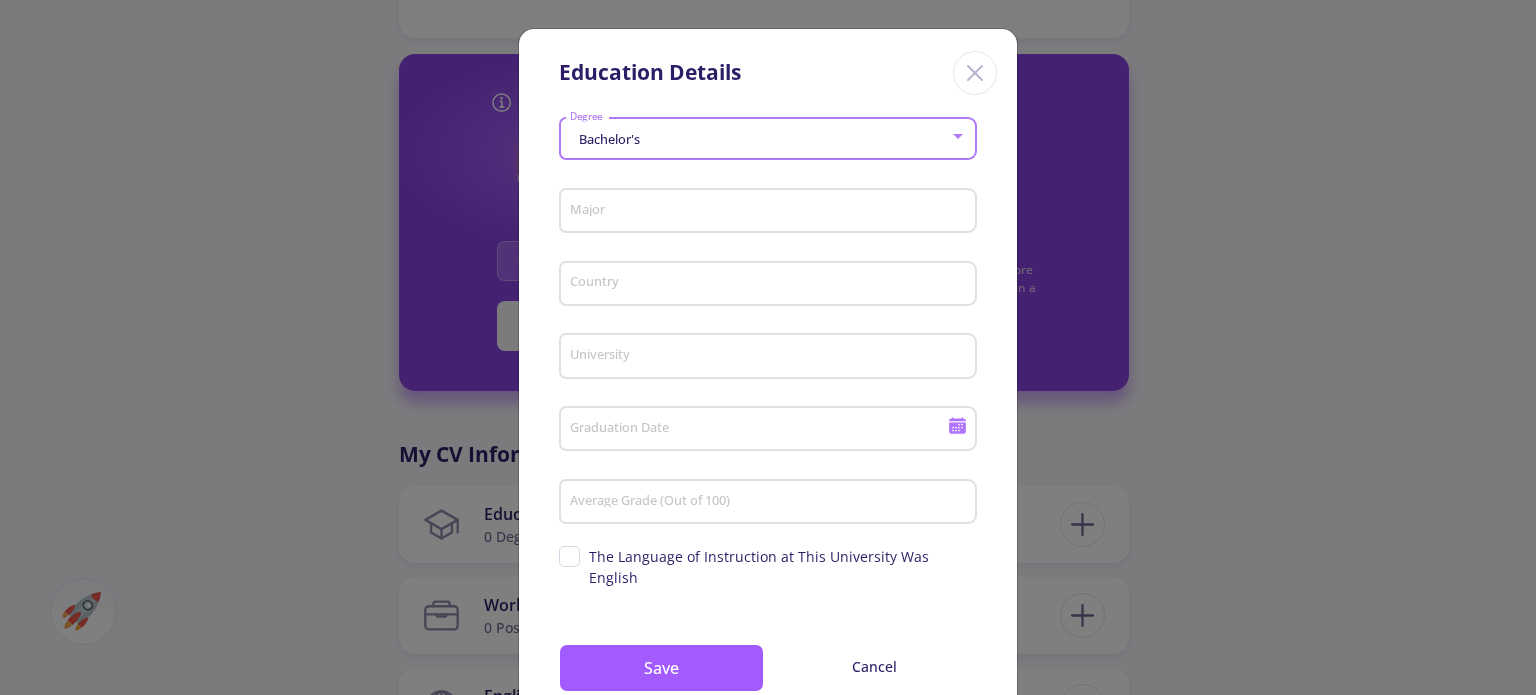 click on "Major" 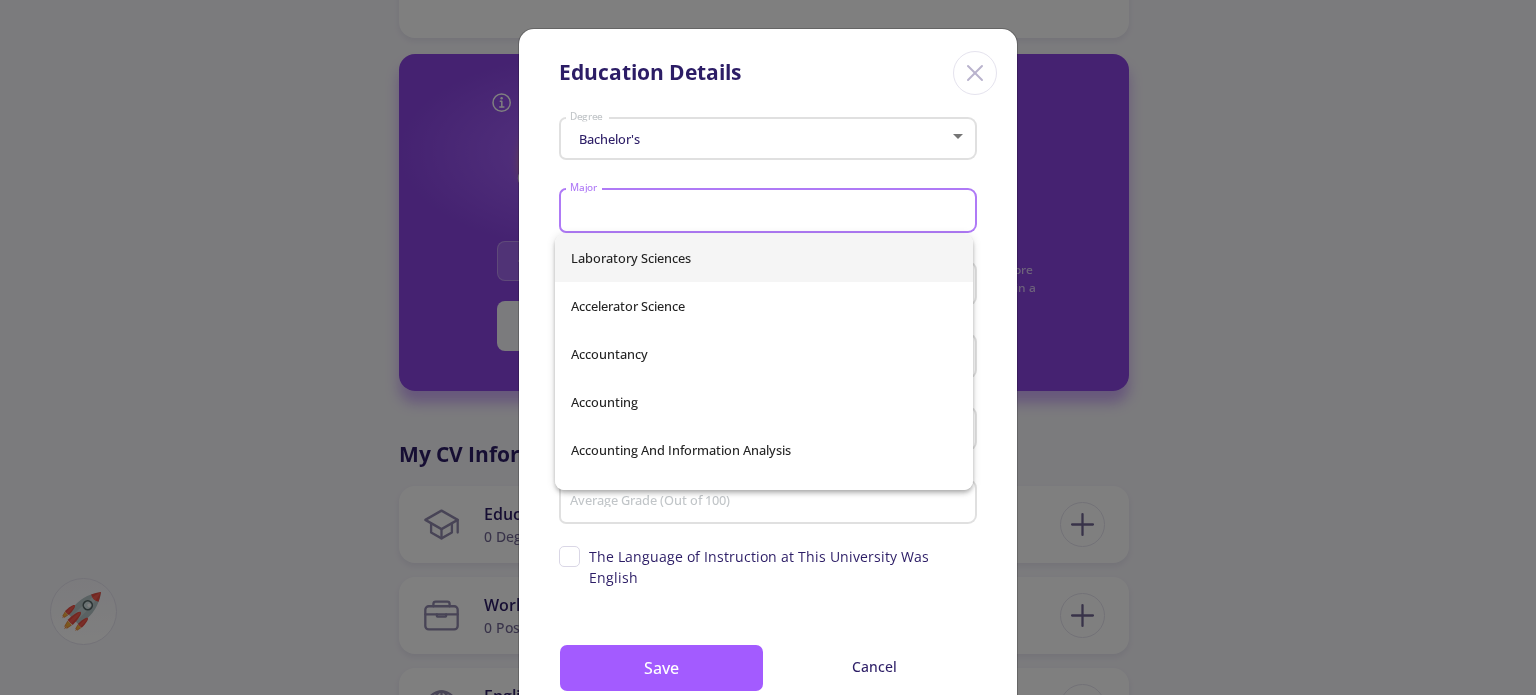 click on "Major" at bounding box center [771, 212] 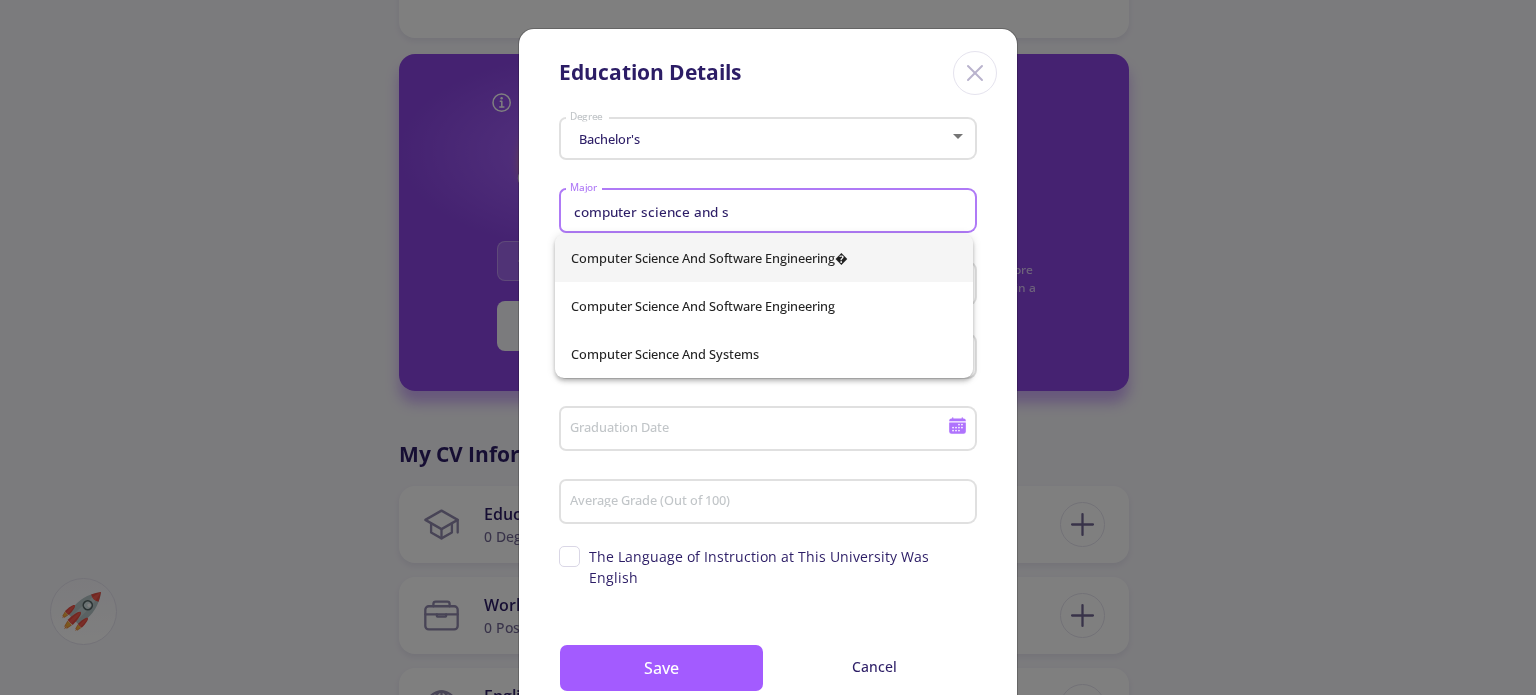 scroll, scrollTop: 0, scrollLeft: 0, axis: both 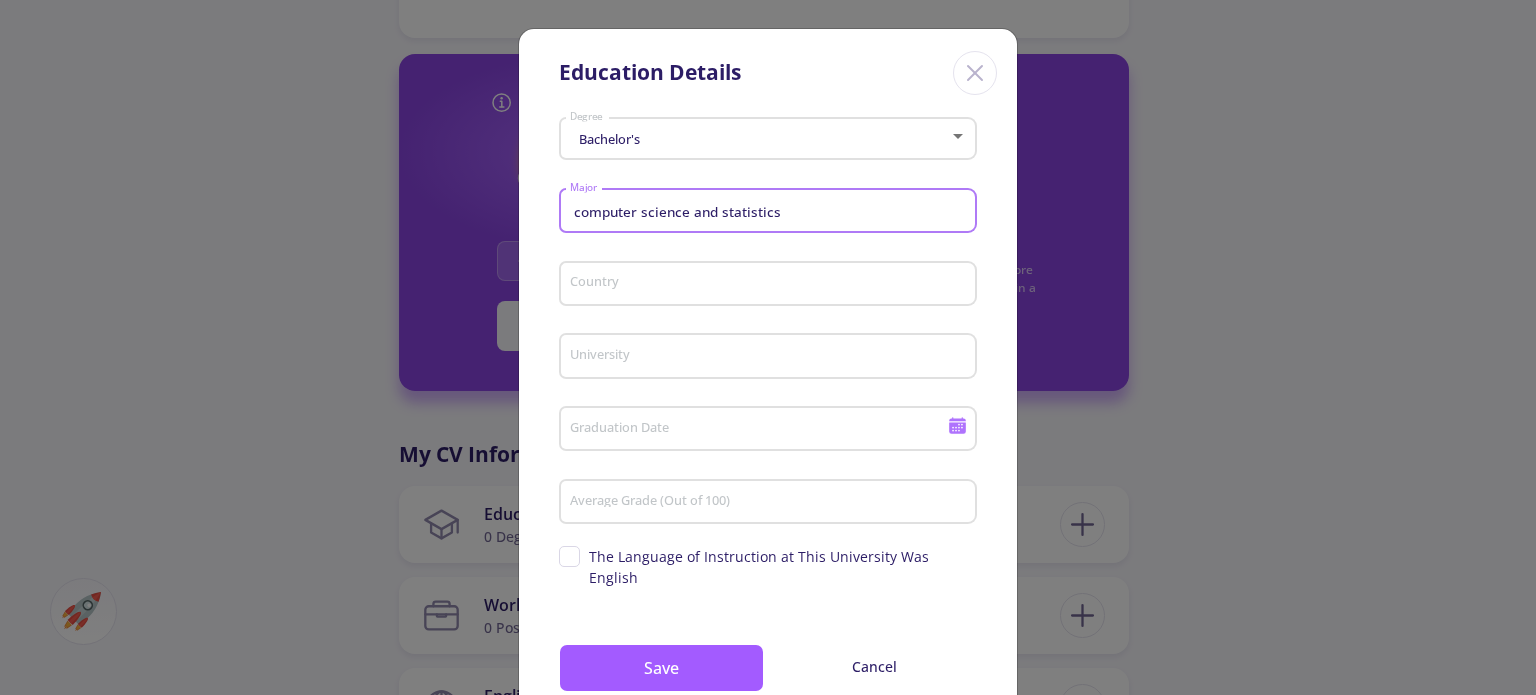 type on "computer science and statistics" 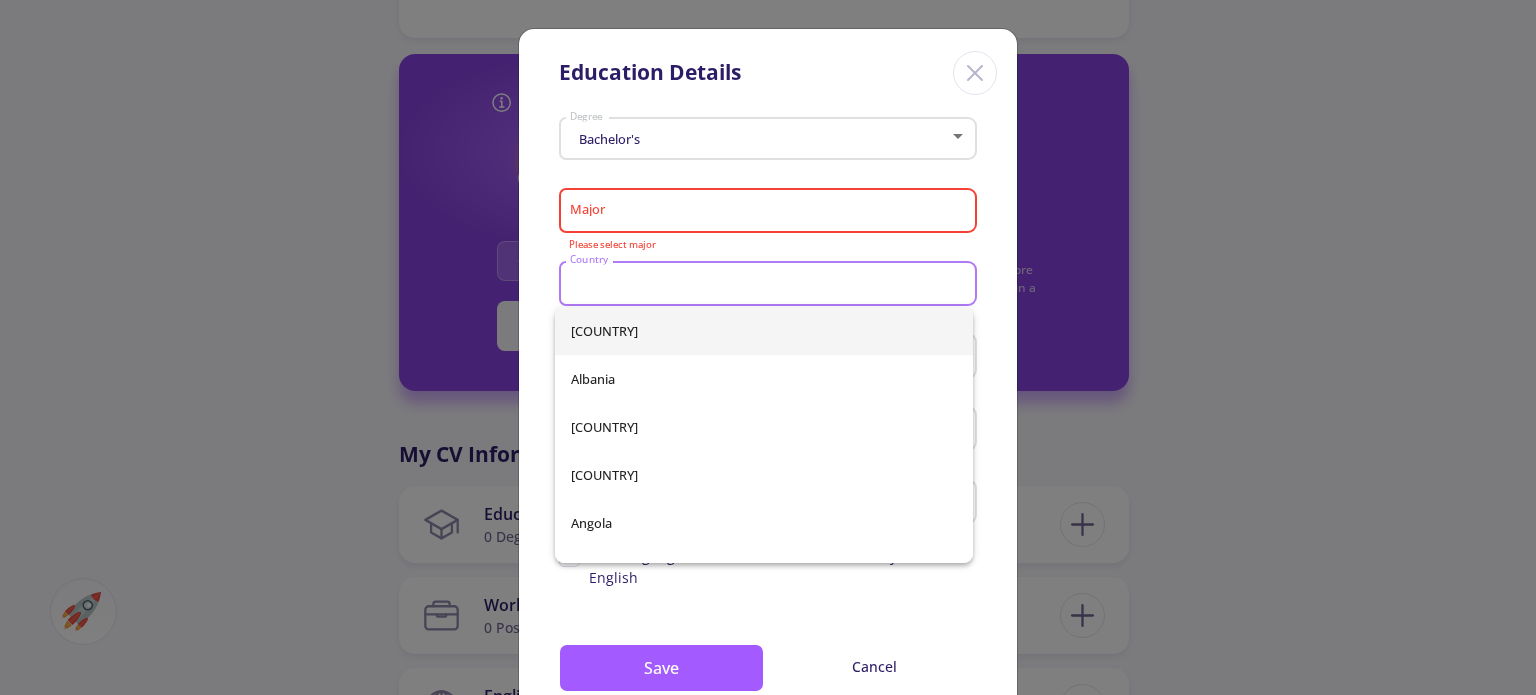 click on "Bachelor's Degree" at bounding box center [768, 135] 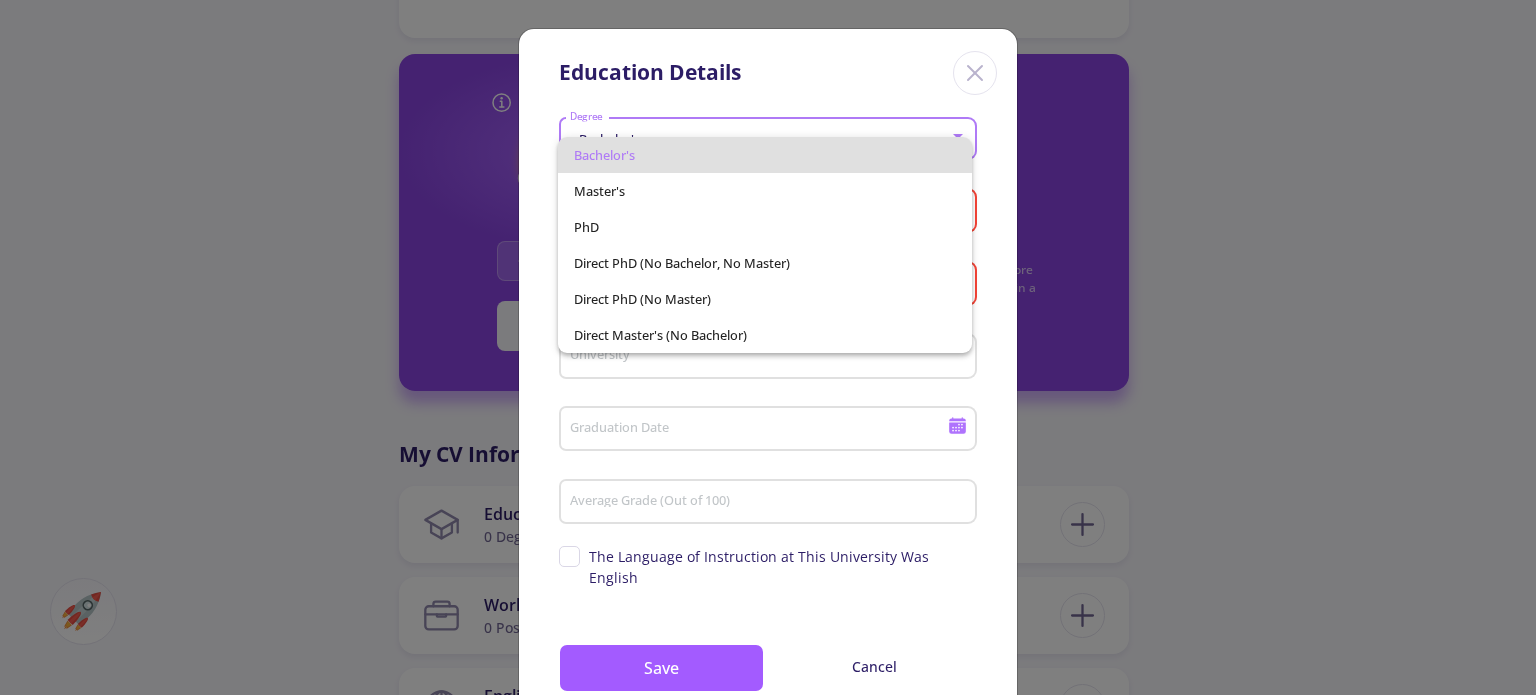 click at bounding box center [768, 347] 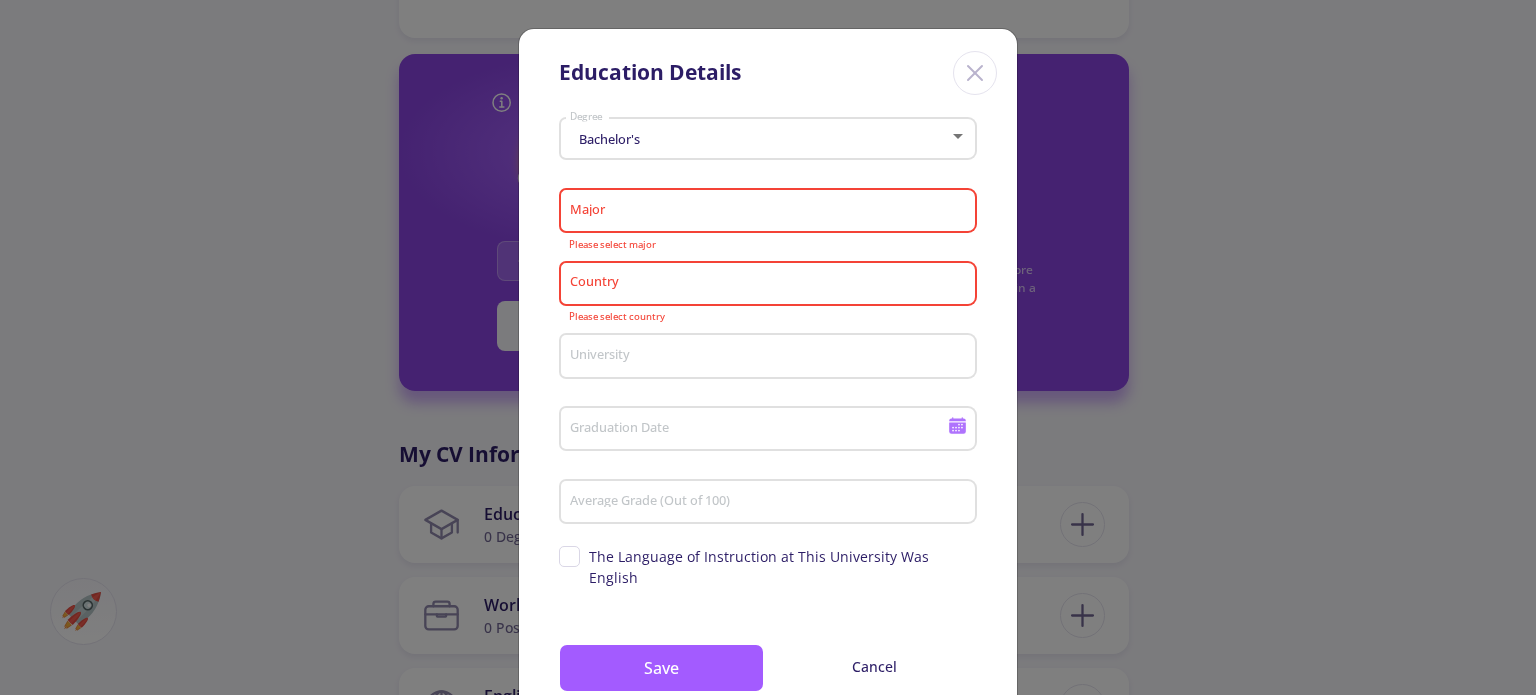 click on "Major" at bounding box center (771, 212) 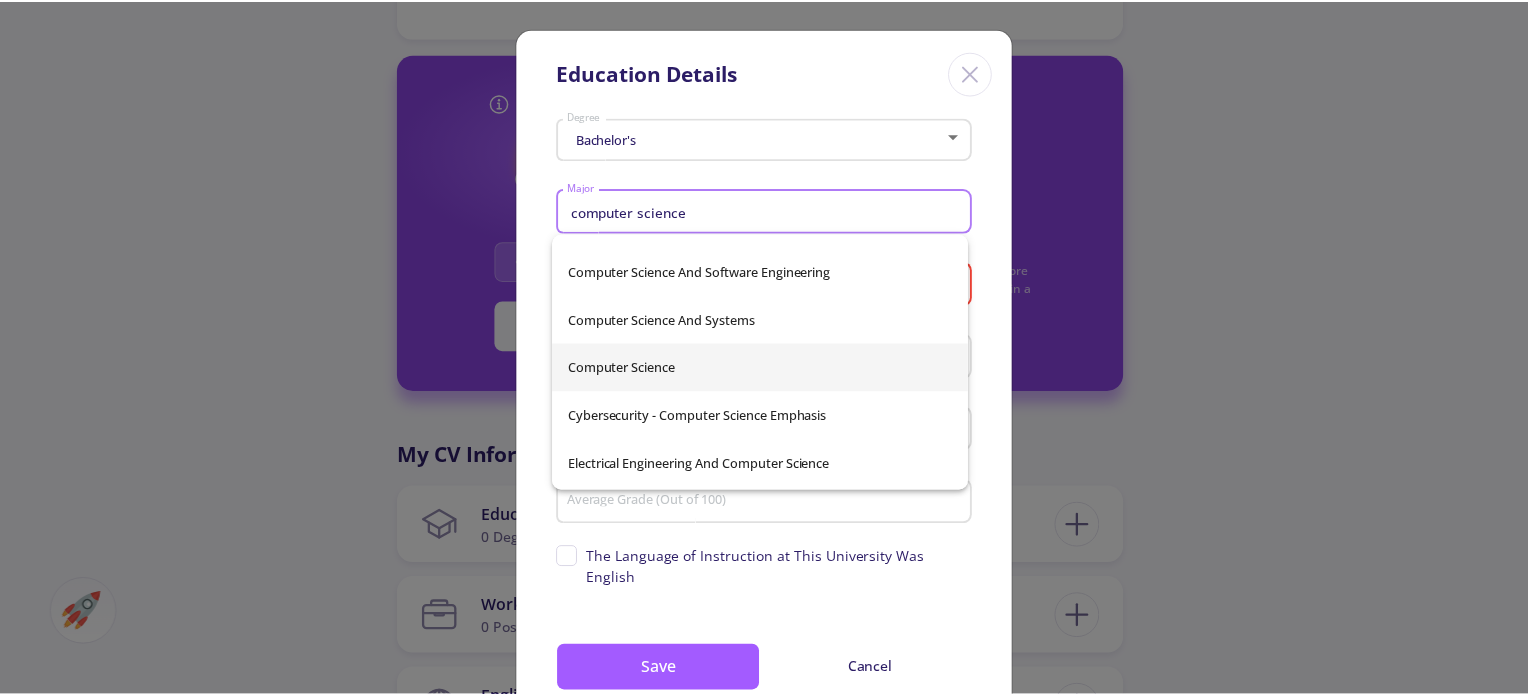 scroll, scrollTop: 656, scrollLeft: 0, axis: vertical 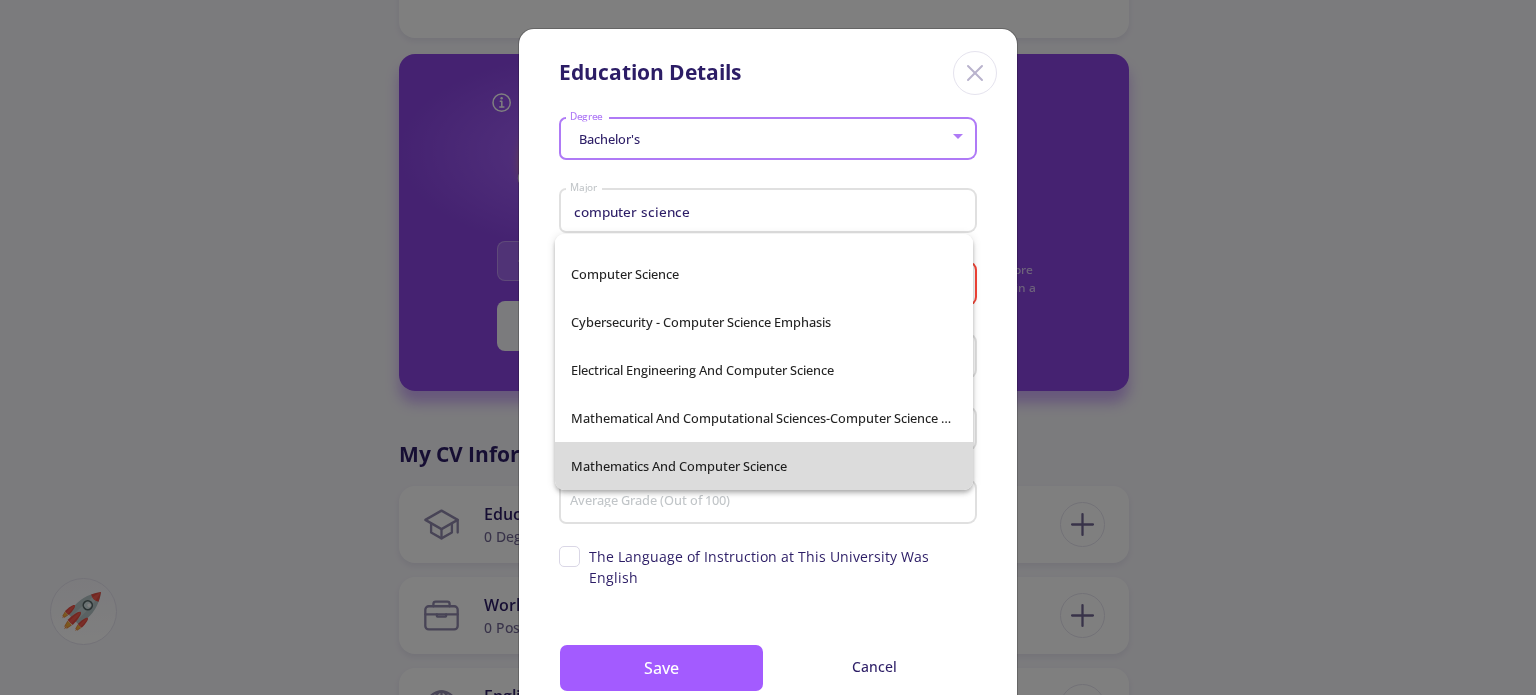 click on "Mathematics And Computer Science" at bounding box center (764, 466) 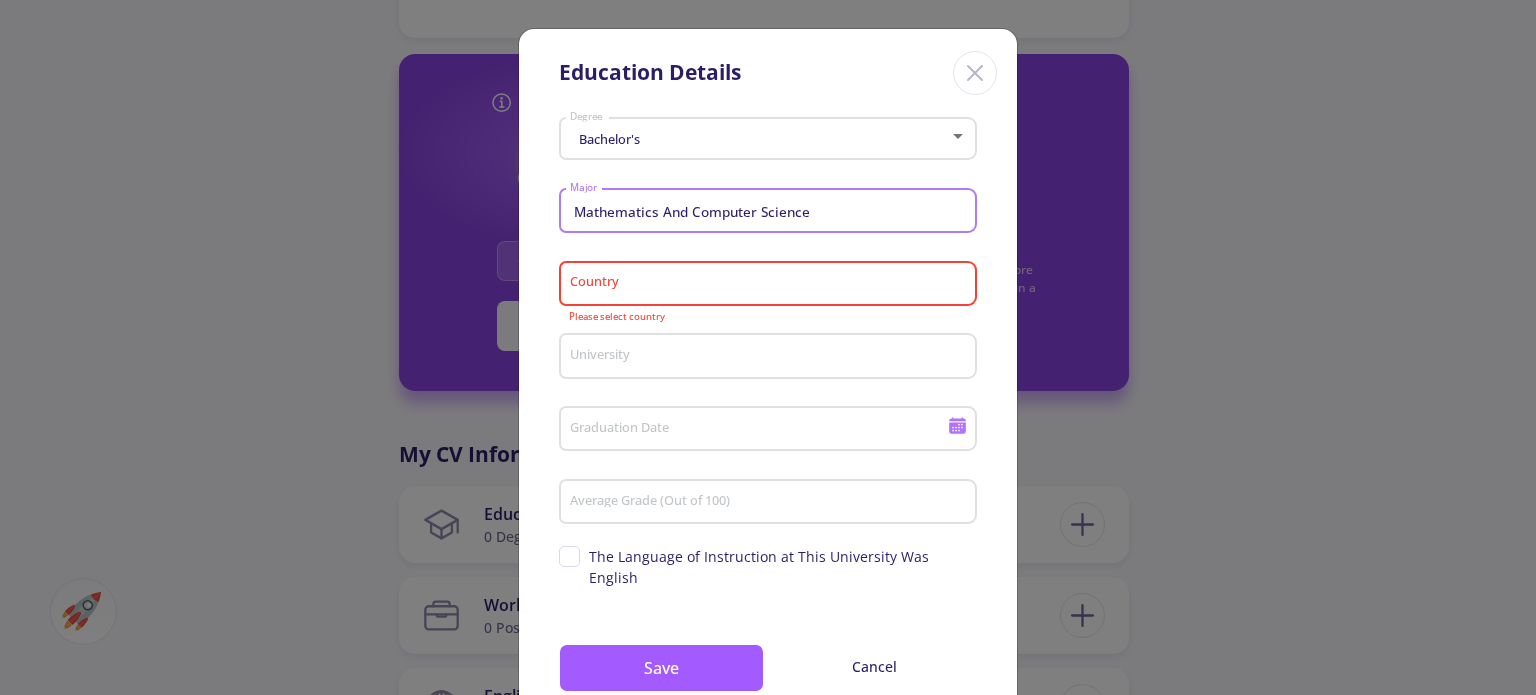 click on "Country" at bounding box center (771, 285) 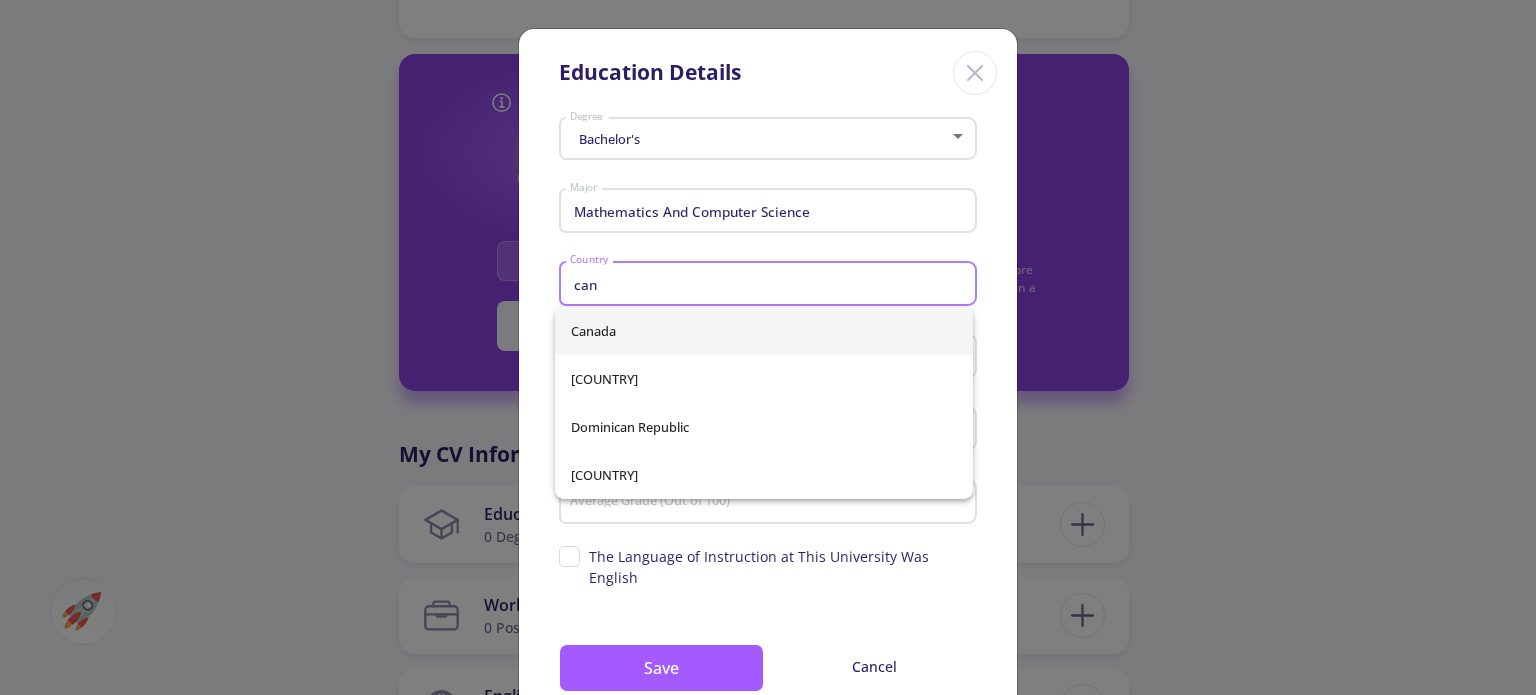 type on "can" 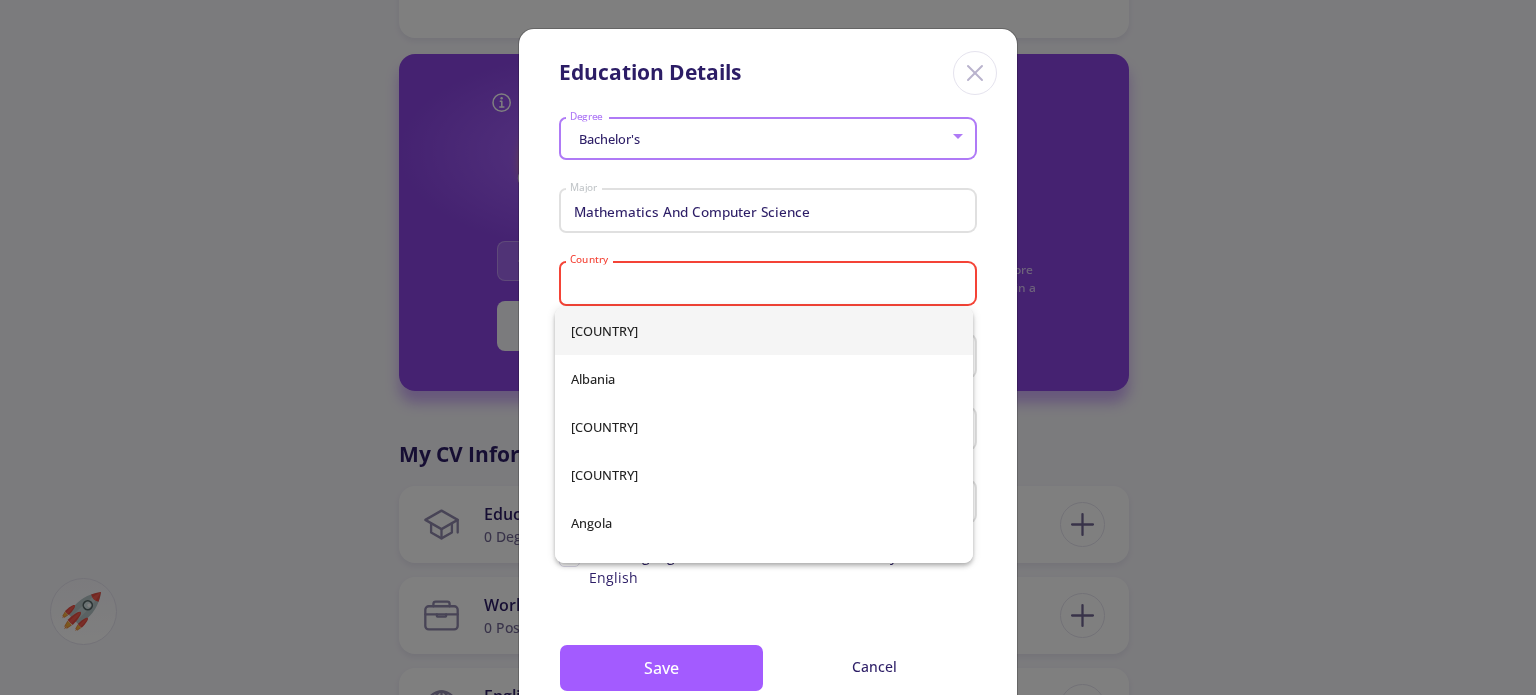 click on "Country" at bounding box center [771, 285] 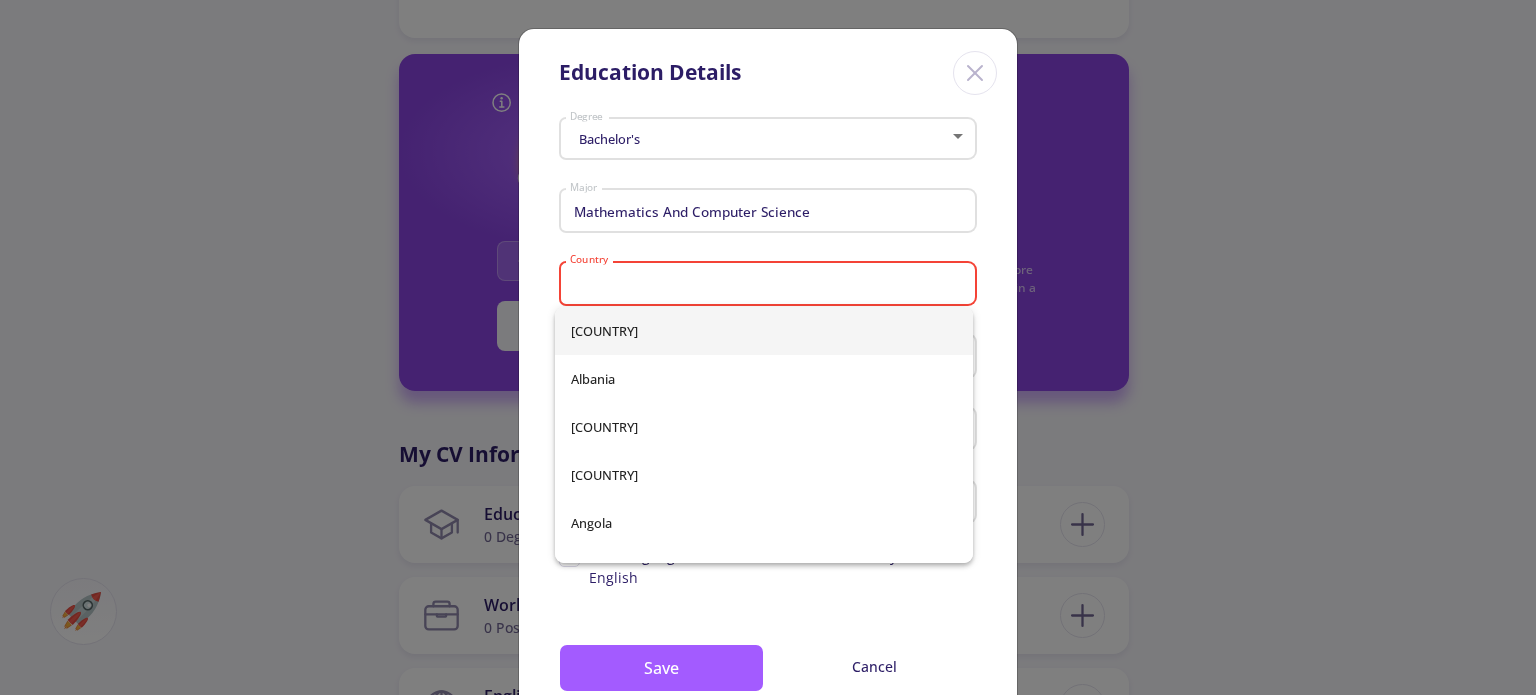 type on "Canada" 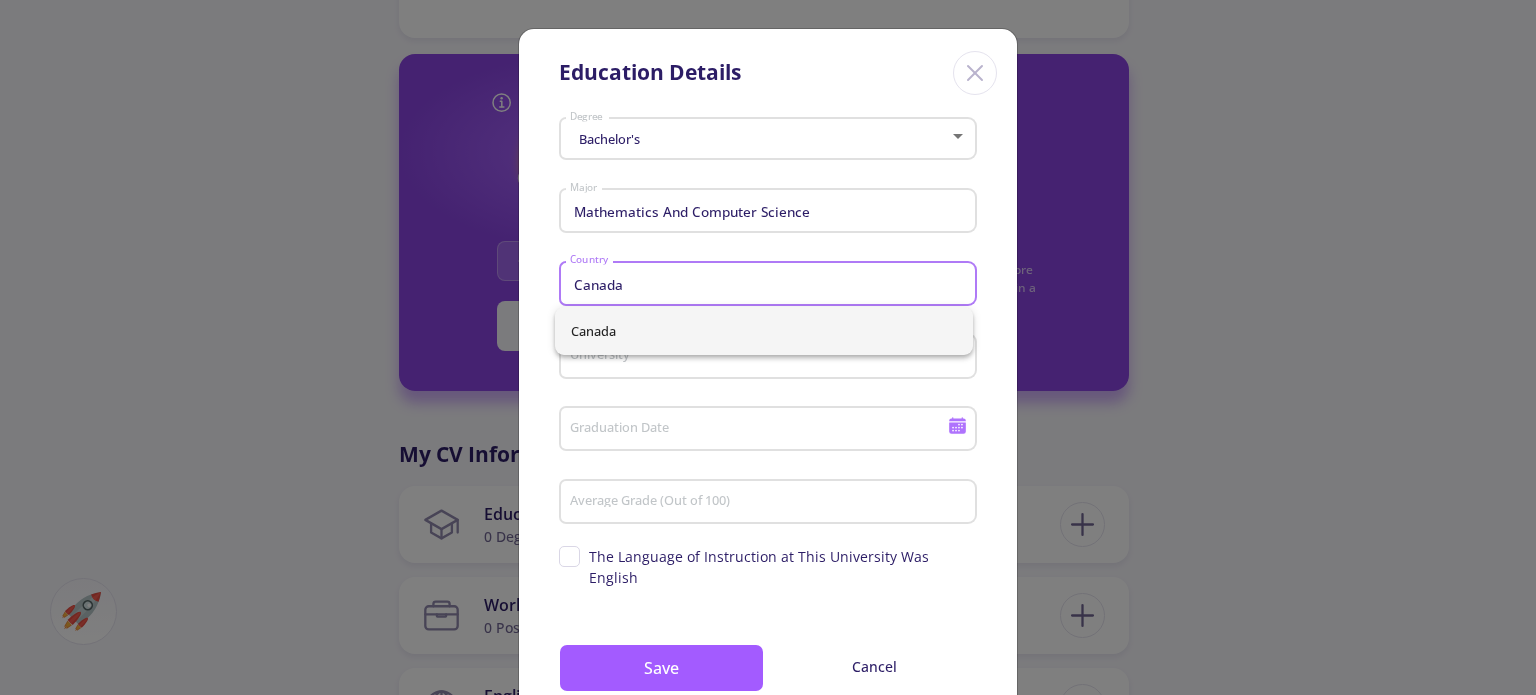 click on "Canada" at bounding box center (764, 331) 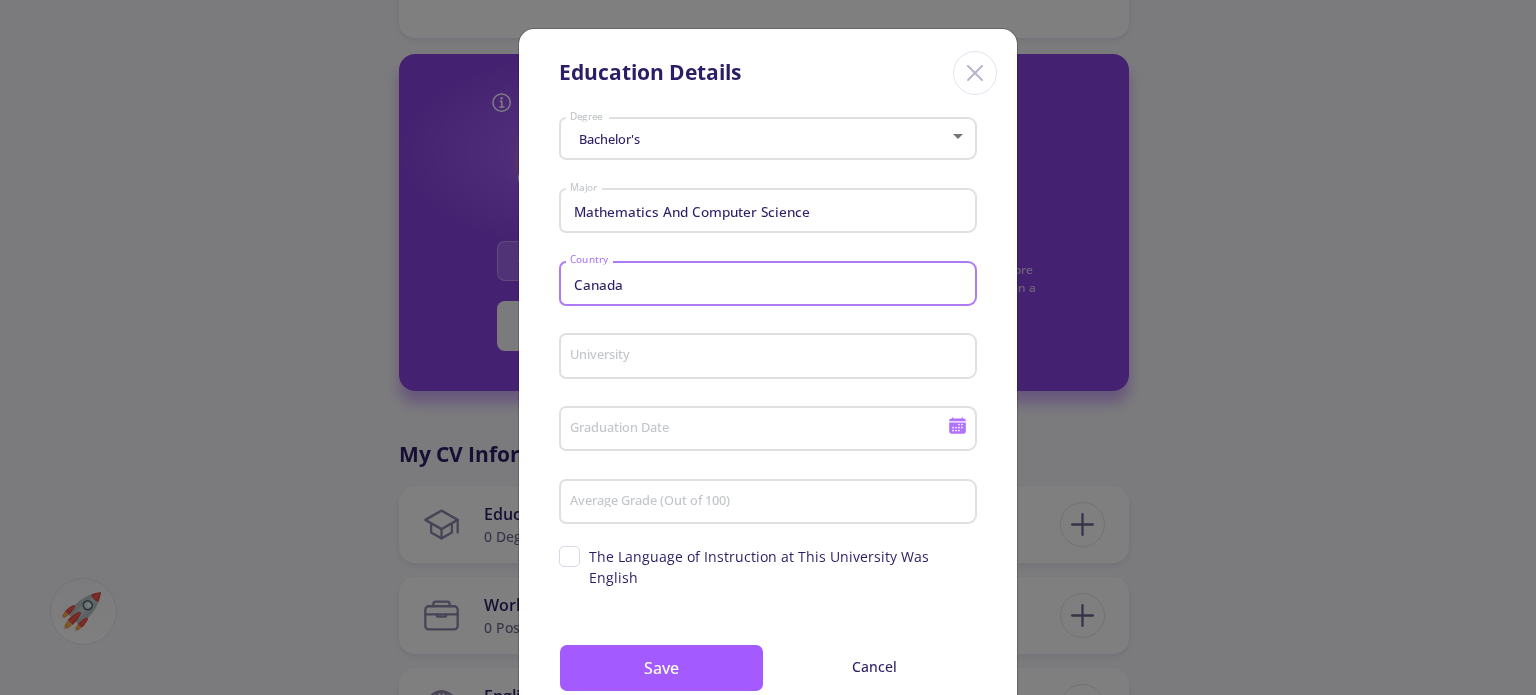 click on "University" at bounding box center [771, 357] 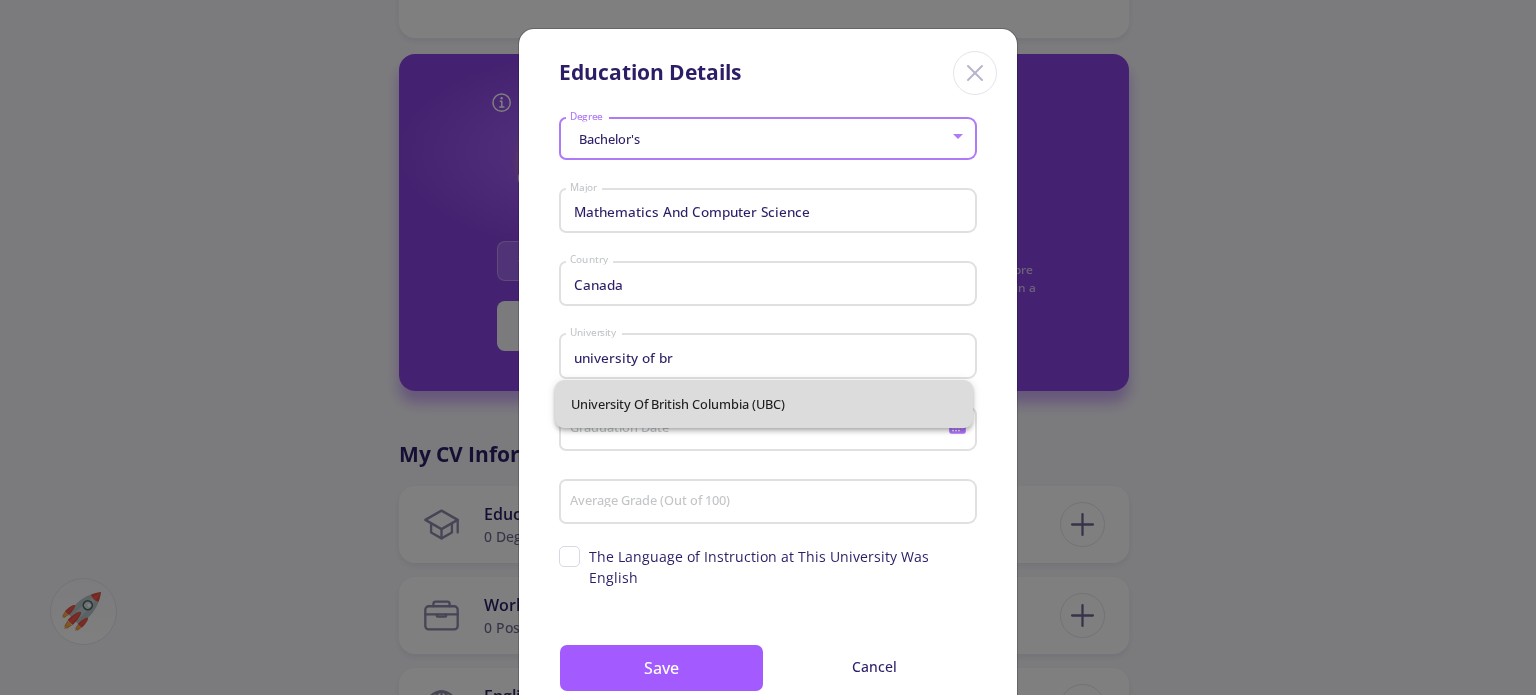 click on "University of British Columbia (UBC)" at bounding box center [764, 404] 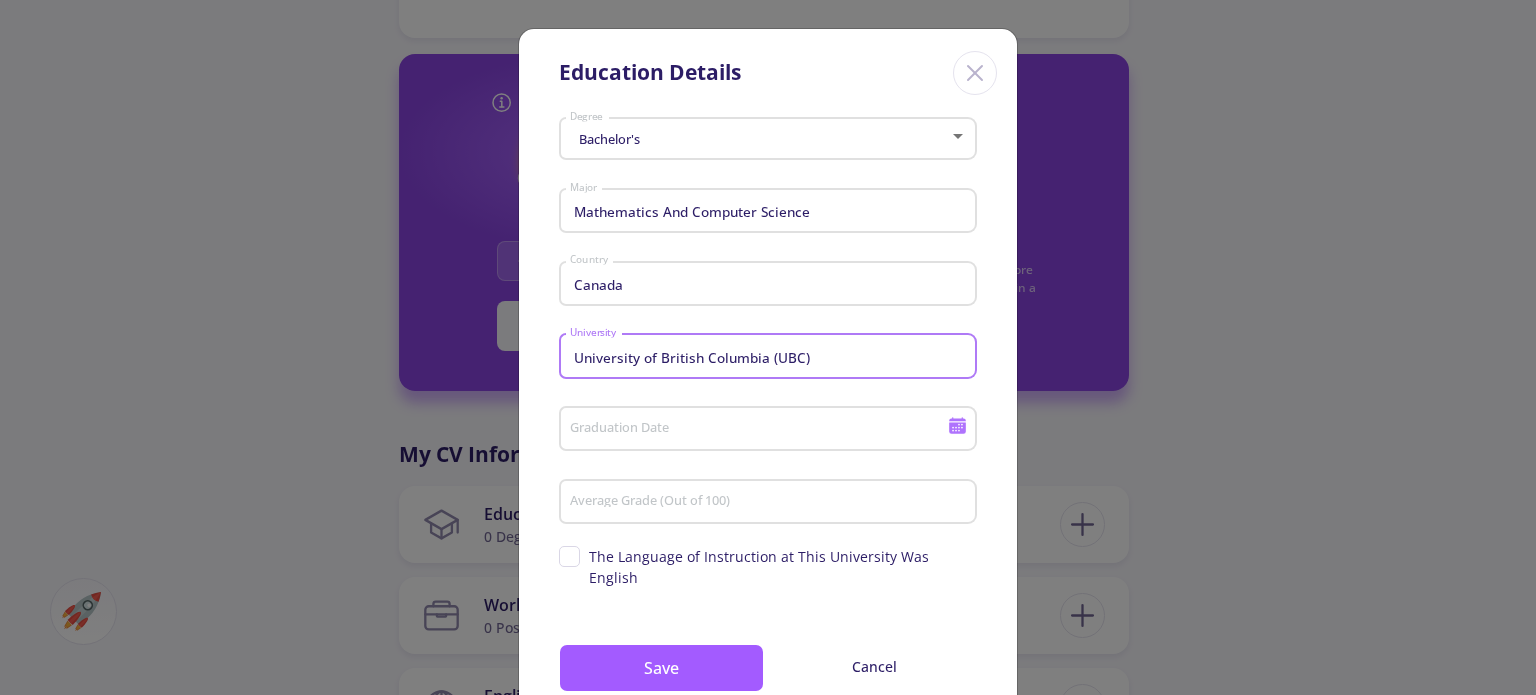 click on "Graduation Date" at bounding box center (761, 430) 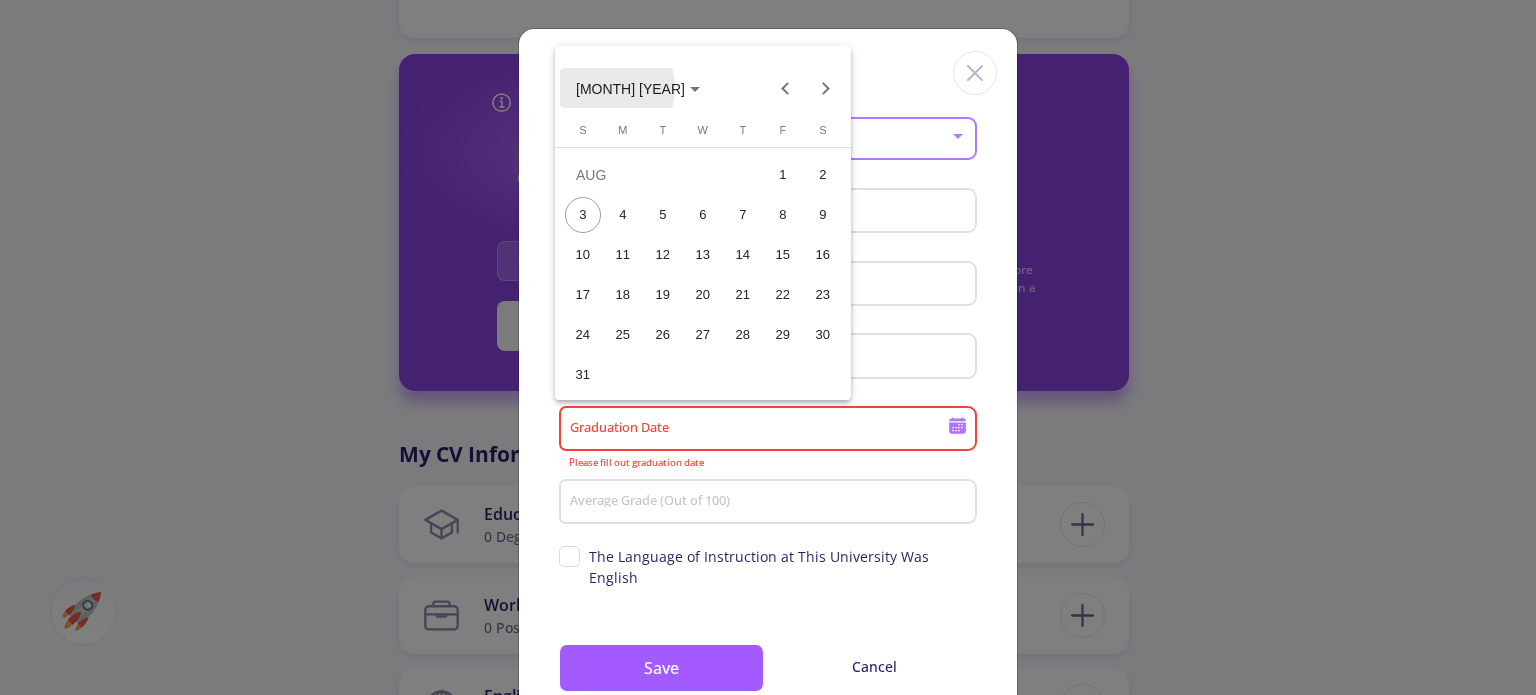 click on "[MONTH] [YEAR]" at bounding box center (630, 89) 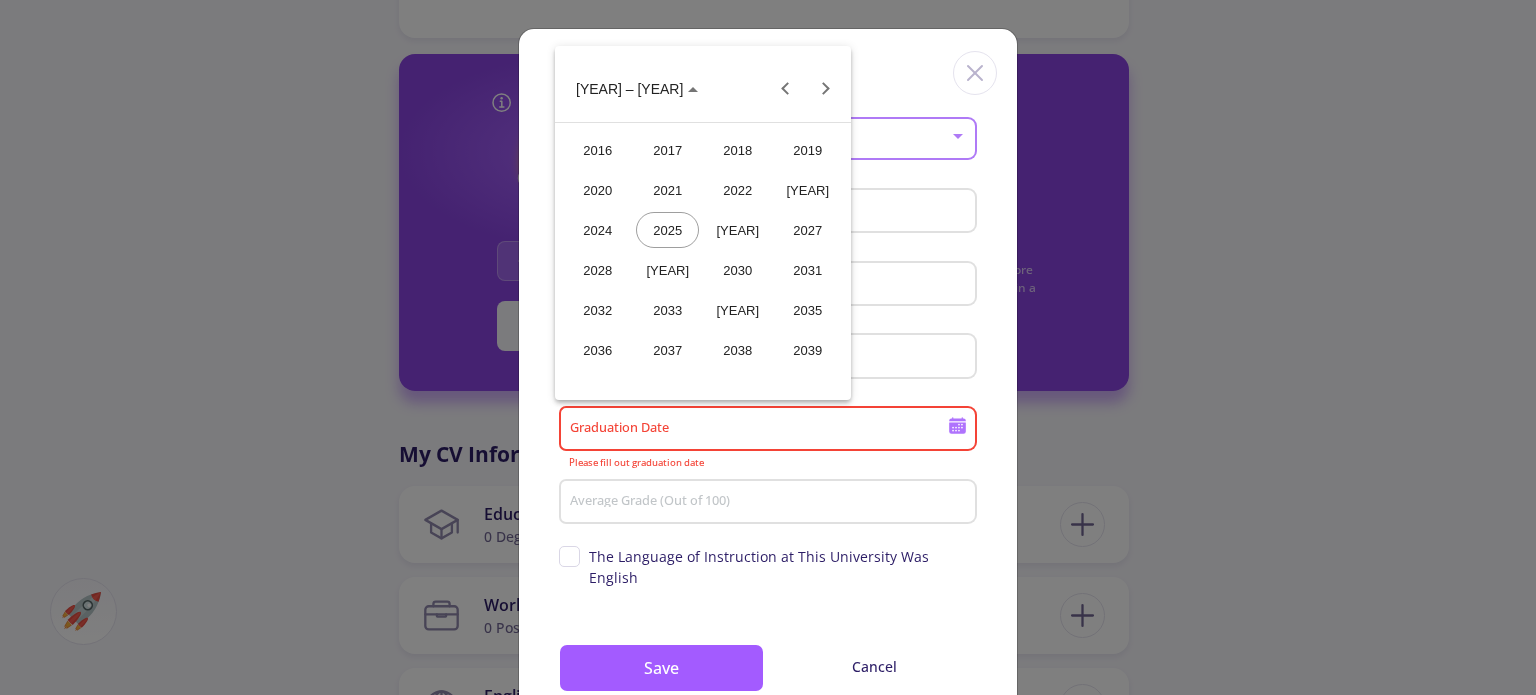 click on "[YEAR]" at bounding box center (737, 230) 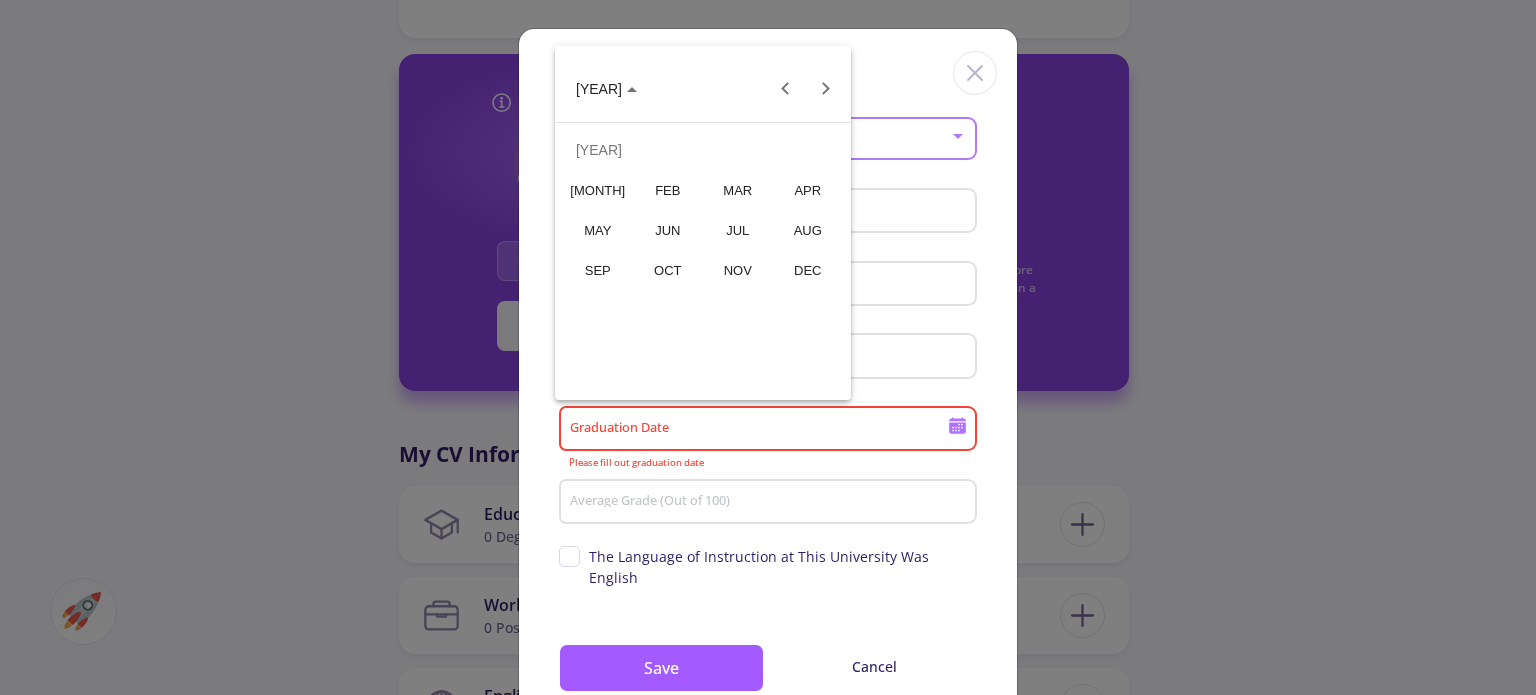 click on "MAY" at bounding box center (597, 230) 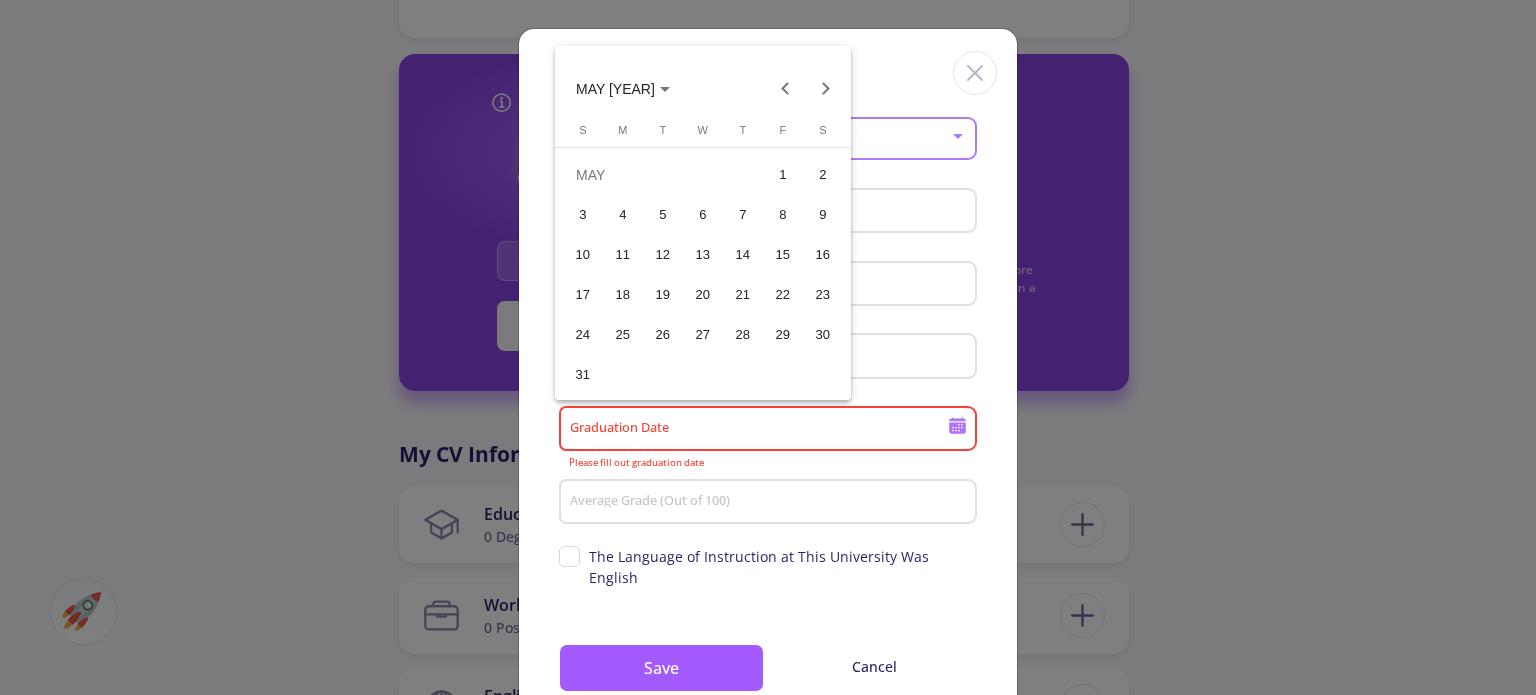 click on "24" at bounding box center [583, 335] 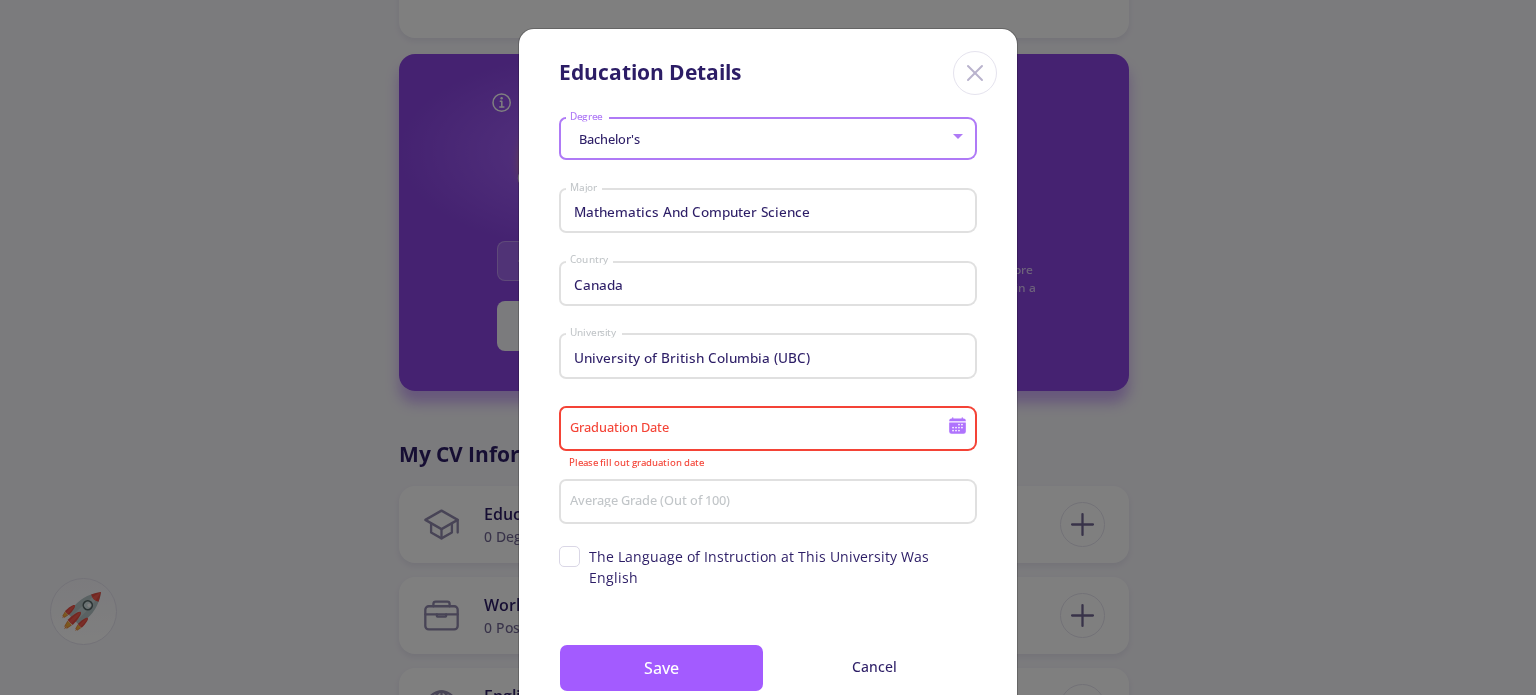 type on "[DATE]" 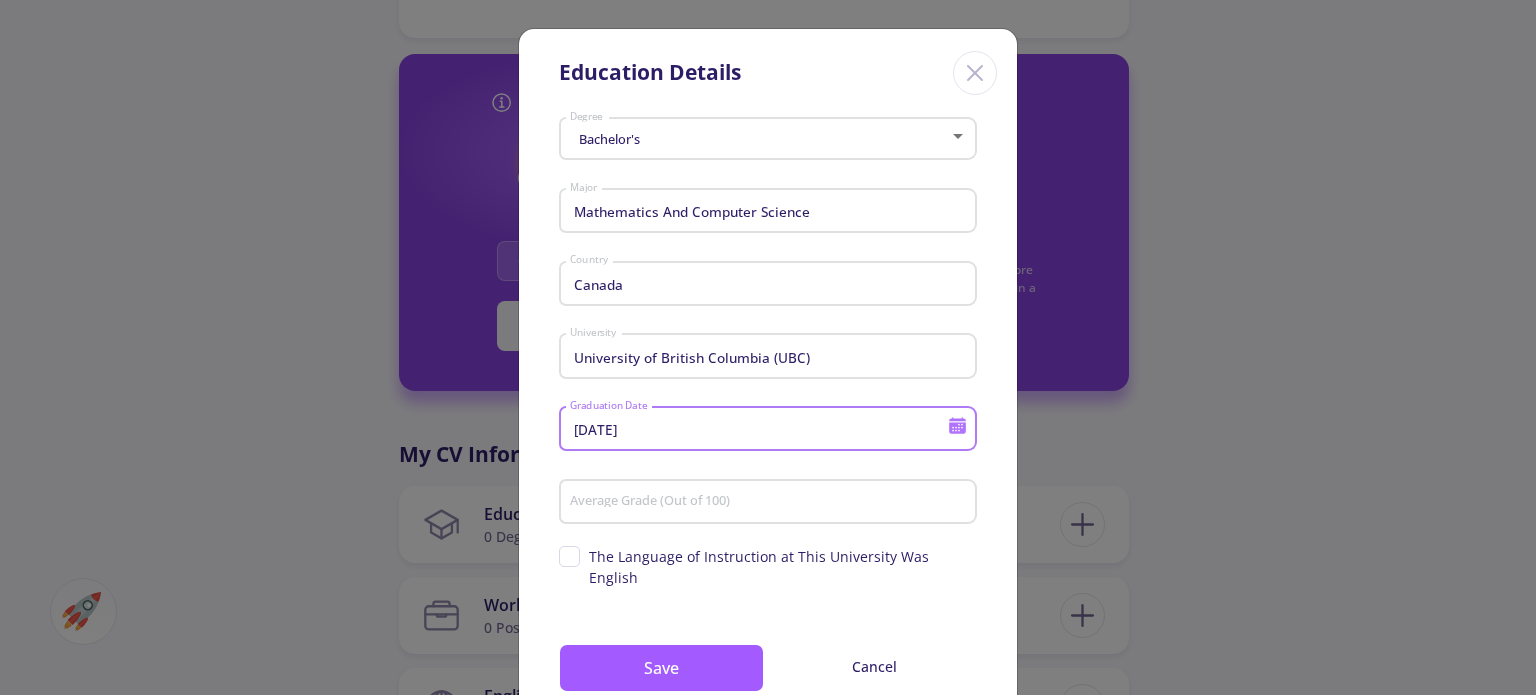 click on "Average Grade (Out of 100)" at bounding box center (771, 503) 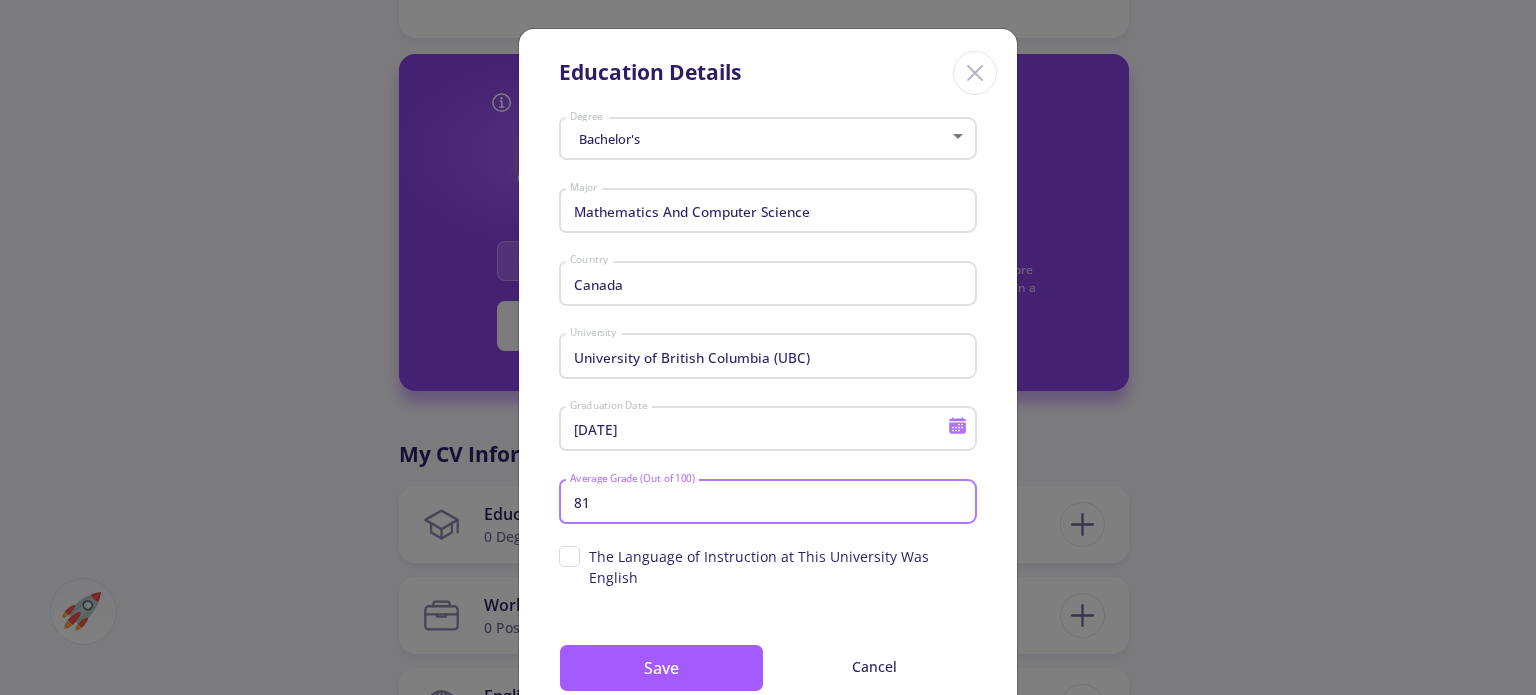 type on "81" 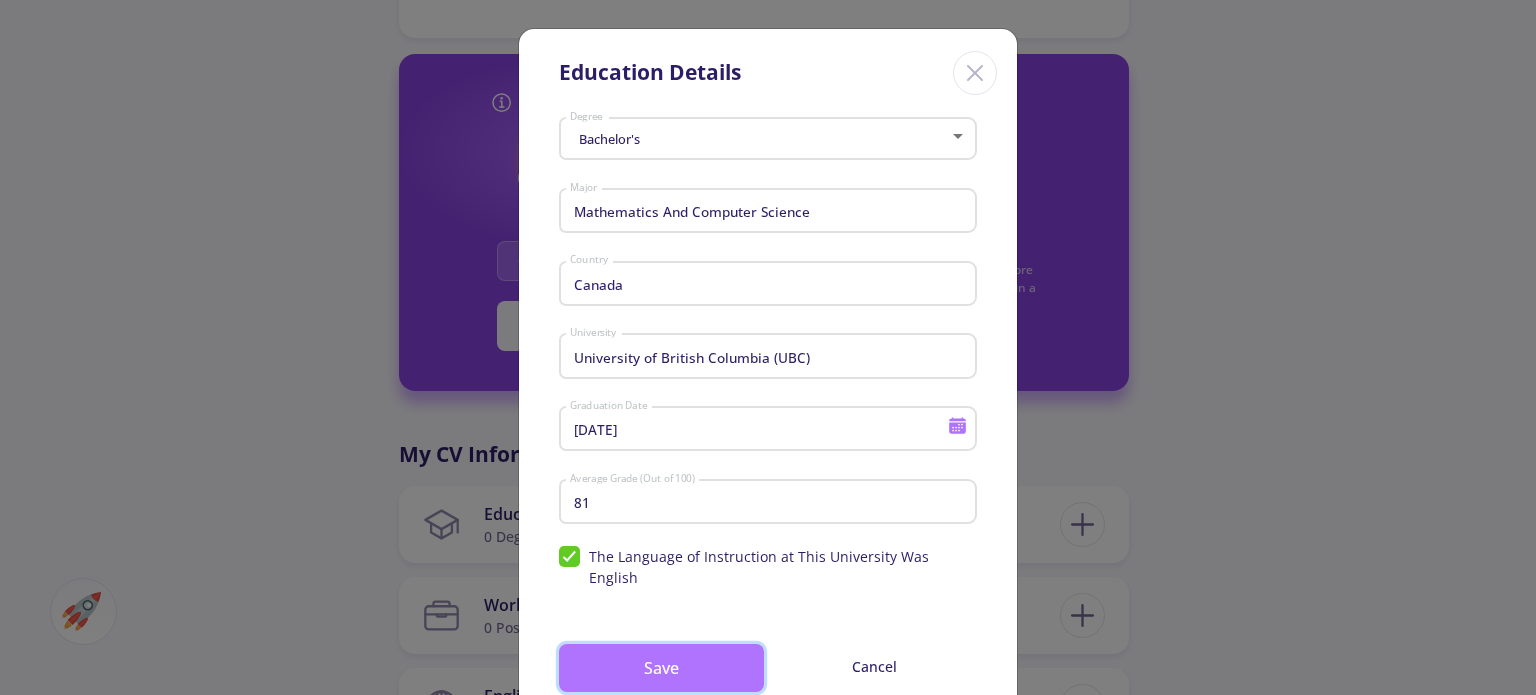 click on "Save" at bounding box center [661, 668] 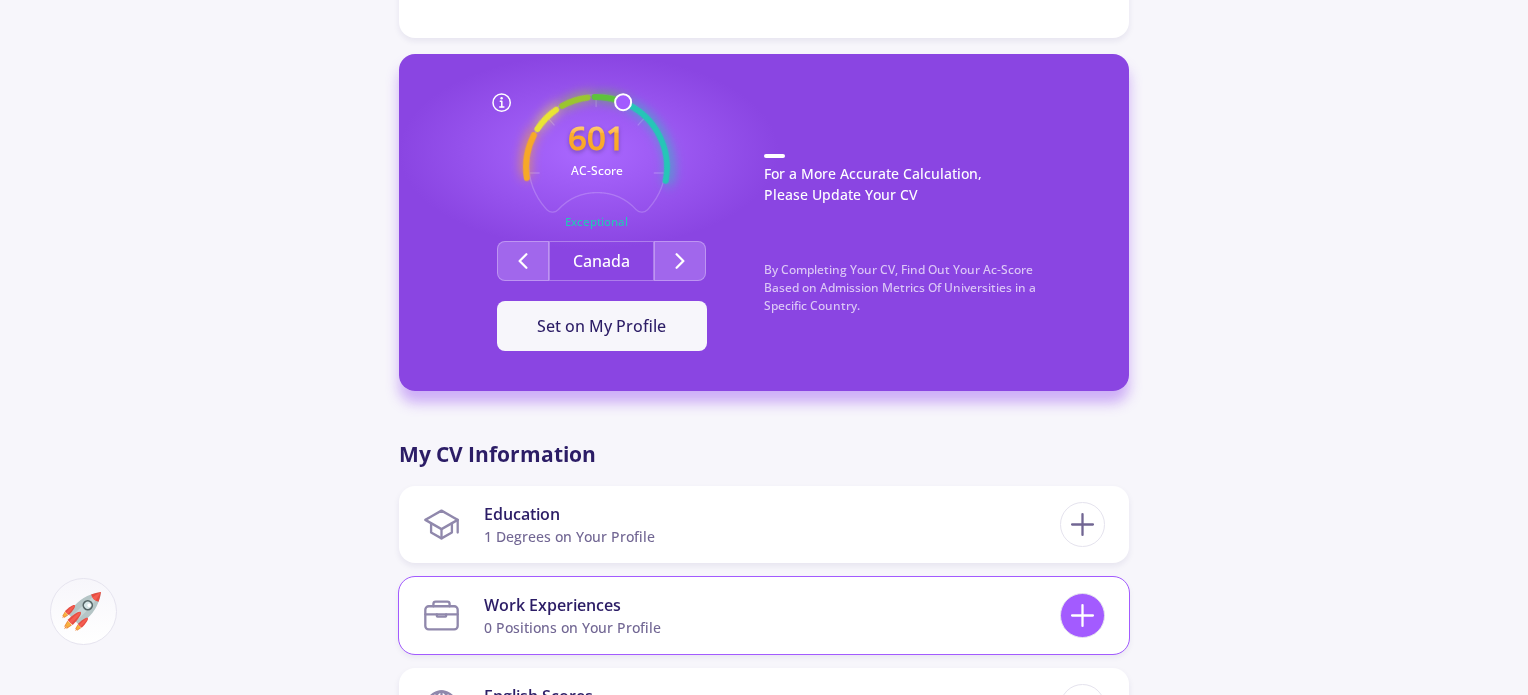 click 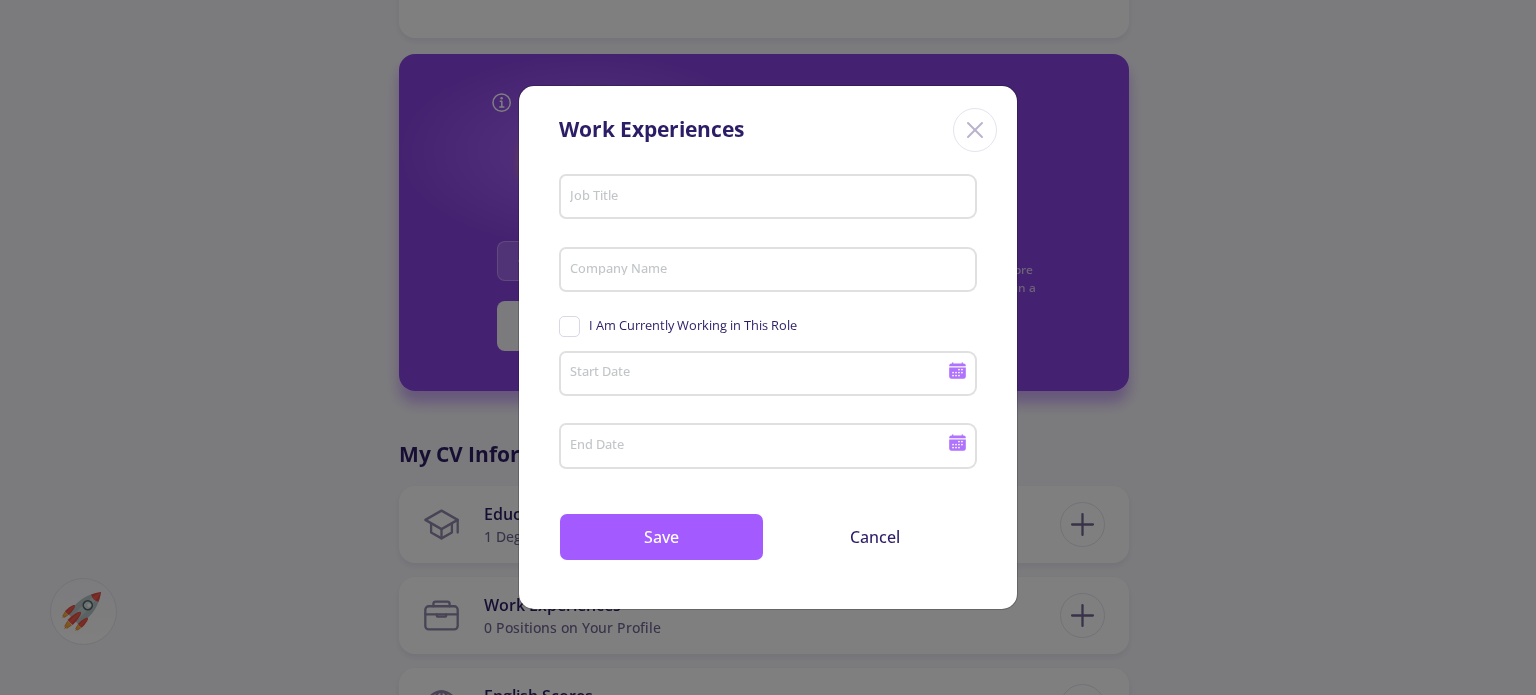 click on "Job Title" at bounding box center (768, 193) 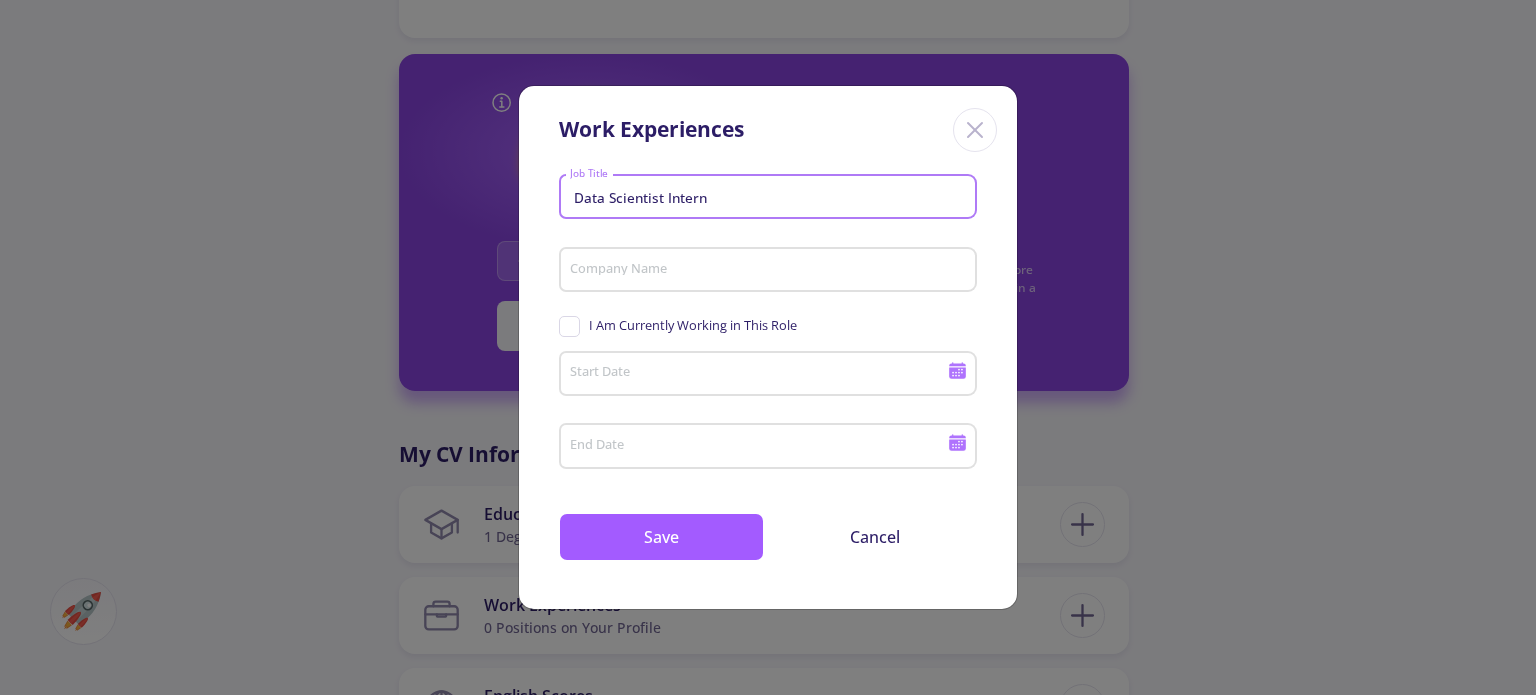 type on "Data Scientist Intern" 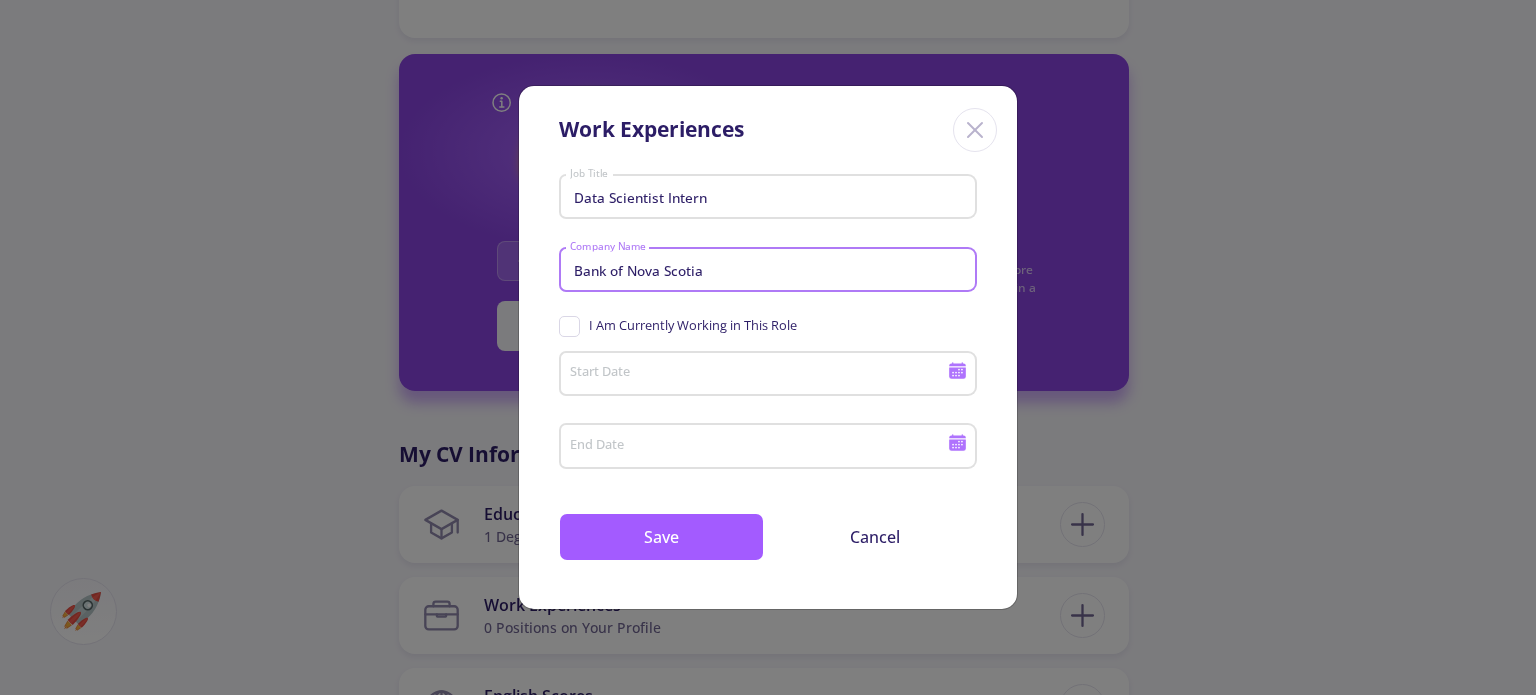 type on "Bank of Nova Scotia" 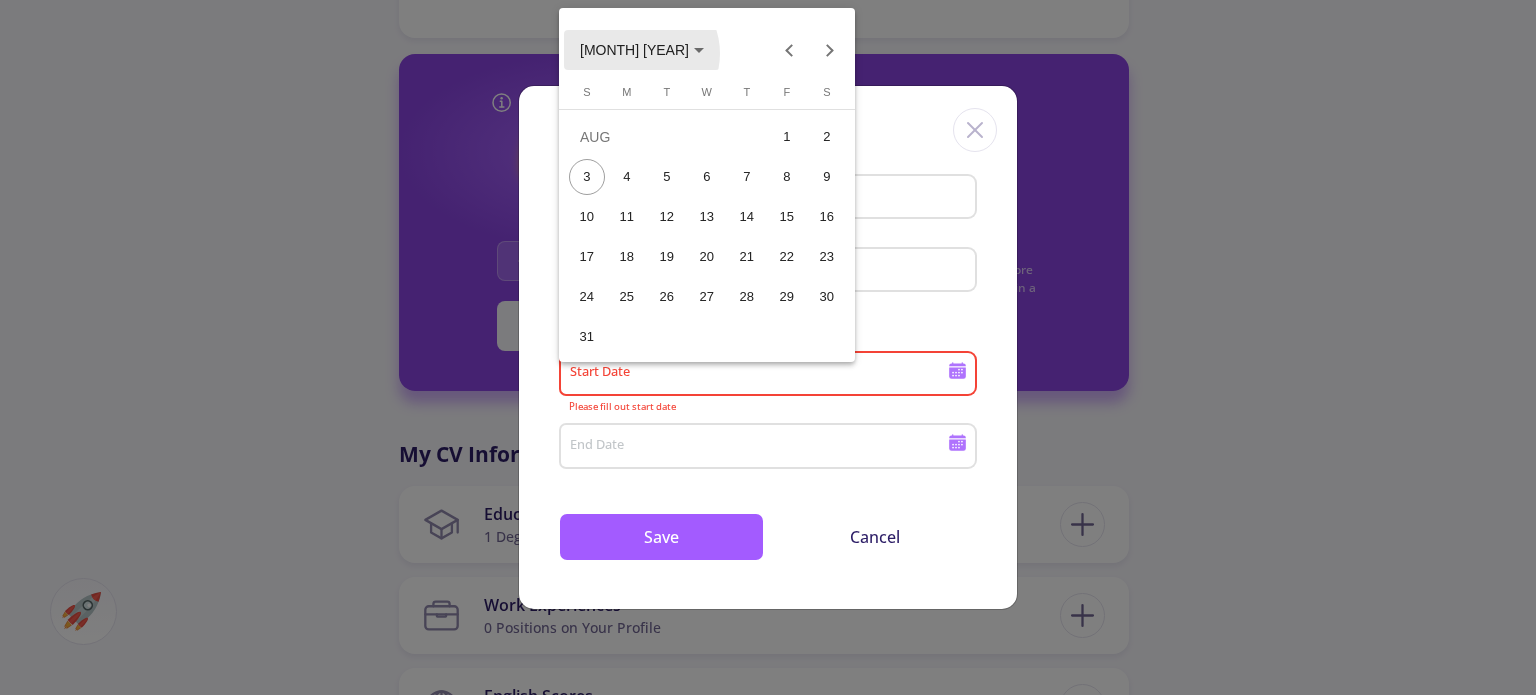 click on "[MONTH] [YEAR]" at bounding box center (634, 51) 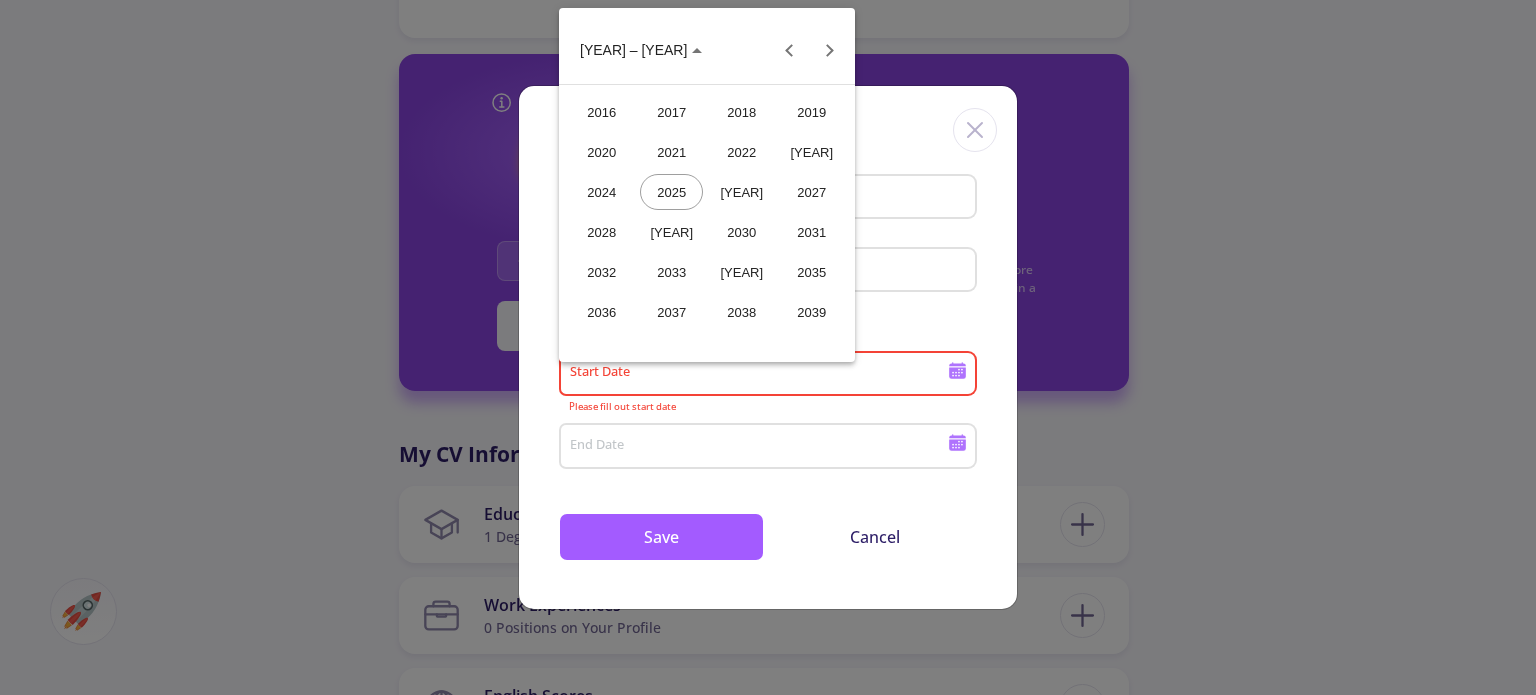 click on "2024" at bounding box center [601, 192] 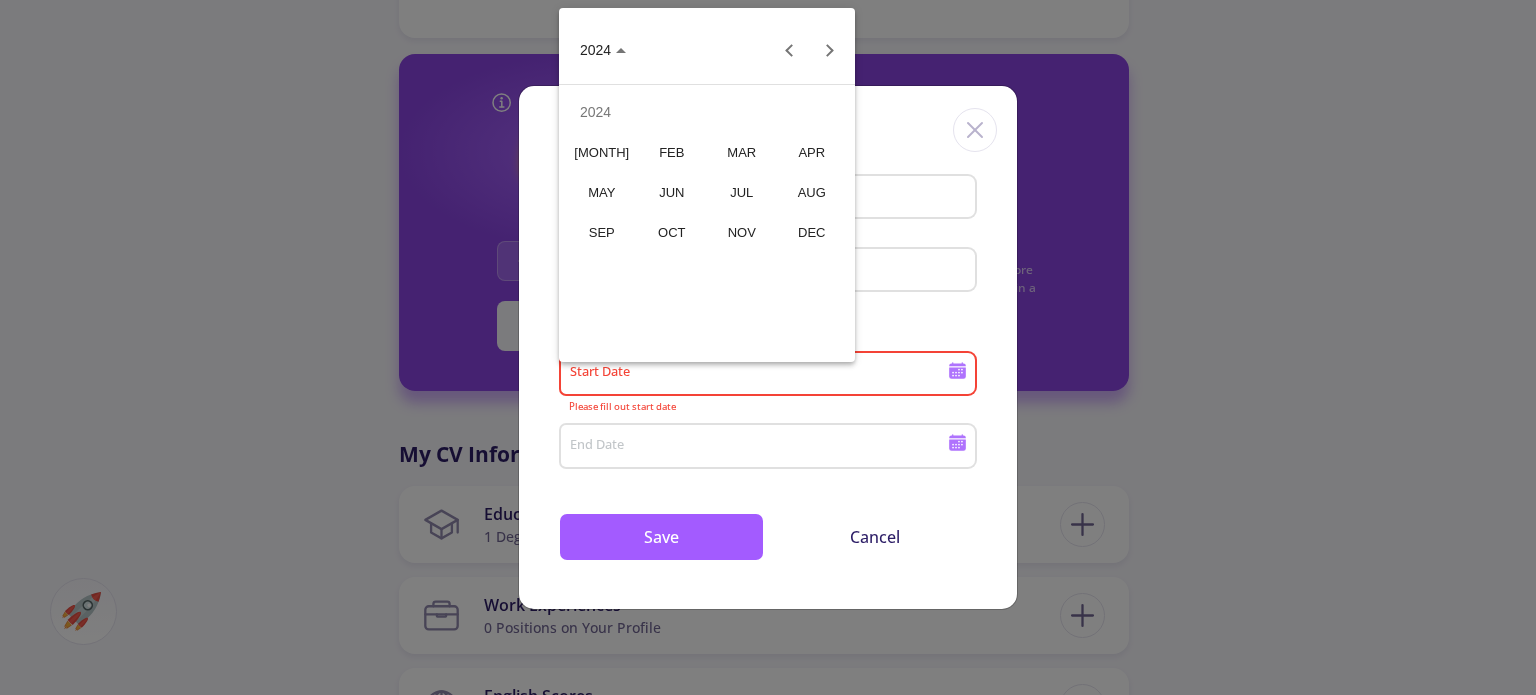 click on "[MONTH]" at bounding box center [601, 152] 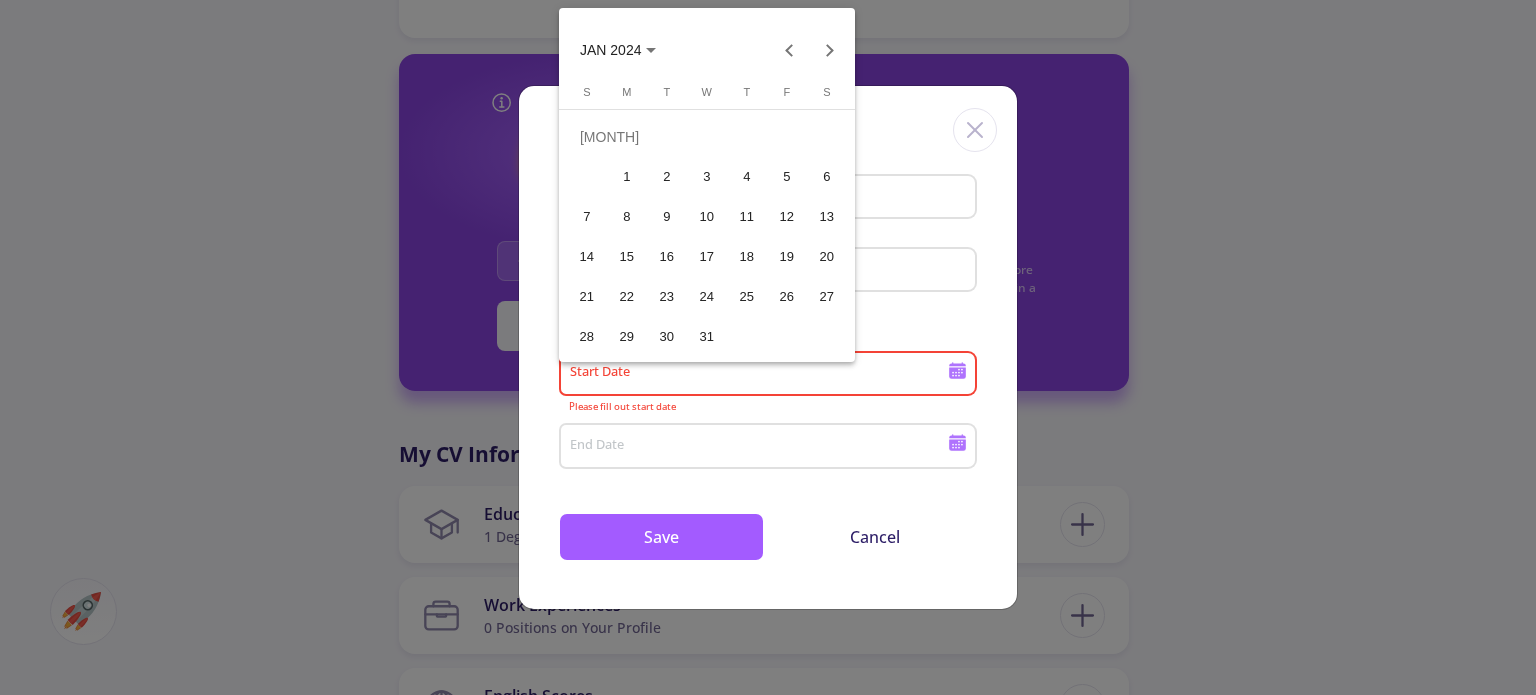 click on "15" at bounding box center [627, 257] 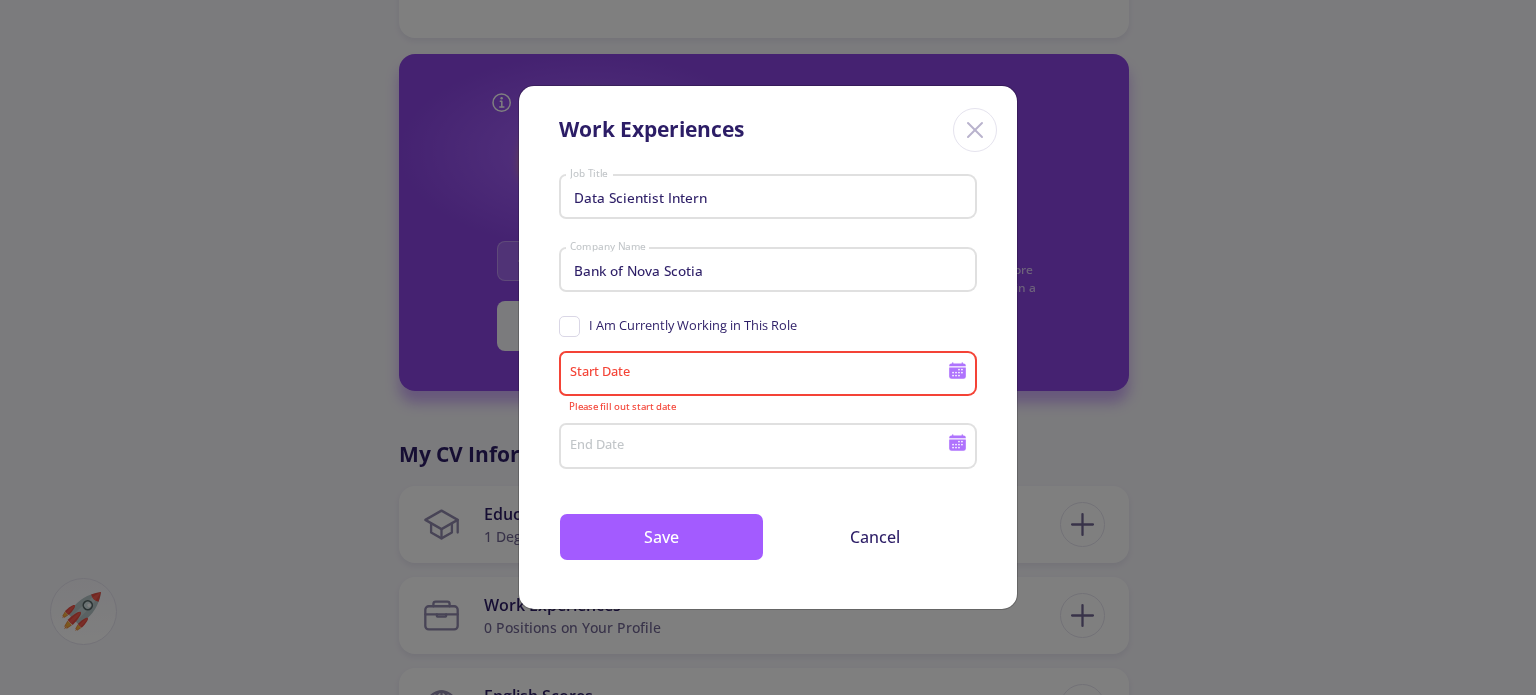type on "1/15/2024" 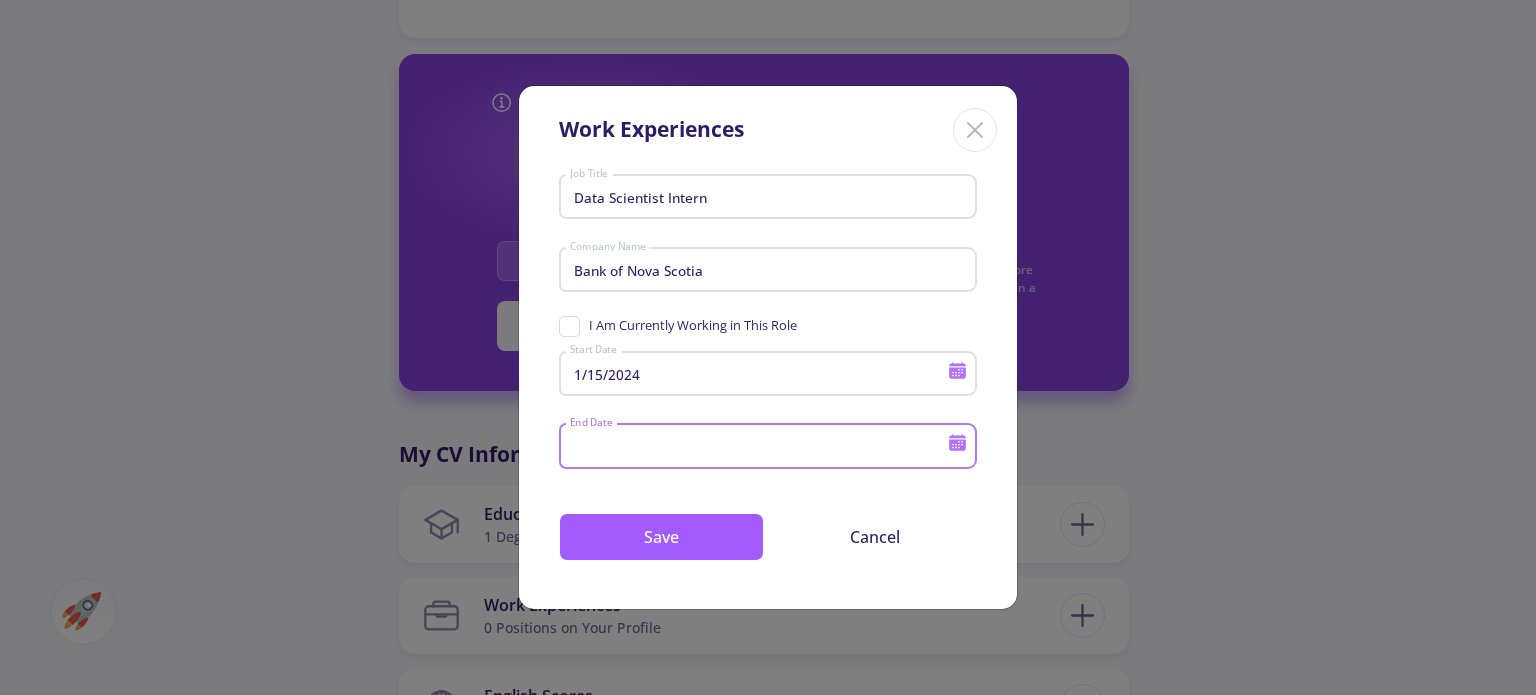 click on "End Date" at bounding box center (761, 447) 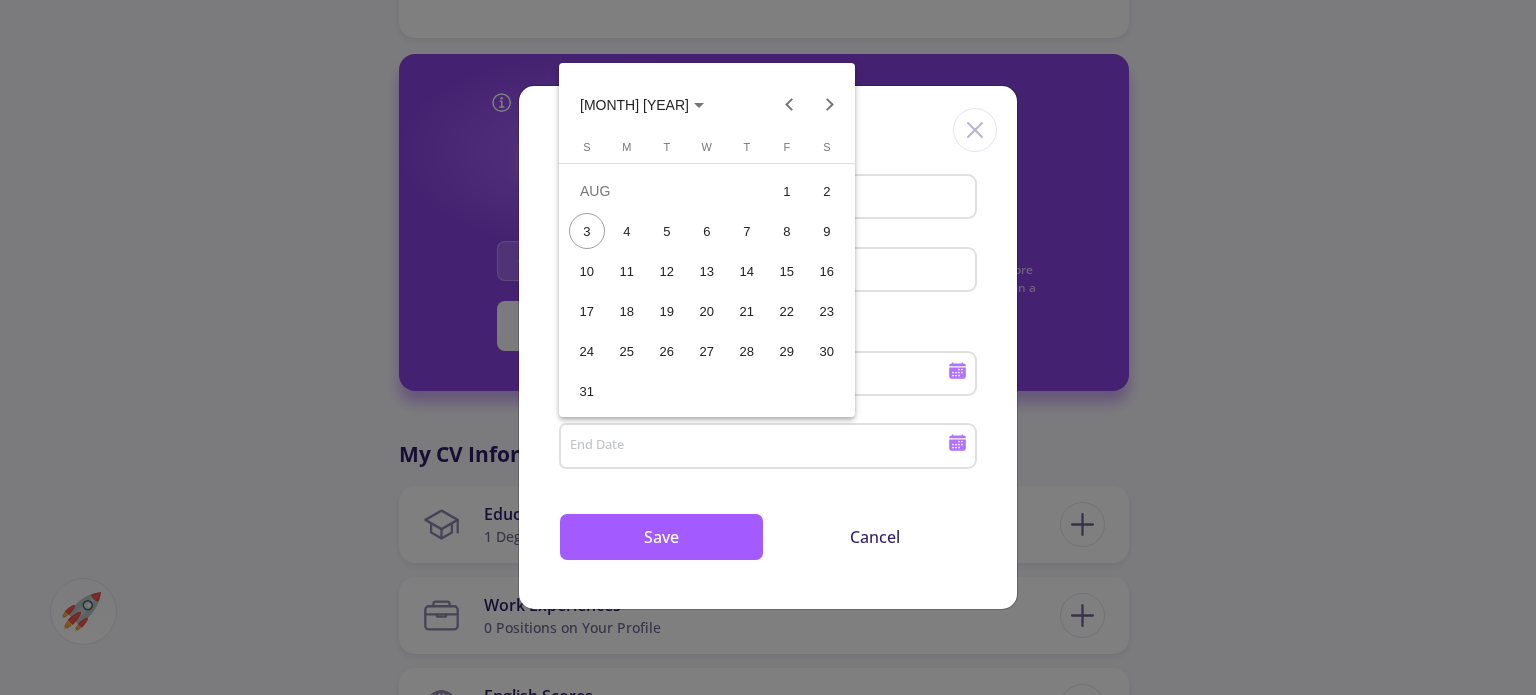 click on "[MONTH] [YEAR]" at bounding box center [634, 105] 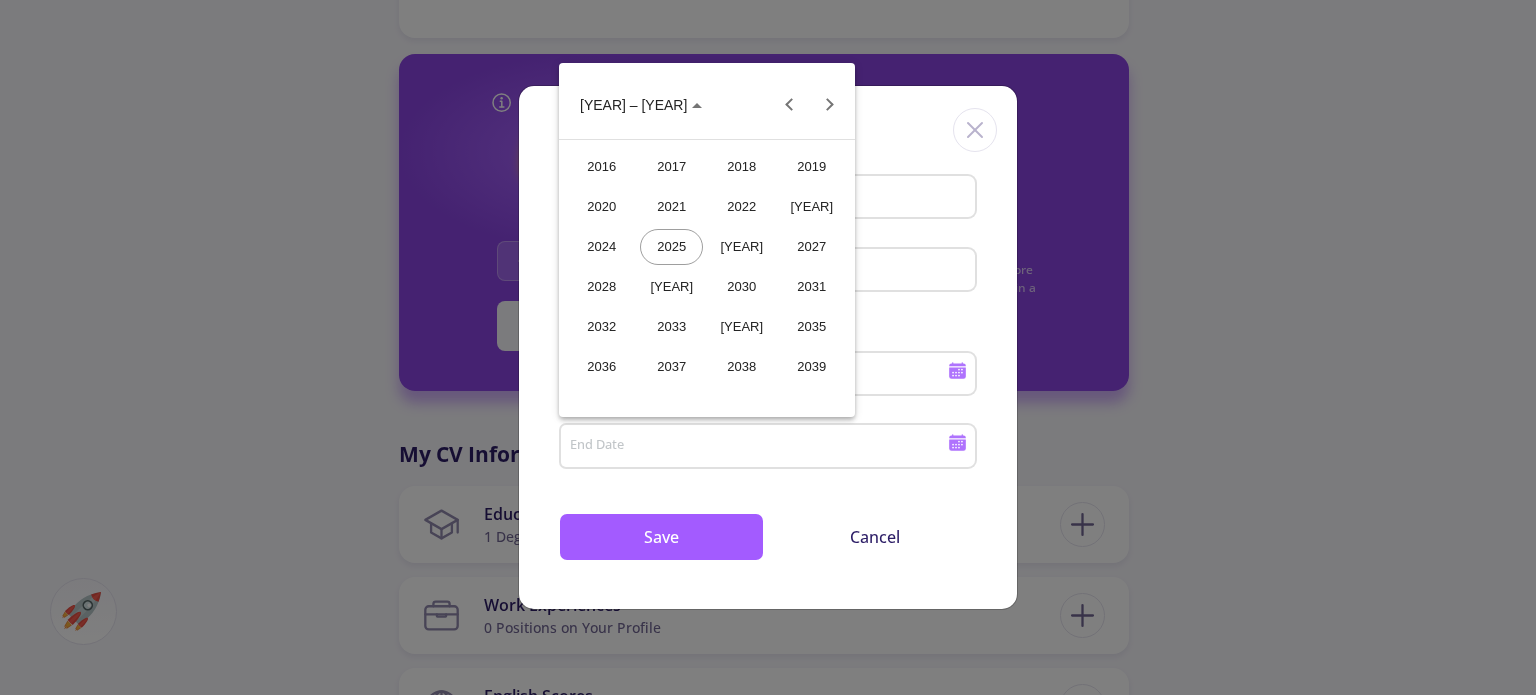 click on "2024" at bounding box center (601, 247) 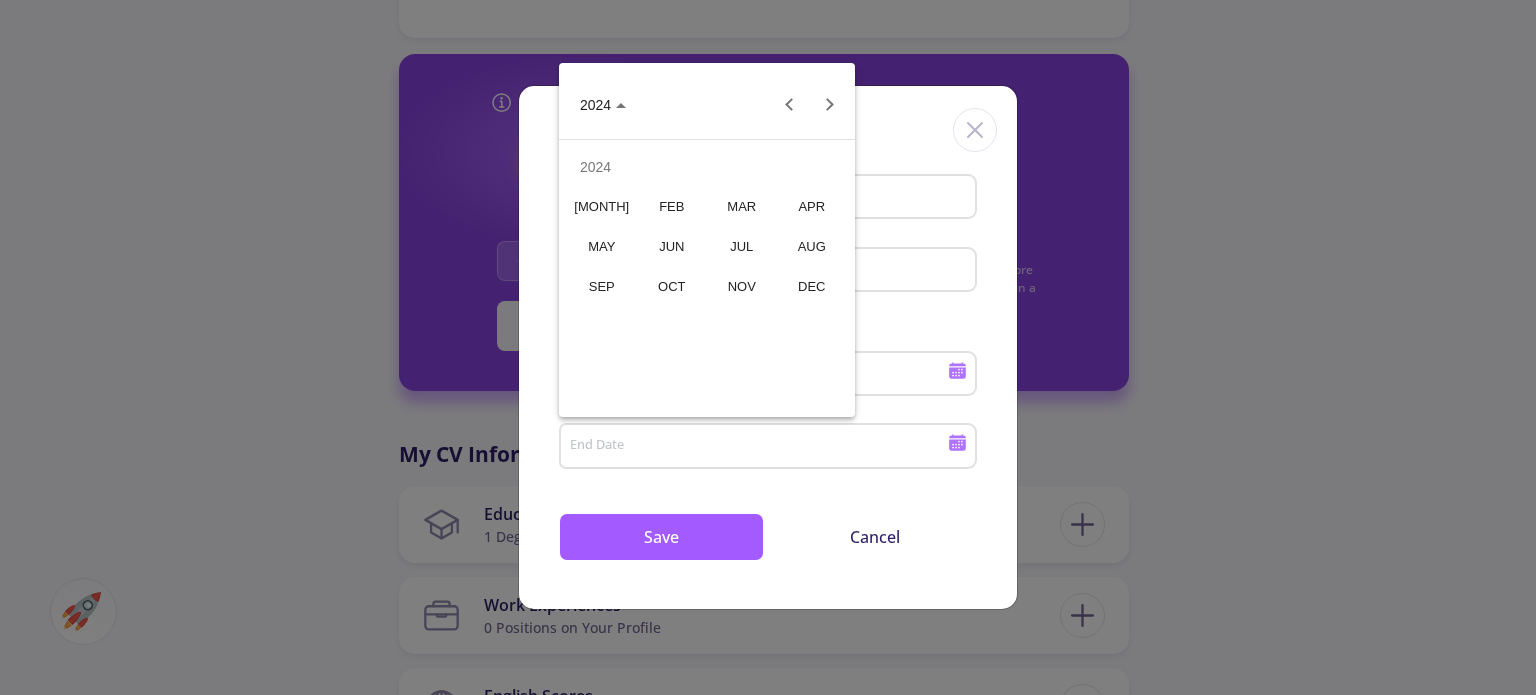 click on "AUG" at bounding box center [811, 247] 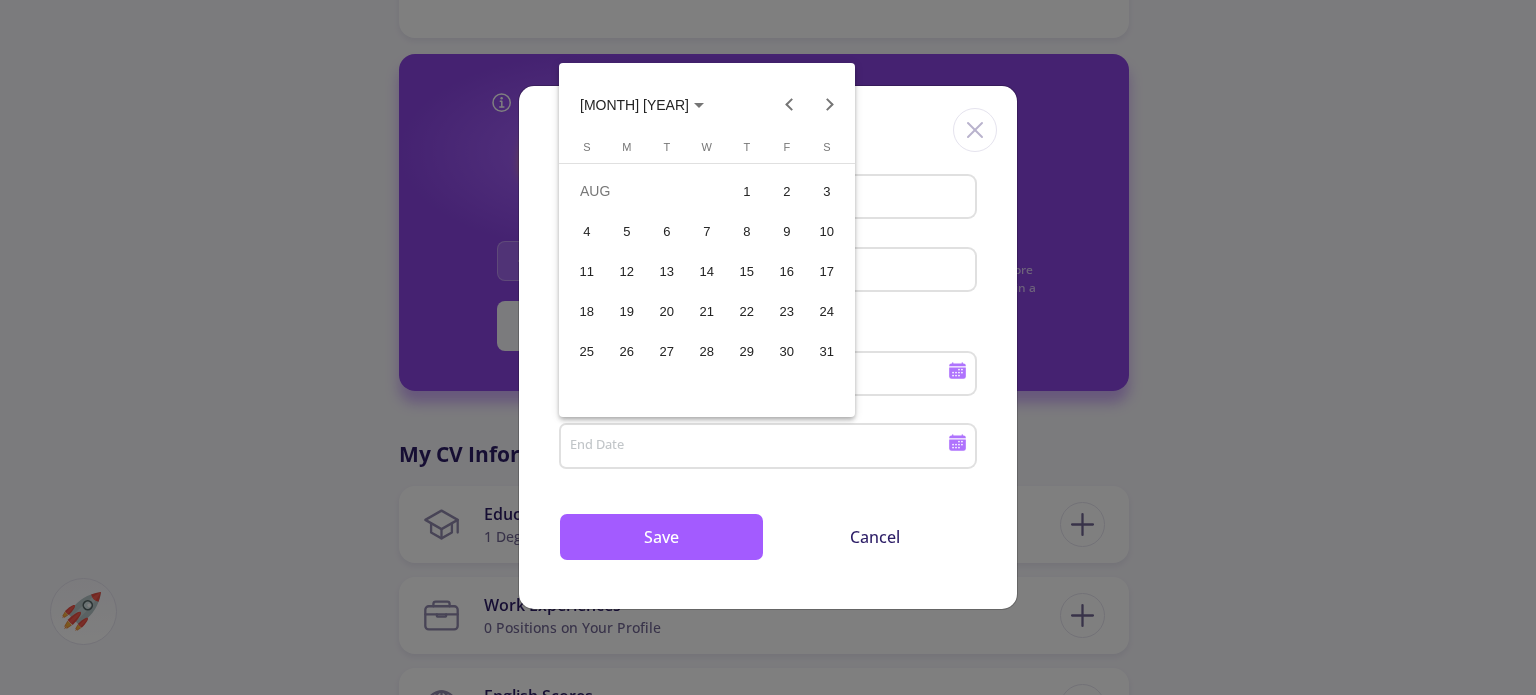 click on "18" at bounding box center (587, 311) 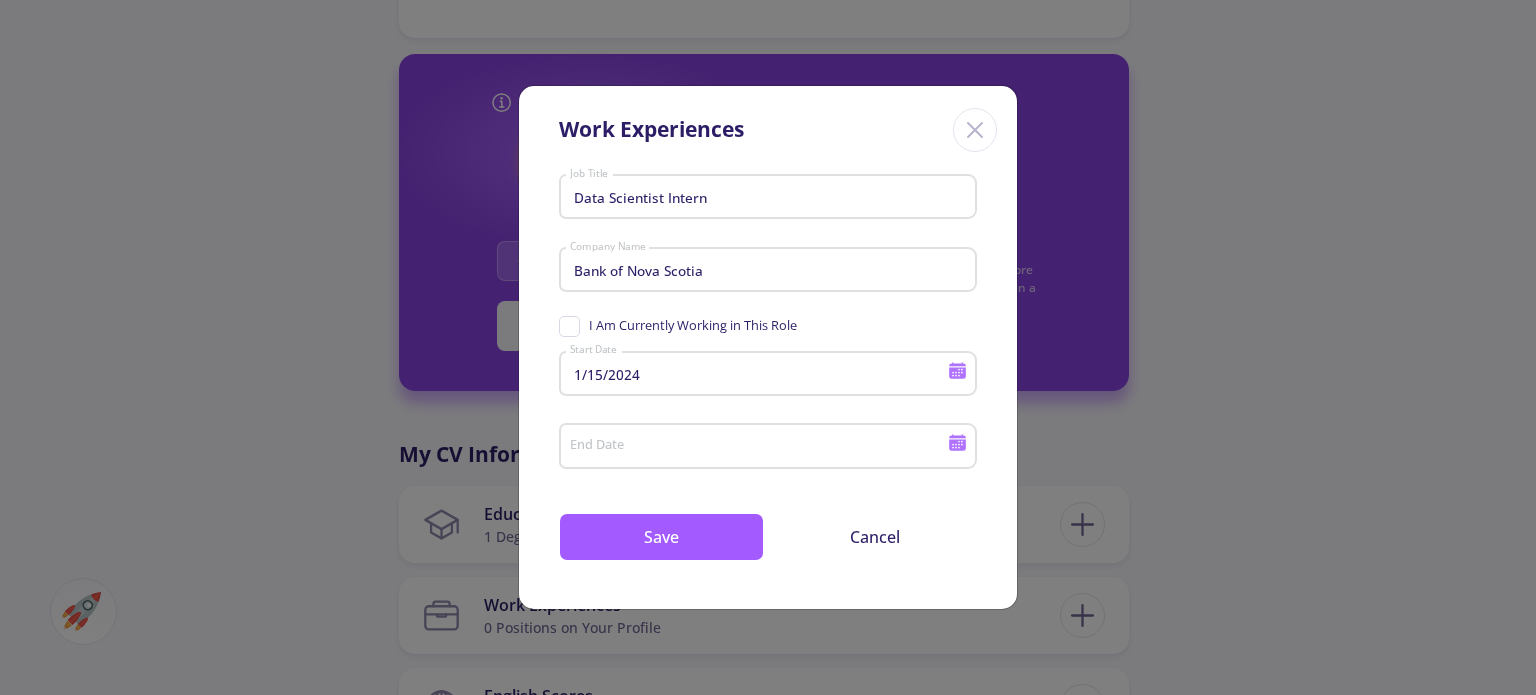 type on "8/18/2024" 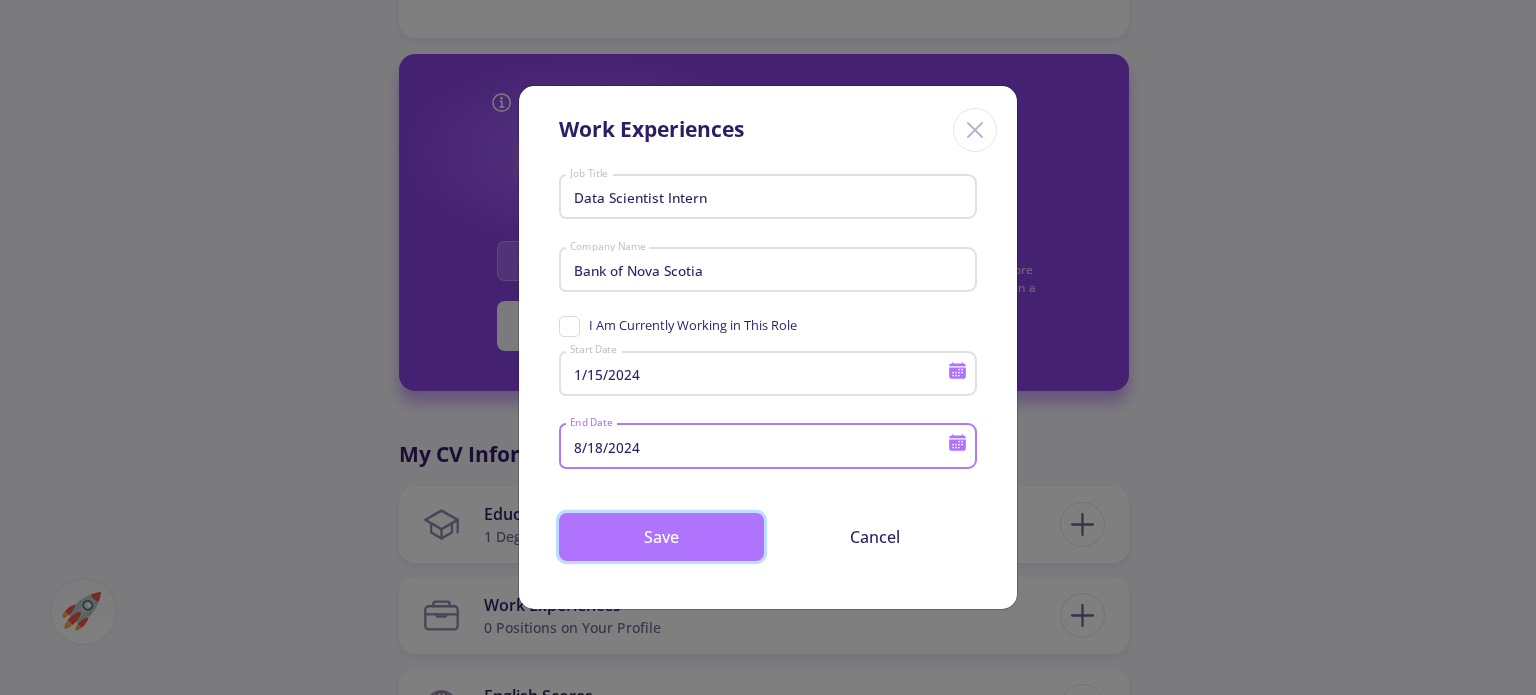 click on "Save" at bounding box center (661, 537) 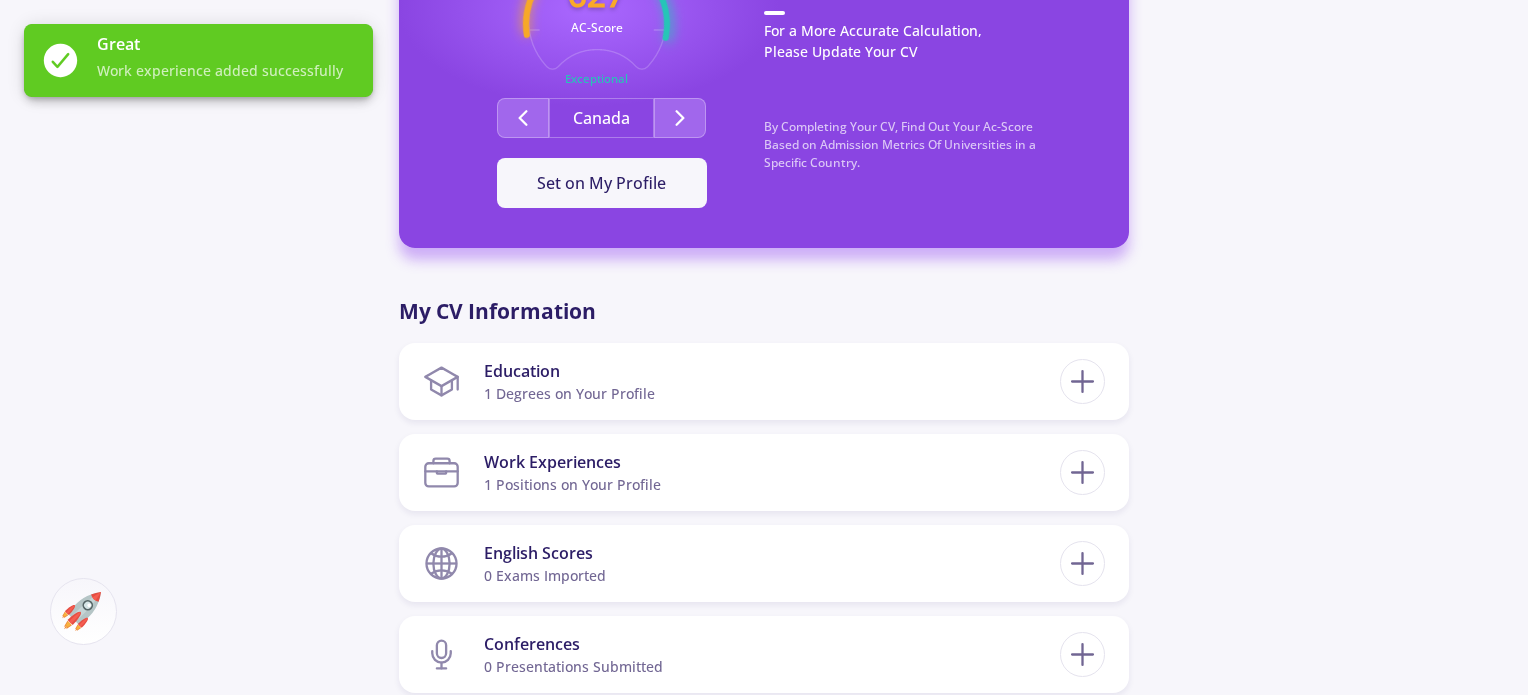 scroll, scrollTop: 900, scrollLeft: 0, axis: vertical 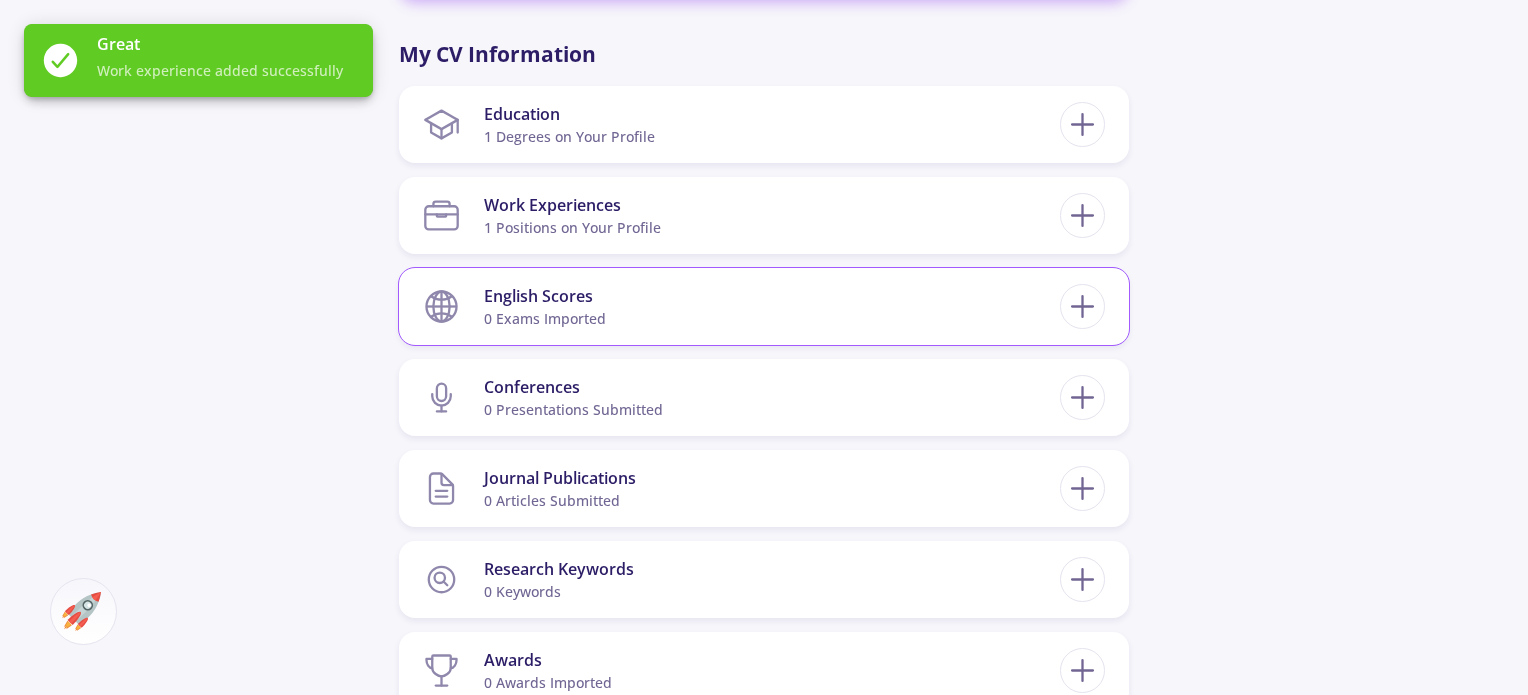 click on "0 exams imported" at bounding box center [545, 318] 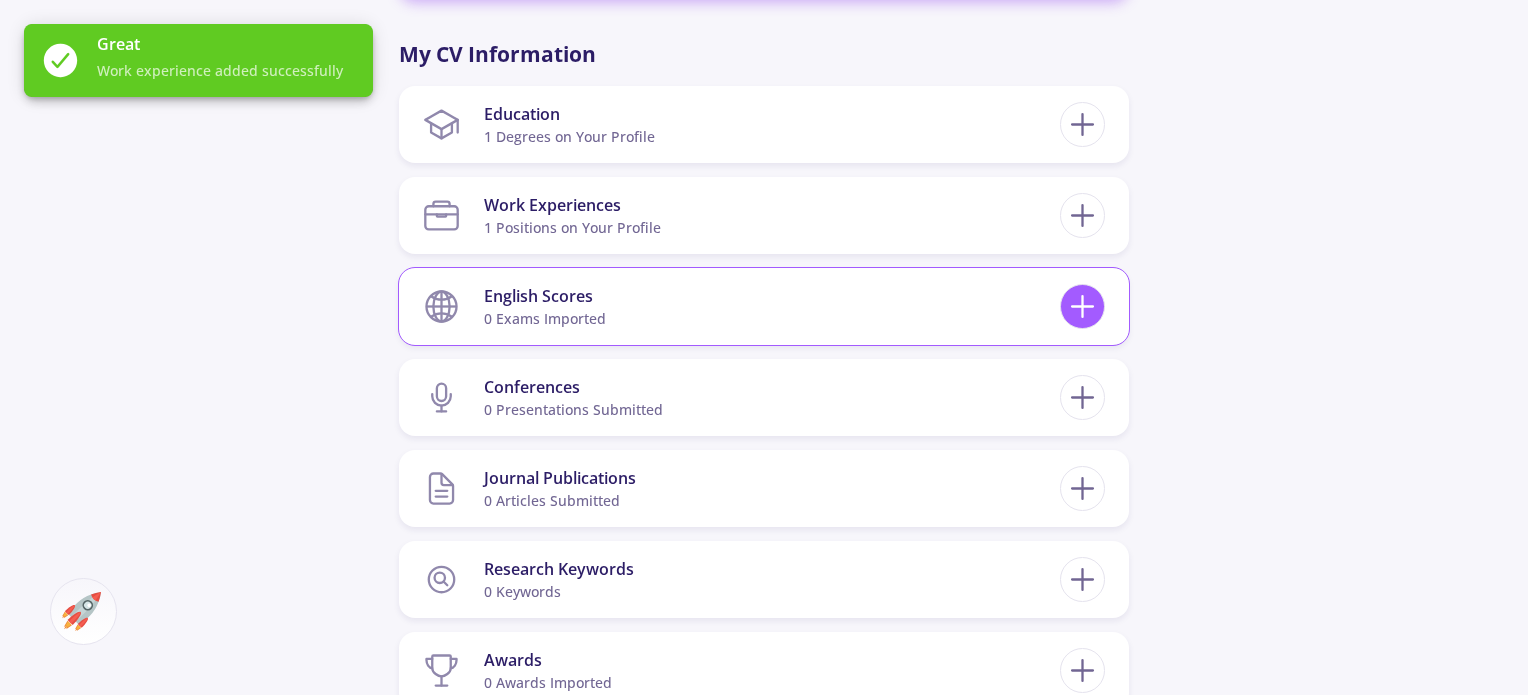 click 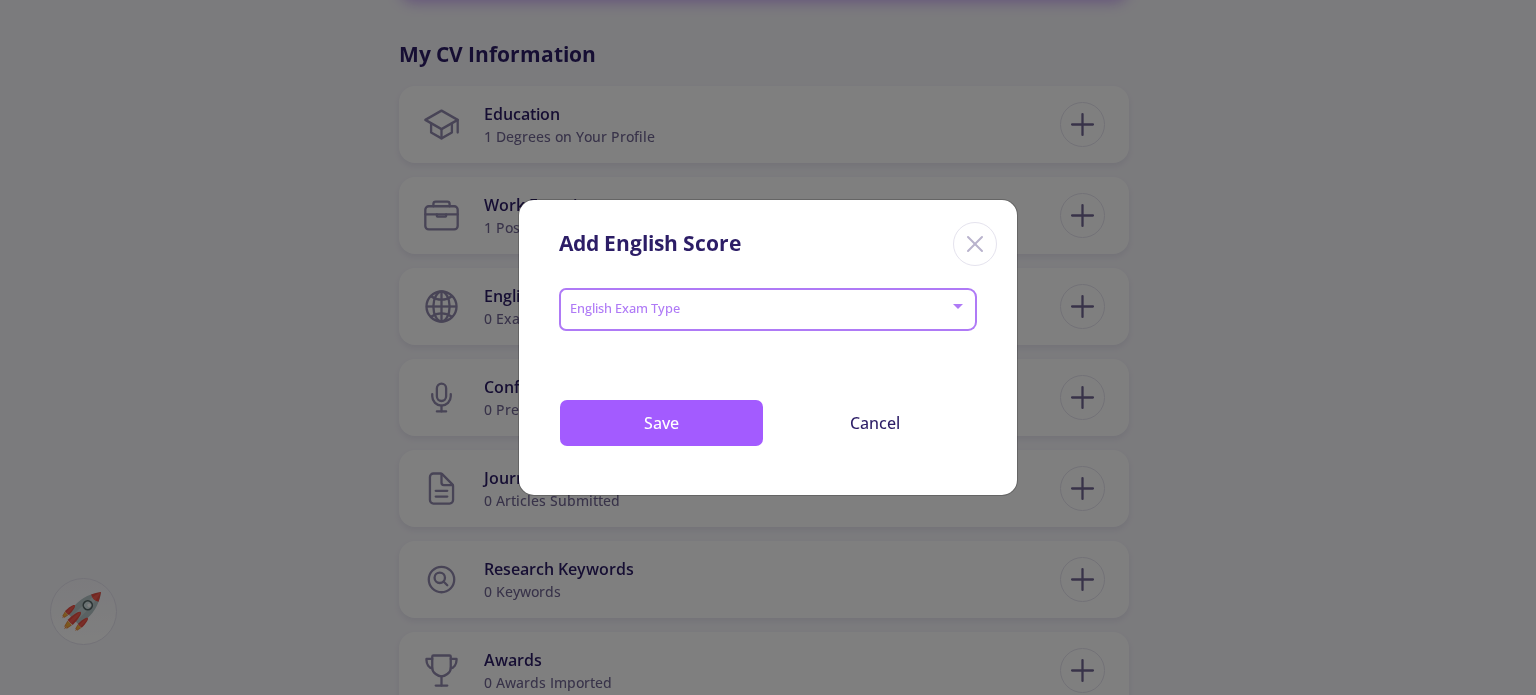 click at bounding box center (762, 310) 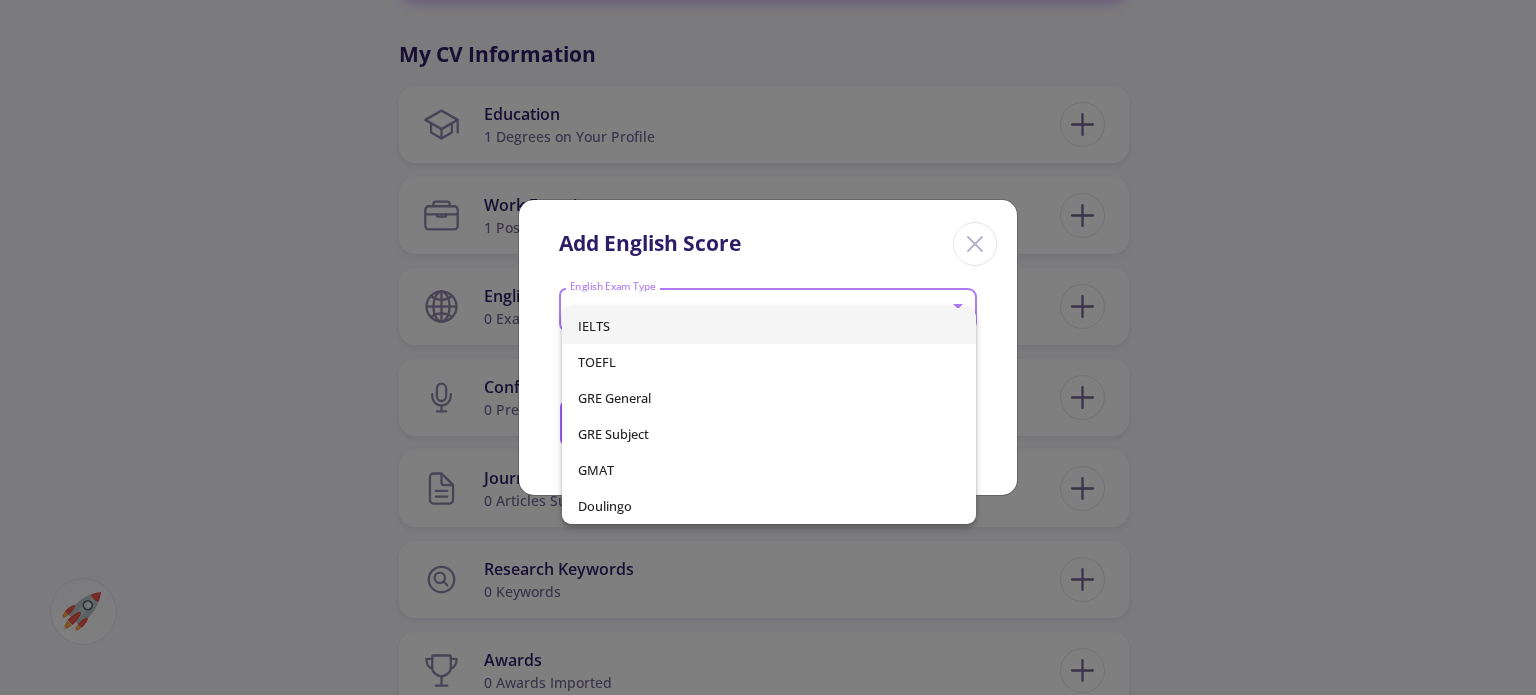 click on "IELTS" at bounding box center [768, 326] 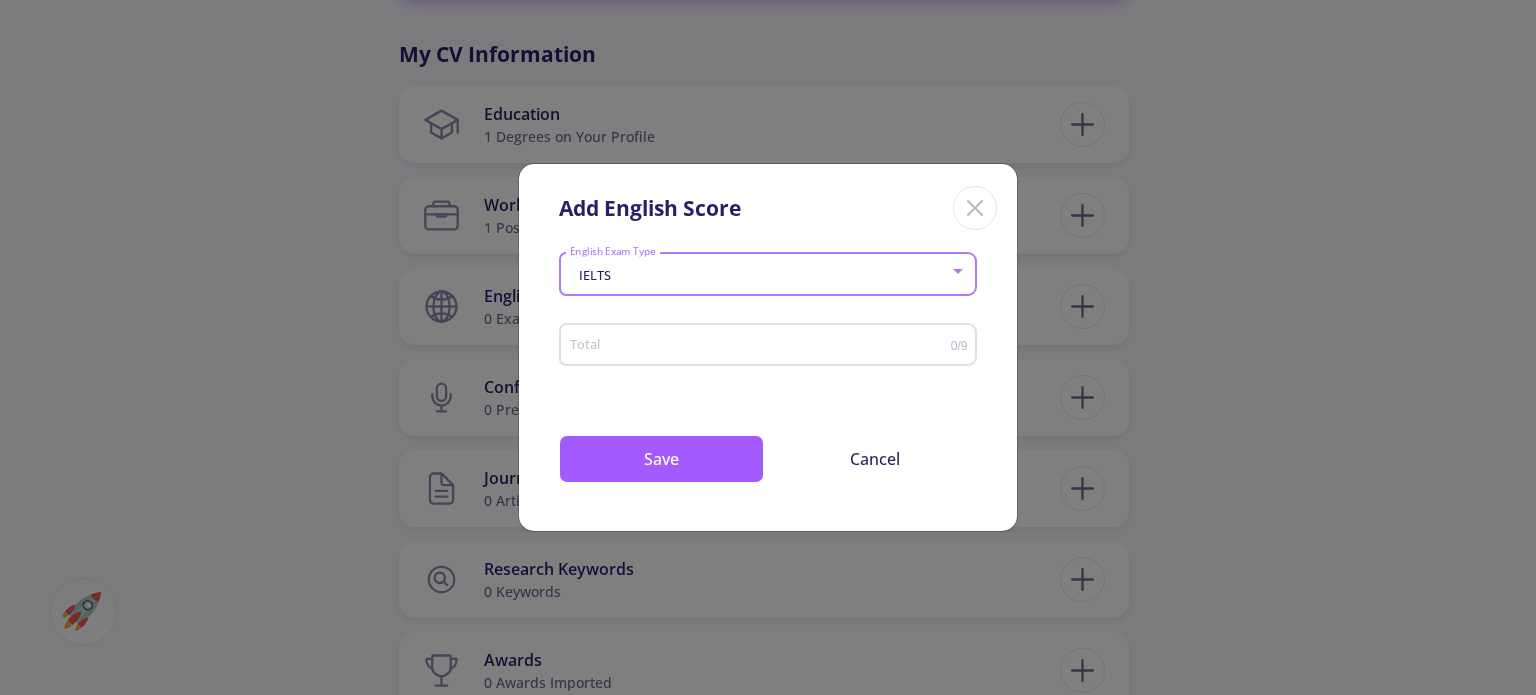 click on "Total" at bounding box center (760, 341) 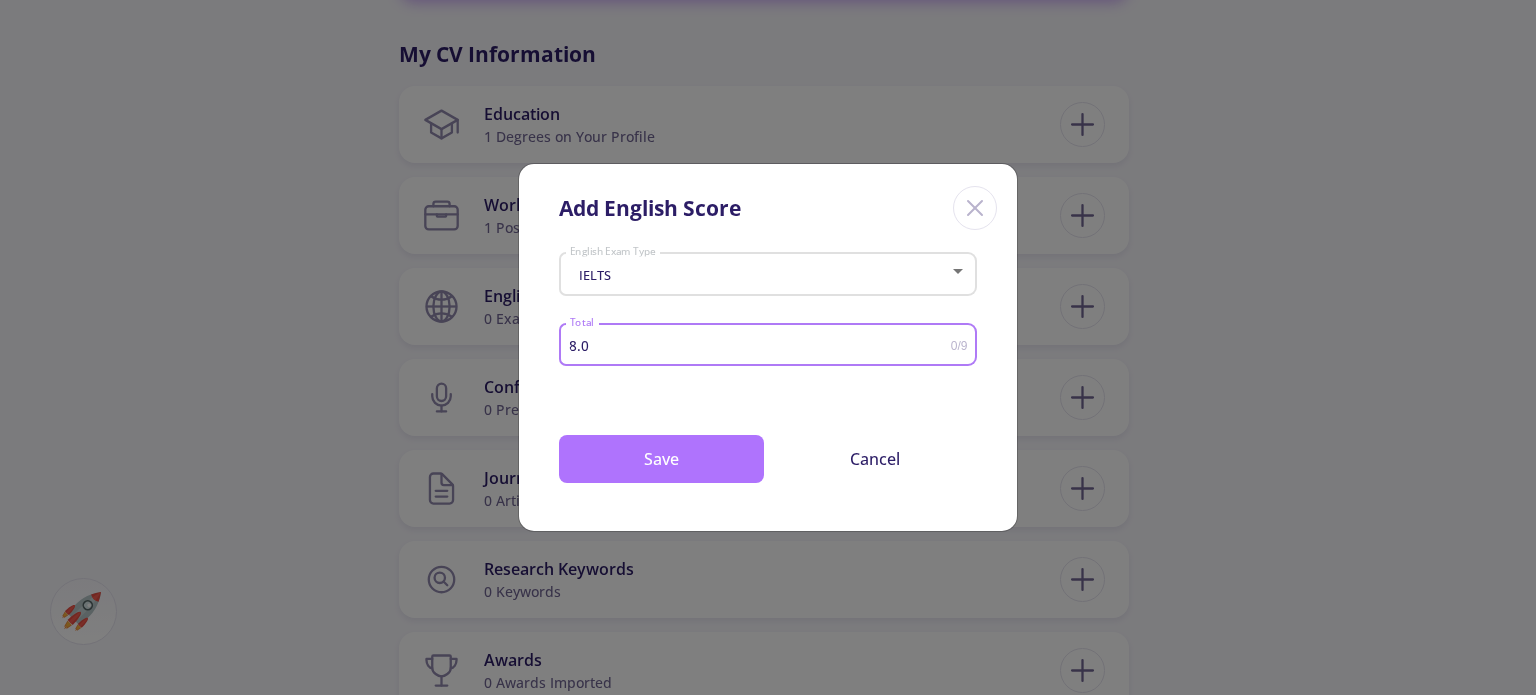 type on "8.0" 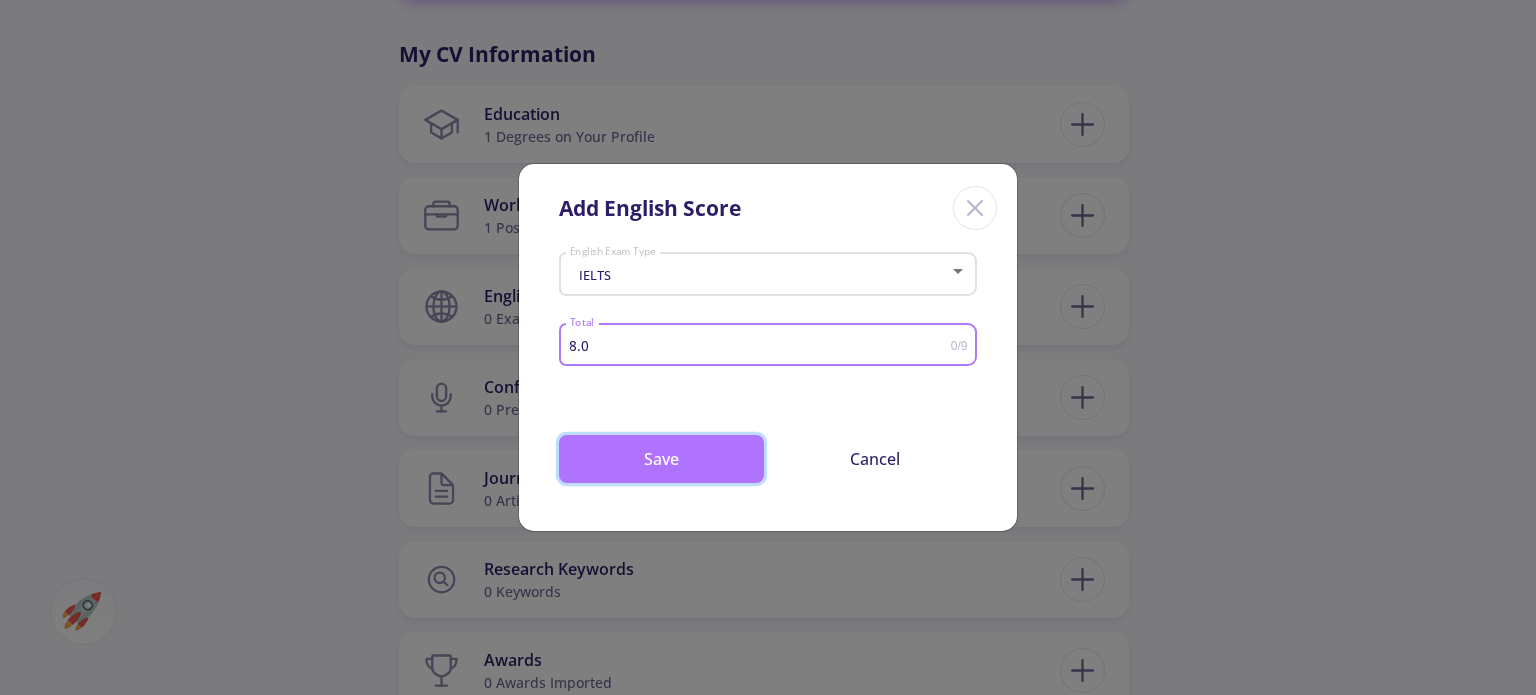 click on "Save" at bounding box center [661, 459] 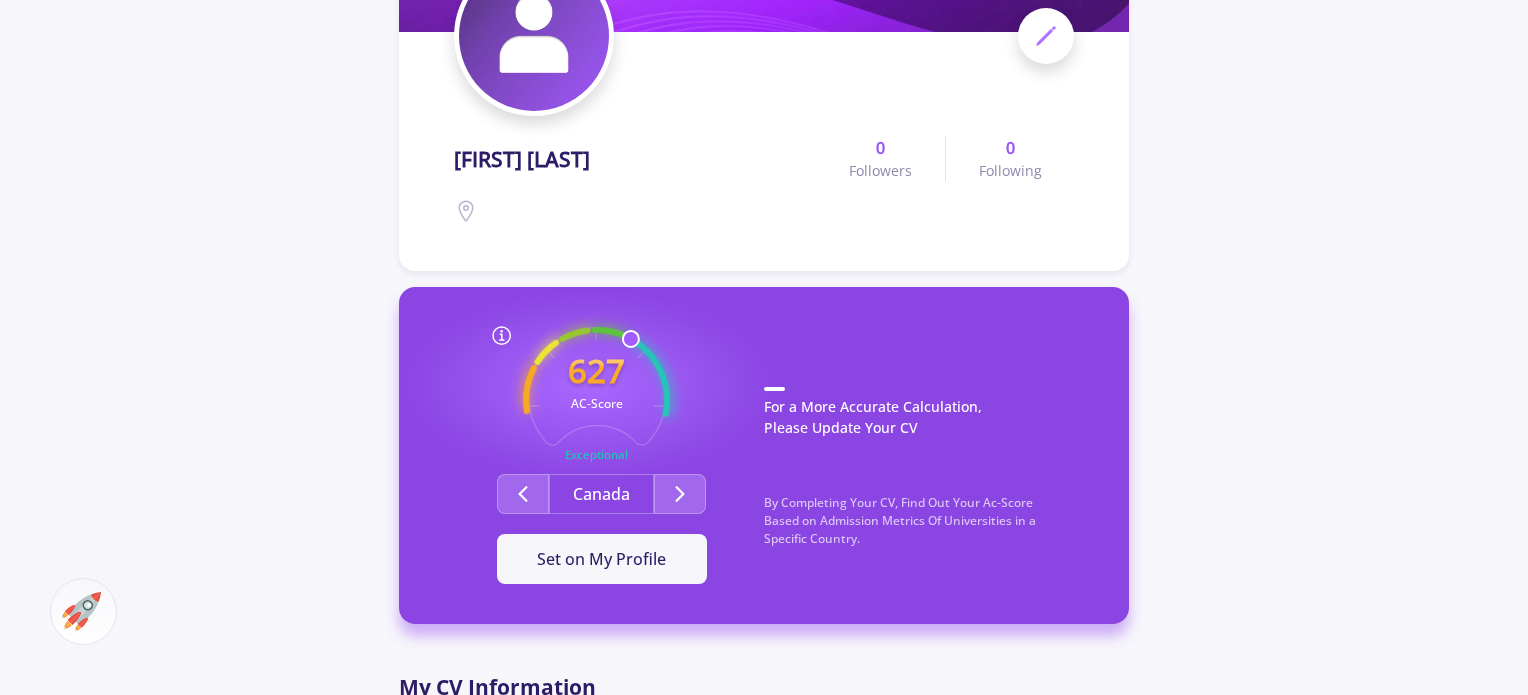 scroll, scrollTop: 0, scrollLeft: 0, axis: both 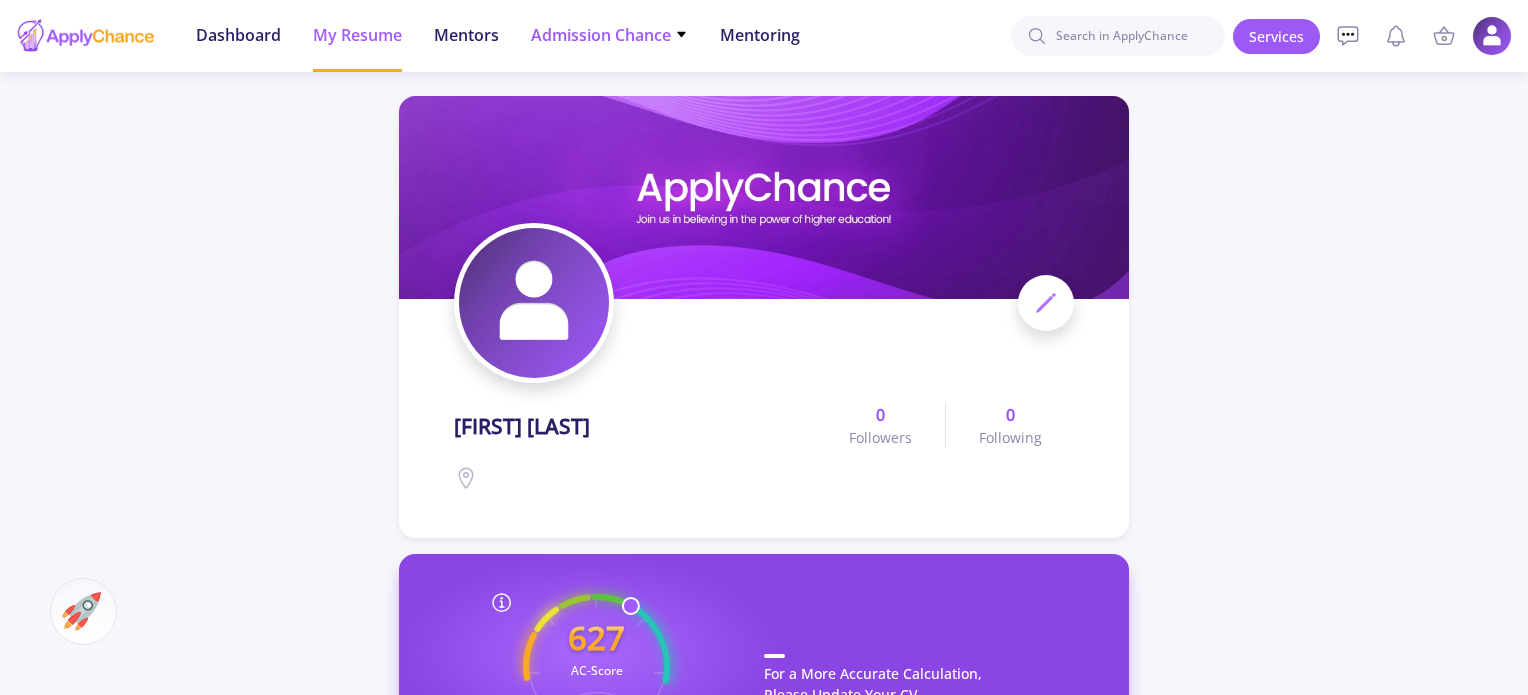 click on "Admission Chance" 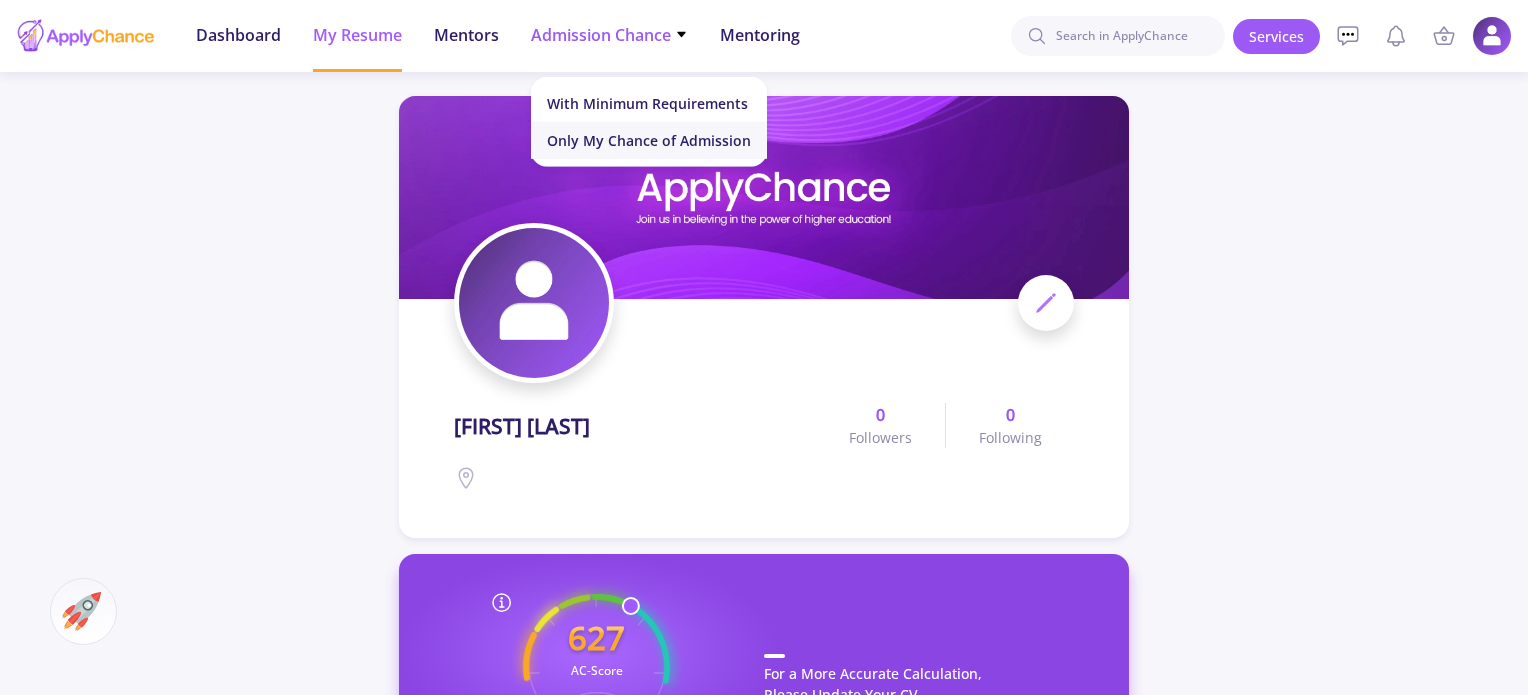 click on "Only My Chance of Admission" 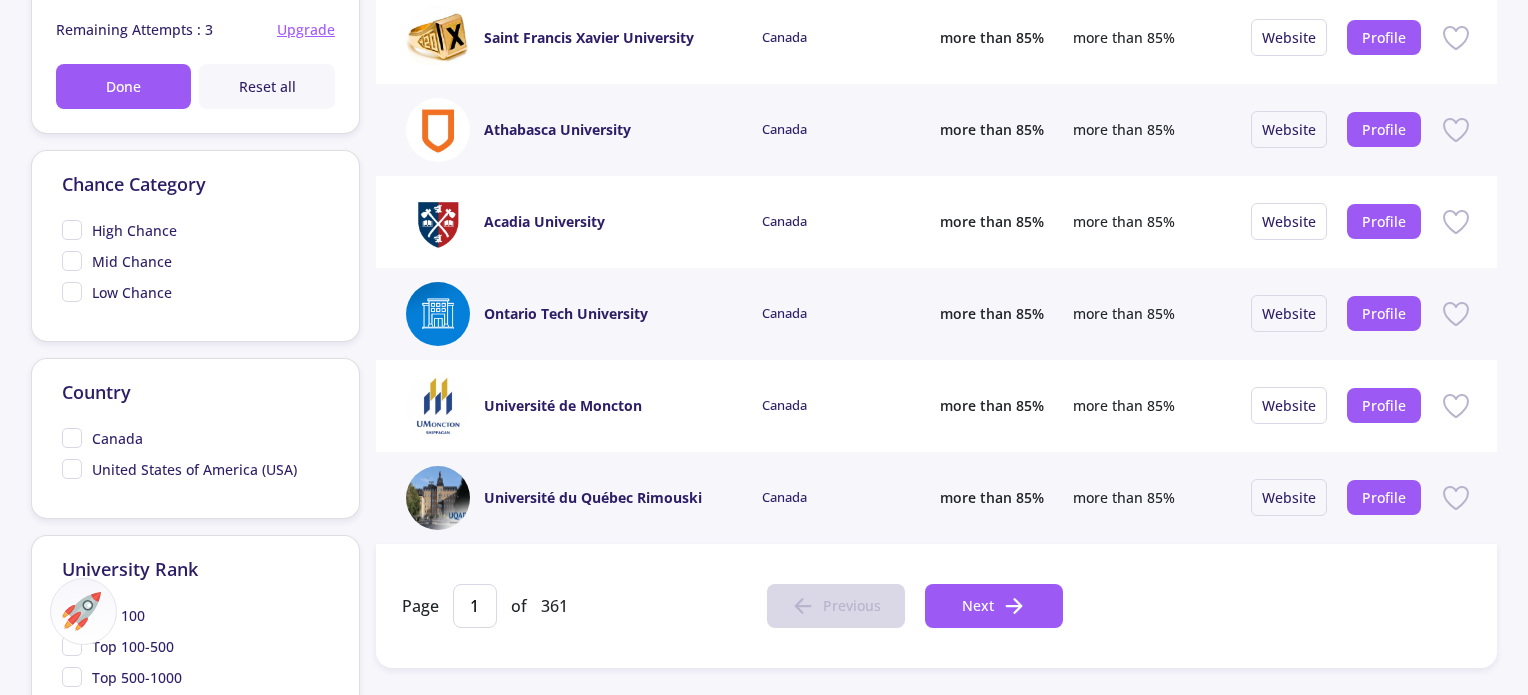scroll, scrollTop: 900, scrollLeft: 0, axis: vertical 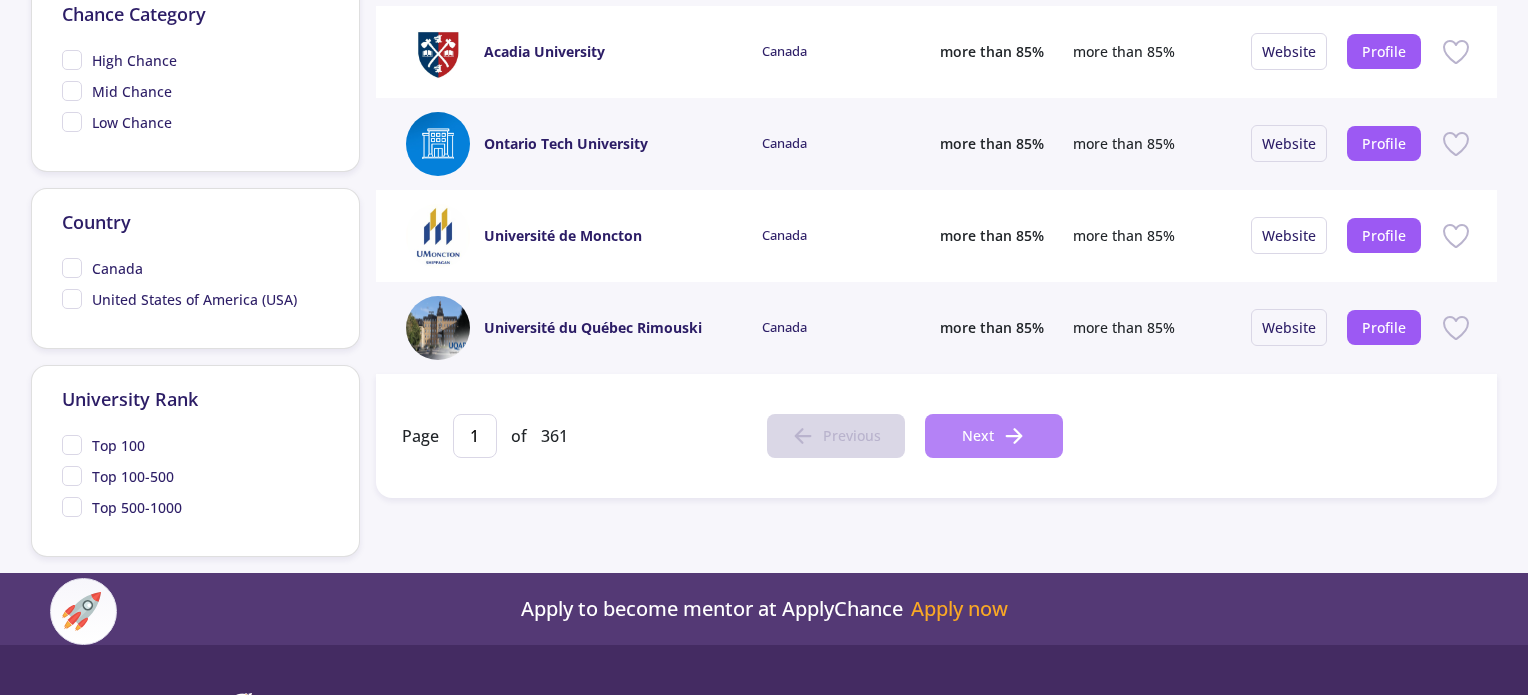 click on "Next" 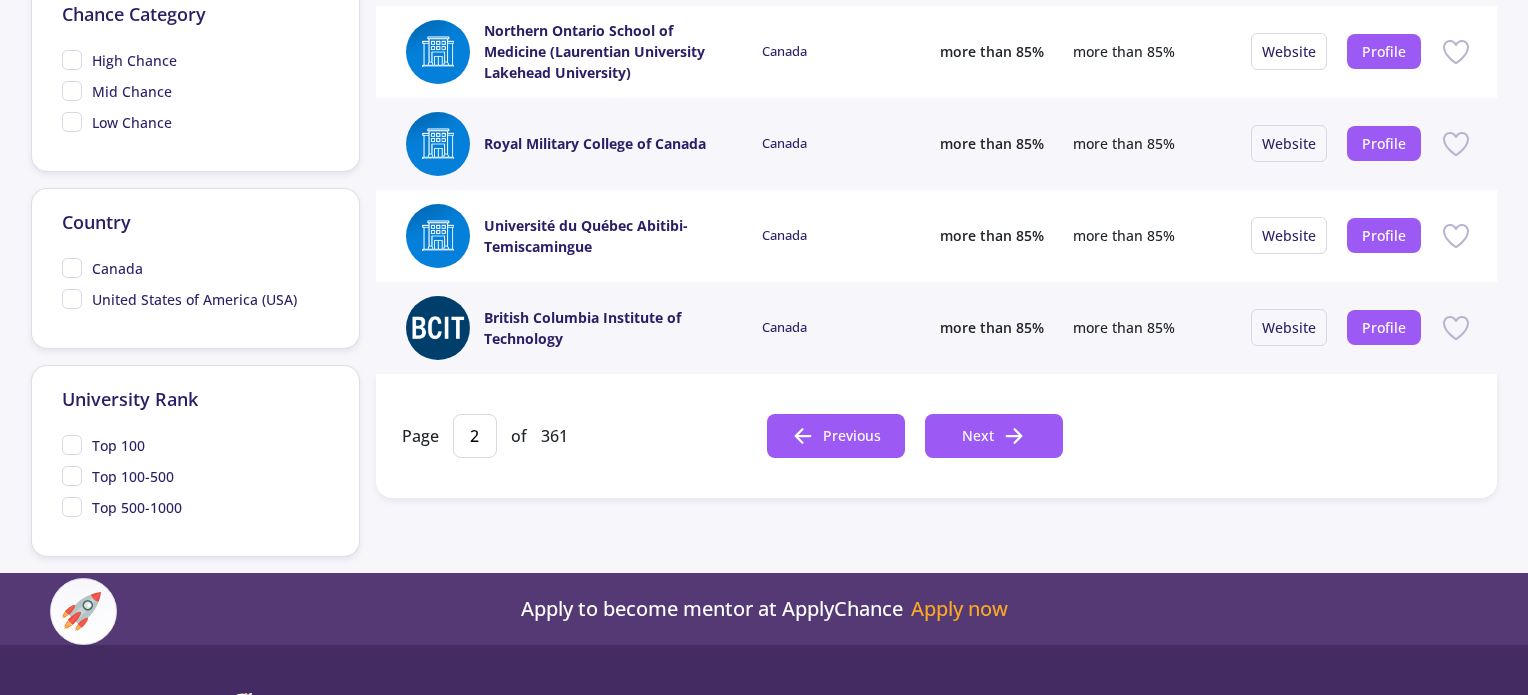 click on "Top 100" 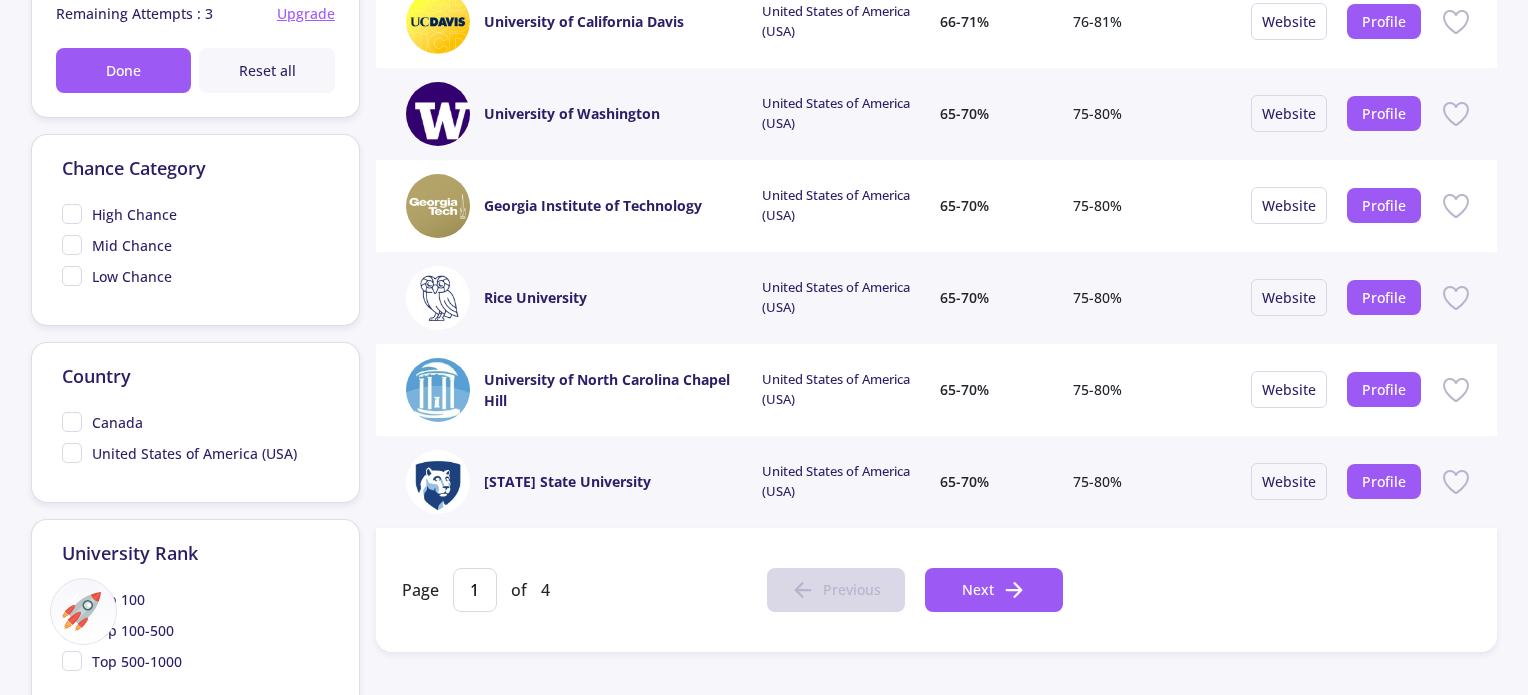 scroll, scrollTop: 800, scrollLeft: 0, axis: vertical 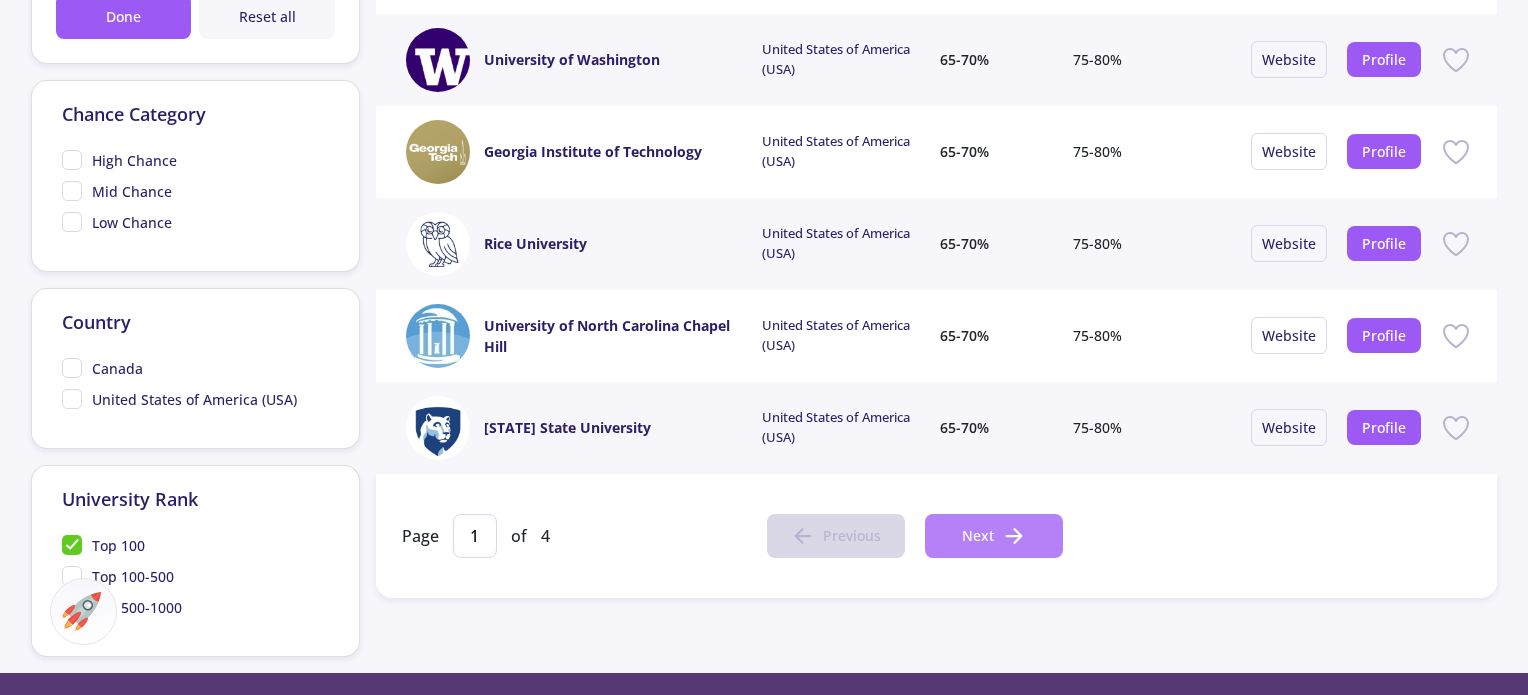 click on "Next" 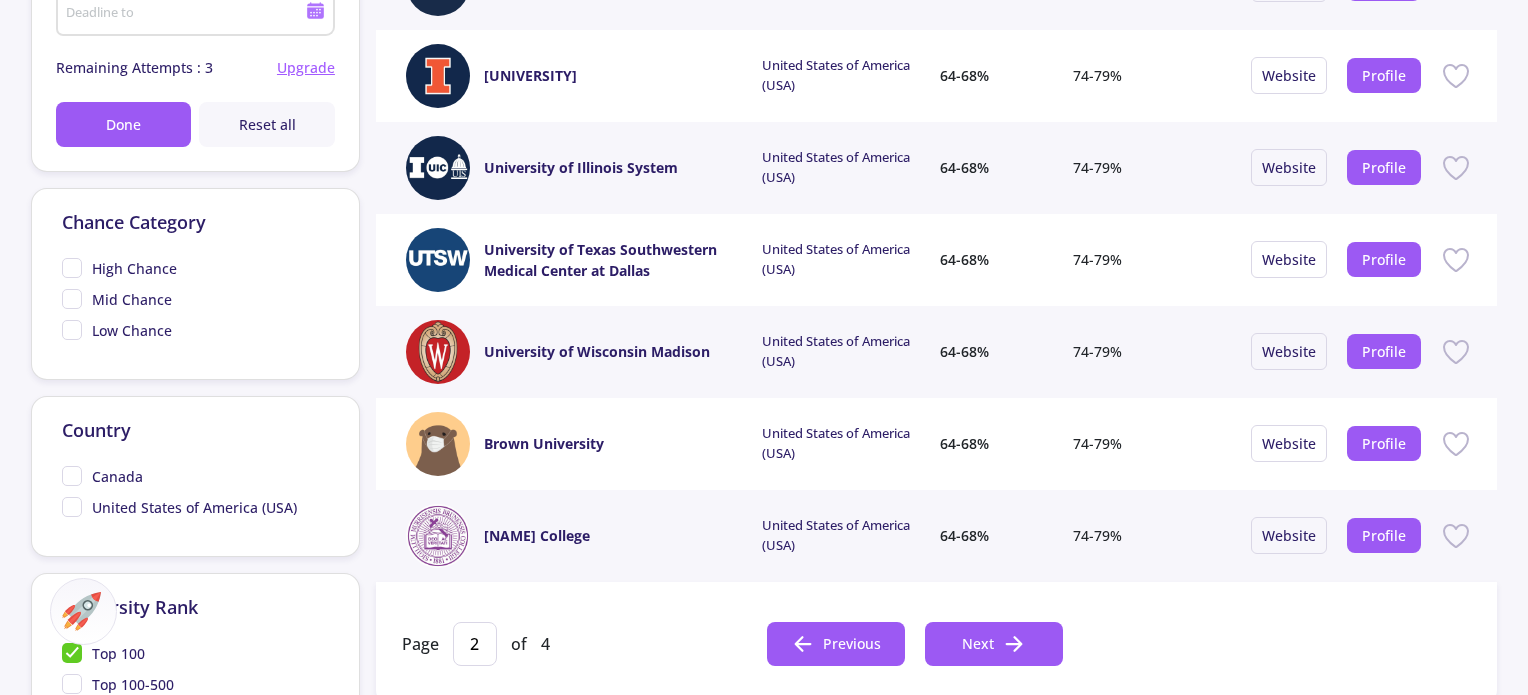 scroll, scrollTop: 700, scrollLeft: 0, axis: vertical 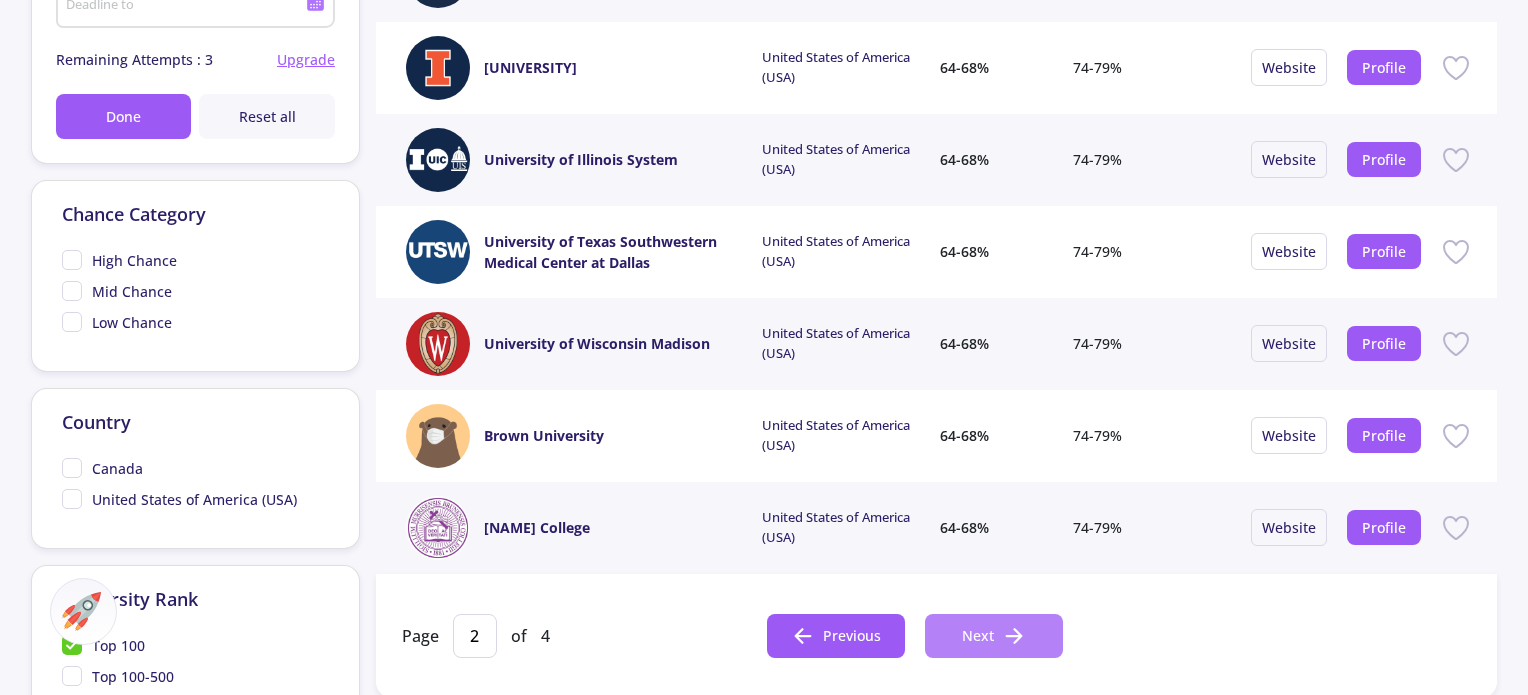 click 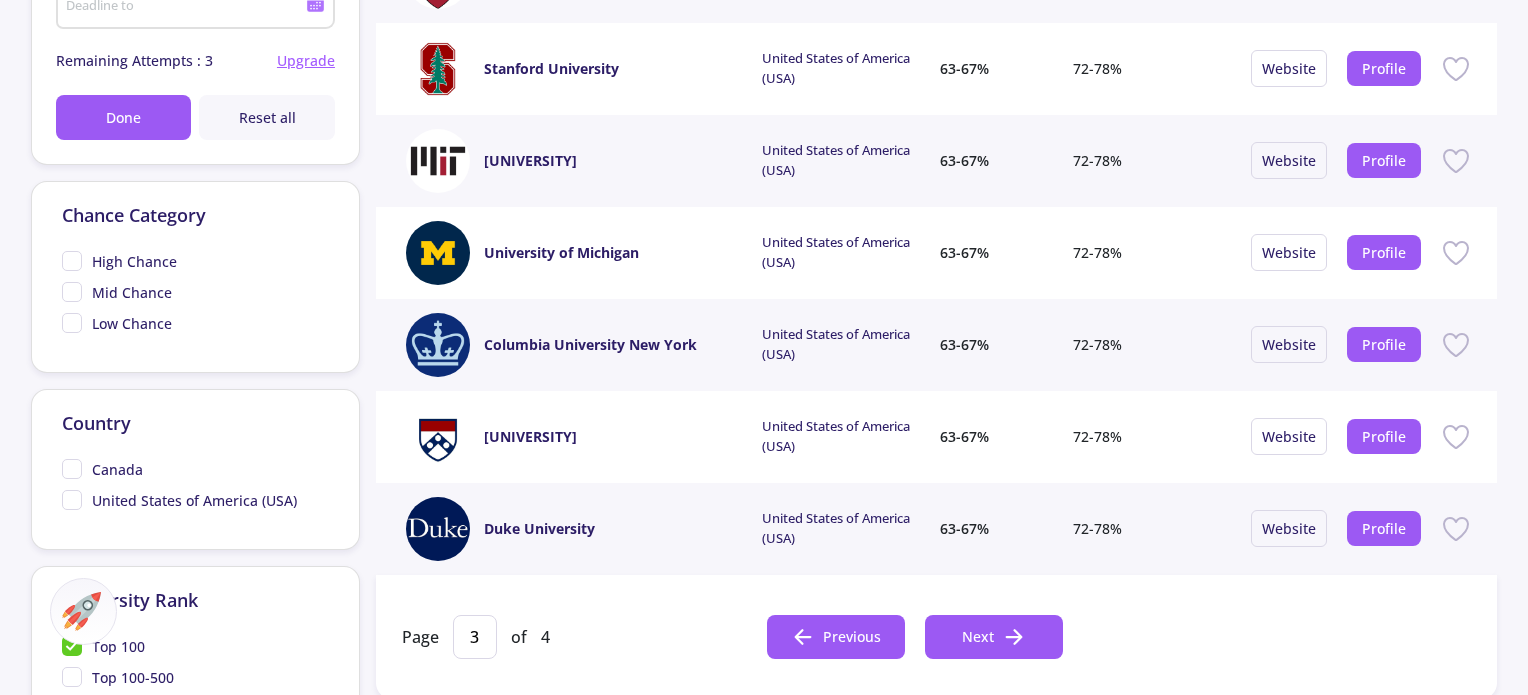 scroll, scrollTop: 700, scrollLeft: 0, axis: vertical 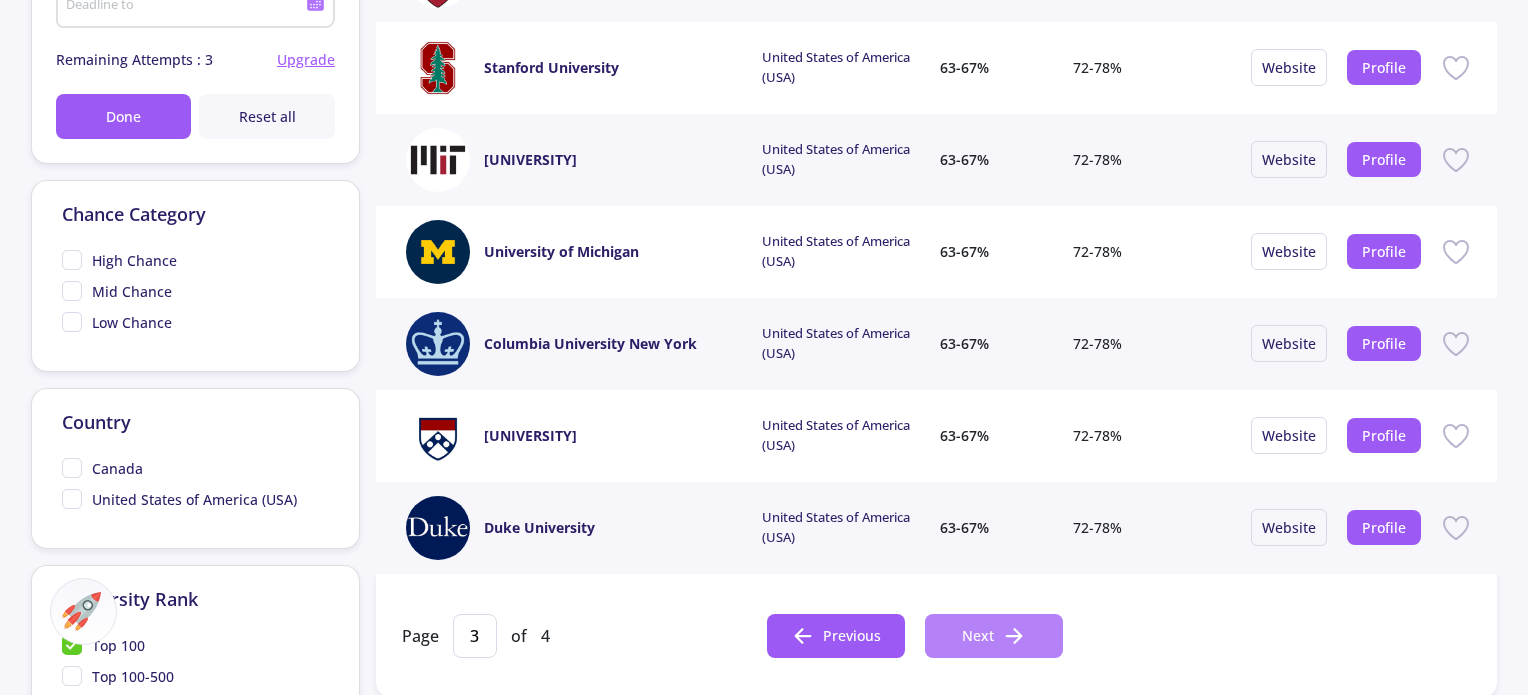 click on "Next" 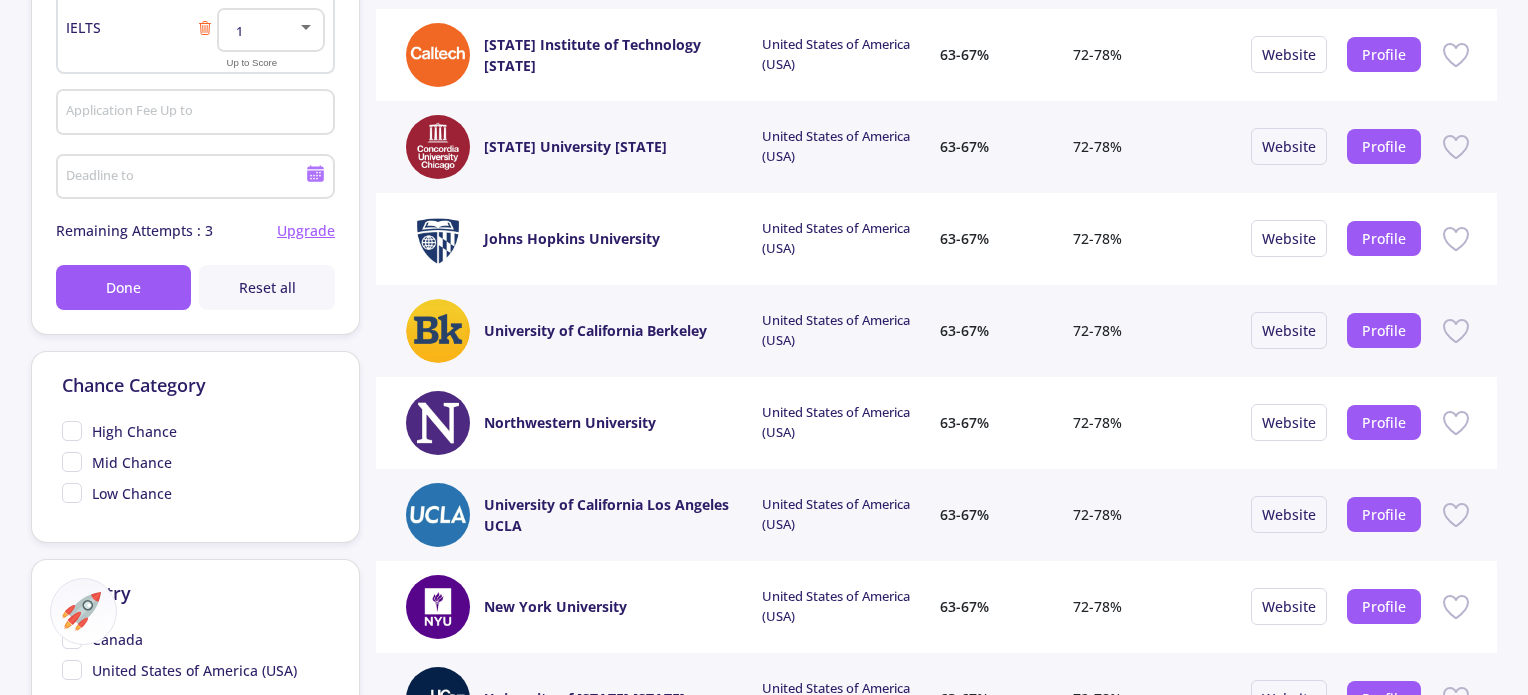 scroll, scrollTop: 800, scrollLeft: 0, axis: vertical 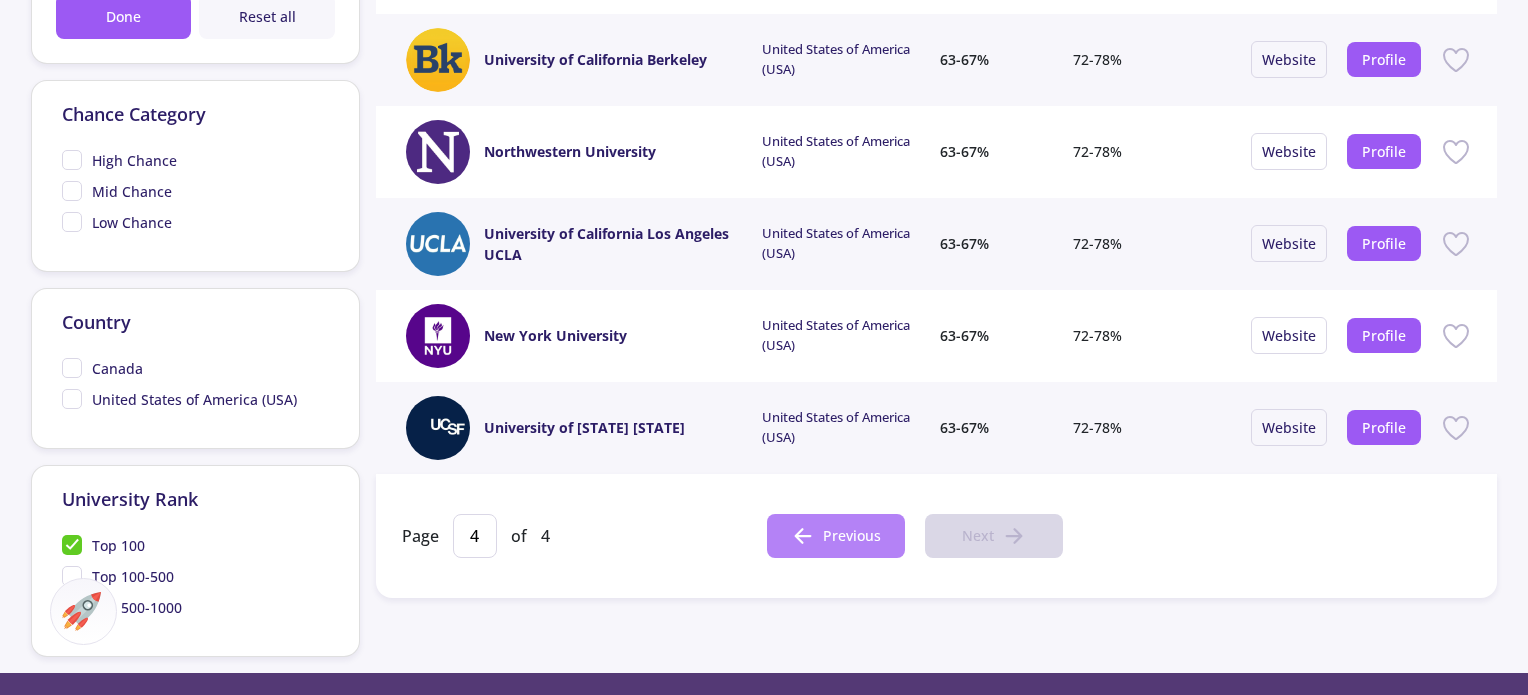 click on "Previous" 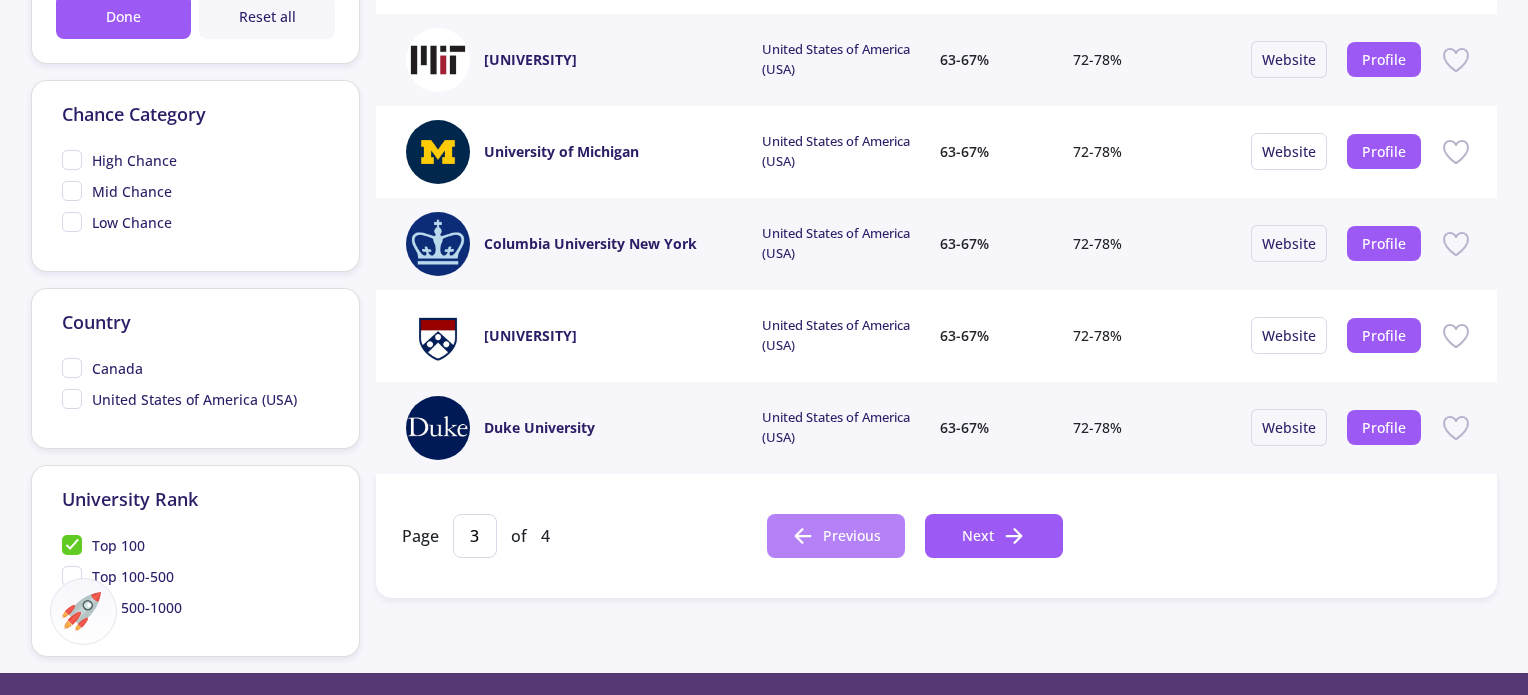 click on "Previous" 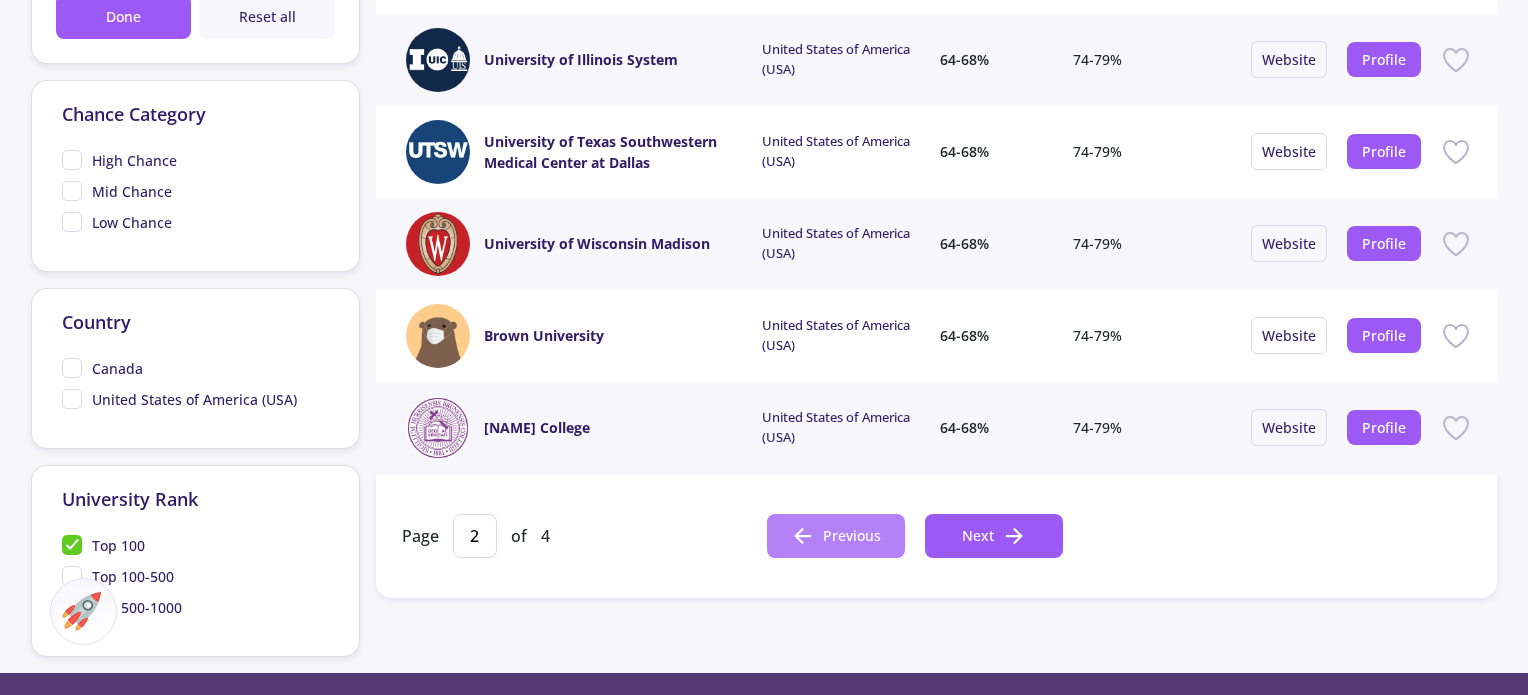 click on "Previous" 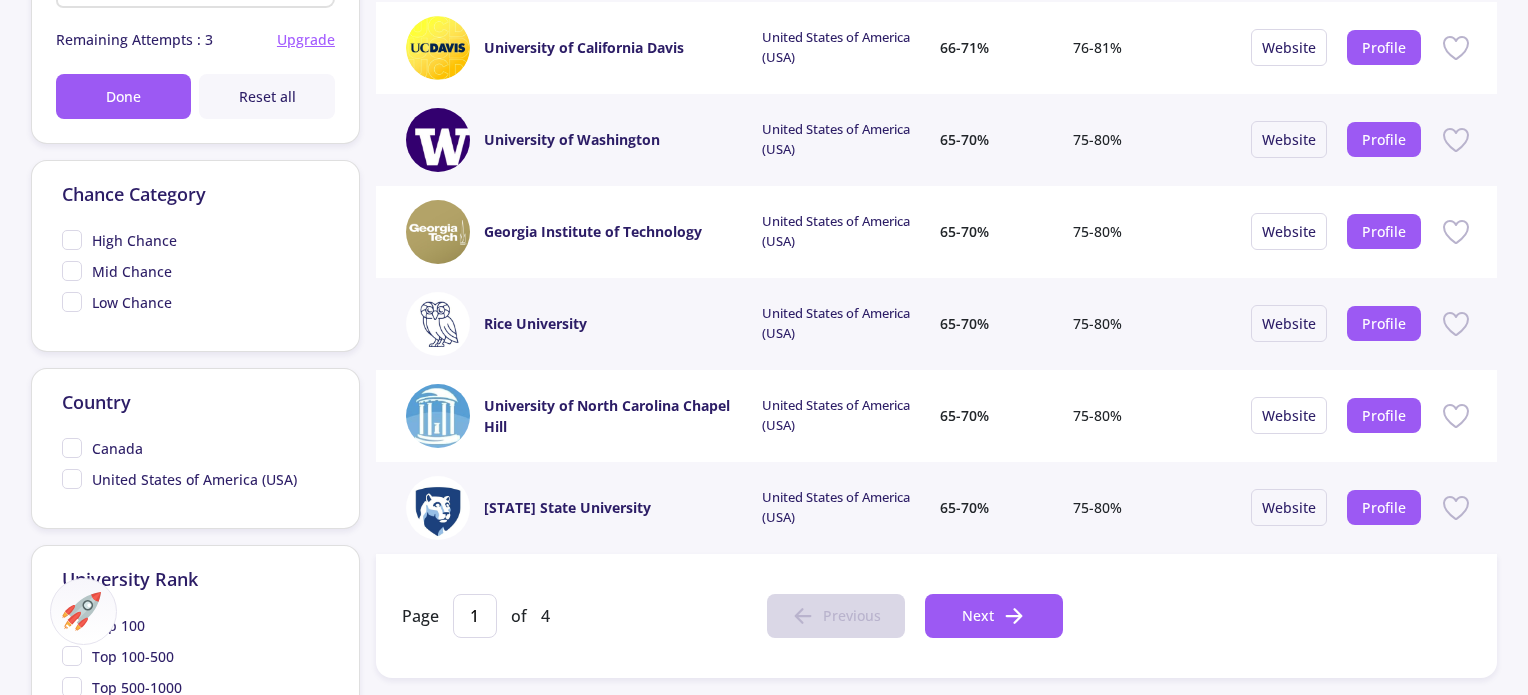 scroll, scrollTop: 600, scrollLeft: 0, axis: vertical 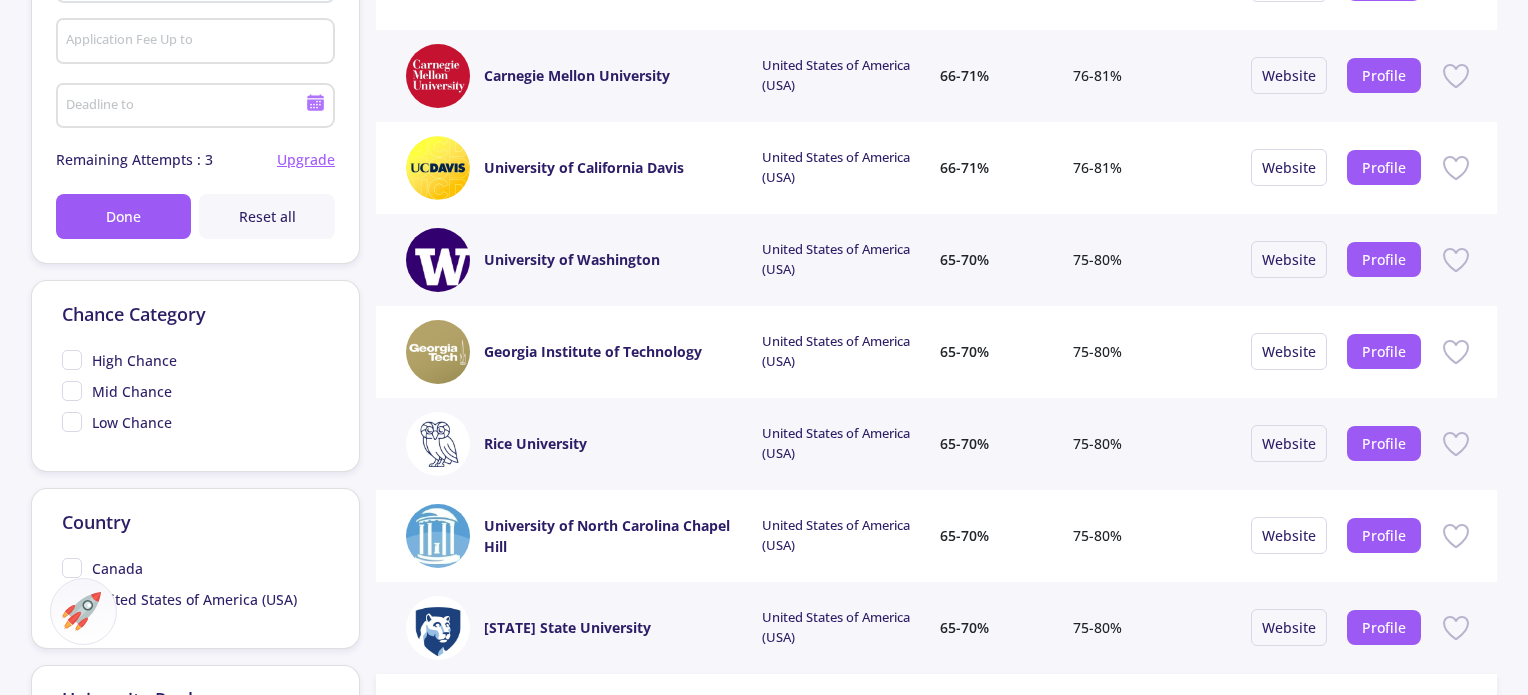 click on "High Chance" 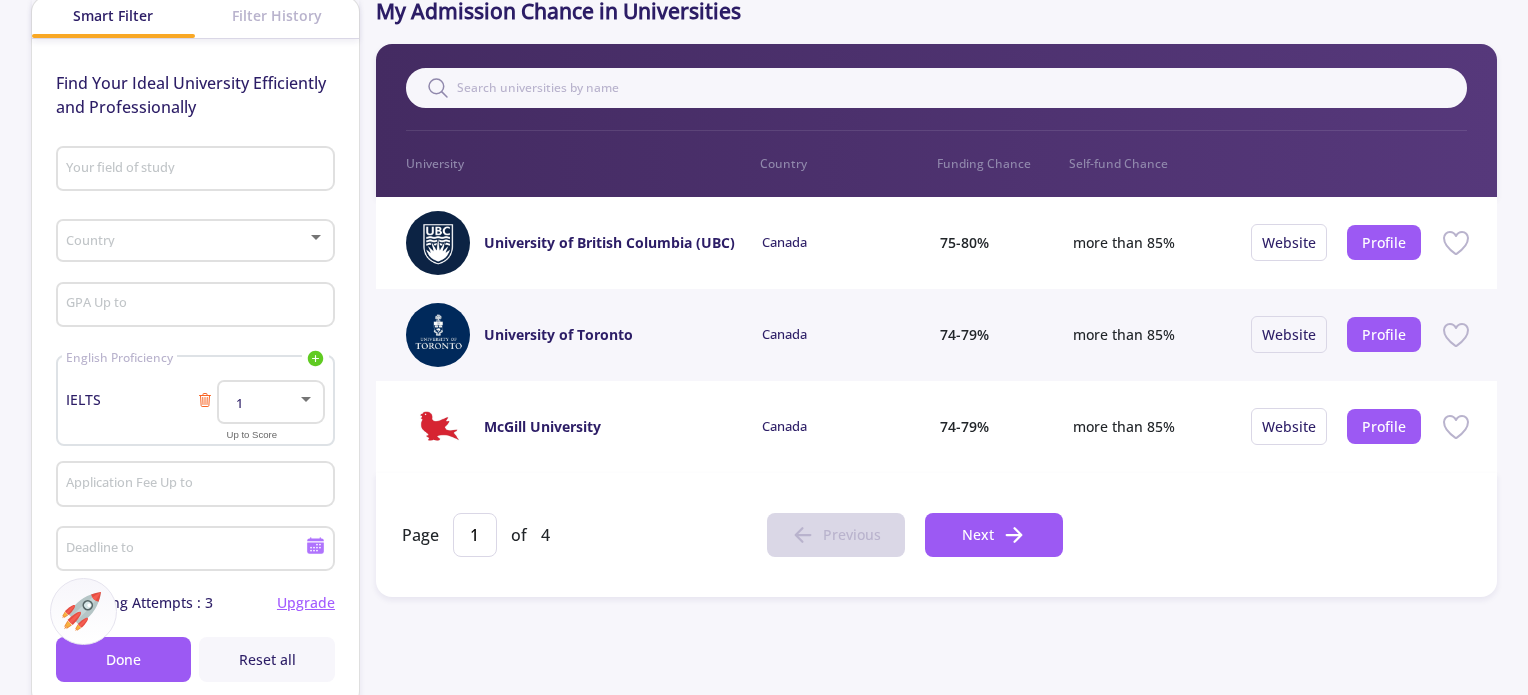 scroll, scrollTop: 100, scrollLeft: 0, axis: vertical 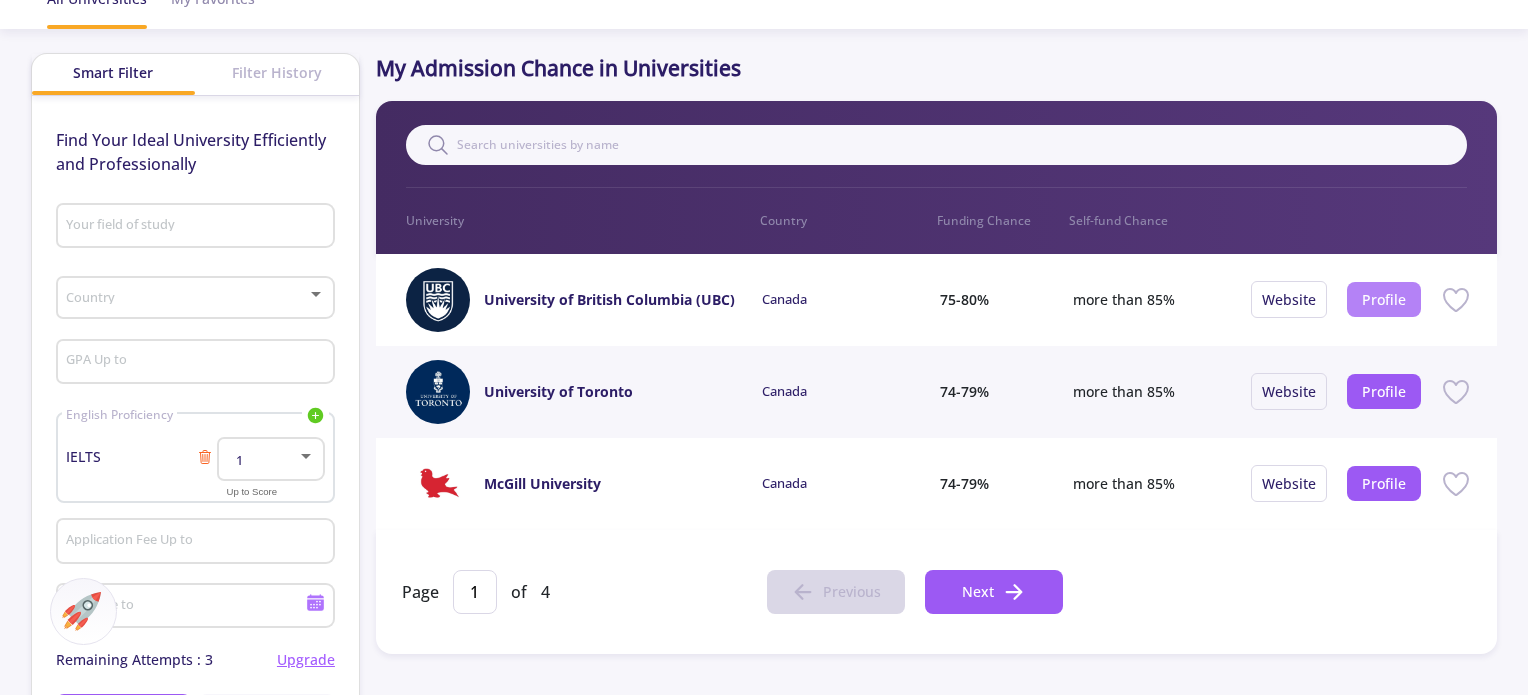 click on "Profile" 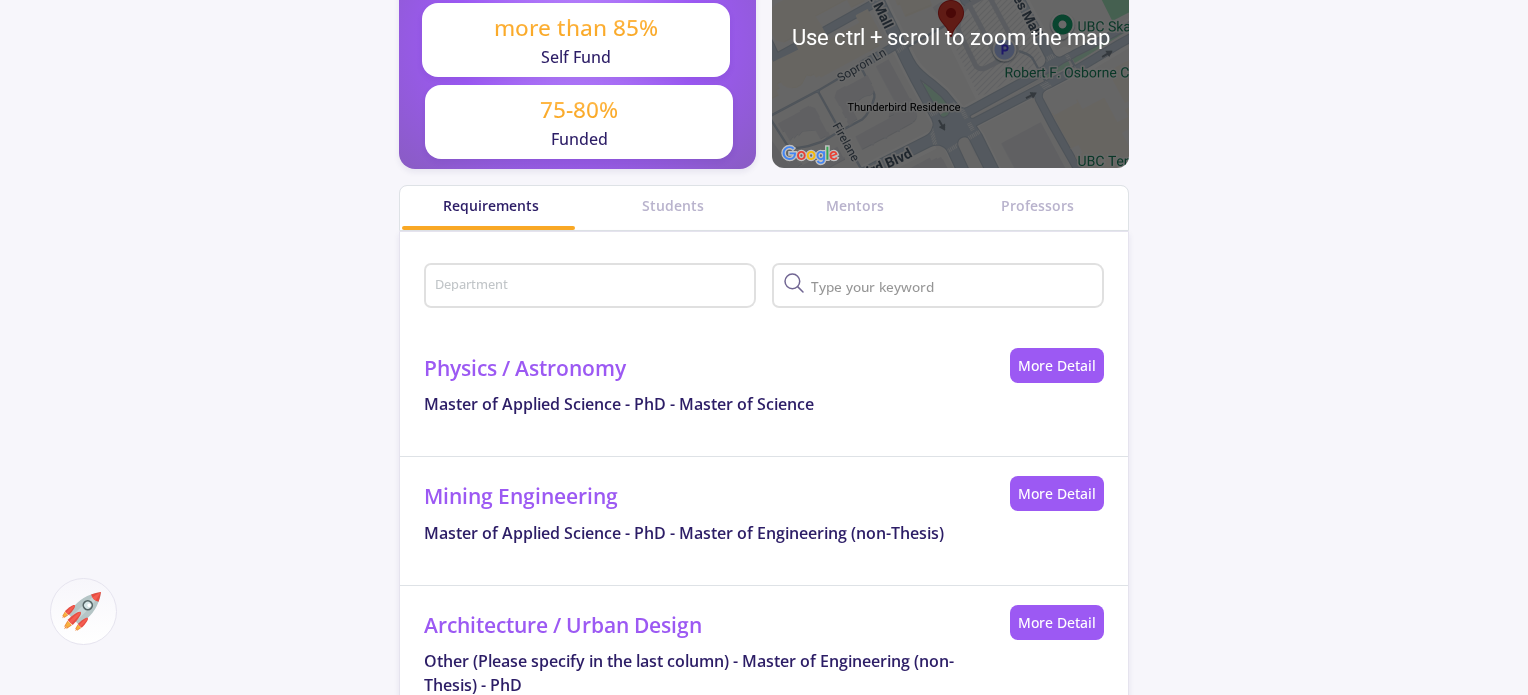 scroll, scrollTop: 800, scrollLeft: 0, axis: vertical 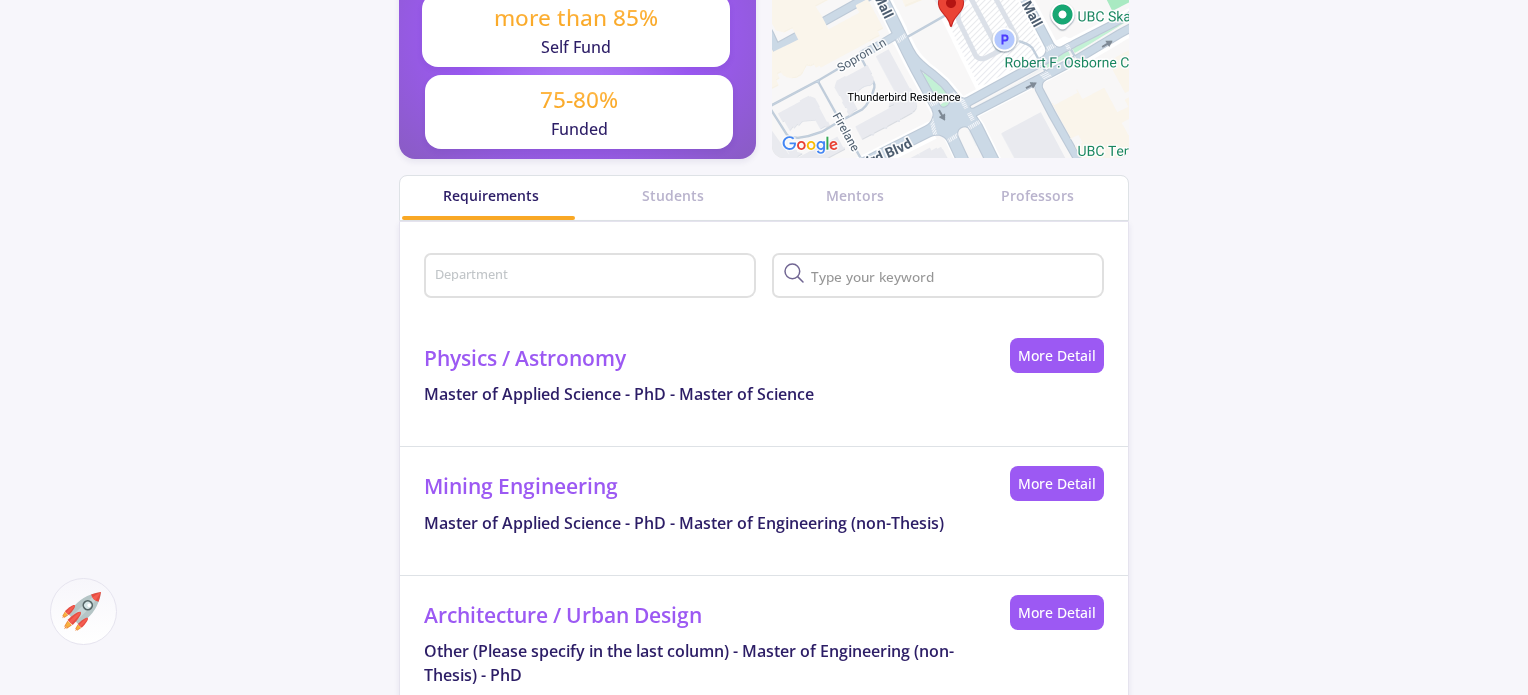 click on "Department" 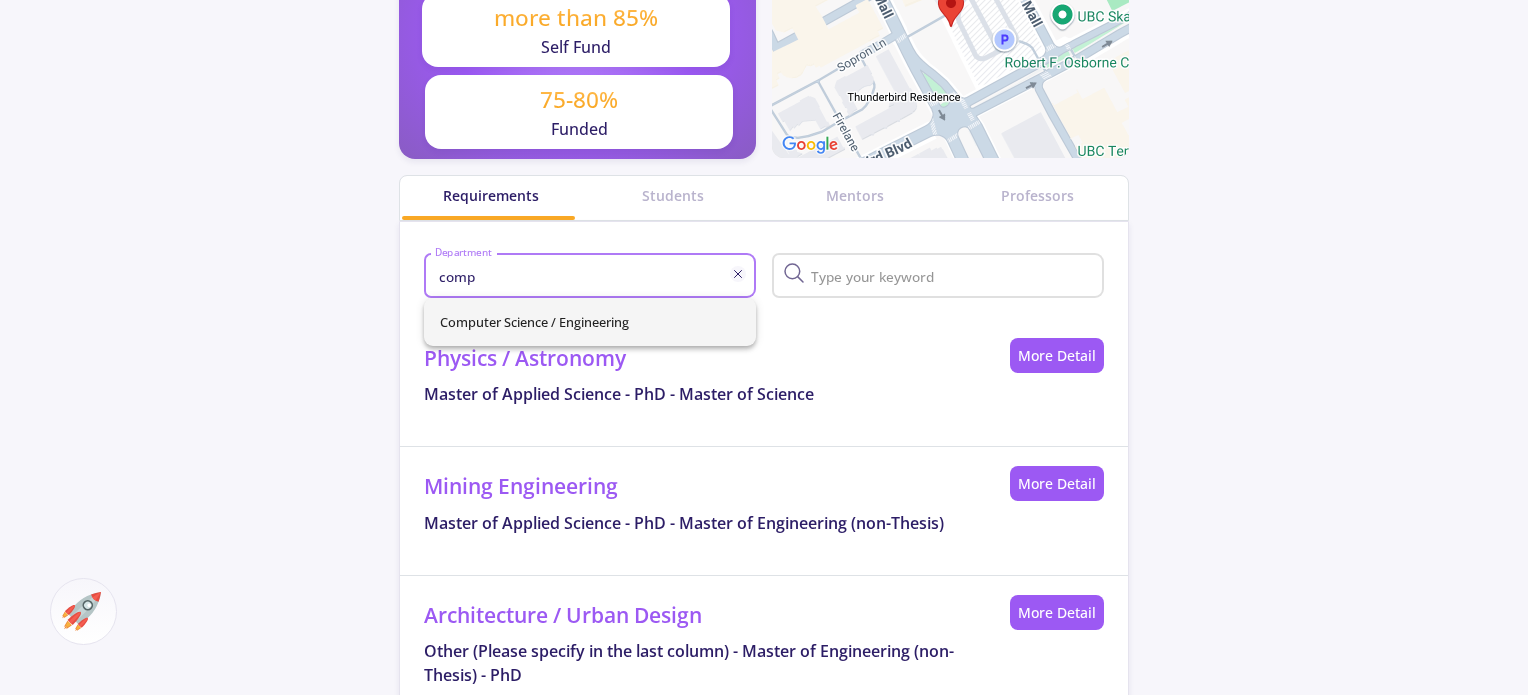 click on "Computer Science / Engineering" at bounding box center [590, 322] 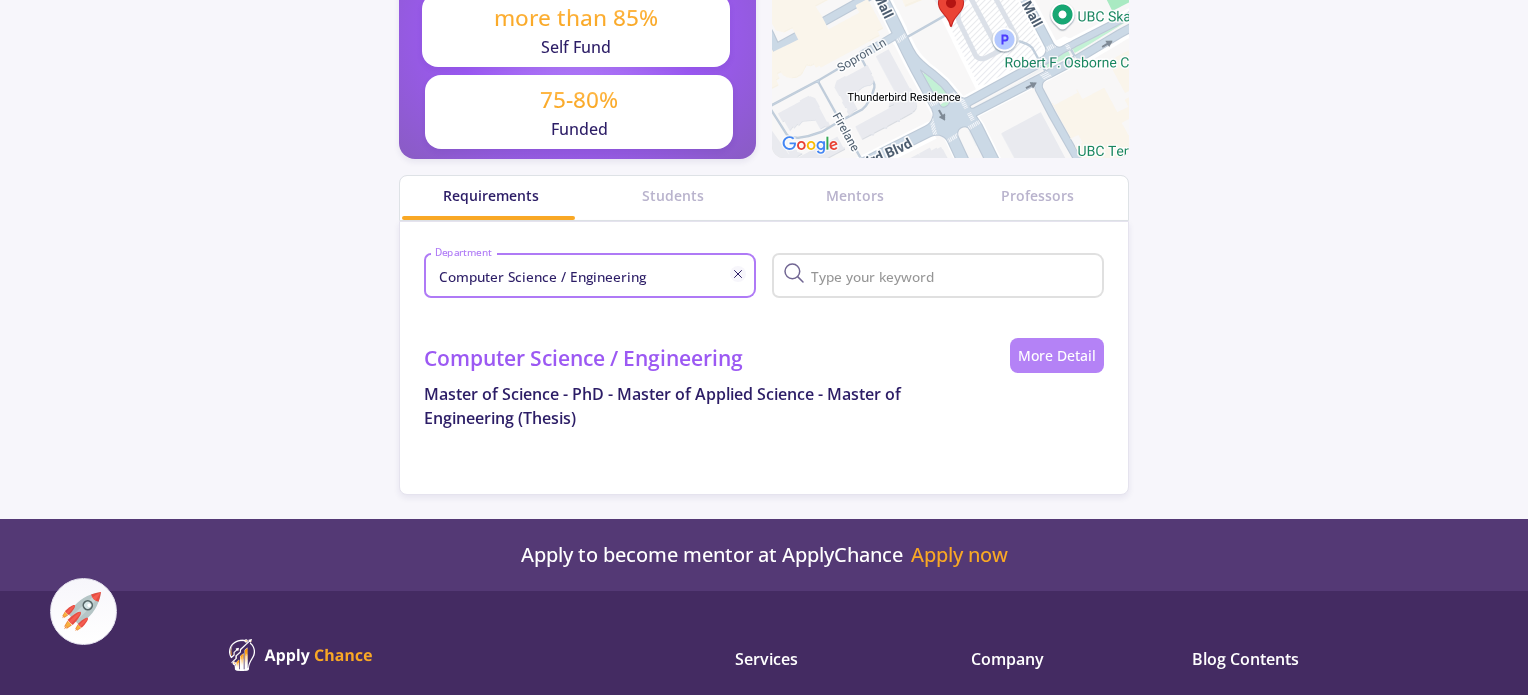 click on "More Detail" 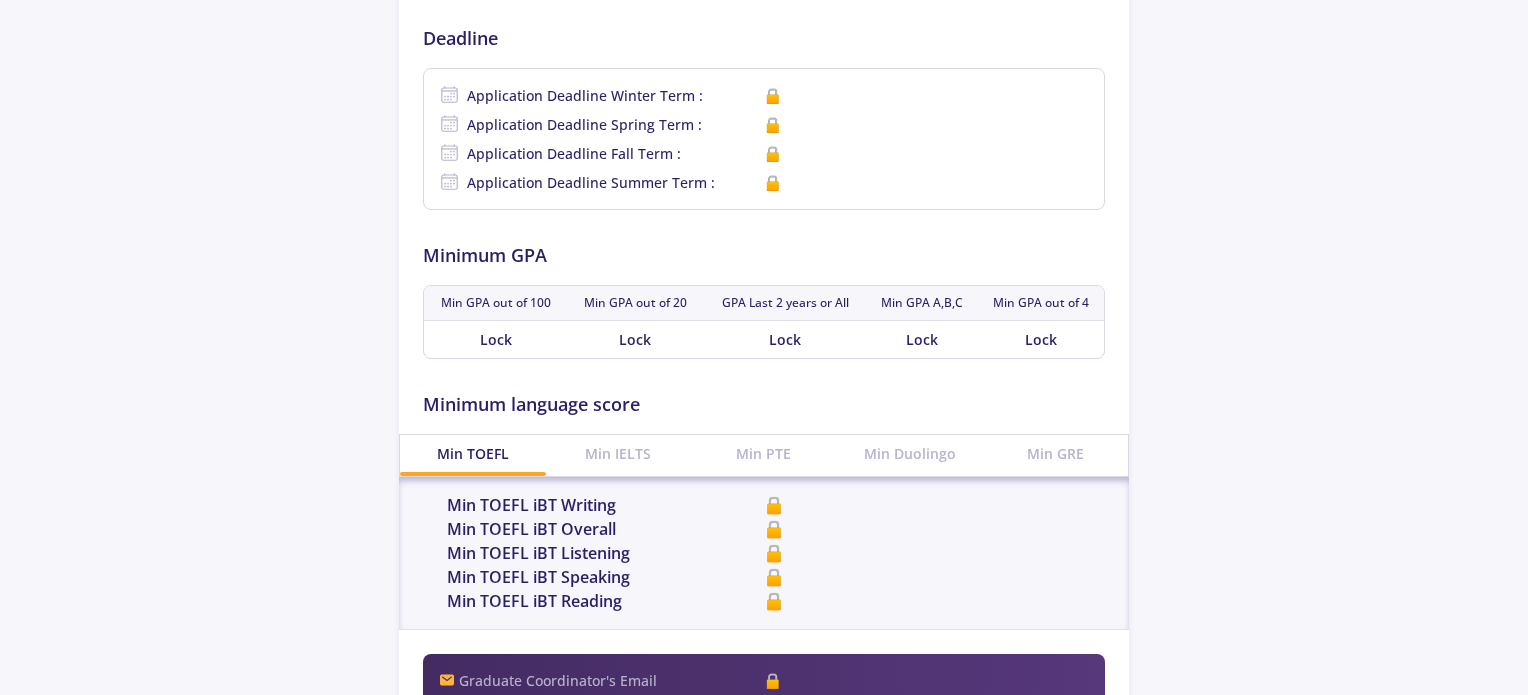 scroll, scrollTop: 800, scrollLeft: 0, axis: vertical 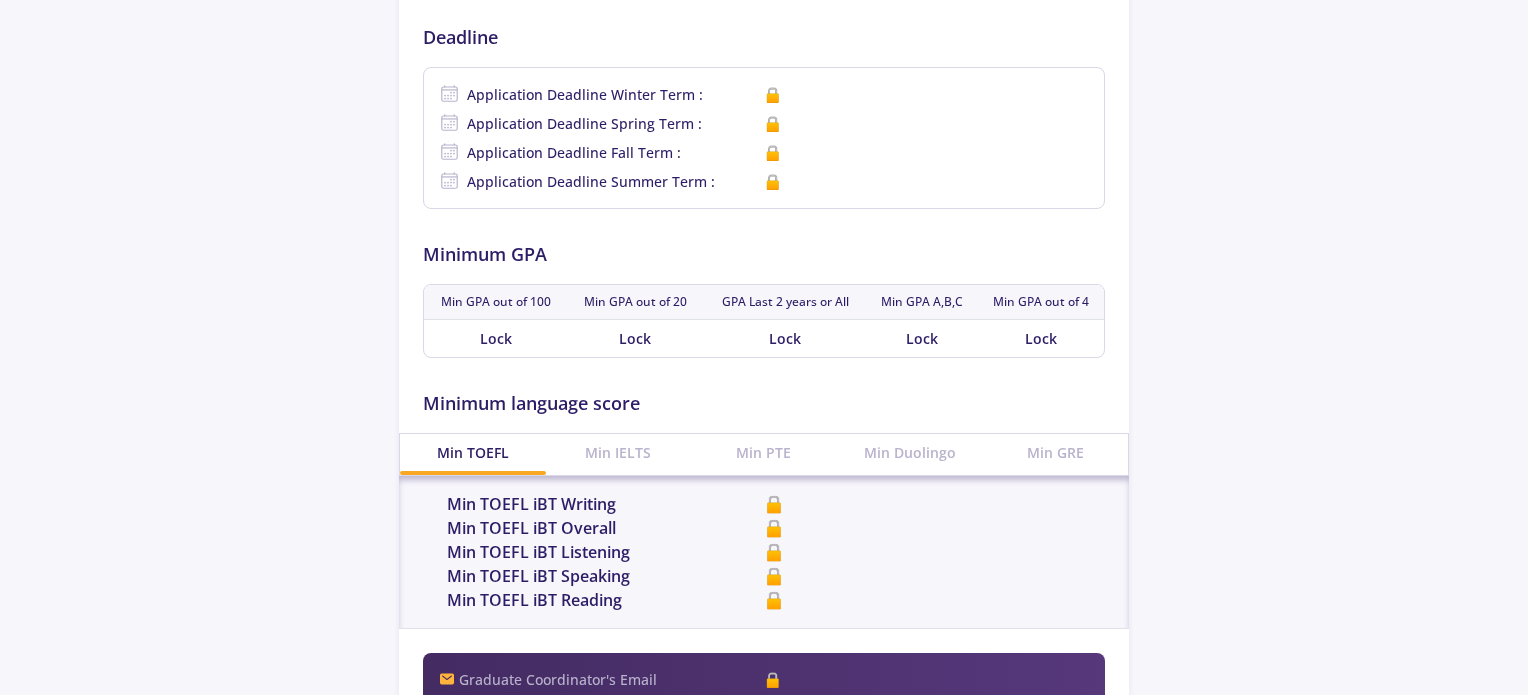 click on "Min GRE" 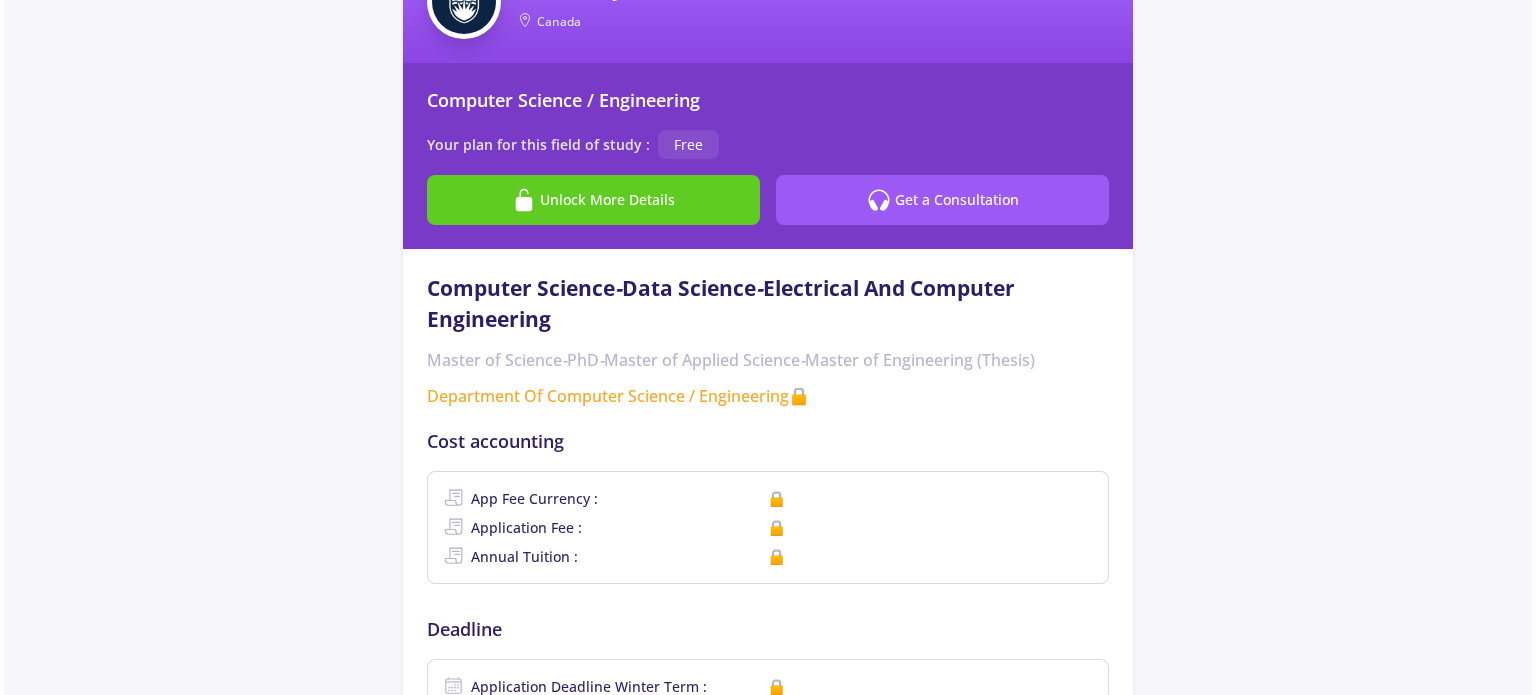 scroll, scrollTop: 200, scrollLeft: 0, axis: vertical 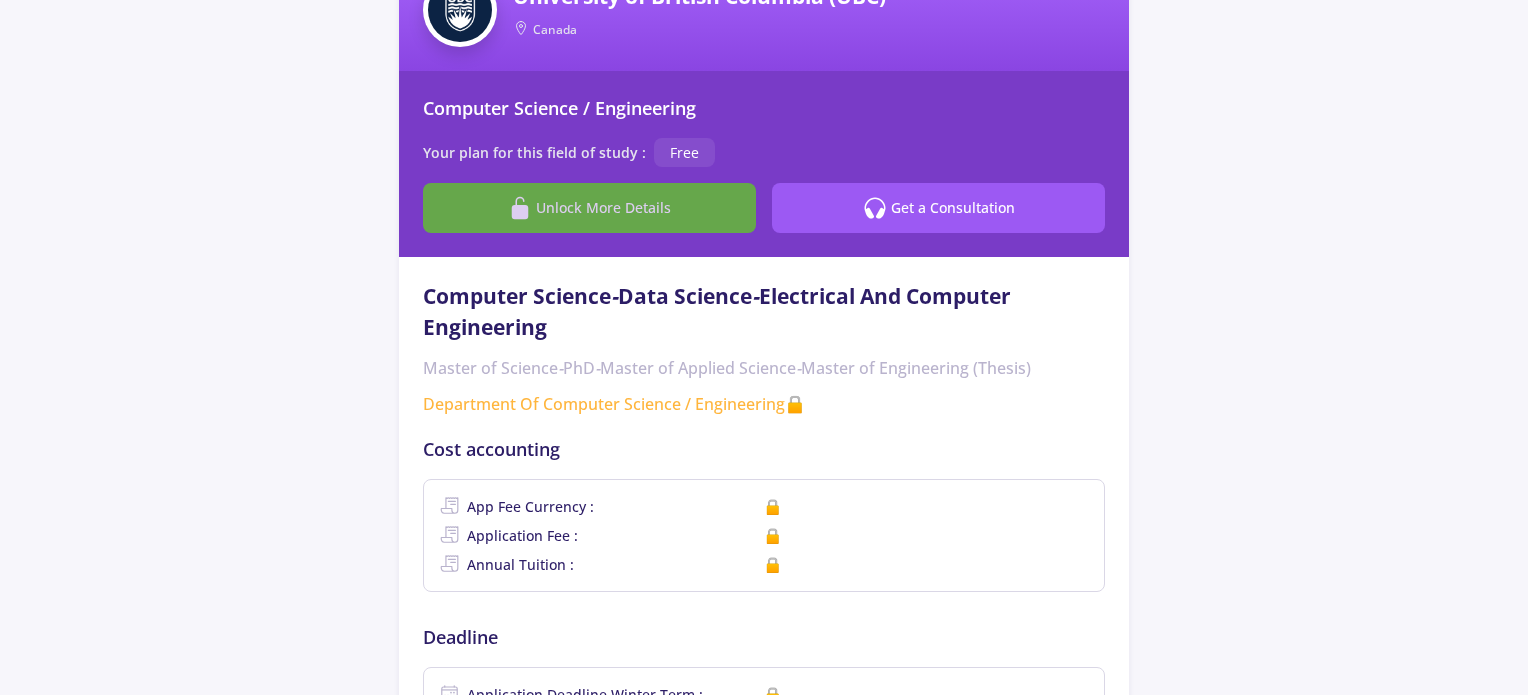 click on "Unlock More Details" 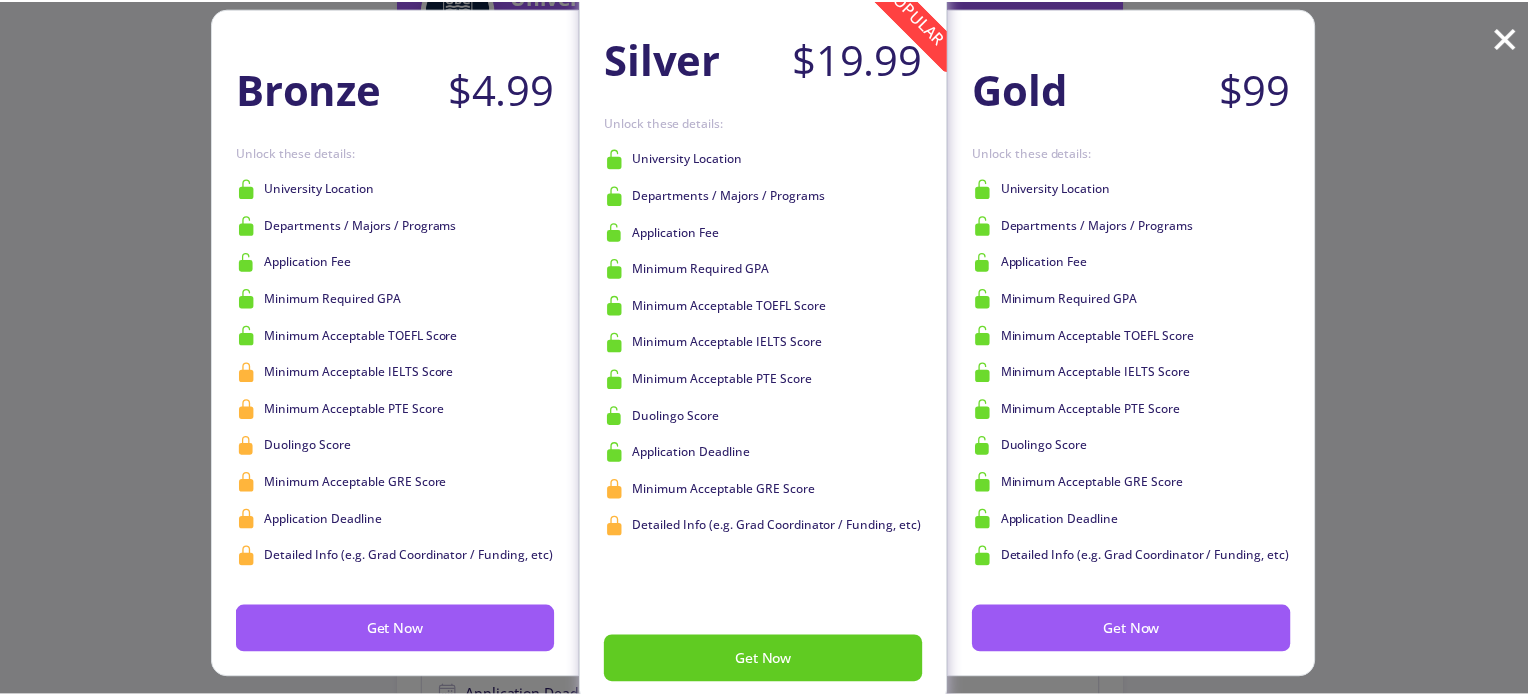 scroll, scrollTop: 91, scrollLeft: 0, axis: vertical 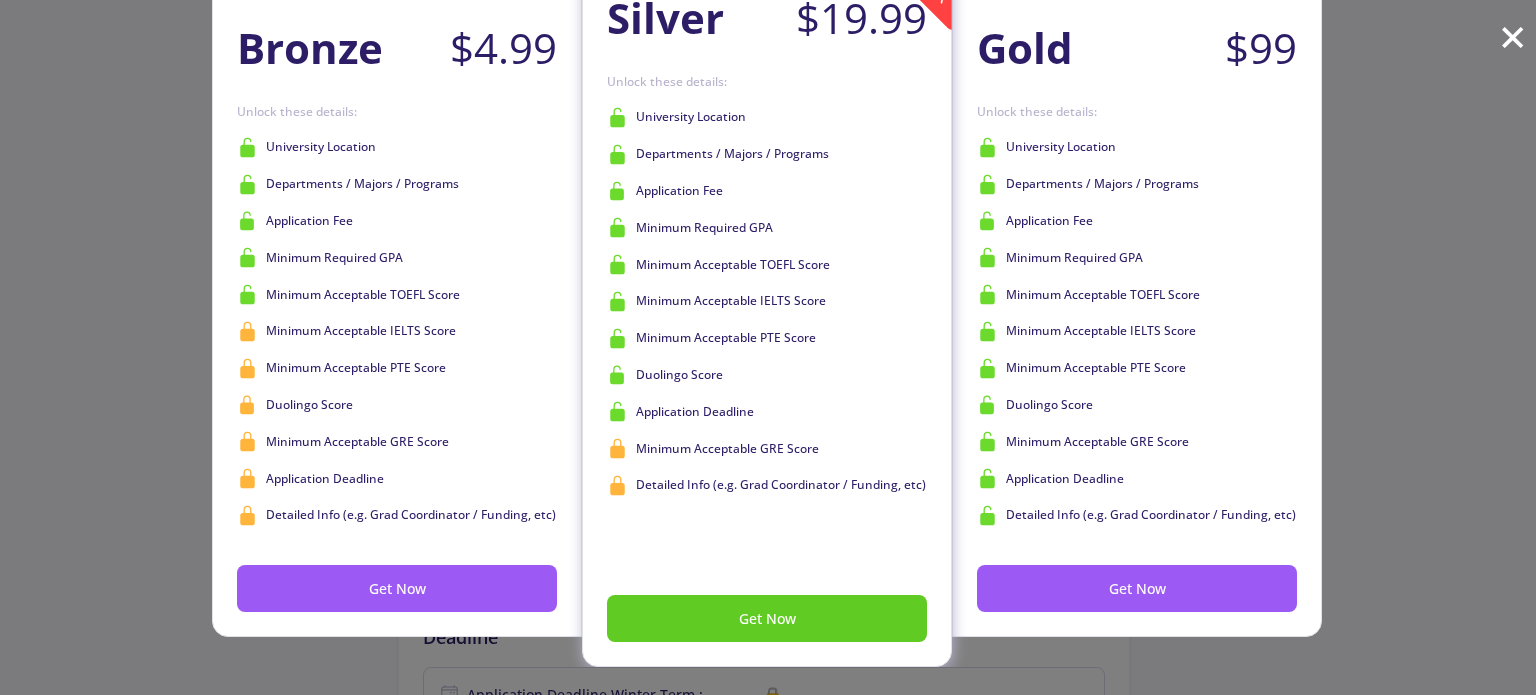 click on "×" at bounding box center [1512, 35] 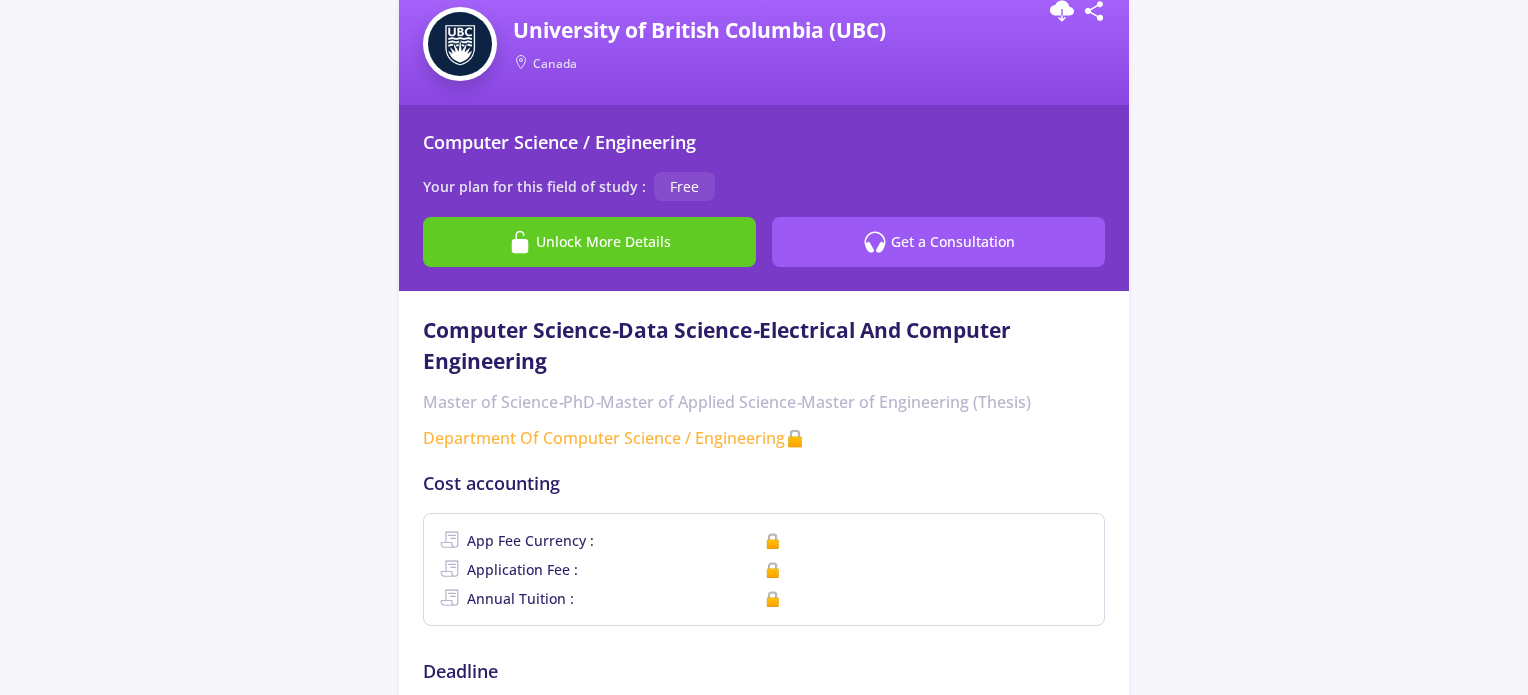 scroll, scrollTop: 200, scrollLeft: 0, axis: vertical 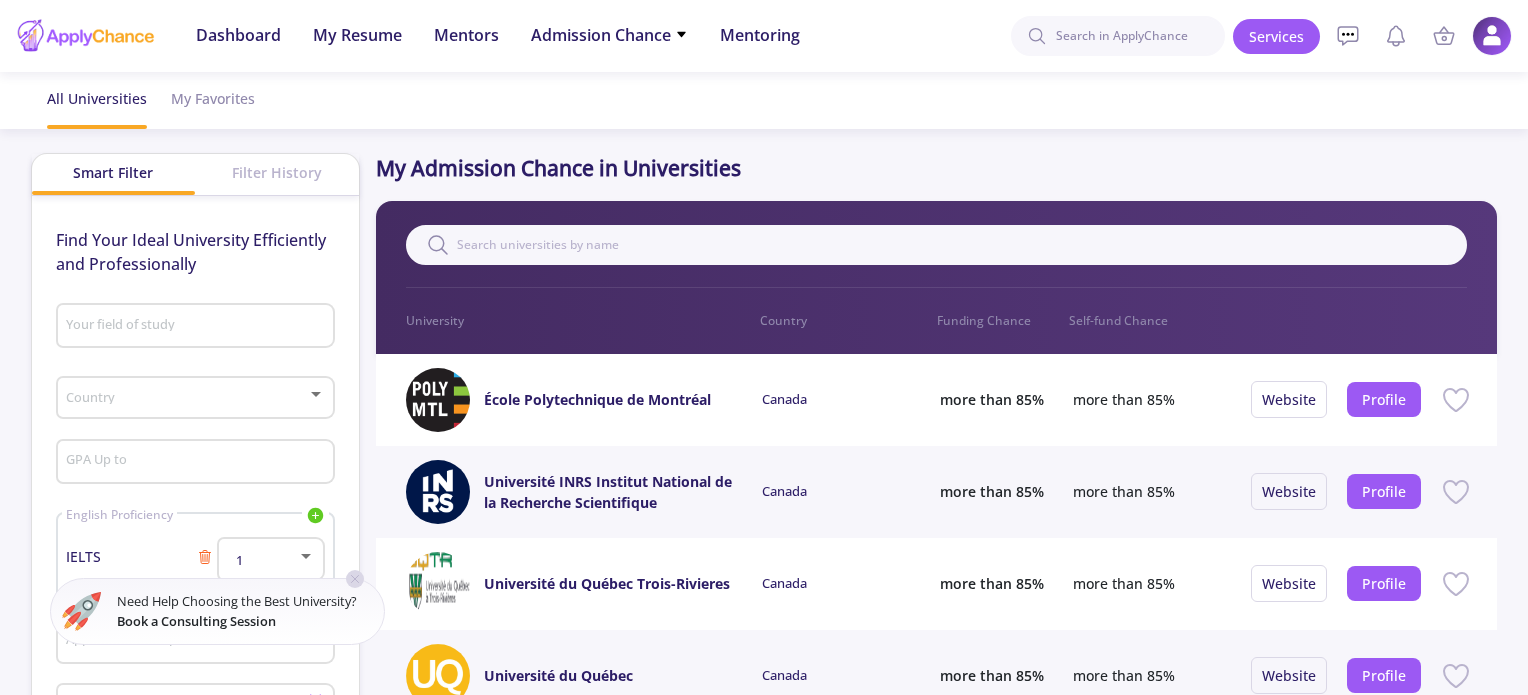 click on "GPA Up to" 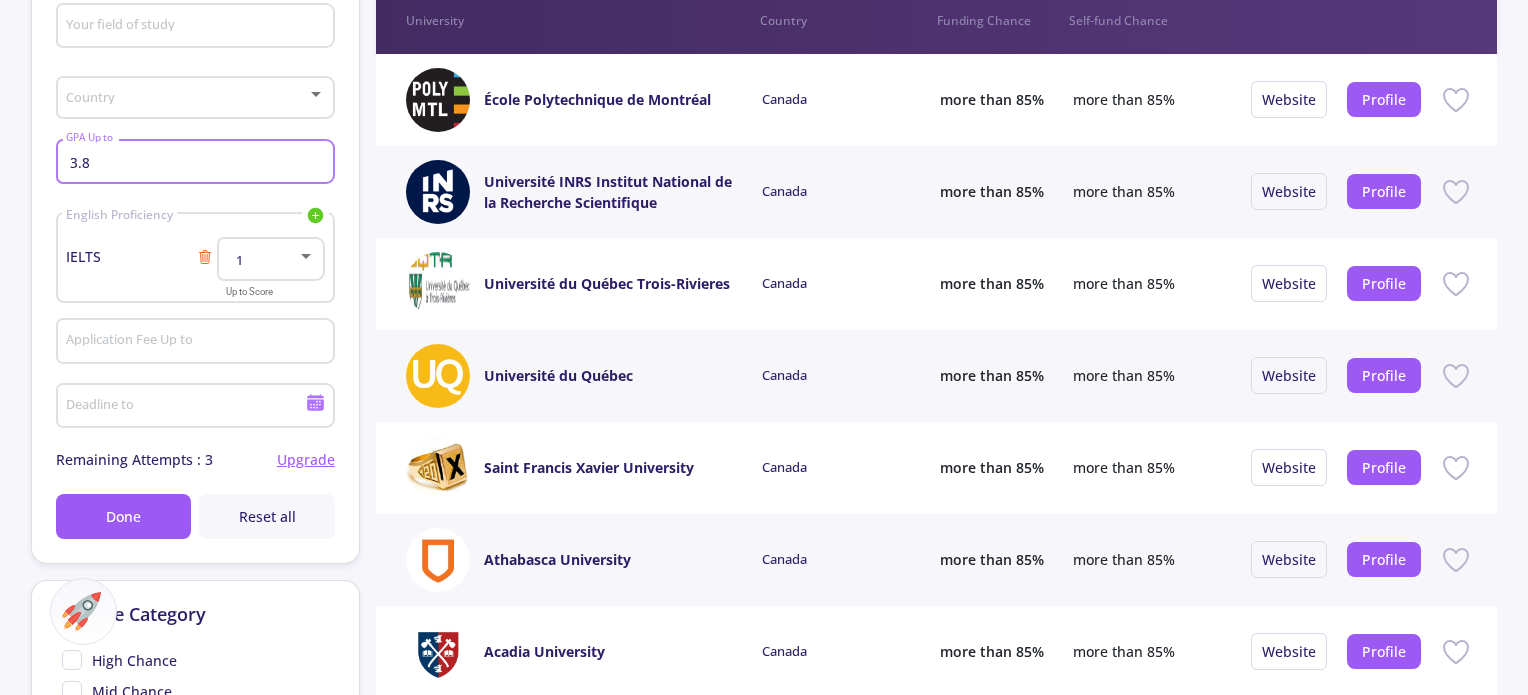 scroll, scrollTop: 0, scrollLeft: 0, axis: both 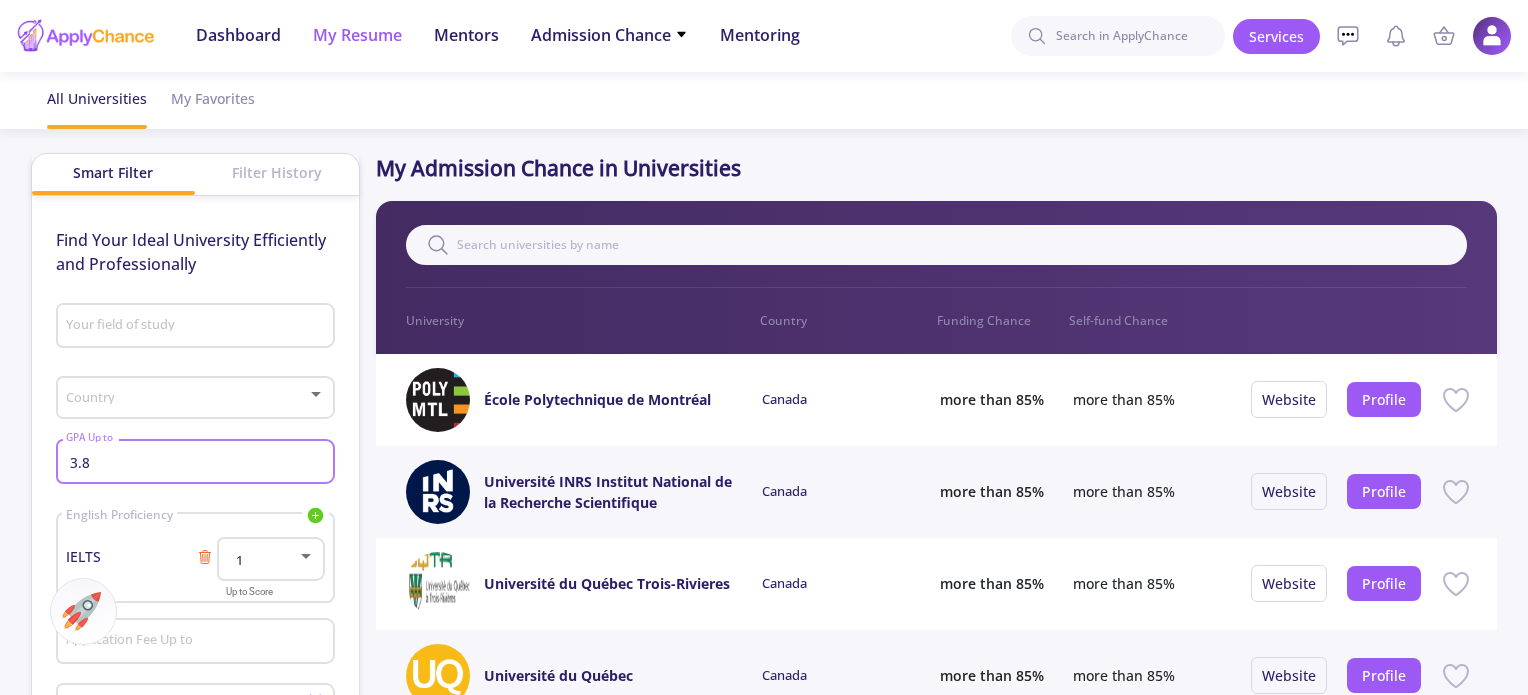 type on "3.8" 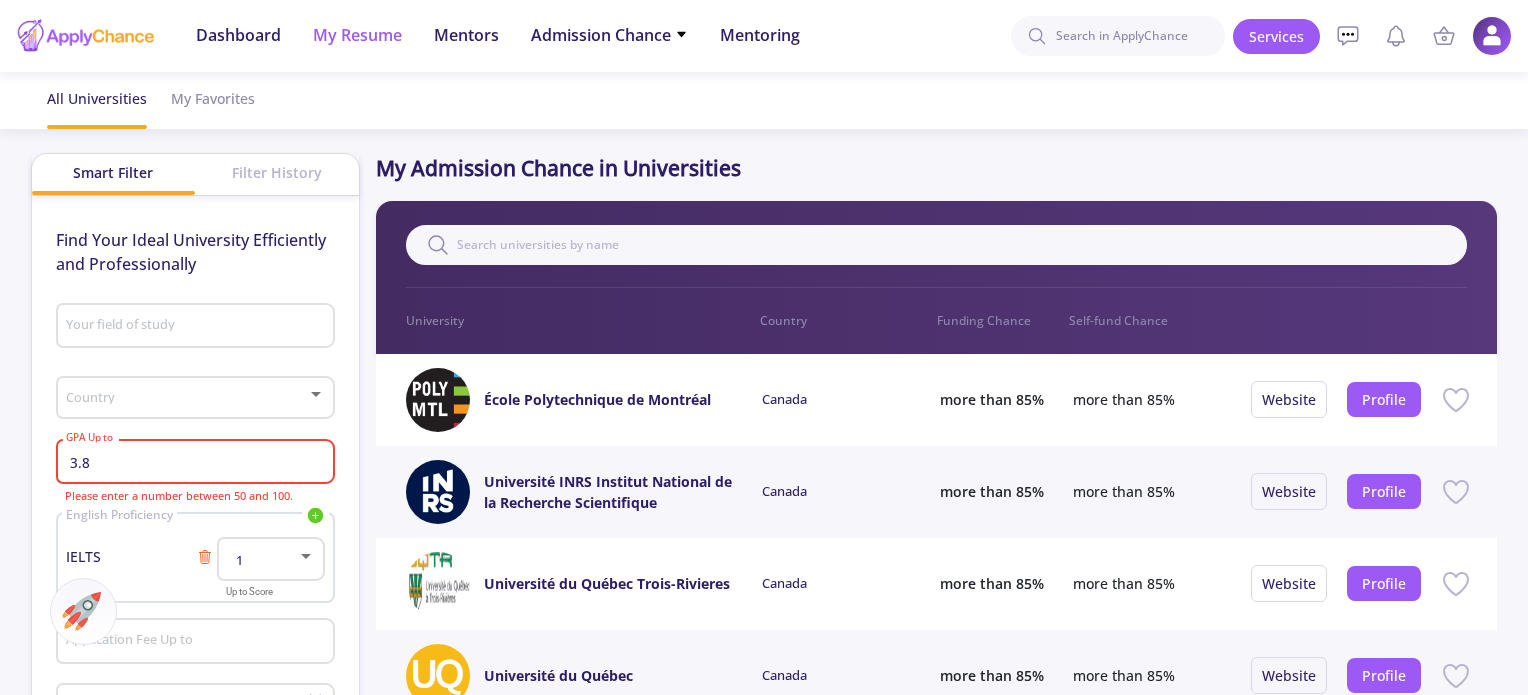 click on "My Resume" 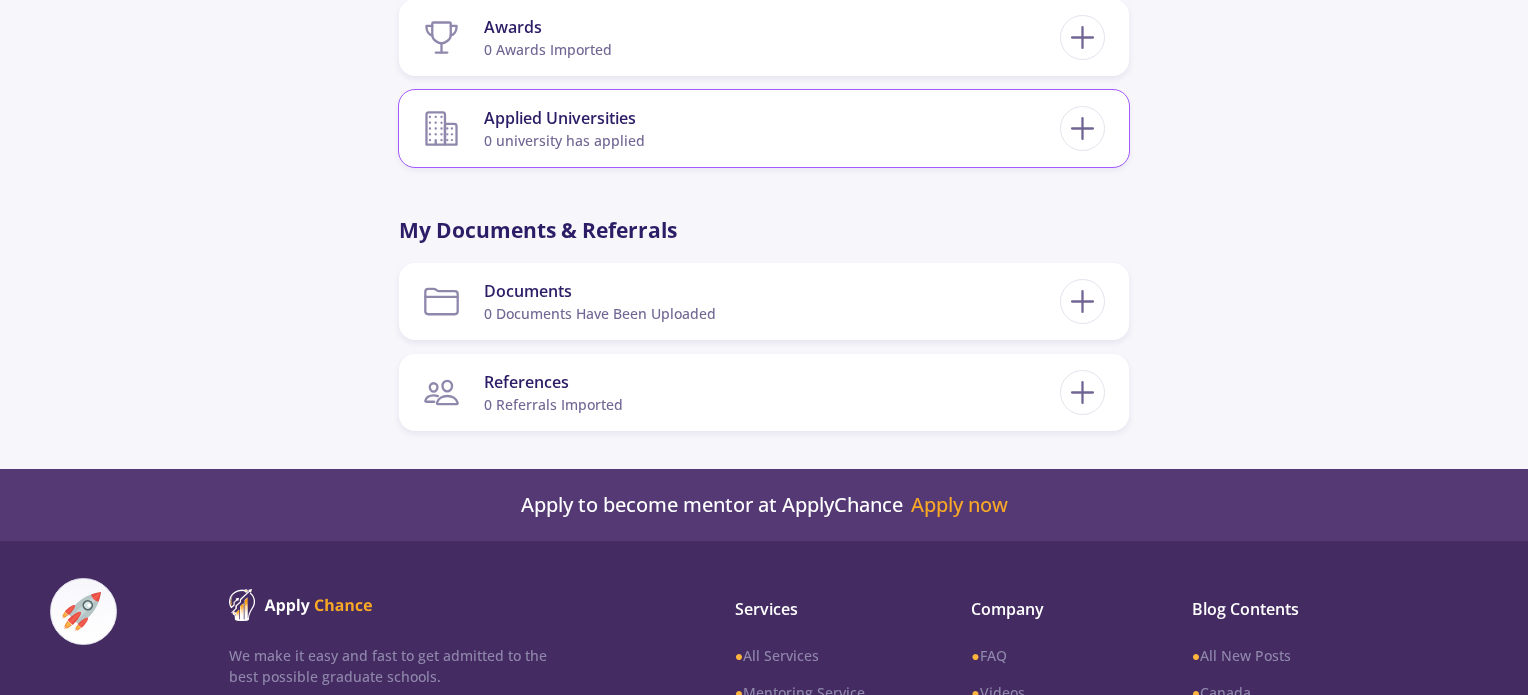 scroll, scrollTop: 1600, scrollLeft: 0, axis: vertical 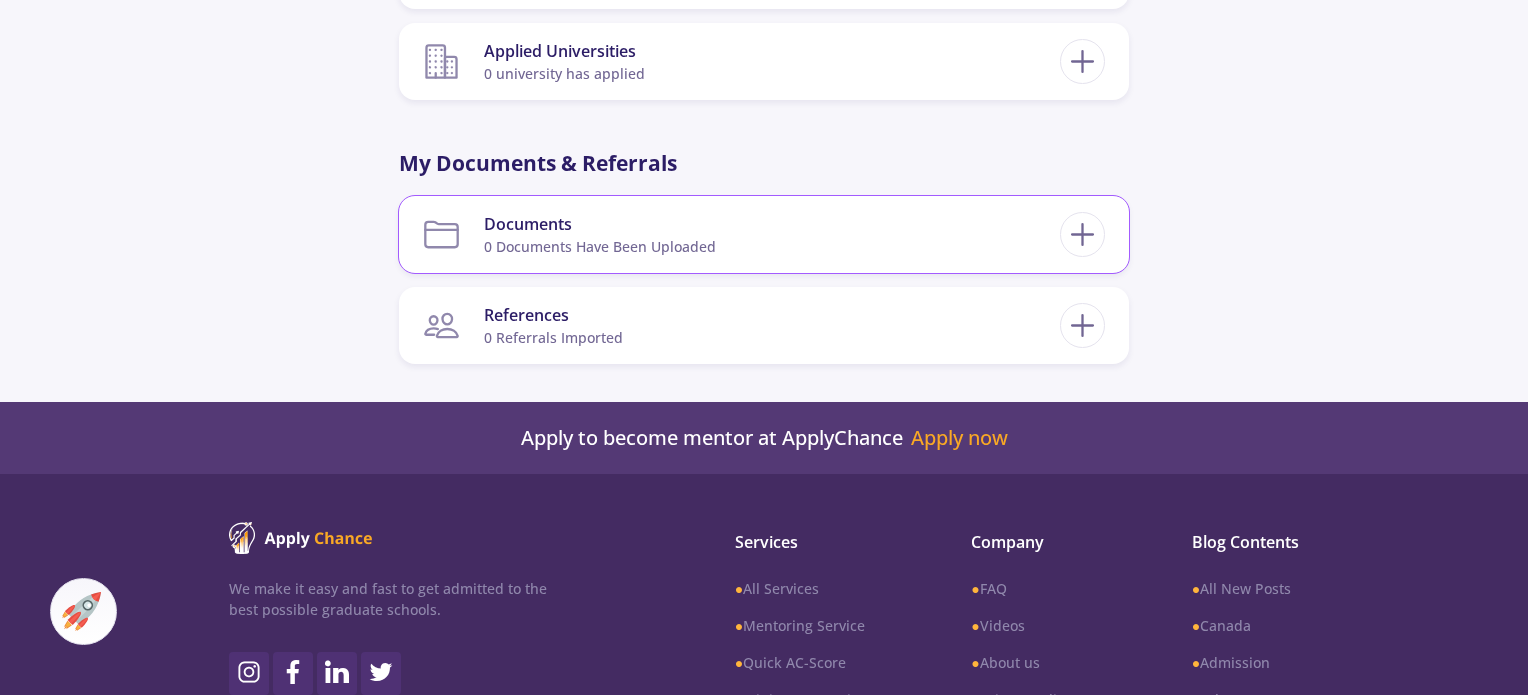 click on "Documents 0 documents have been uploaded" at bounding box center (741, 234) 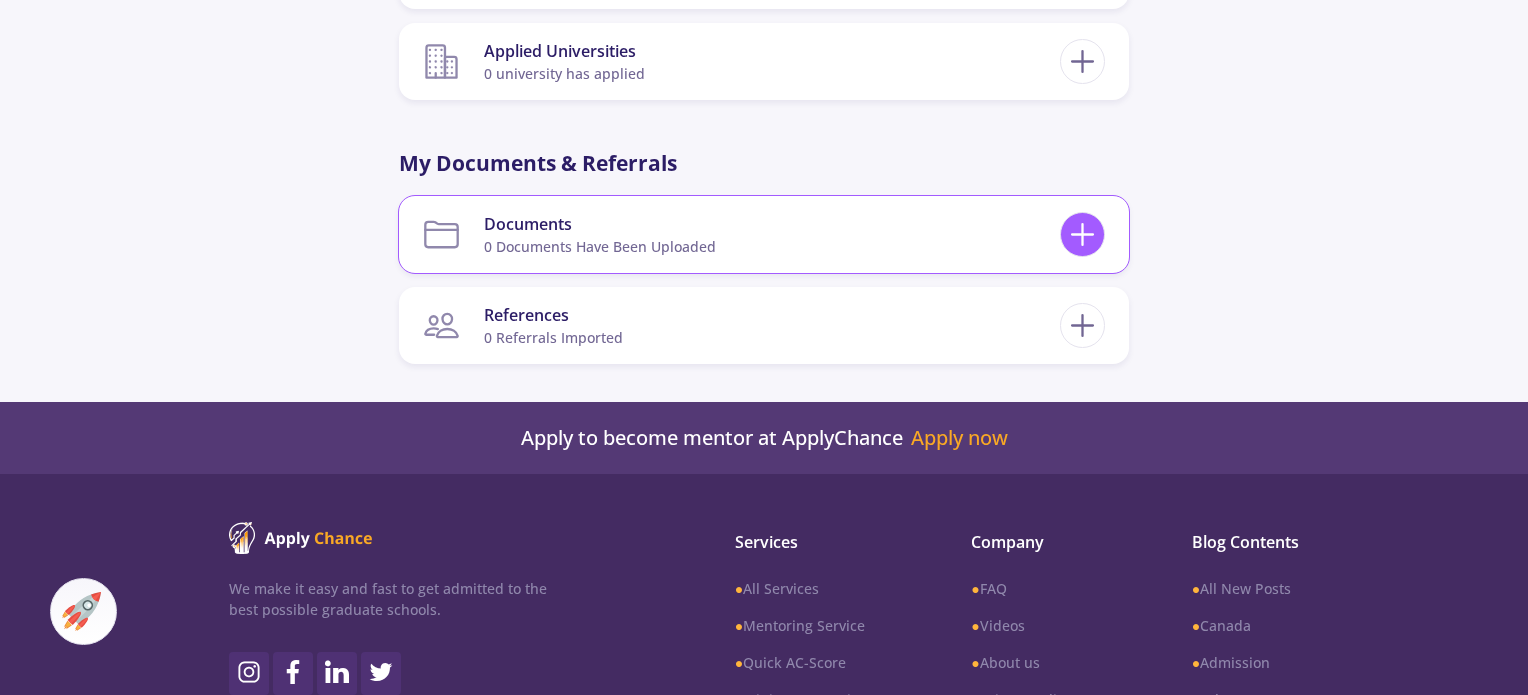 click 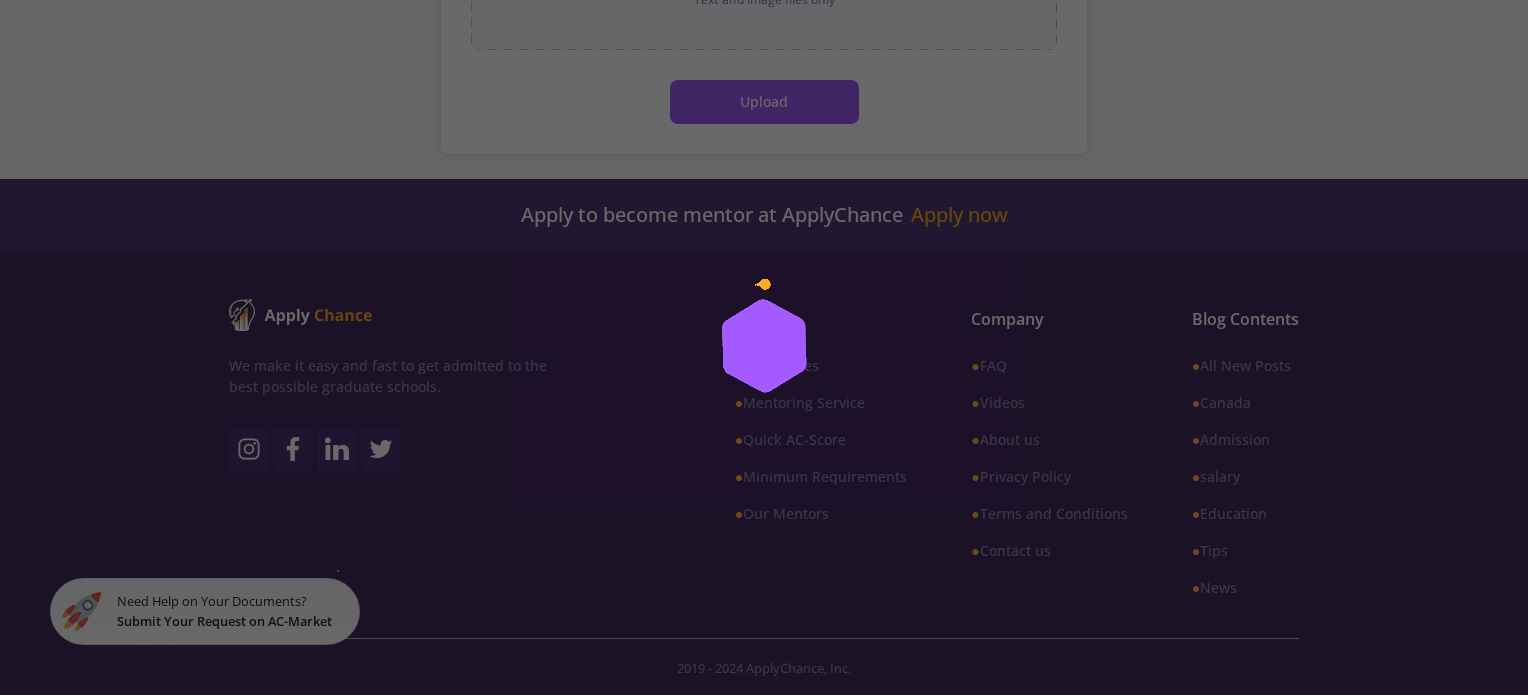 scroll, scrollTop: 0, scrollLeft: 0, axis: both 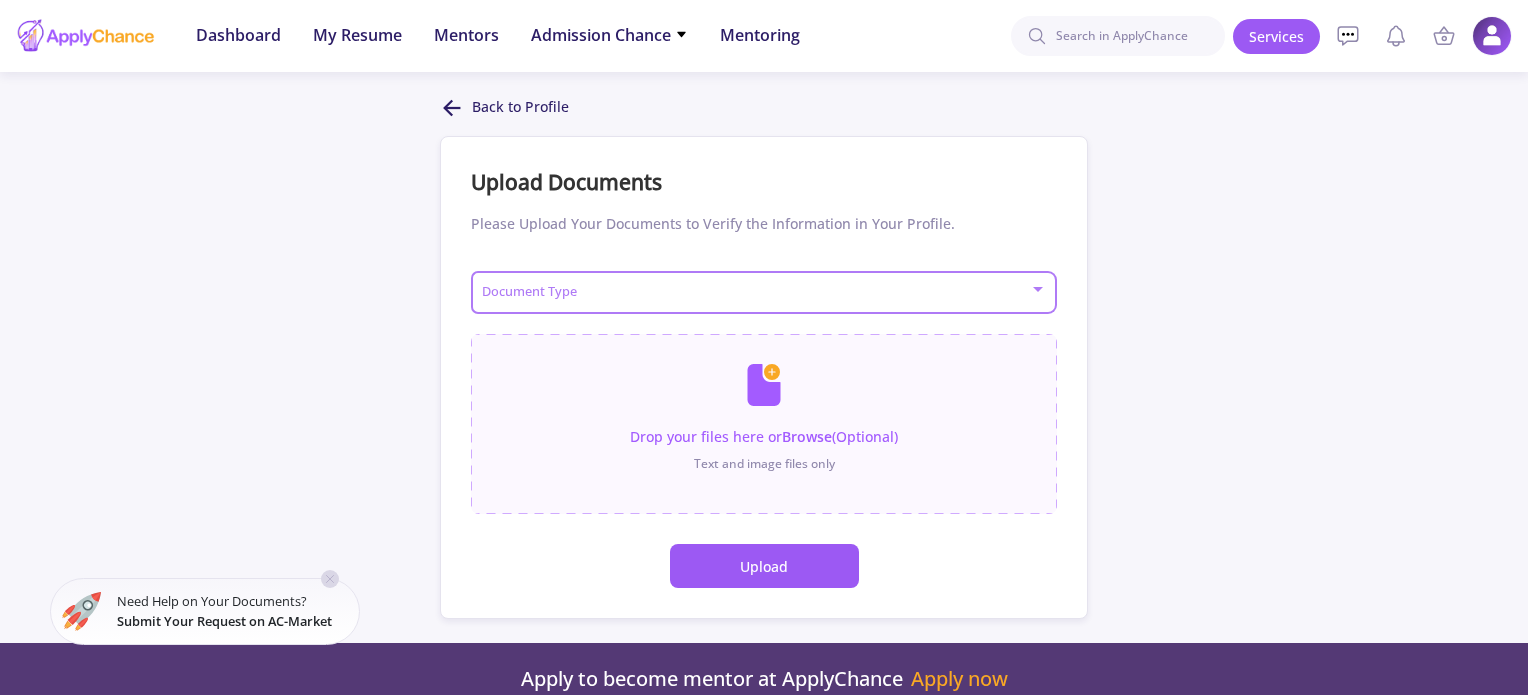click at bounding box center (758, 293) 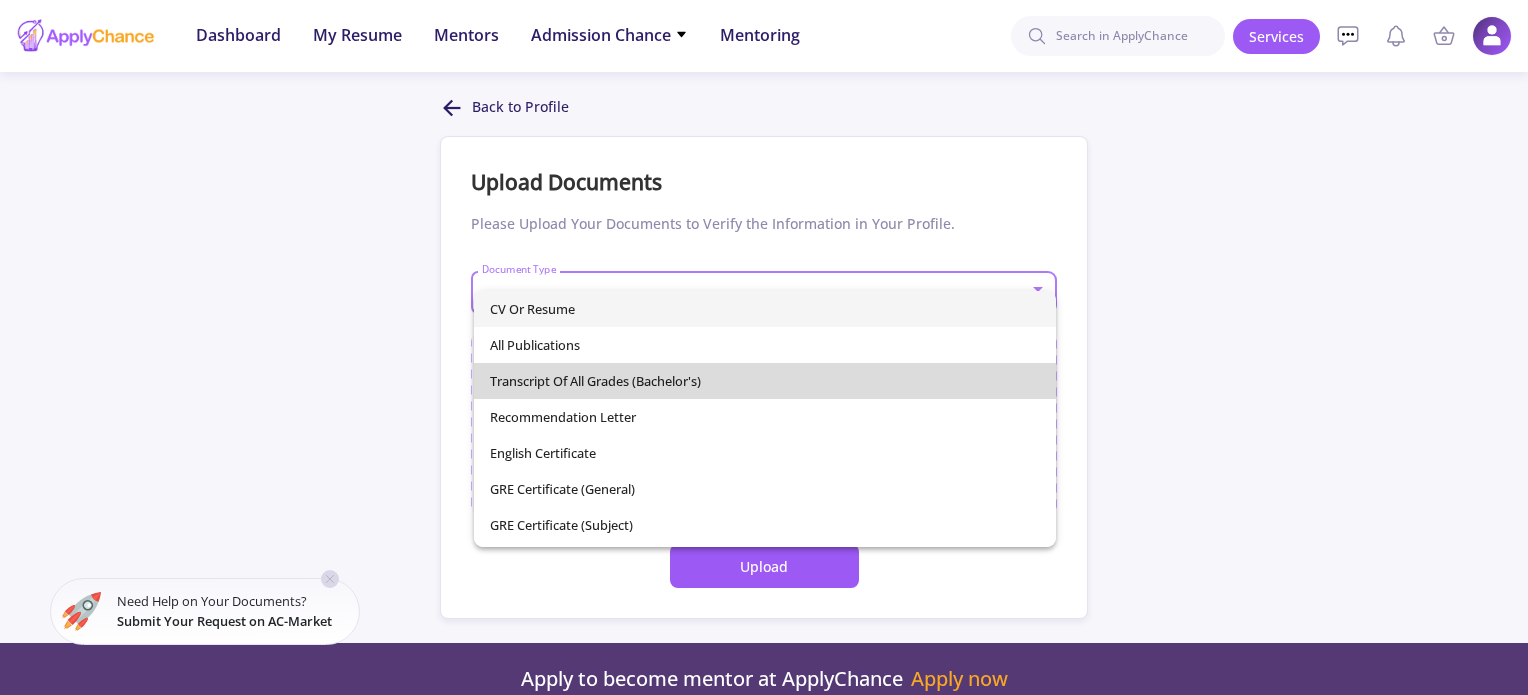 click on "Transcript of All Grades (Bachelor's)" at bounding box center (764, 381) 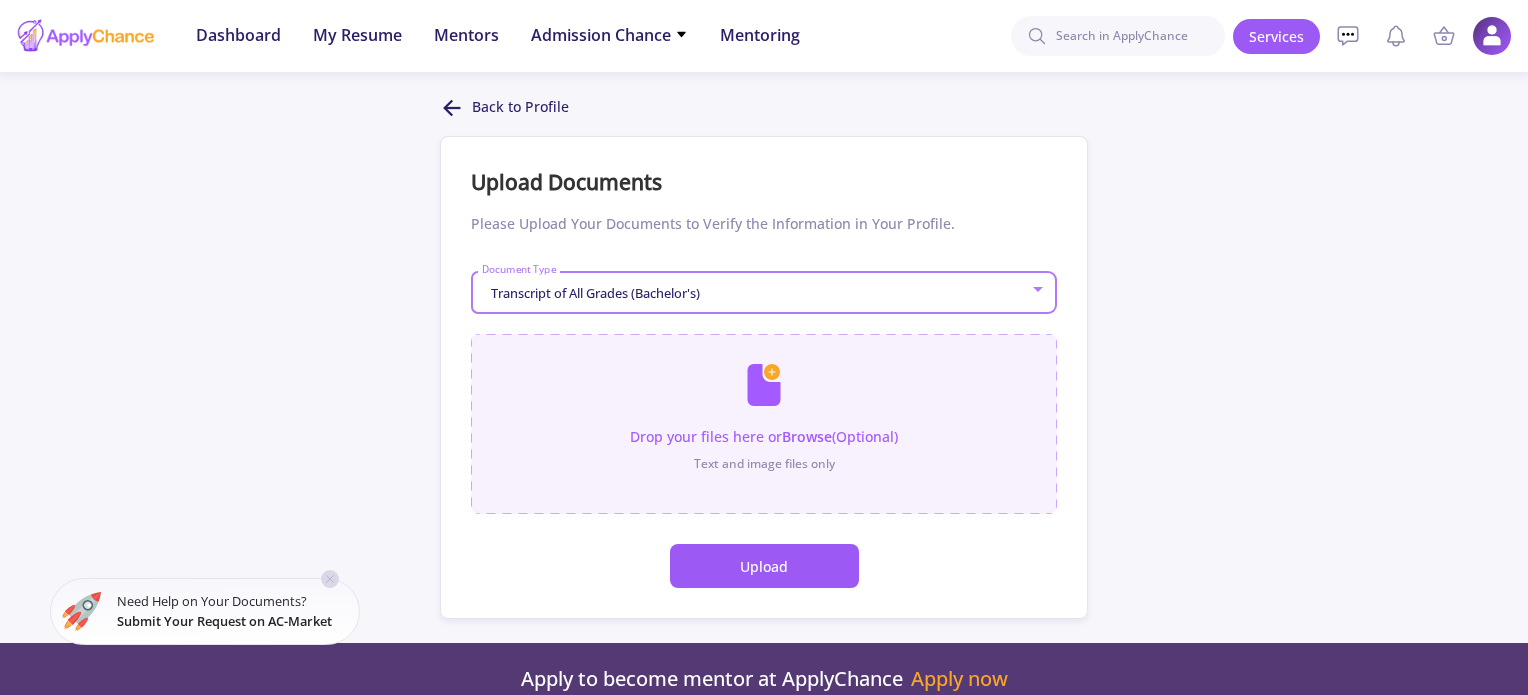 click 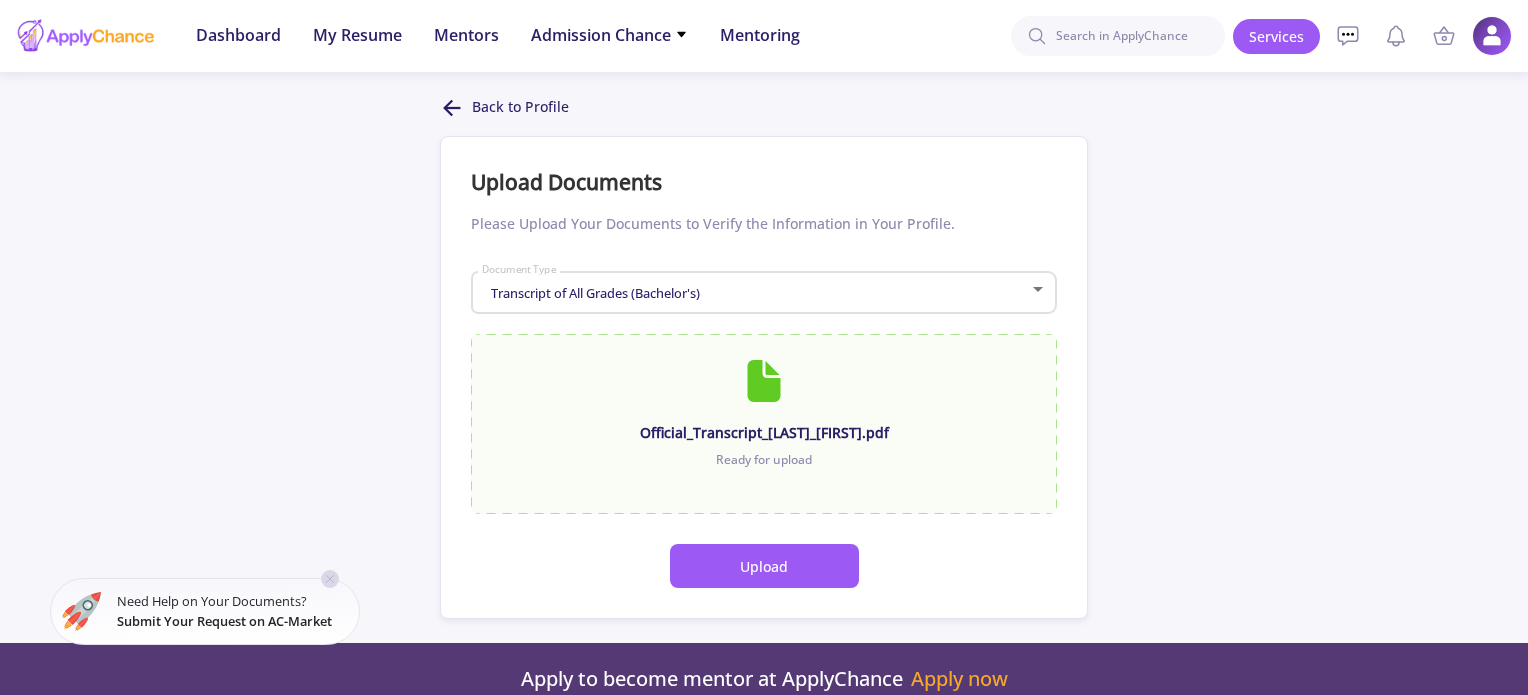 click on "Upload" 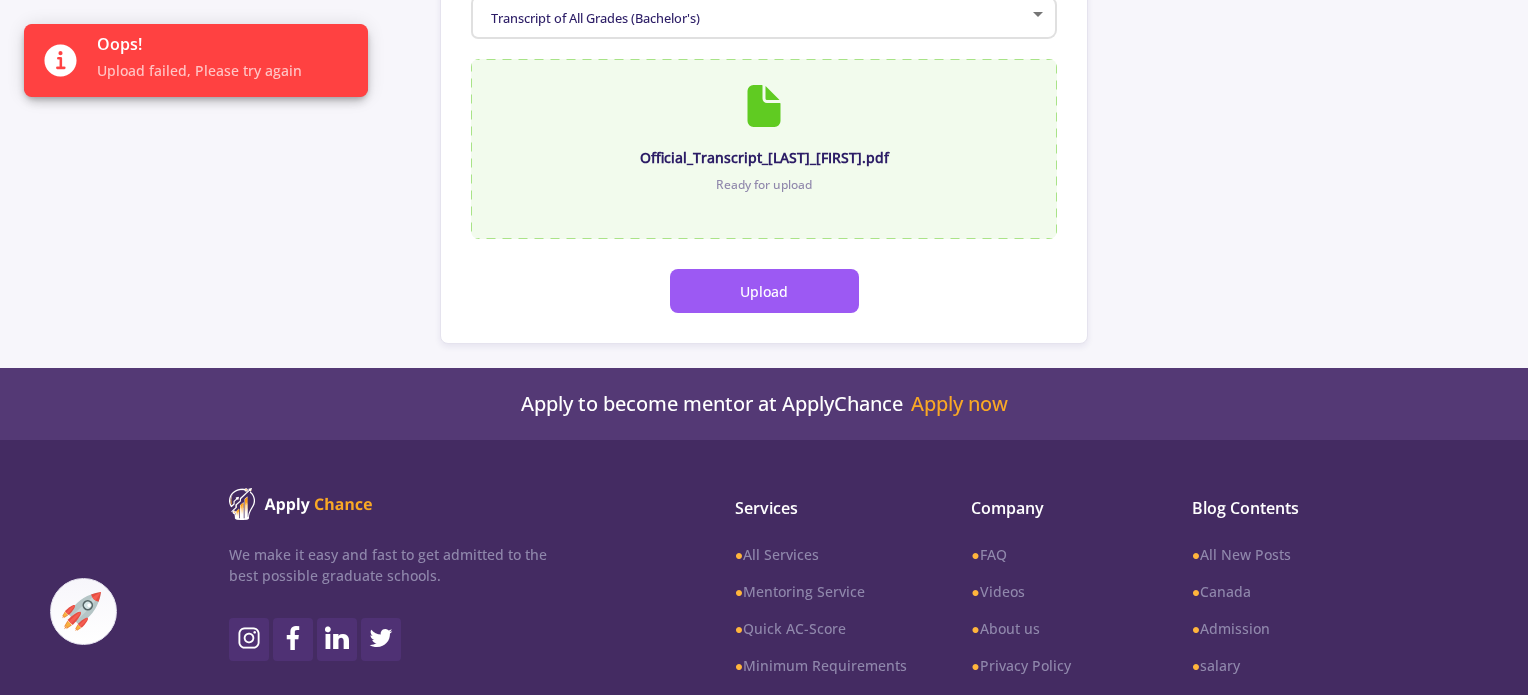 scroll, scrollTop: 0, scrollLeft: 0, axis: both 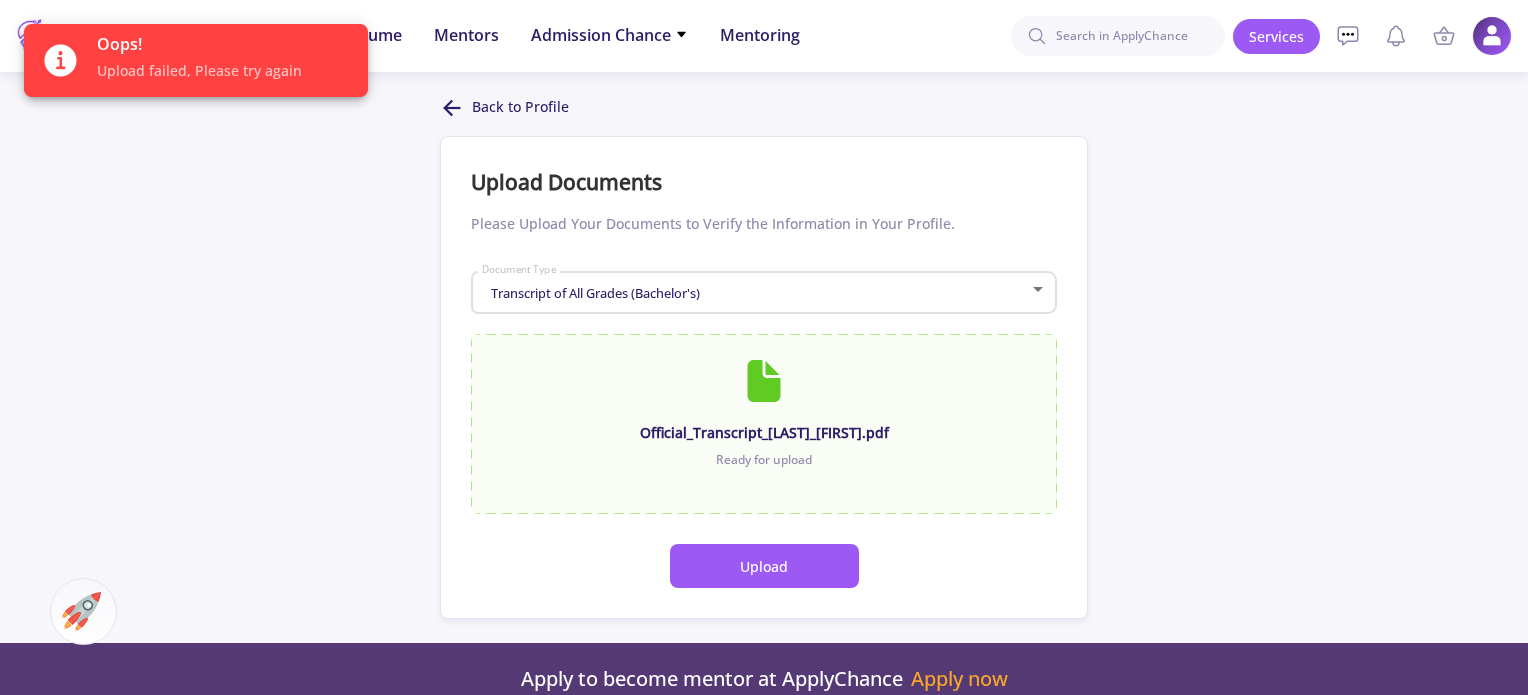 click on "Upload" 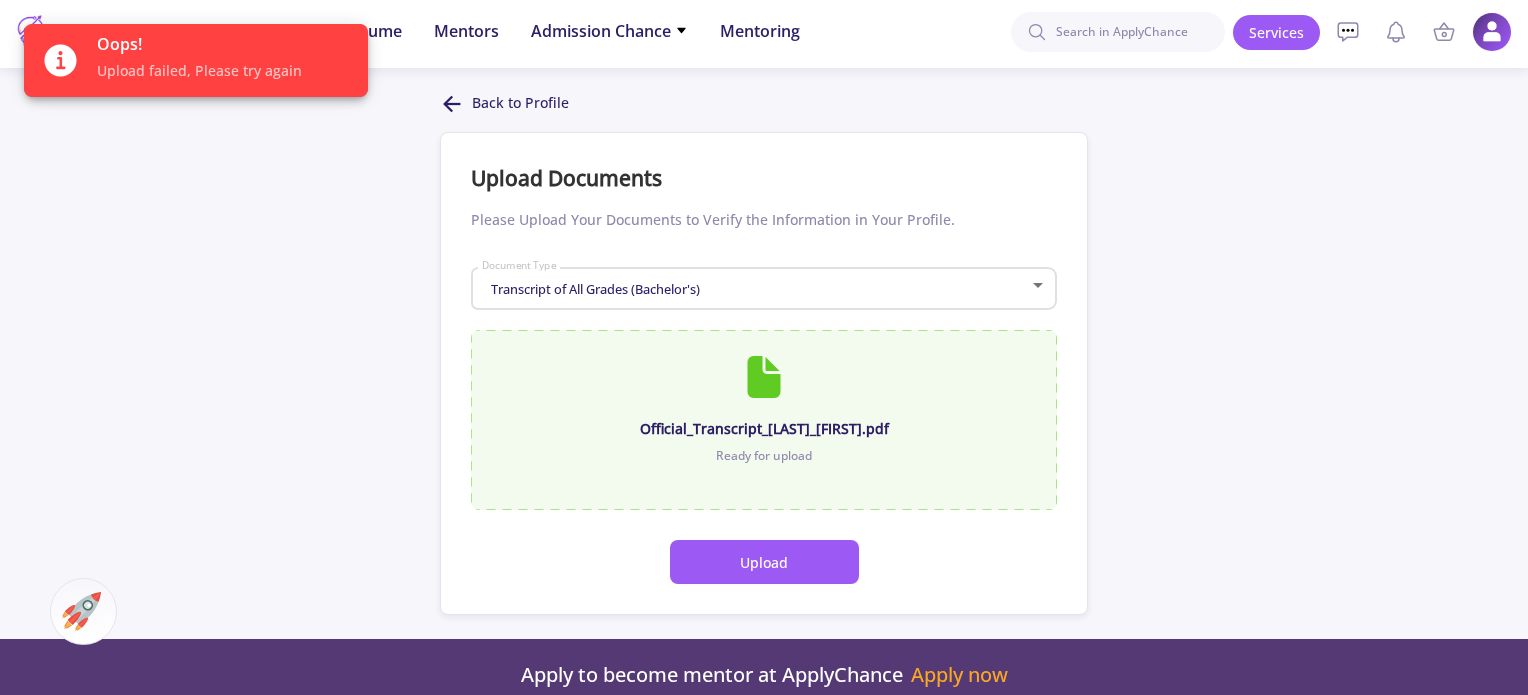 scroll, scrollTop: 0, scrollLeft: 0, axis: both 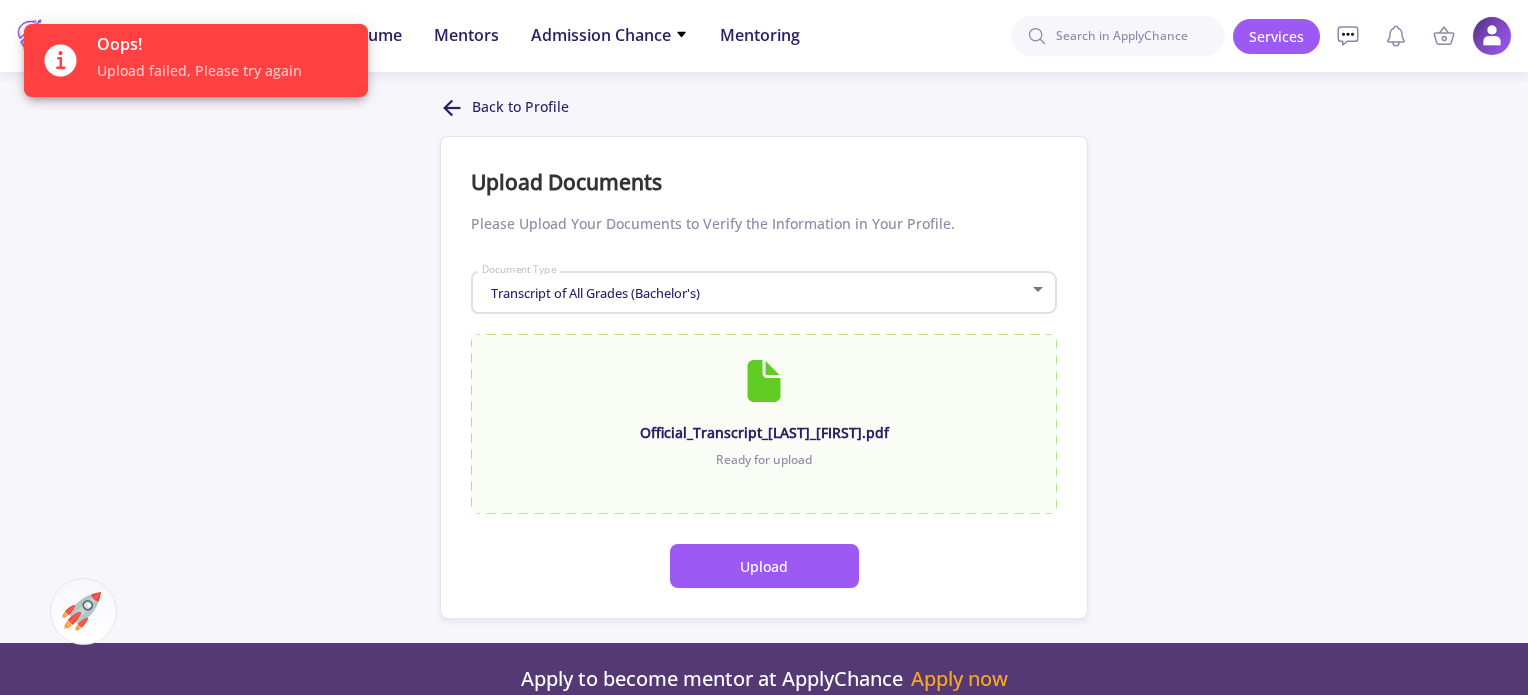 click on "Transcript of All Grades (Bachelor's)" at bounding box center (755, 293) 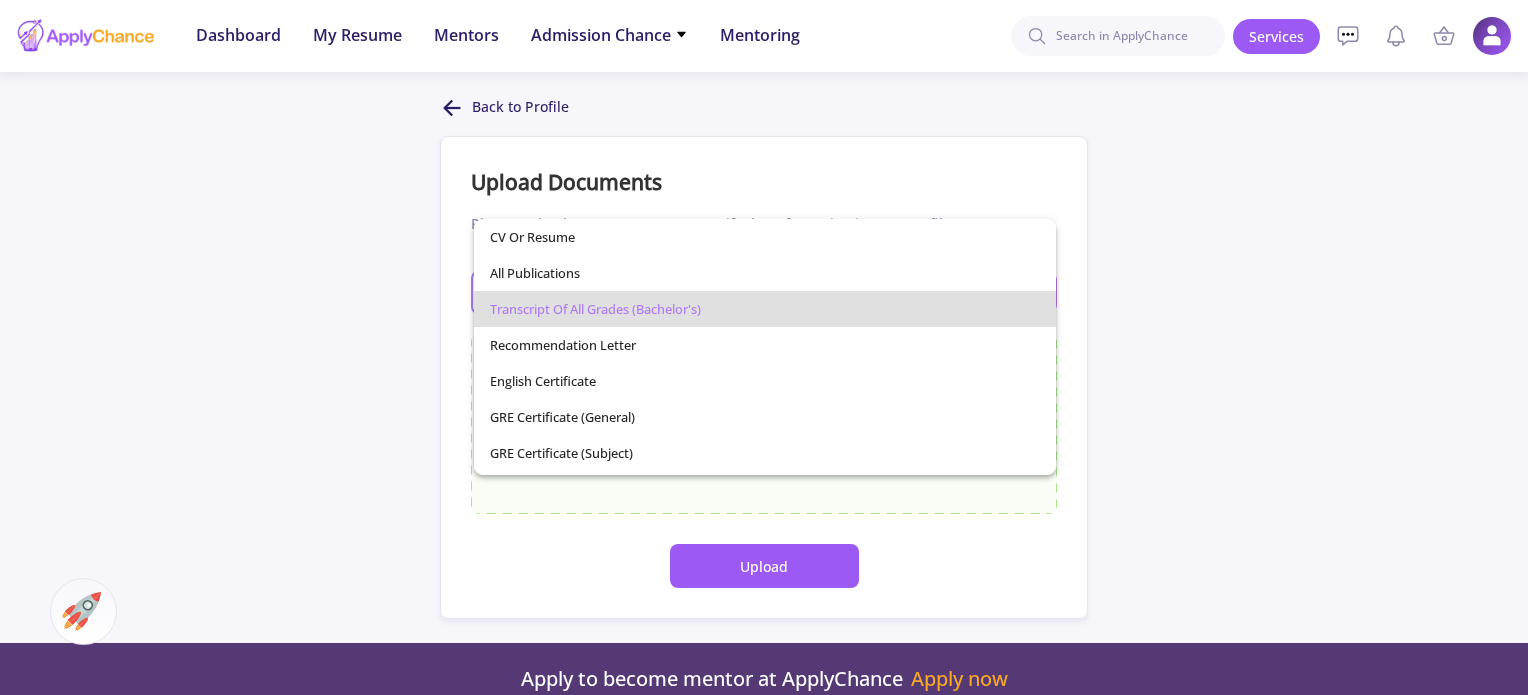 click at bounding box center (764, 347) 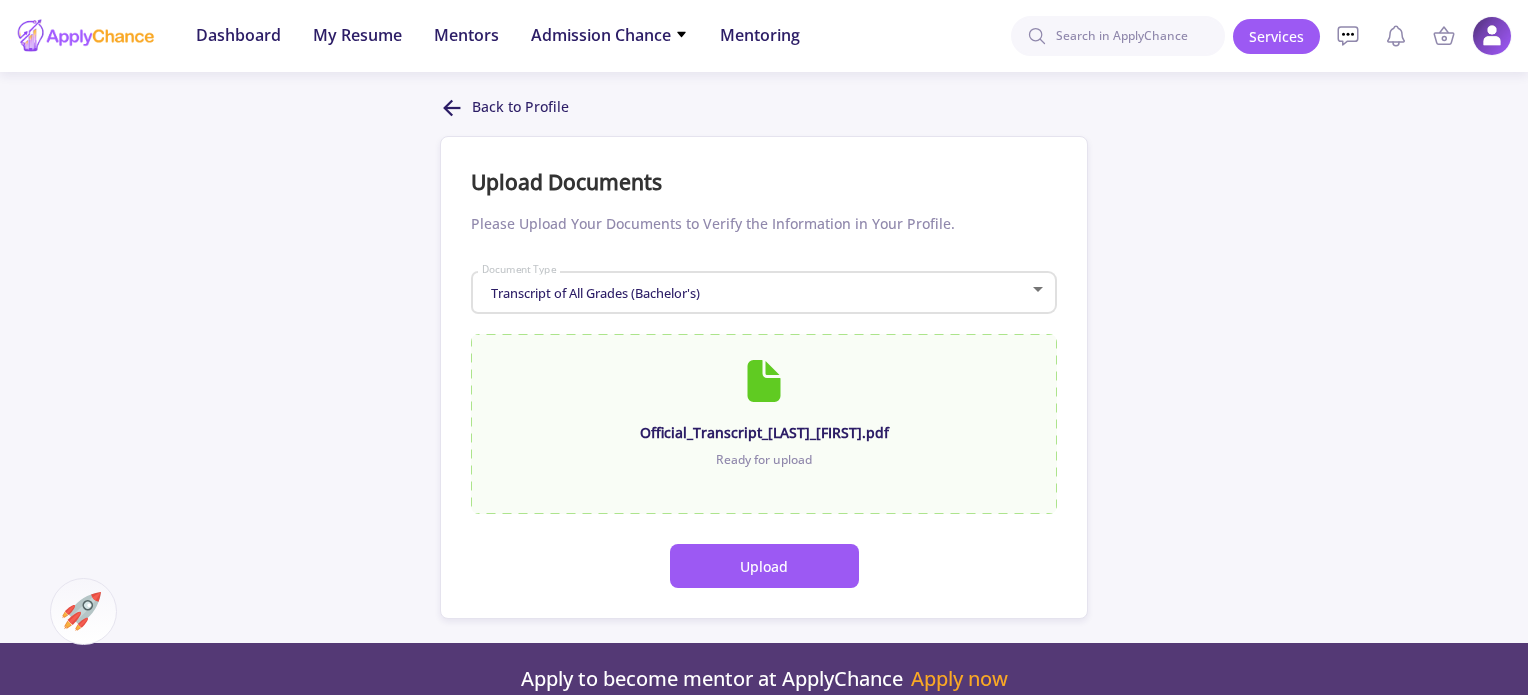 click 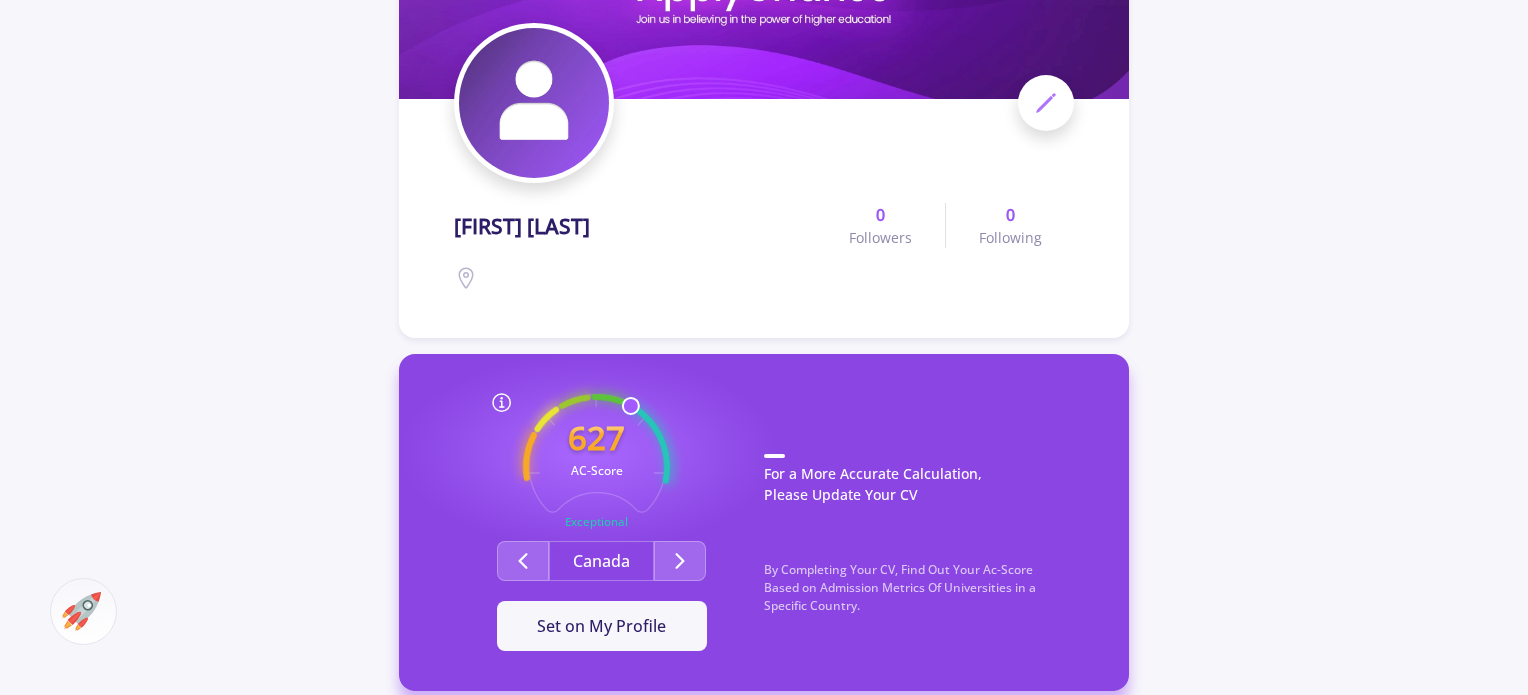 scroll, scrollTop: 200, scrollLeft: 0, axis: vertical 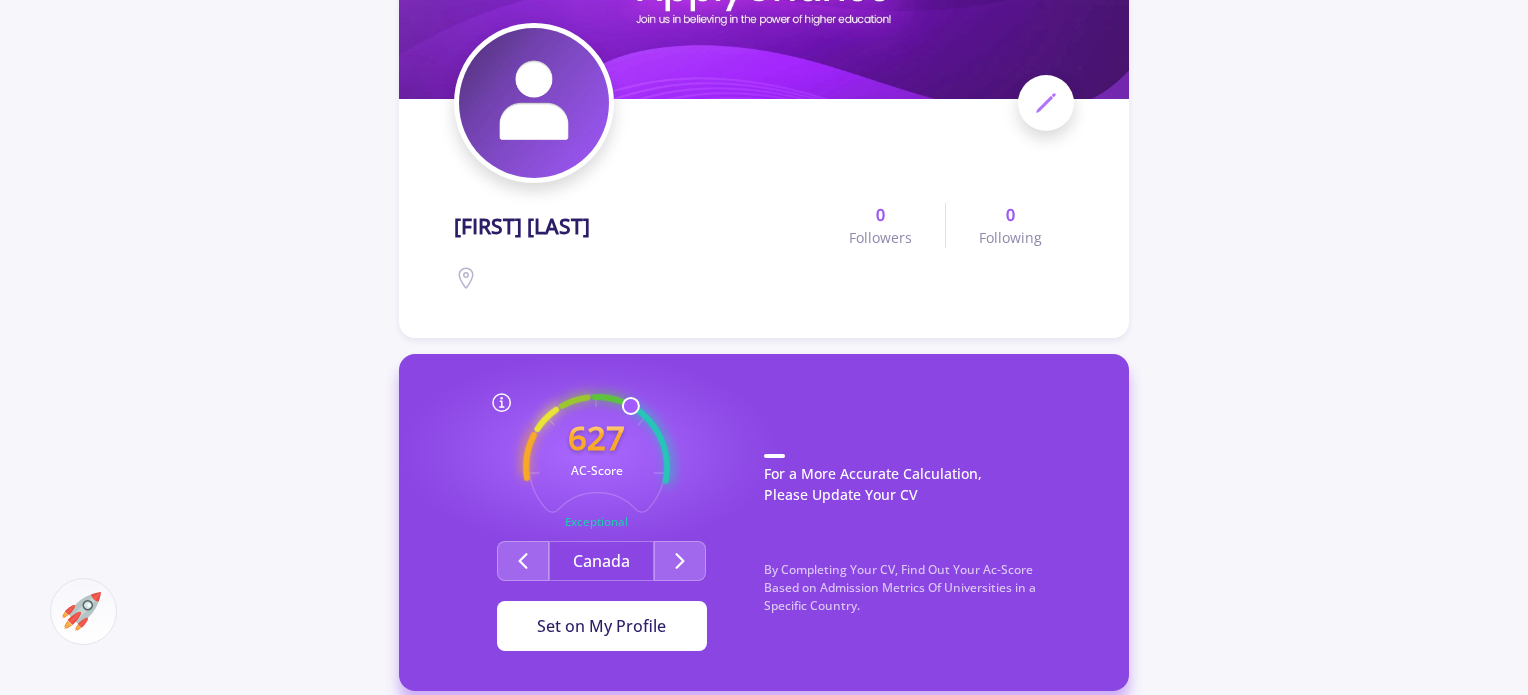 click on "Set on My Profile" 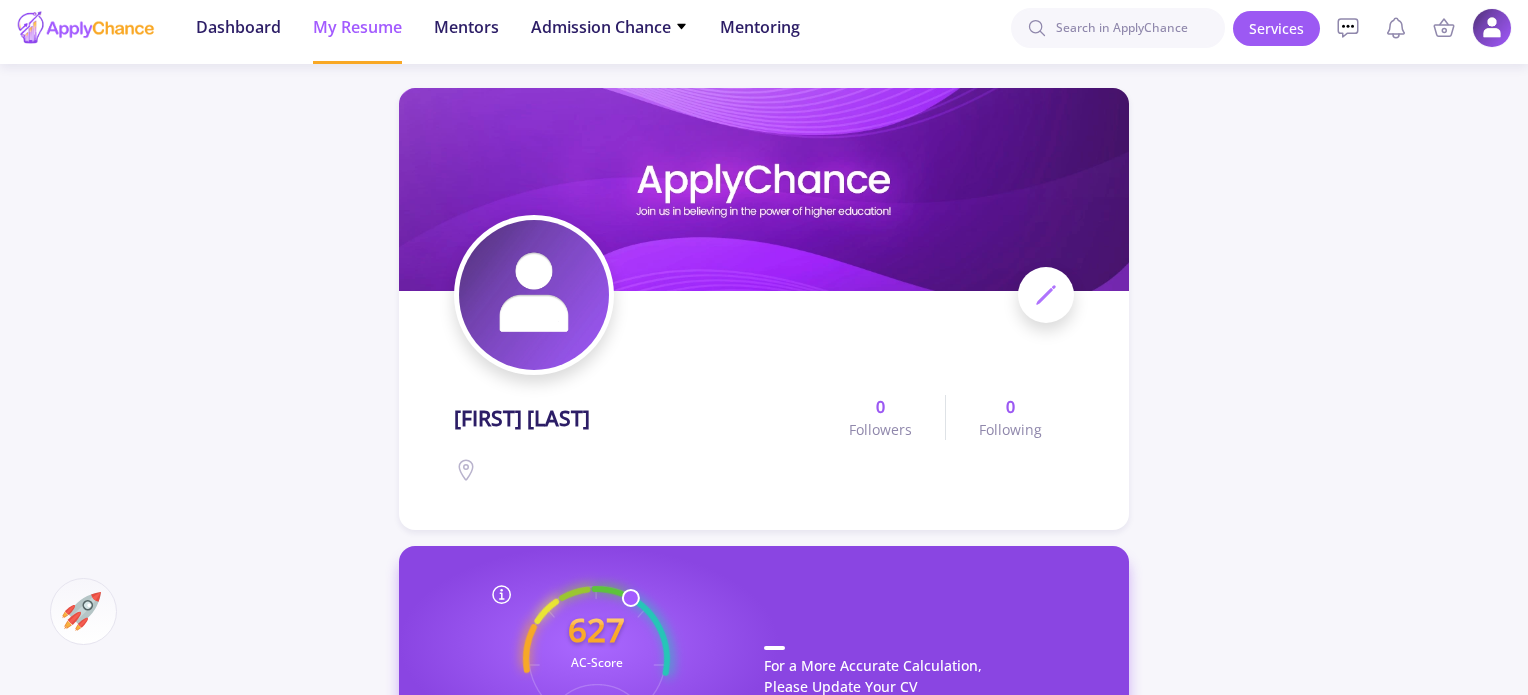 scroll, scrollTop: 0, scrollLeft: 0, axis: both 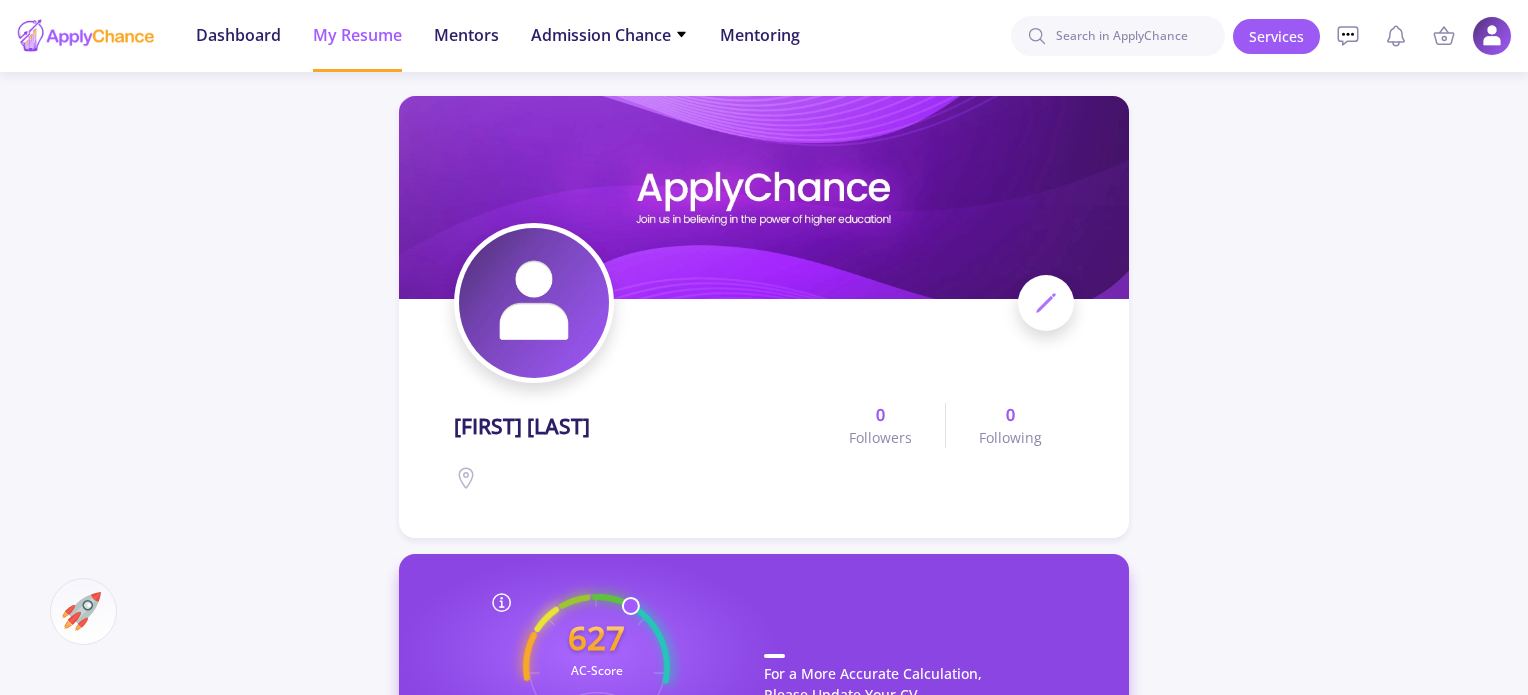 click 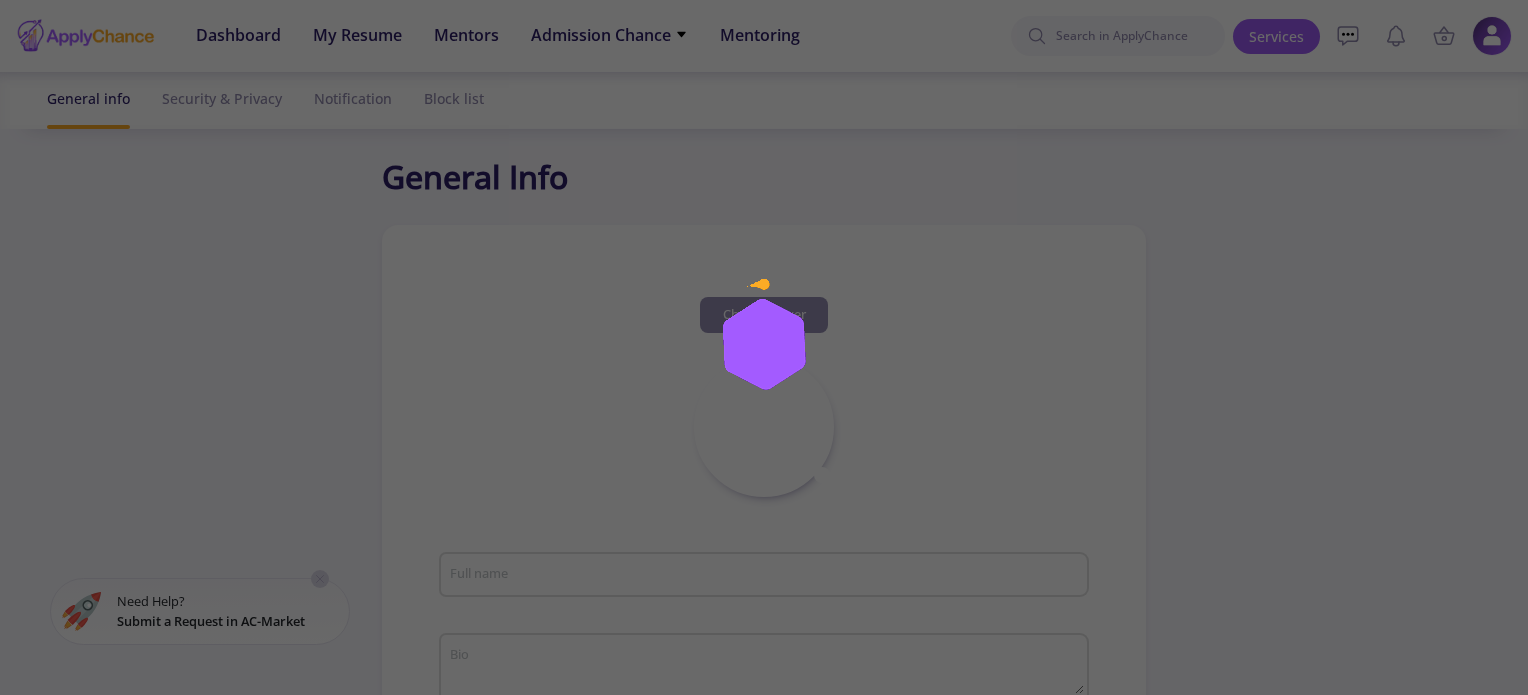 type on "[FIRST] [LAST]" 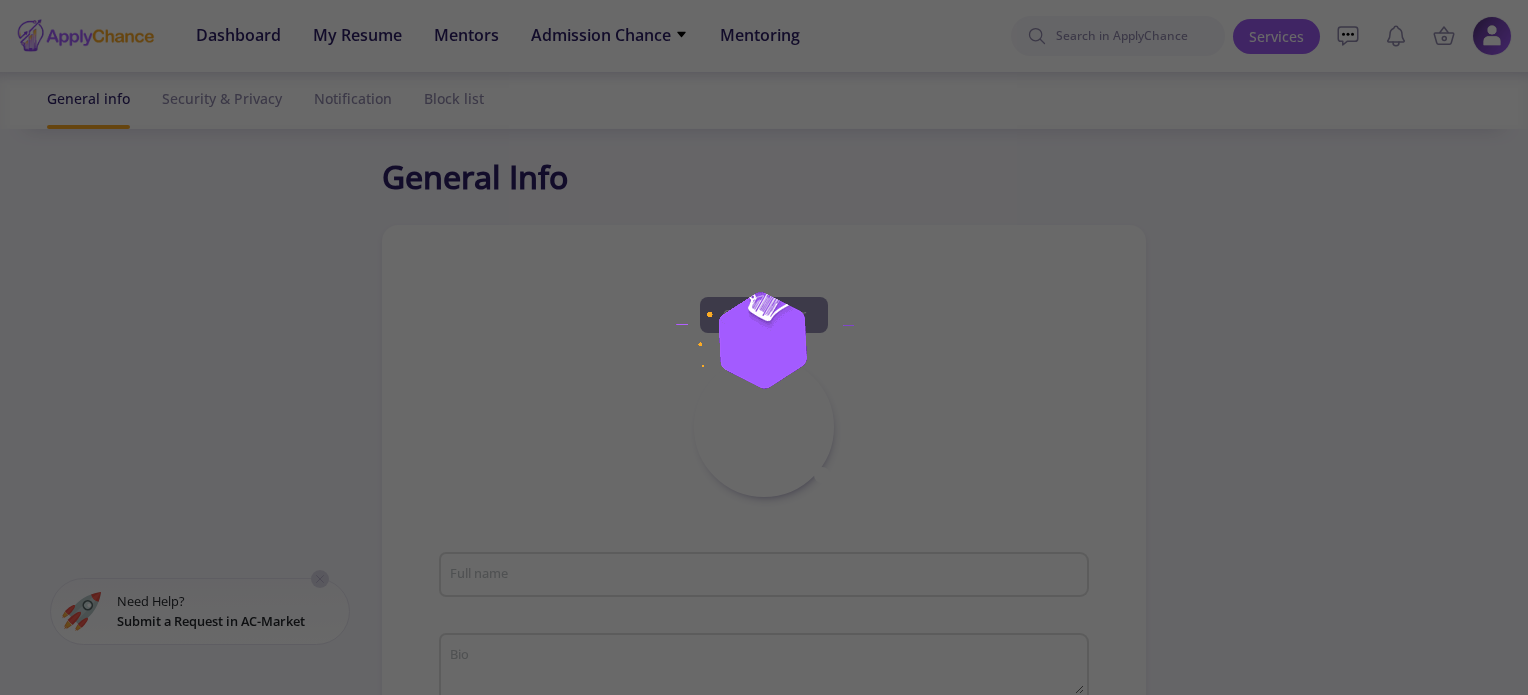 type on "[FIRST]" 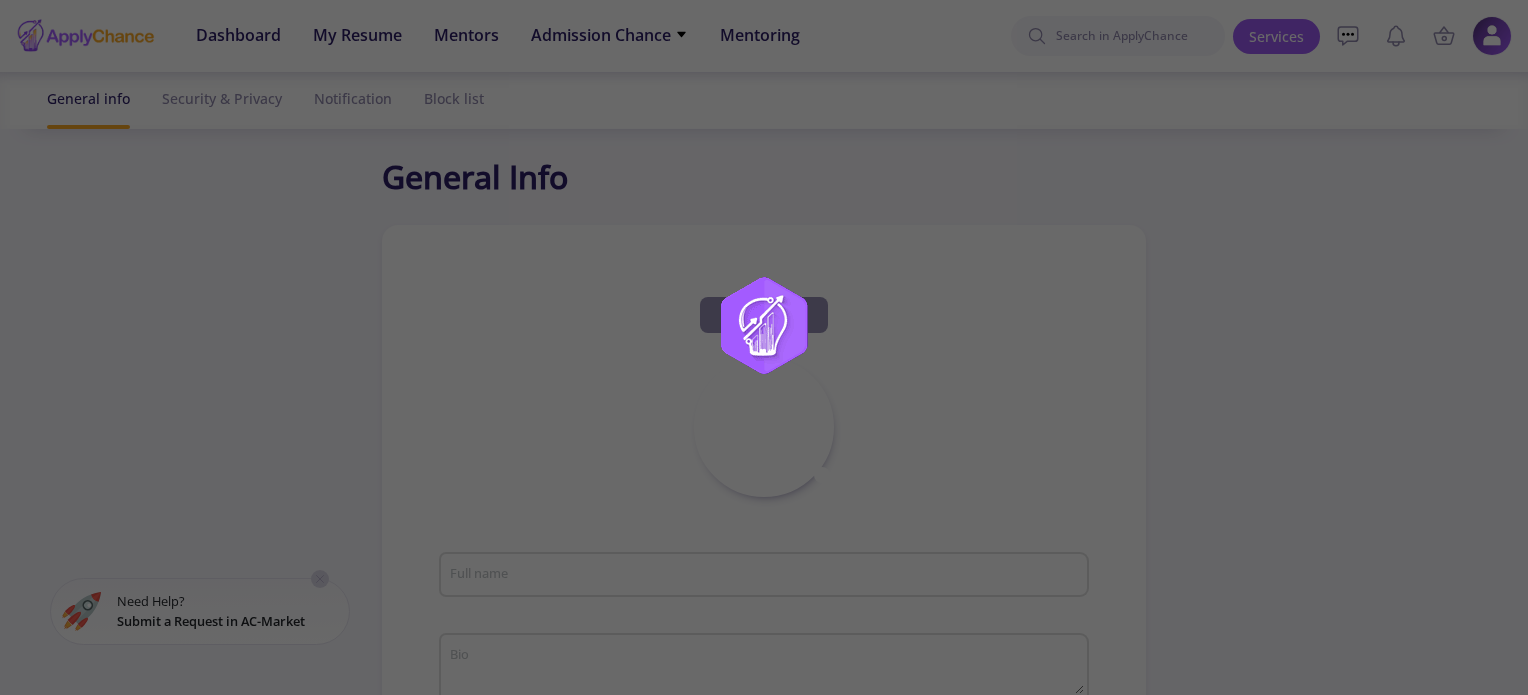 type on "[EMAIL]" 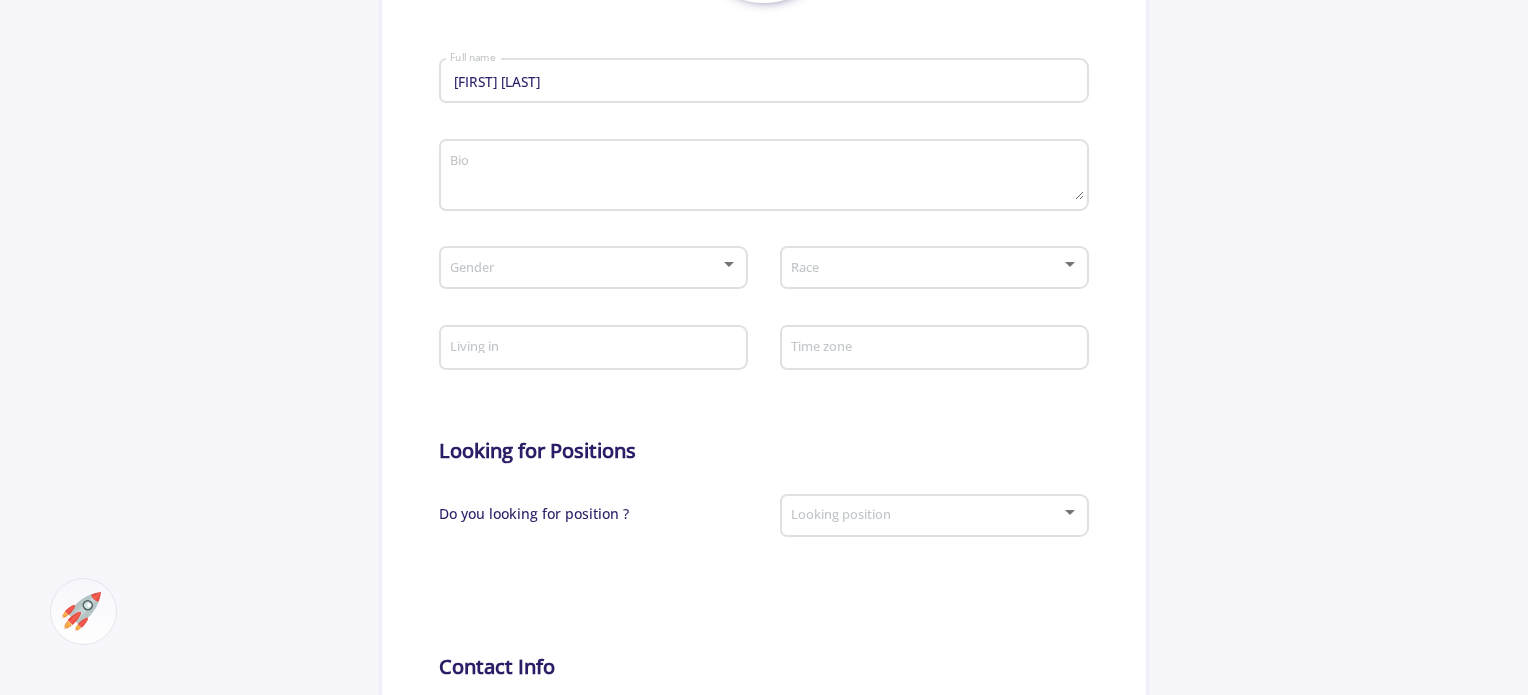 scroll, scrollTop: 500, scrollLeft: 0, axis: vertical 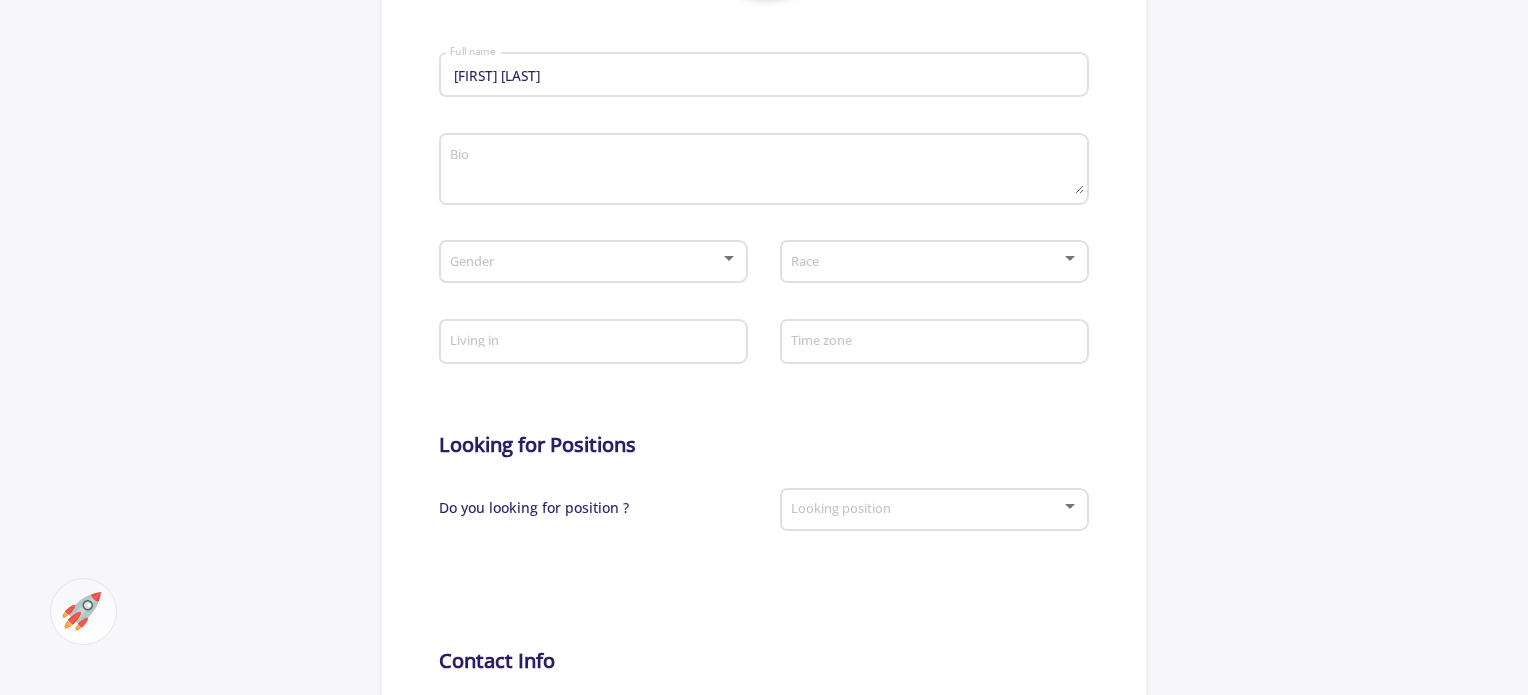 click at bounding box center [587, 262] 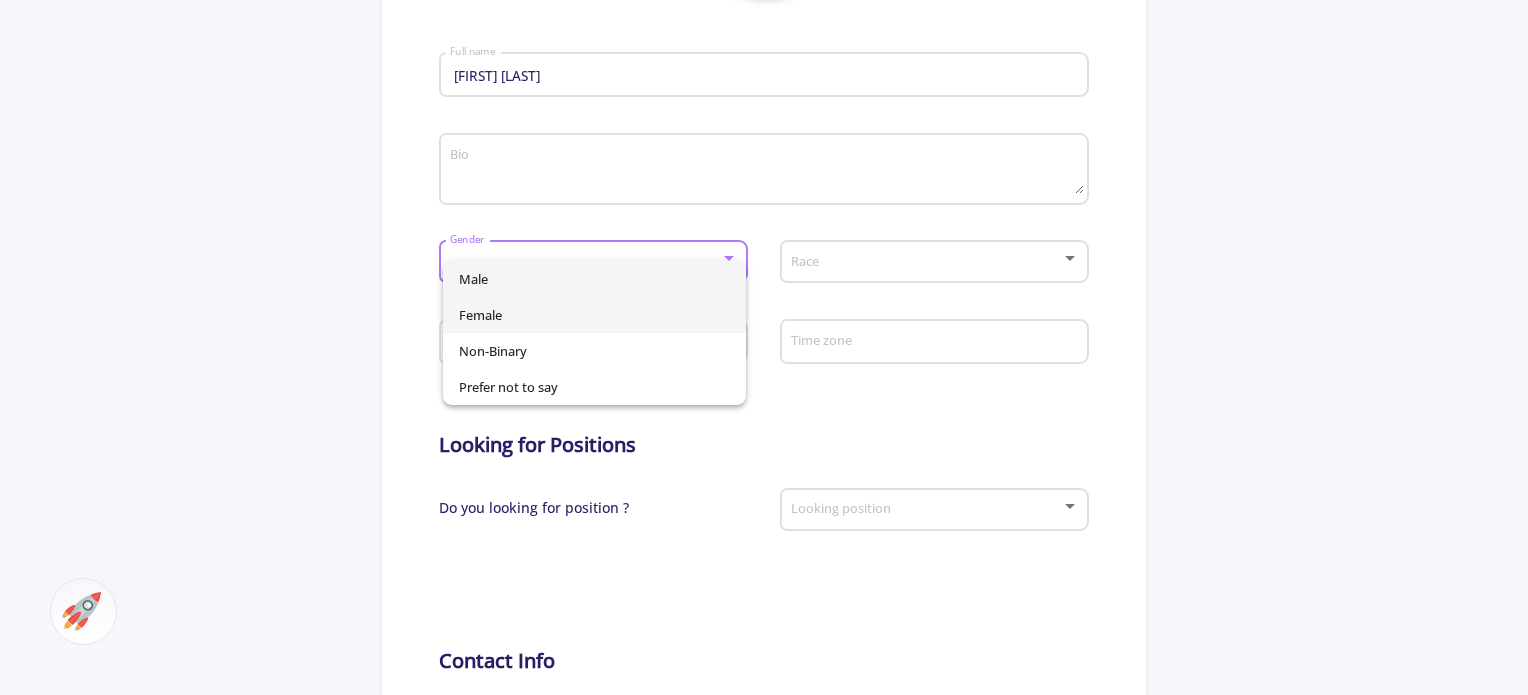 click on "Female" at bounding box center (595, 315) 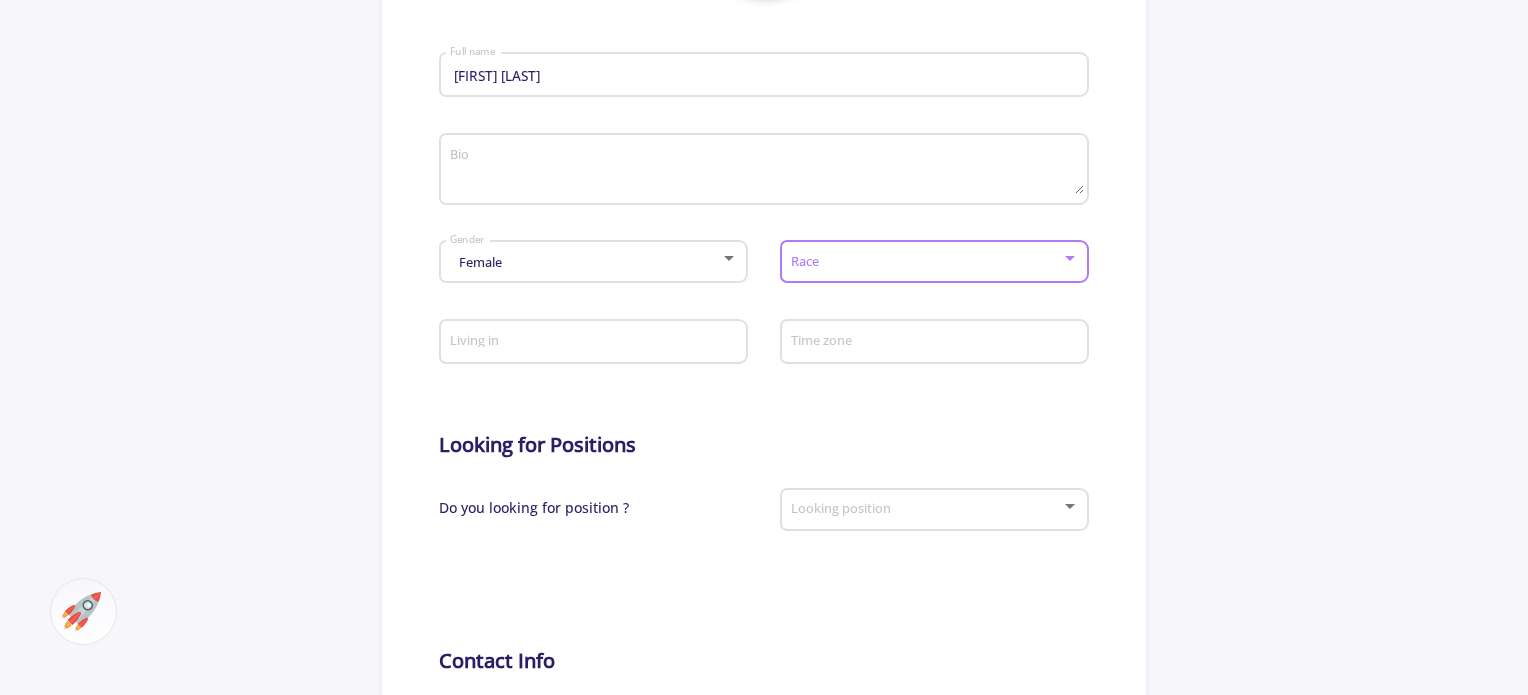 click at bounding box center (928, 262) 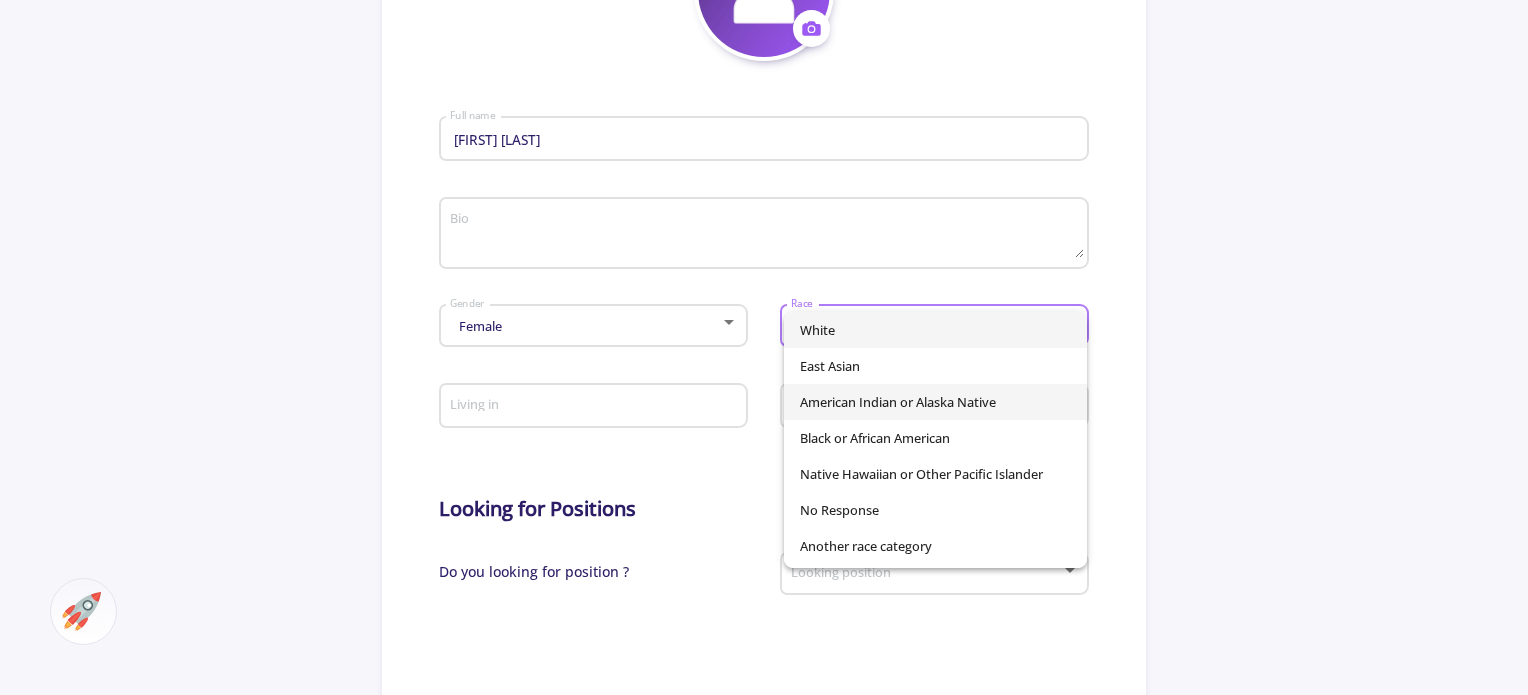 scroll, scrollTop: 700, scrollLeft: 0, axis: vertical 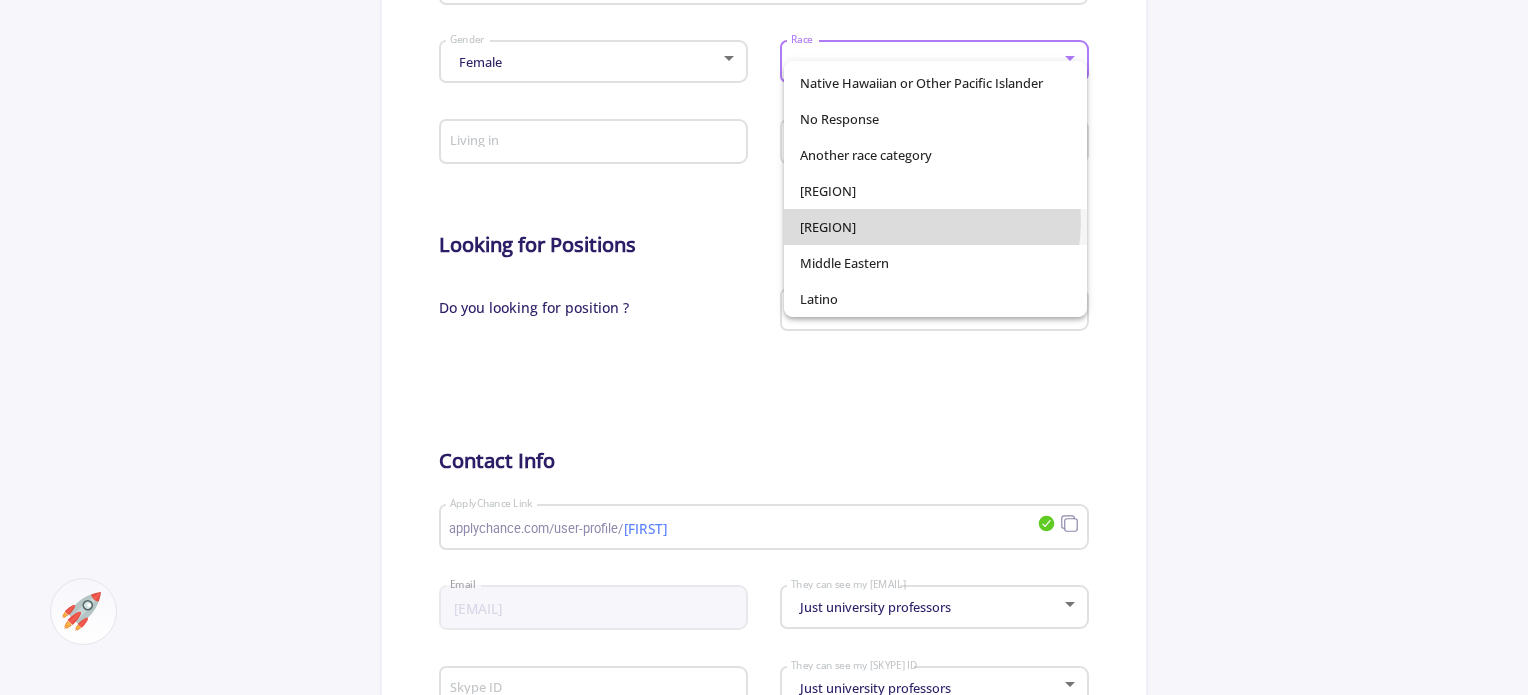 click on "[REGION]" at bounding box center (936, 227) 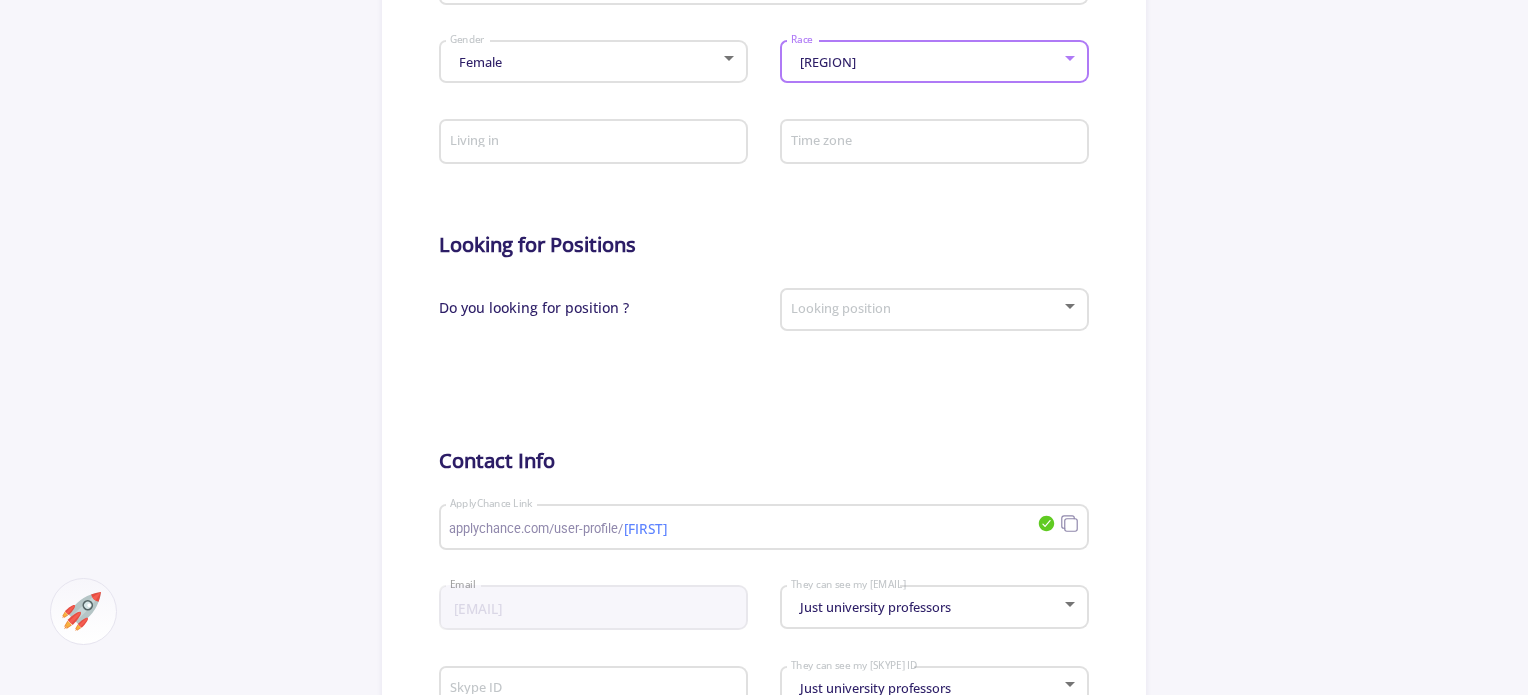 click at bounding box center [928, 310] 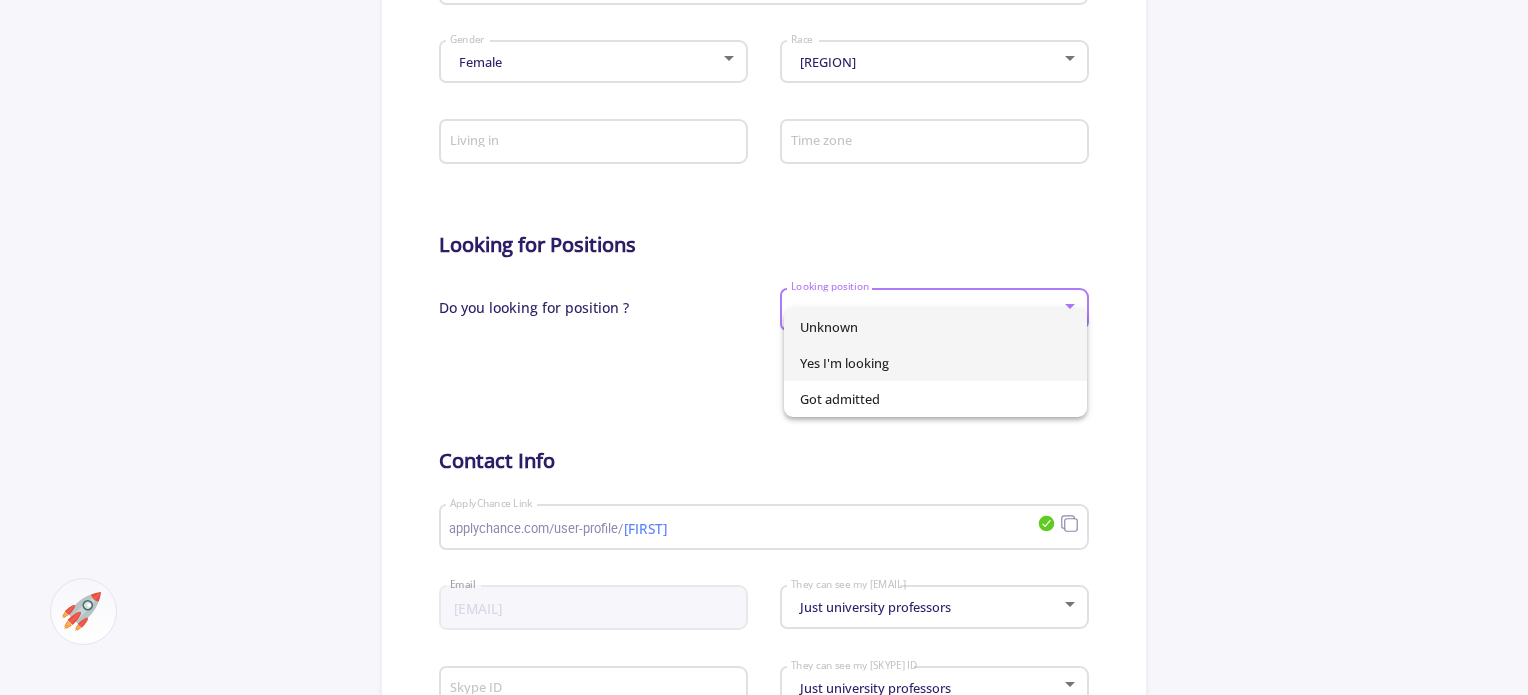 click on "Yes I'm looking" at bounding box center (936, 363) 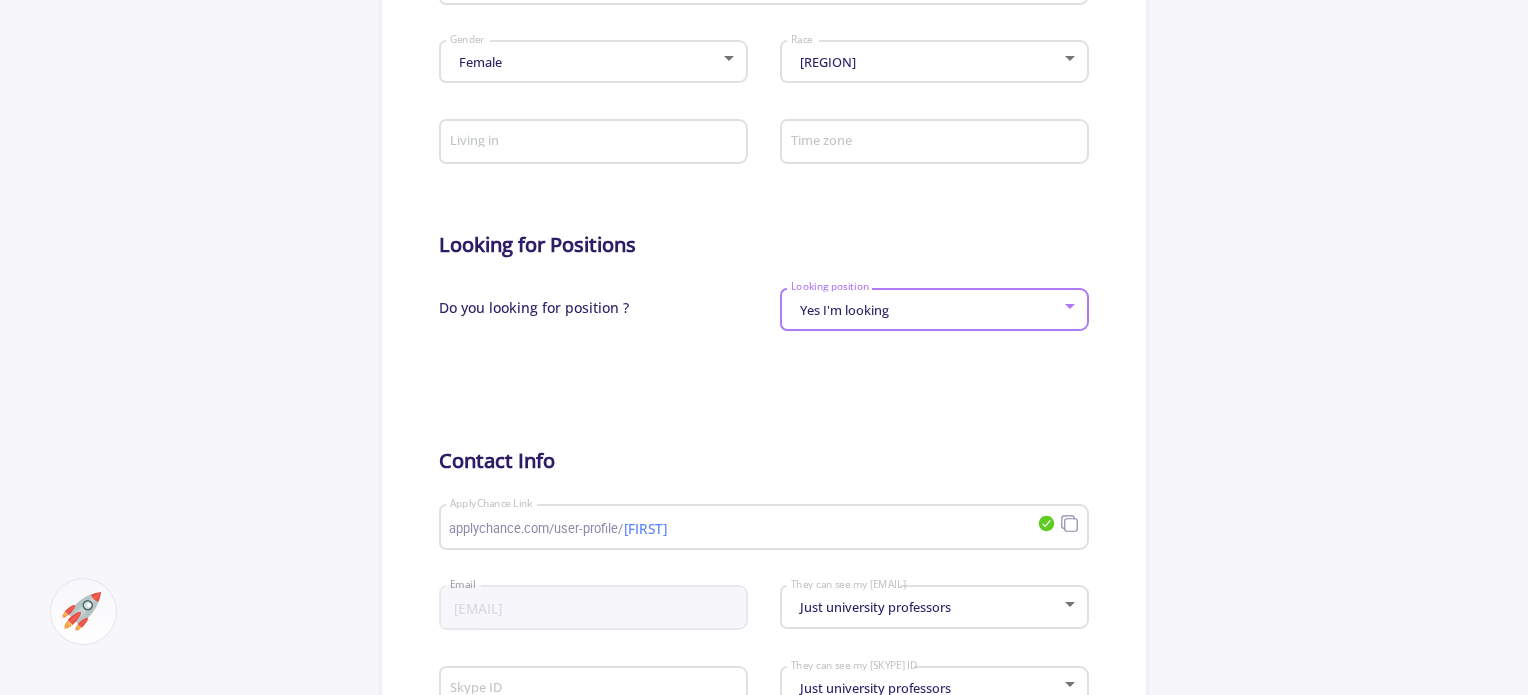 scroll, scrollTop: 1000, scrollLeft: 0, axis: vertical 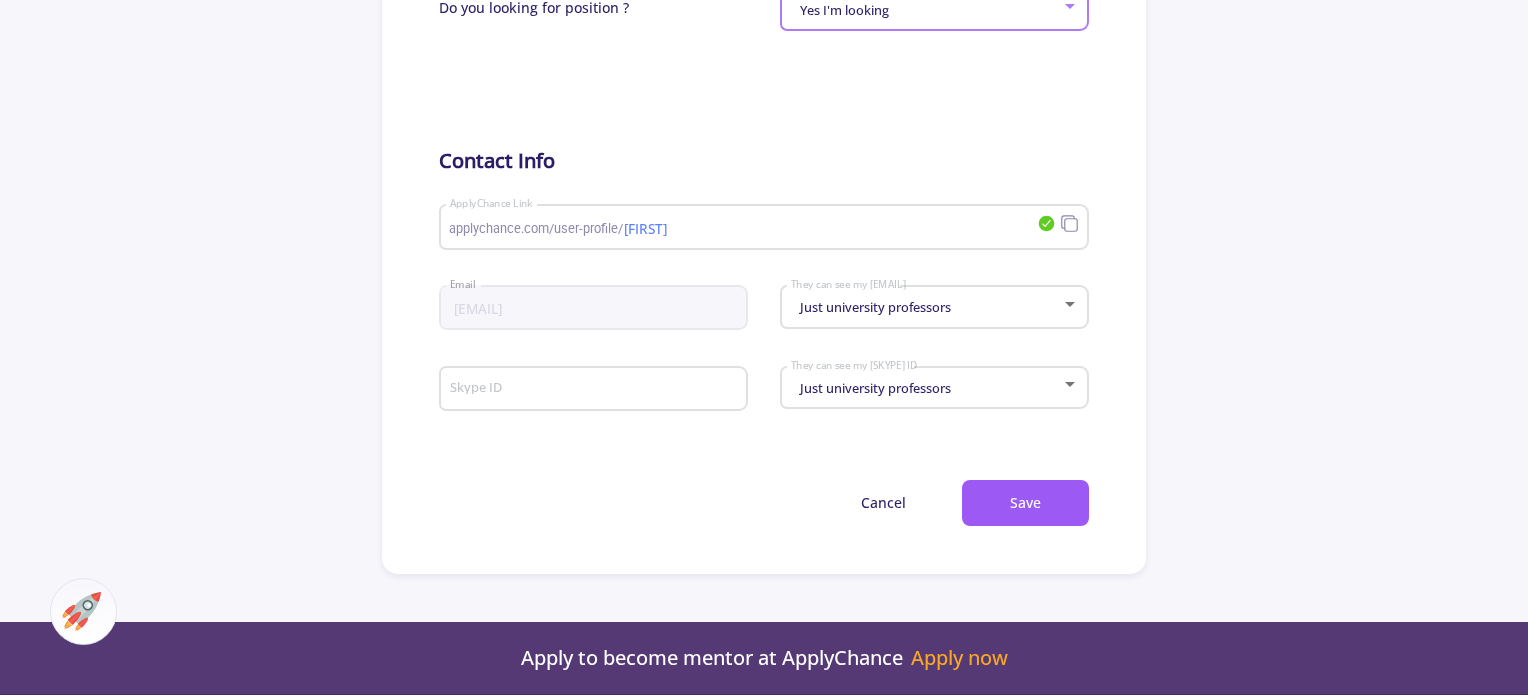 click on "Just university professors" at bounding box center (926, 307) 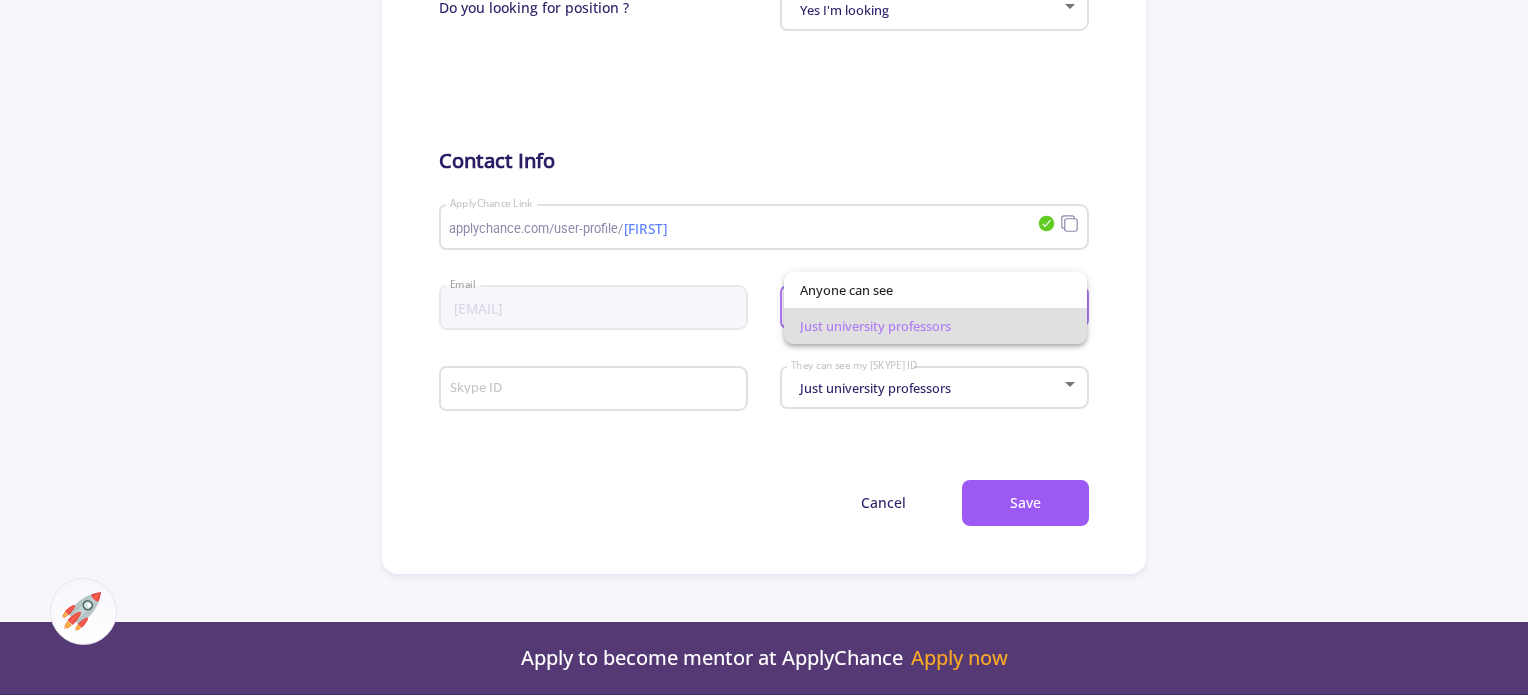 click at bounding box center (764, 347) 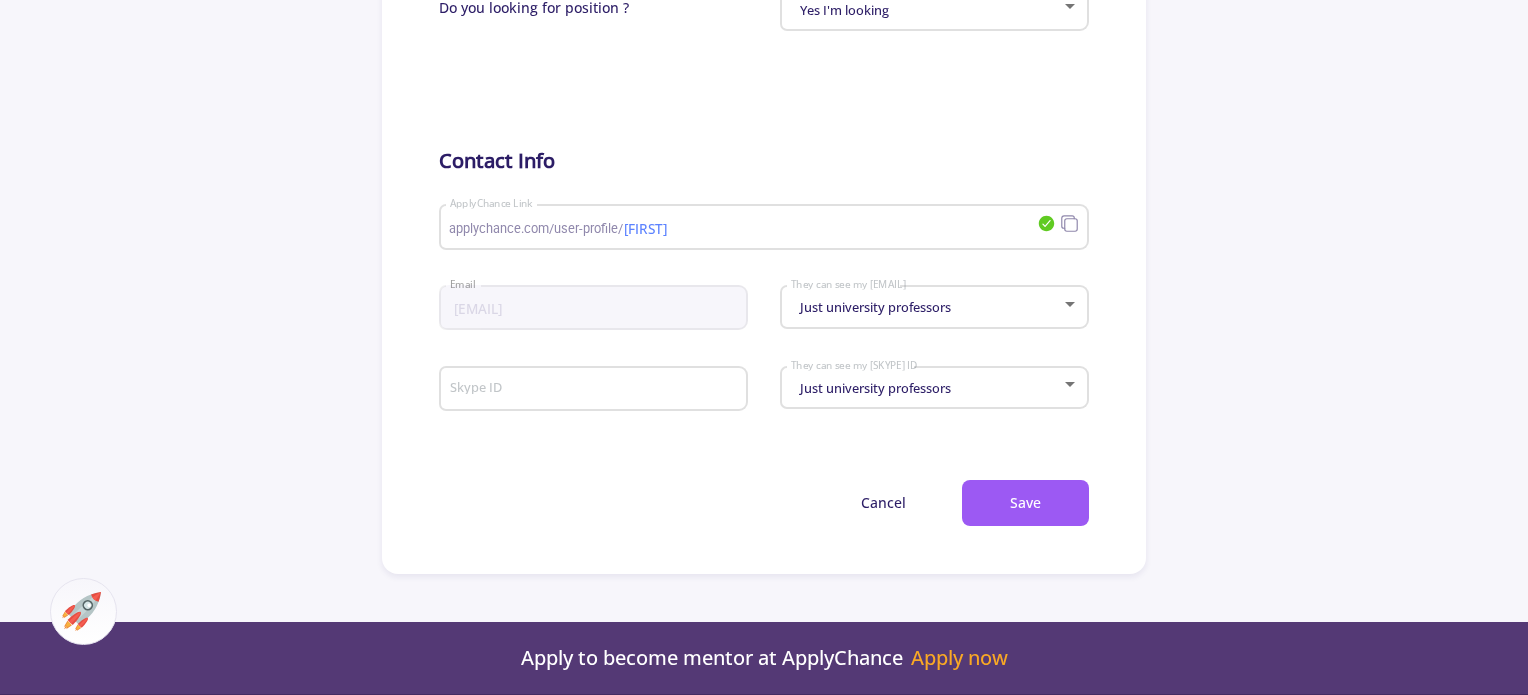 click at bounding box center (1070, 385) 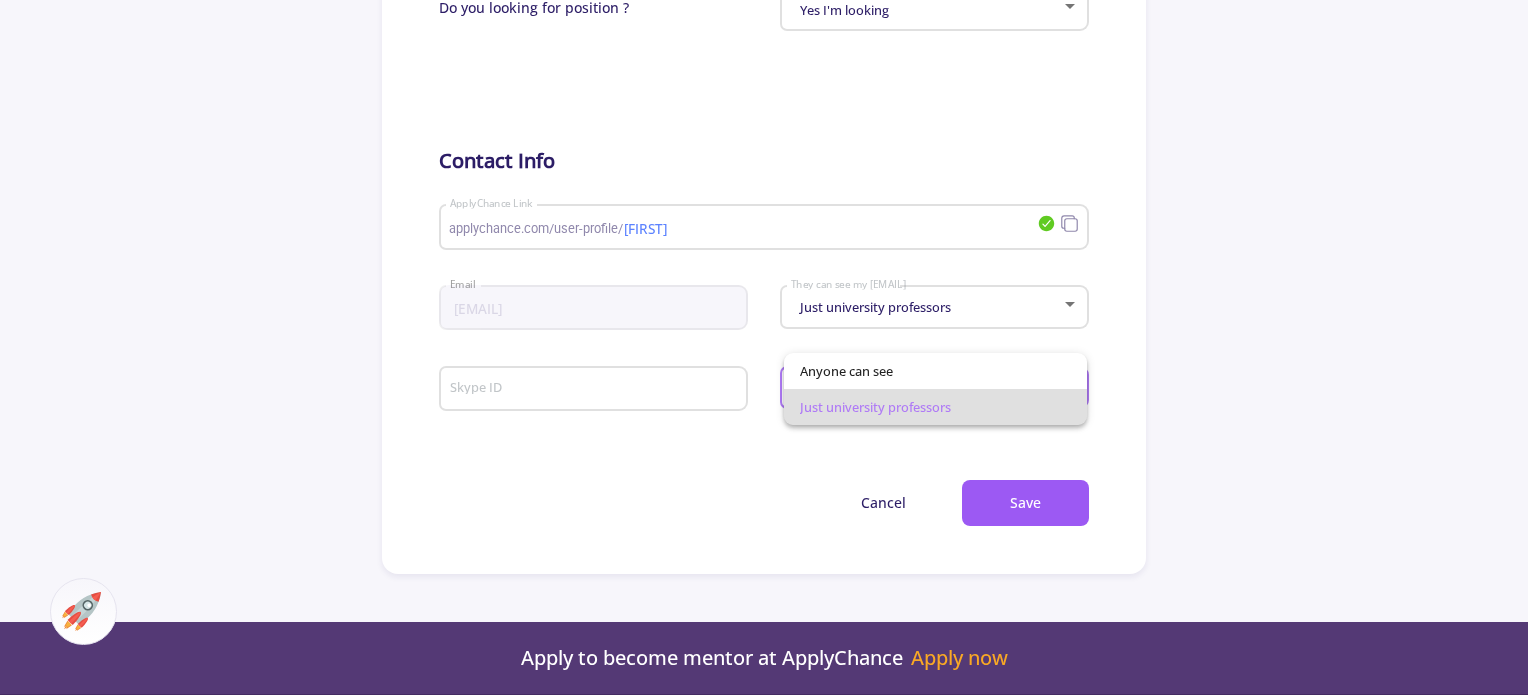 click at bounding box center [764, 347] 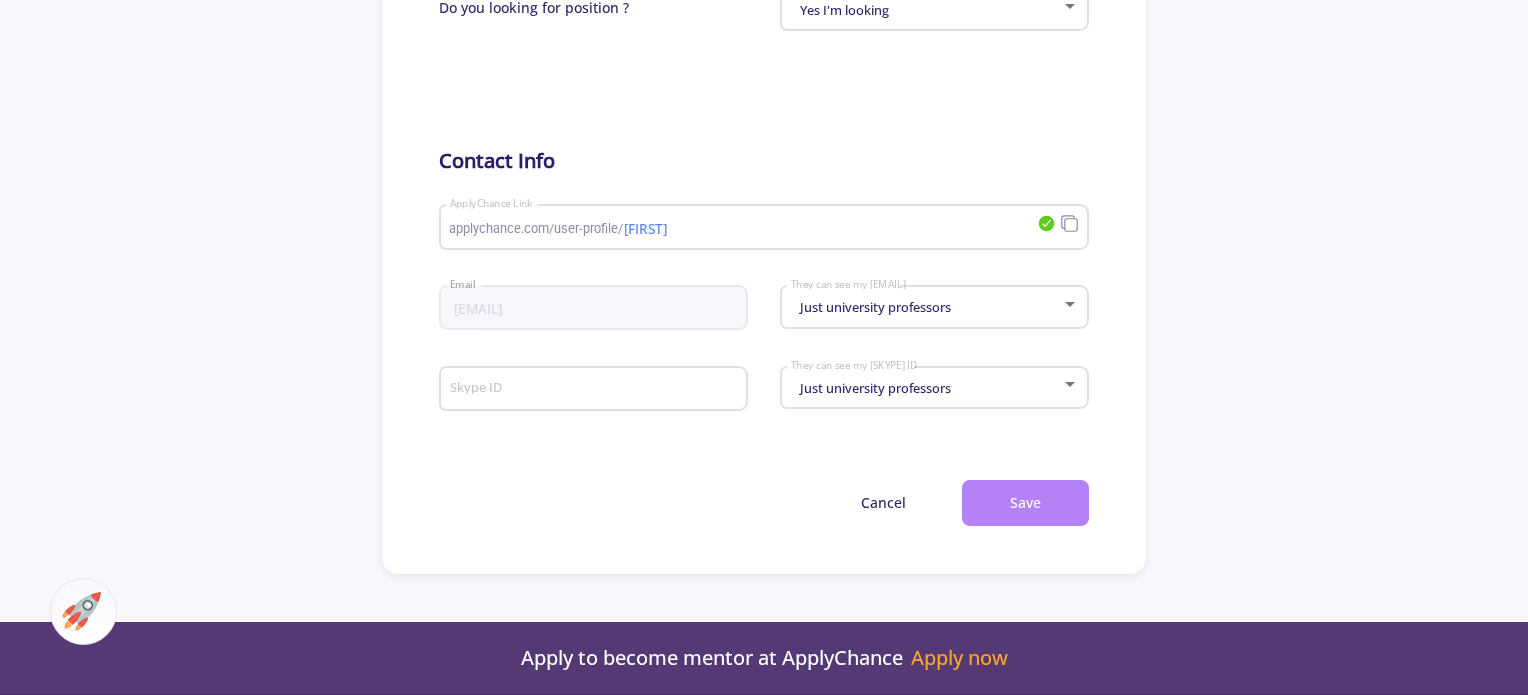 click on "Save" 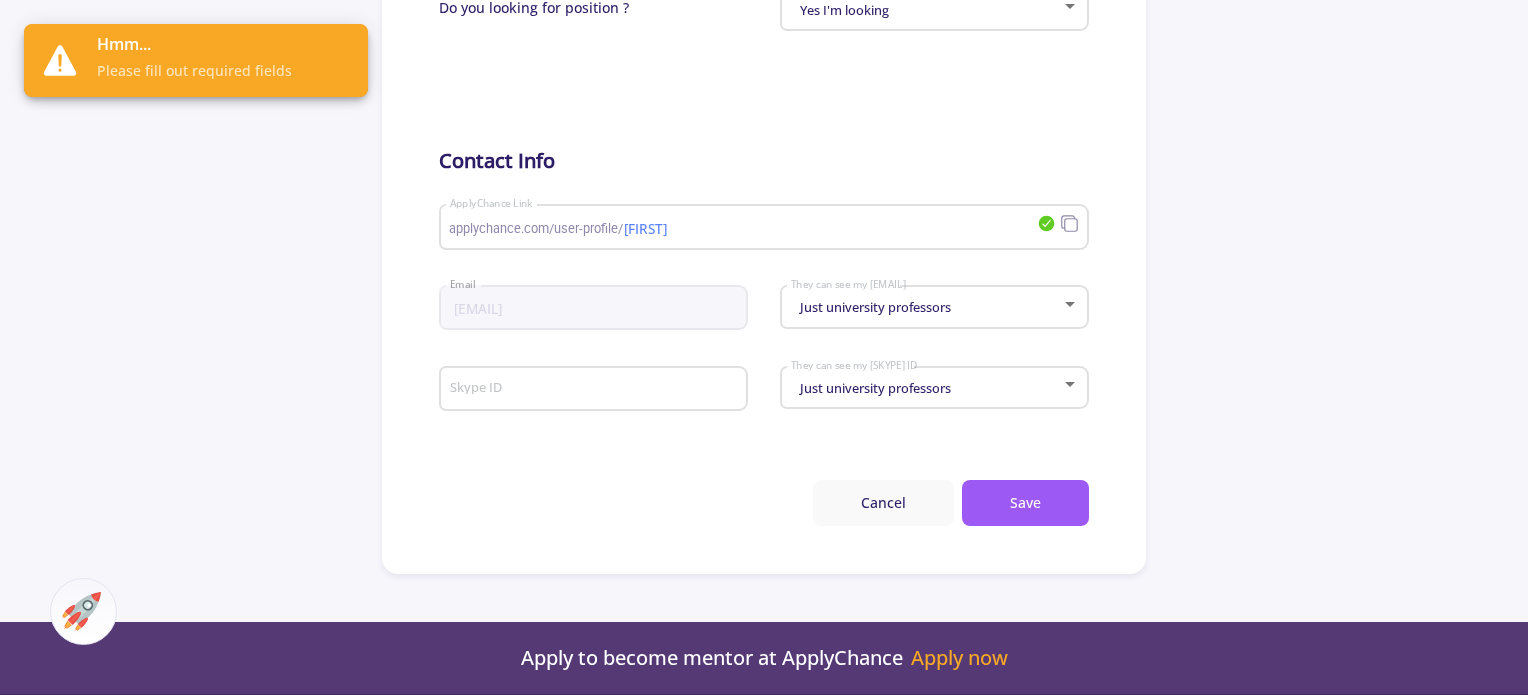 click on "Cancel" 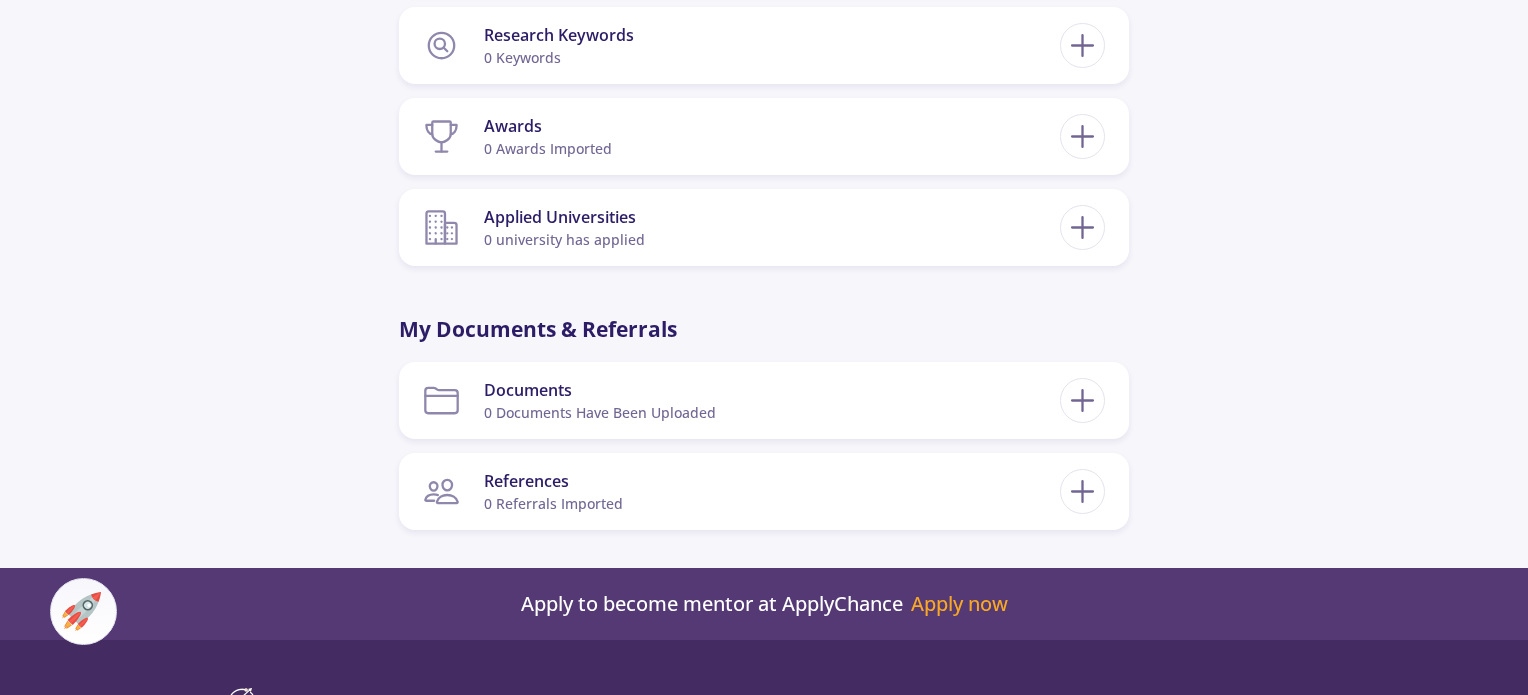 scroll, scrollTop: 1700, scrollLeft: 0, axis: vertical 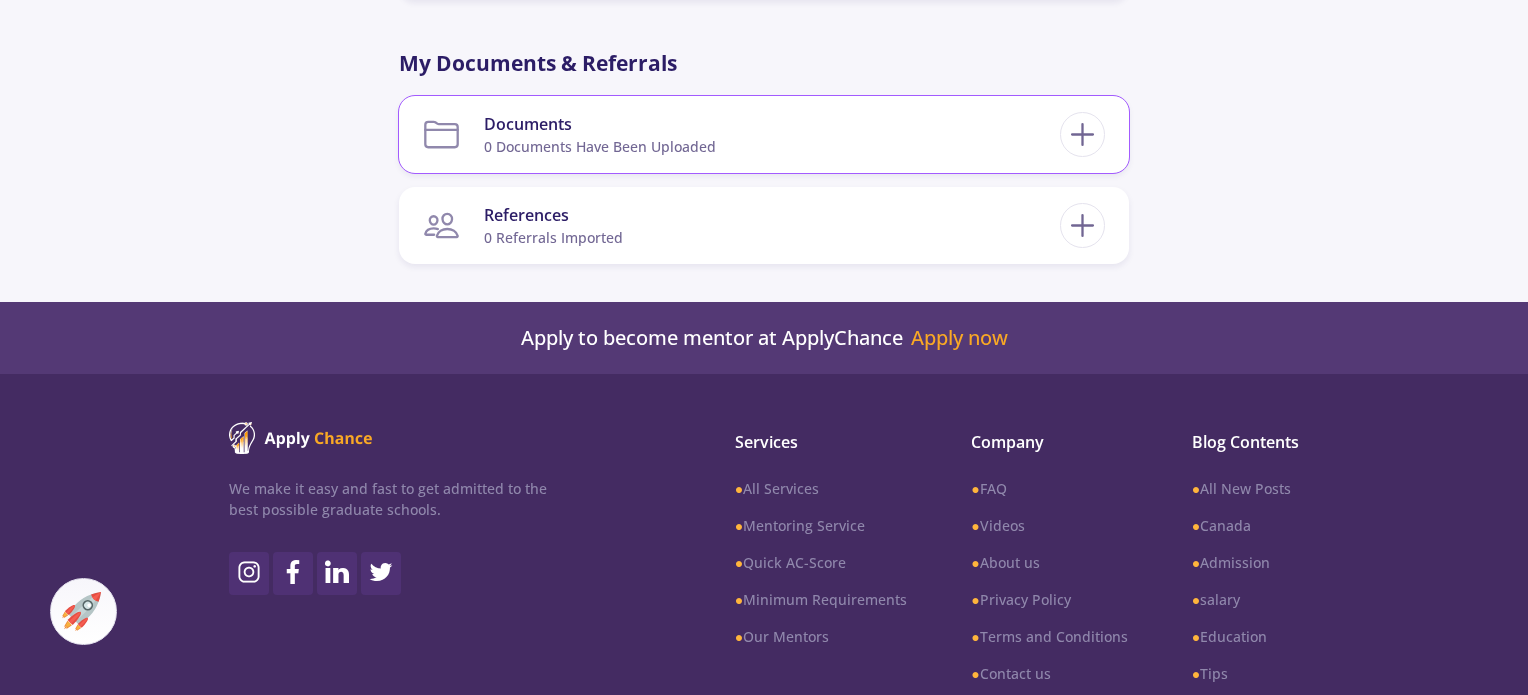click on "Documents 0 documents have been uploaded" at bounding box center (741, 134) 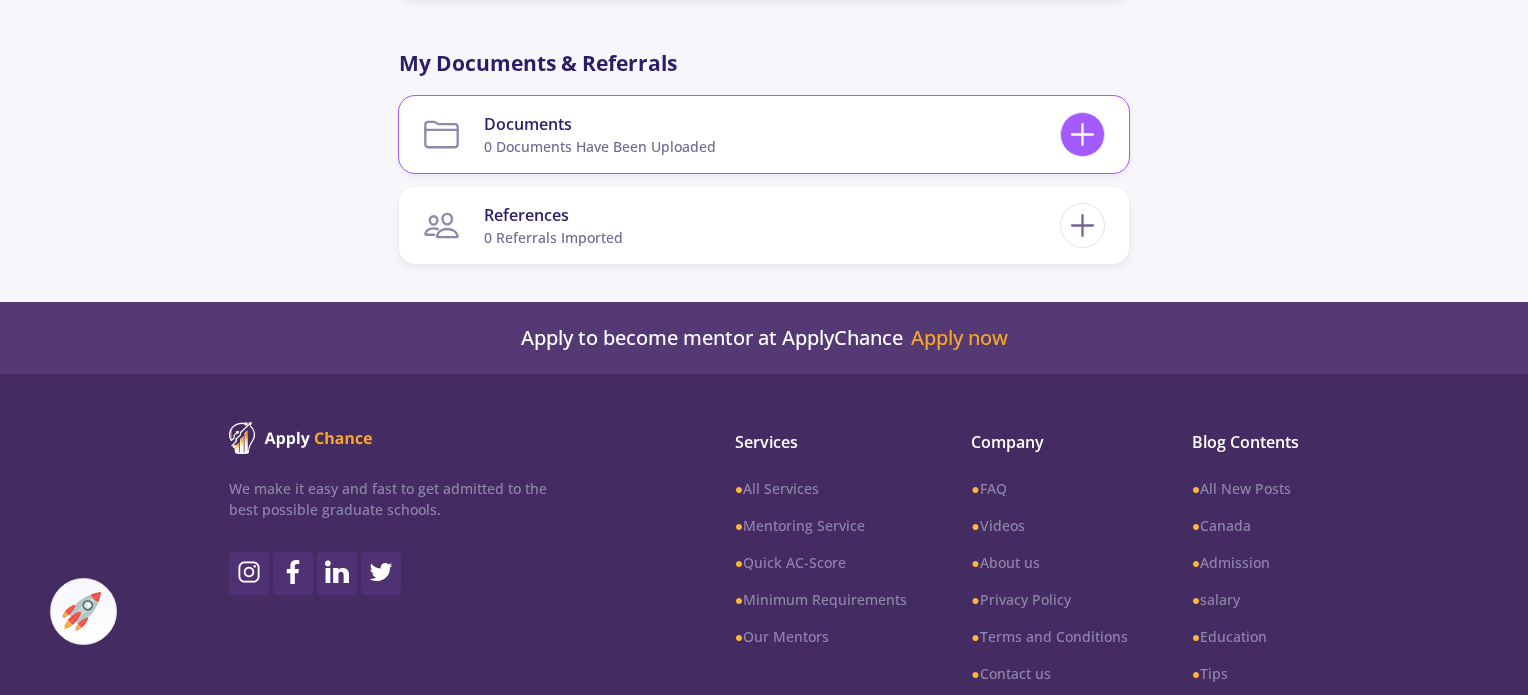 click 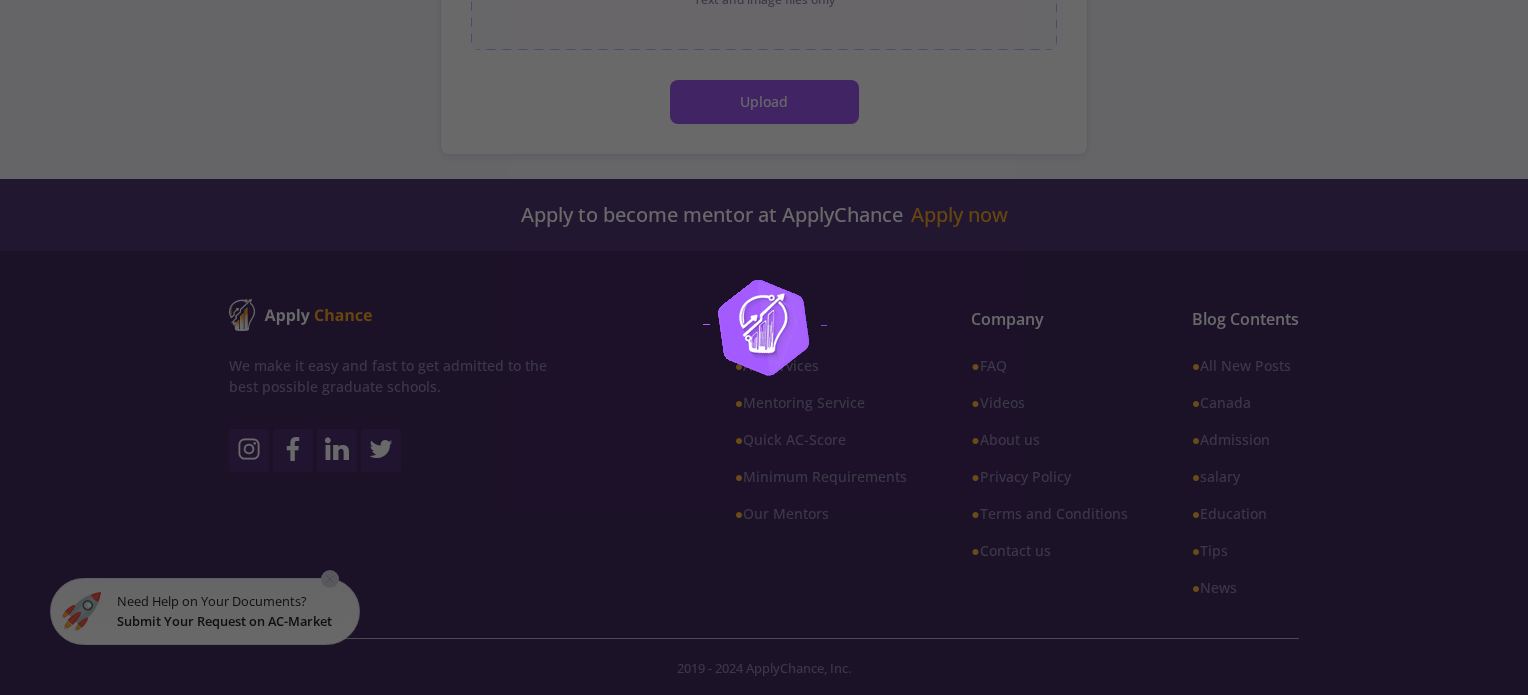 scroll, scrollTop: 0, scrollLeft: 0, axis: both 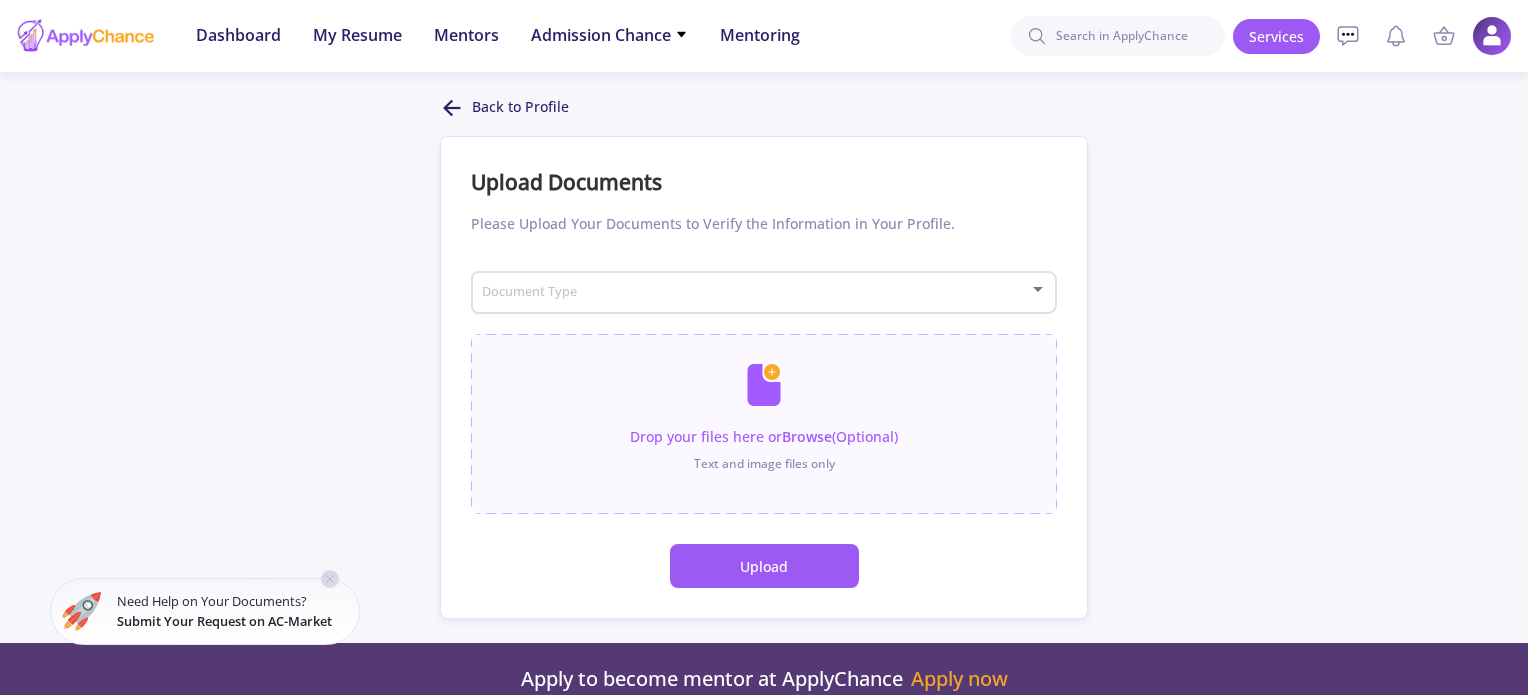 click on "Document Type" 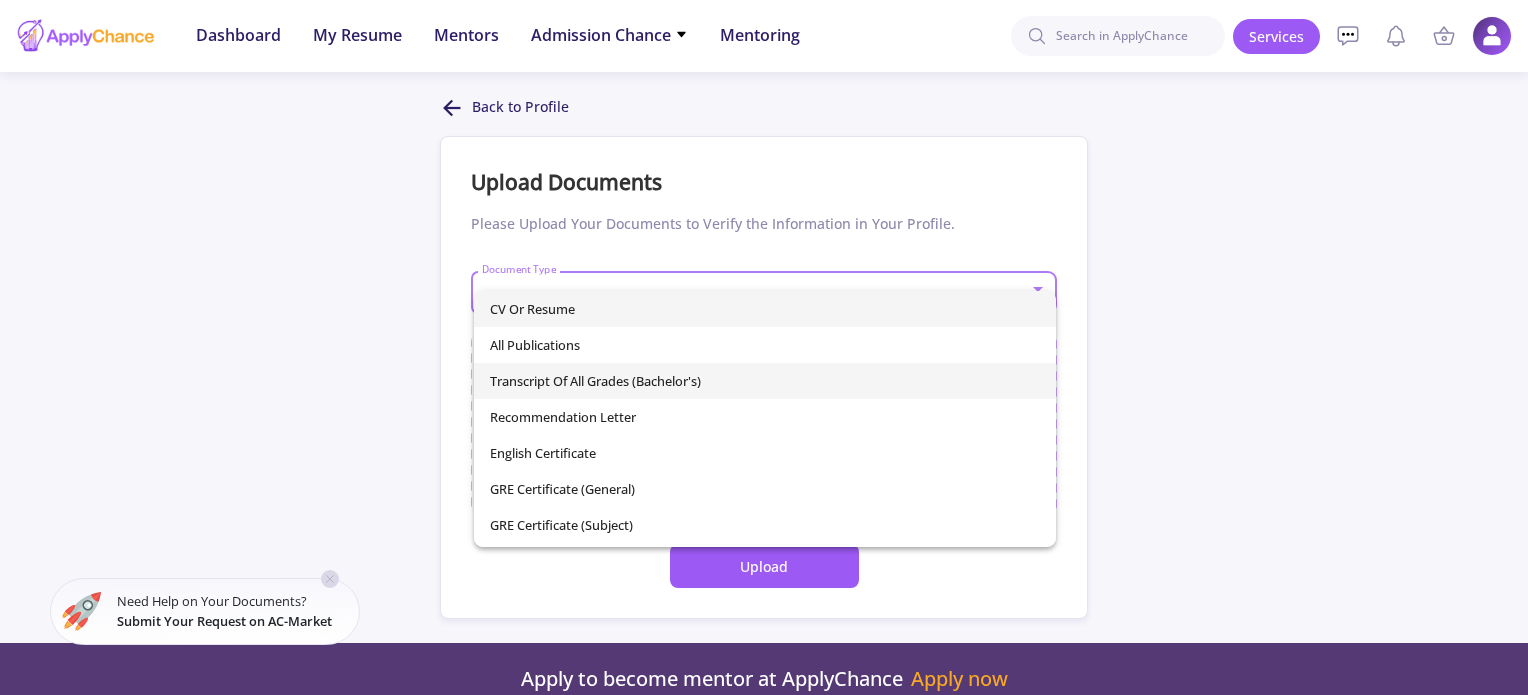 click on "Transcript of All Grades (Bachelor's)" at bounding box center (764, 381) 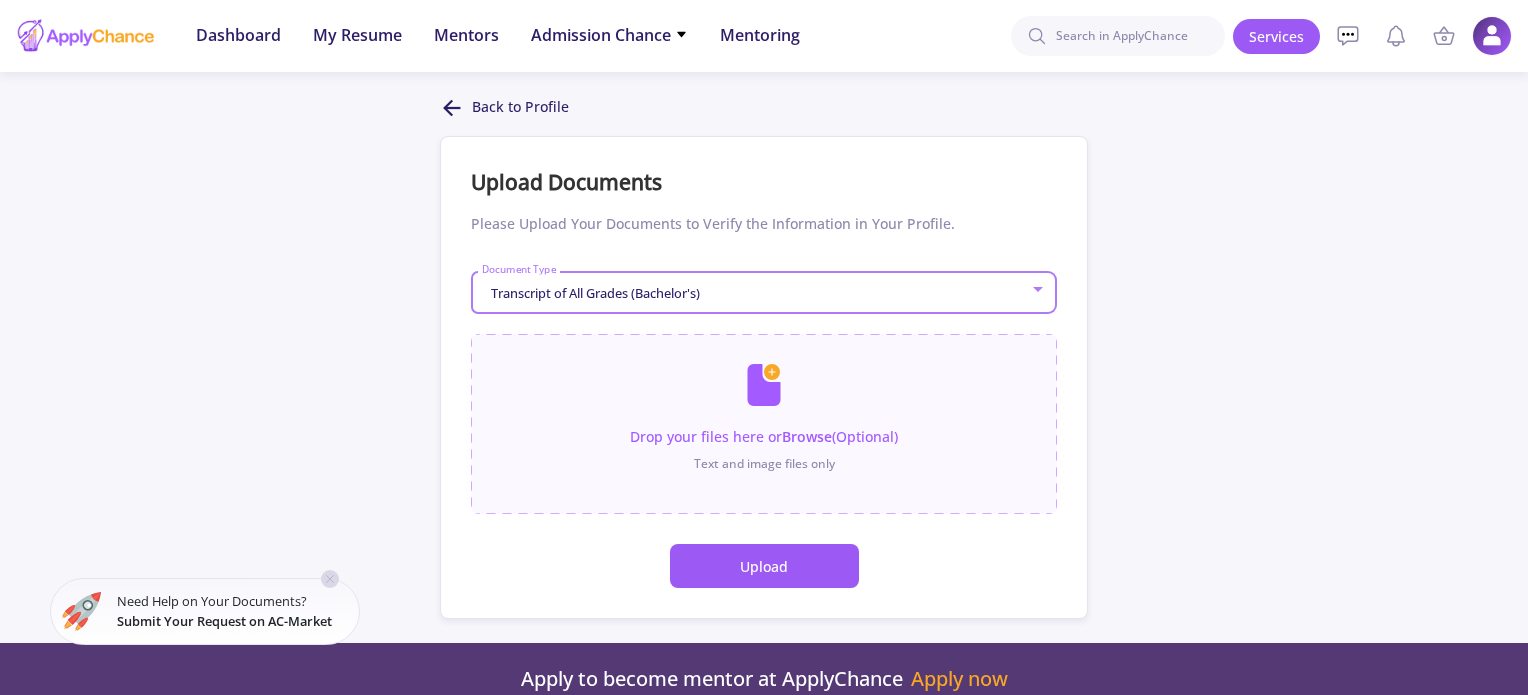 click 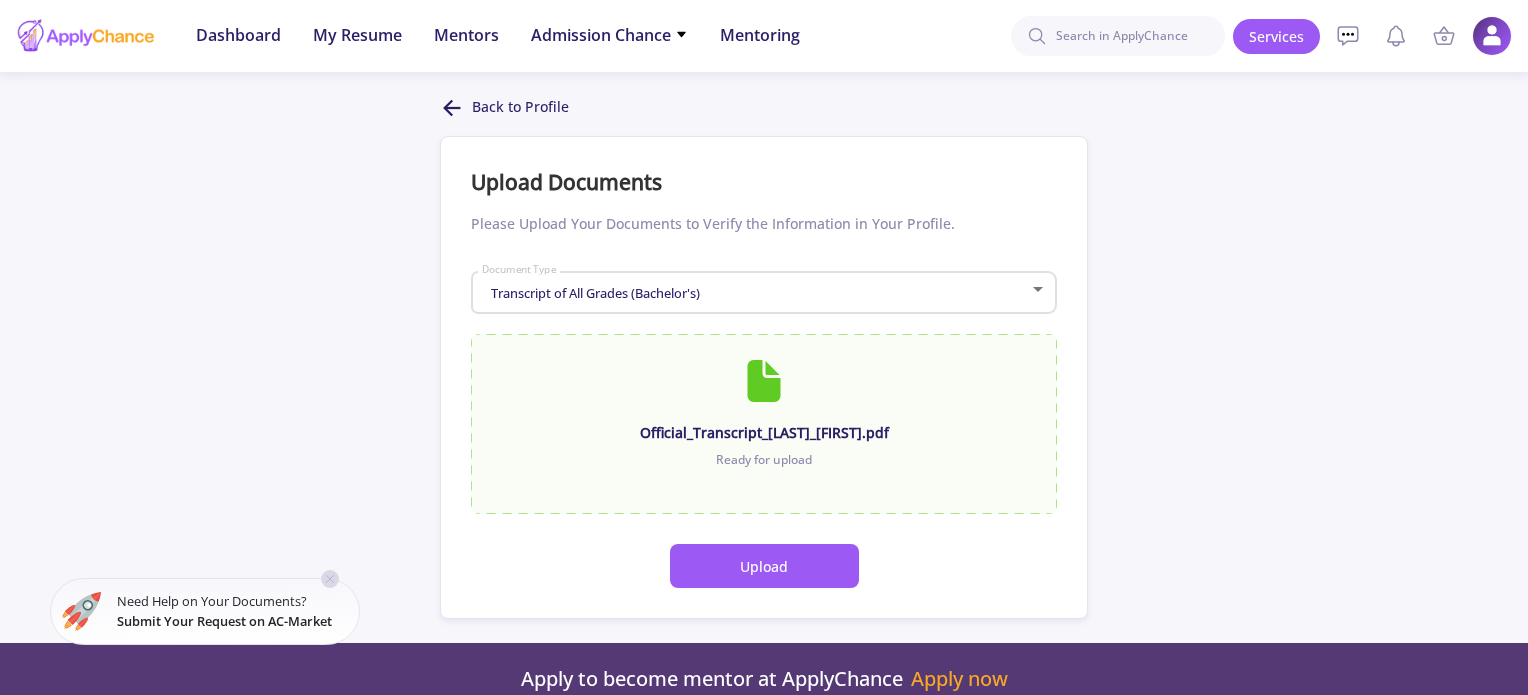 click on "Upload" 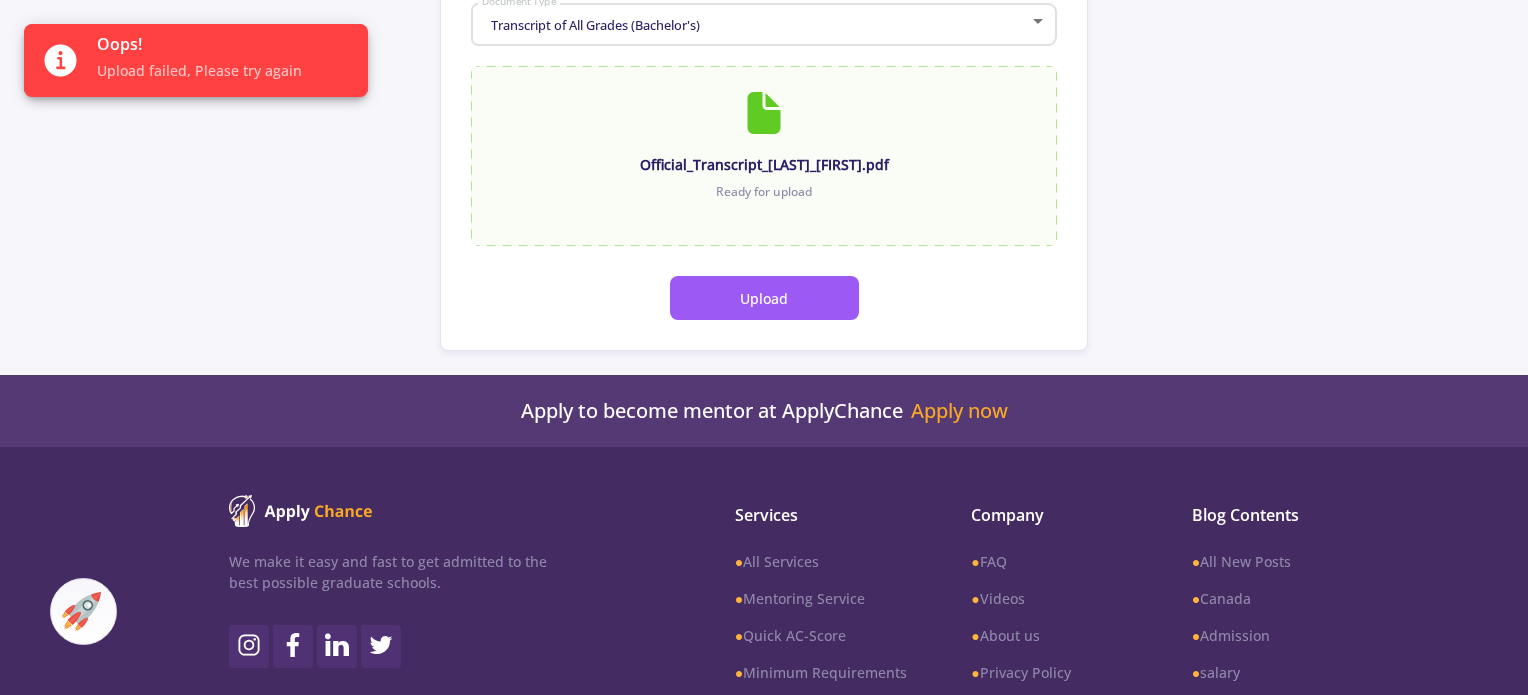 scroll, scrollTop: 0, scrollLeft: 0, axis: both 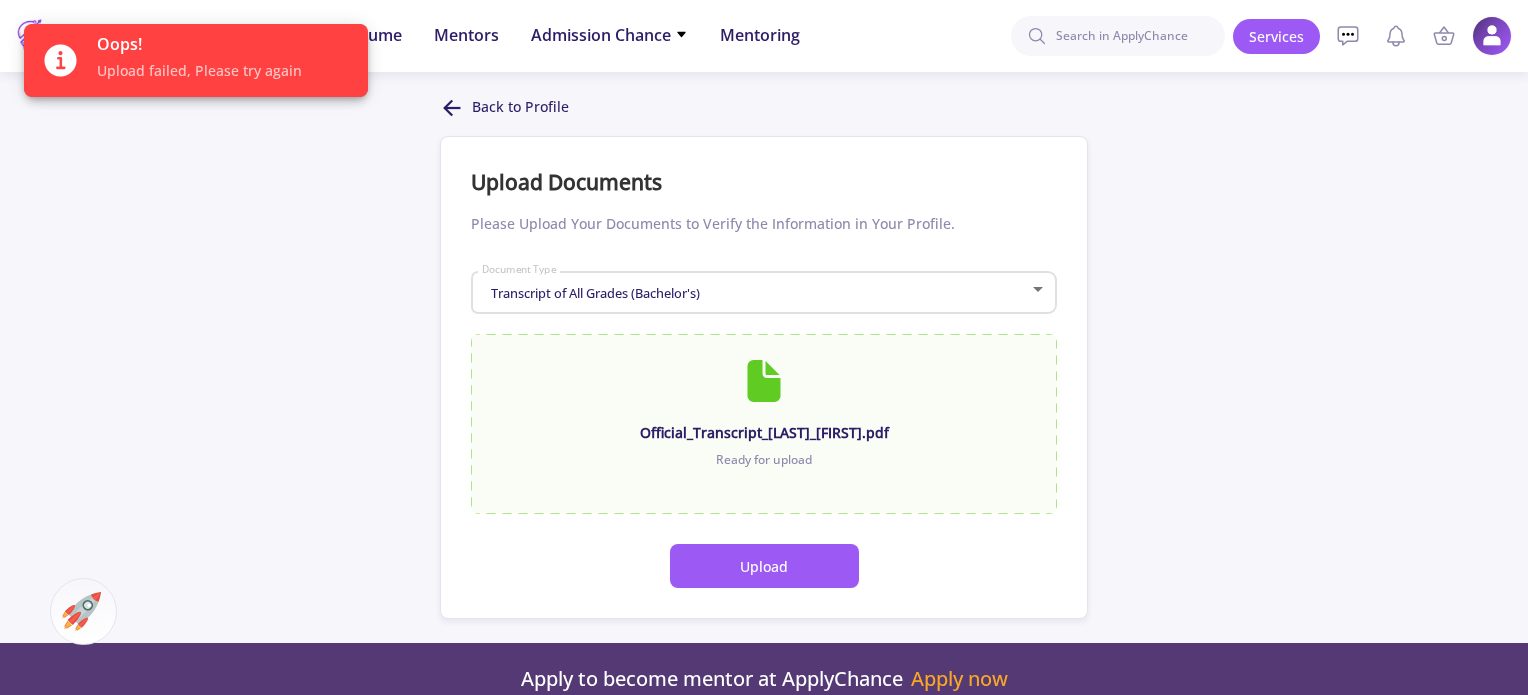 click 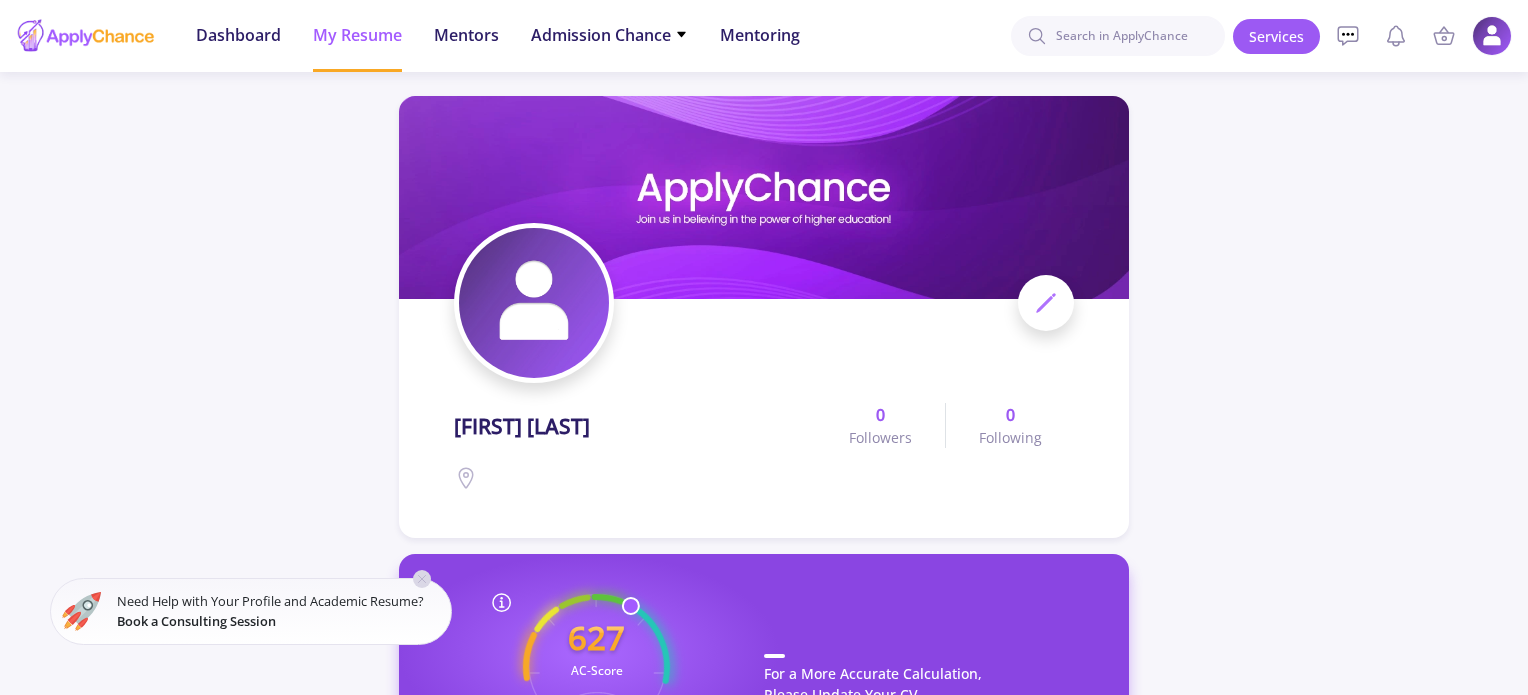 click on "Mathematics And Computer Science Bachelor's [COUNTRY]" 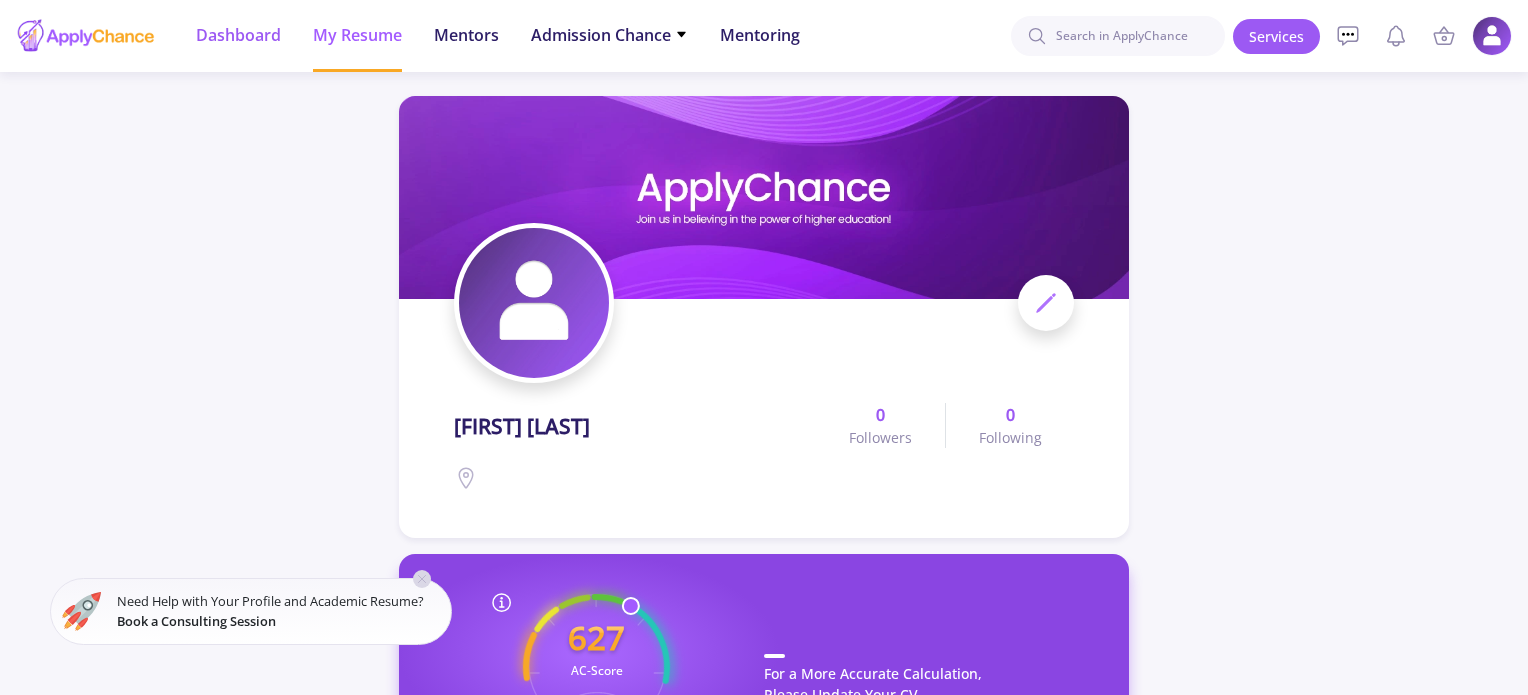 click on "Dashboard" 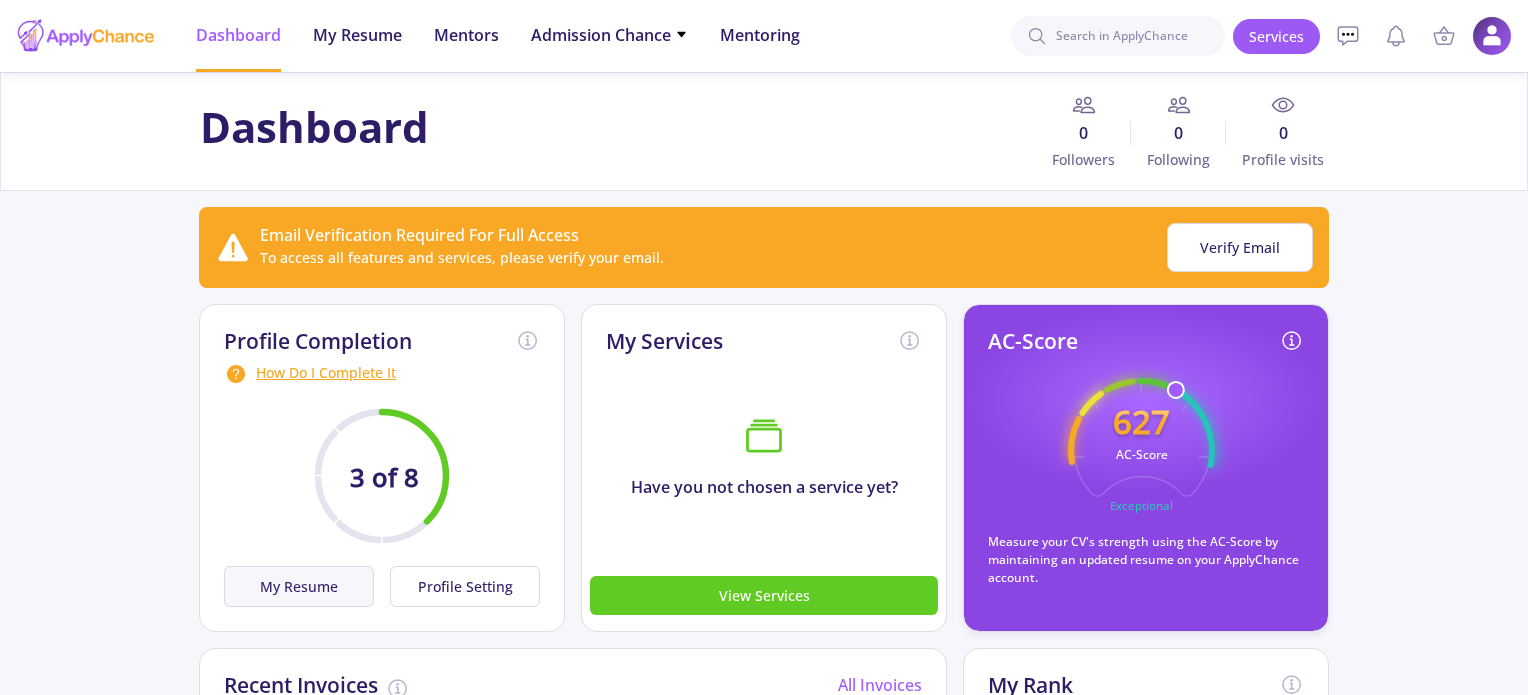 click on "My Resume" 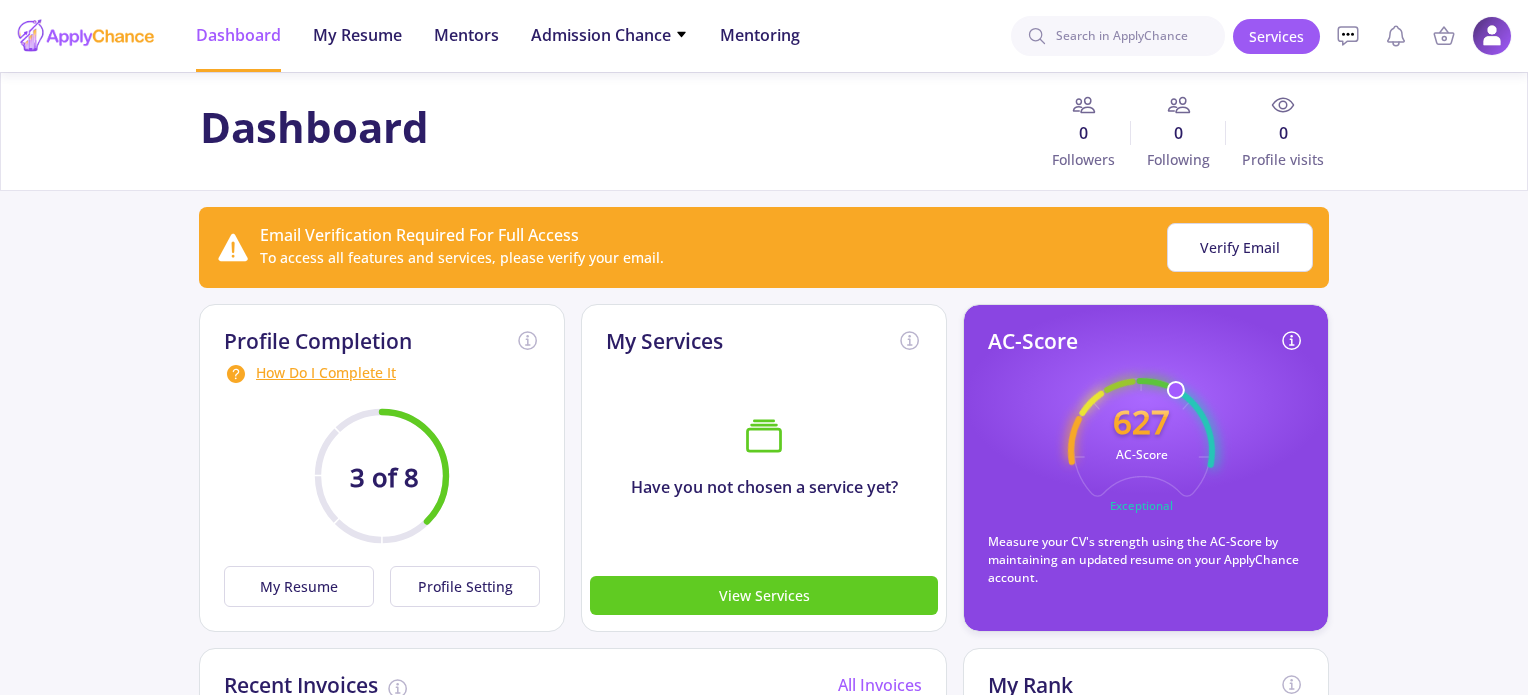 click on "How Do I Complete It" 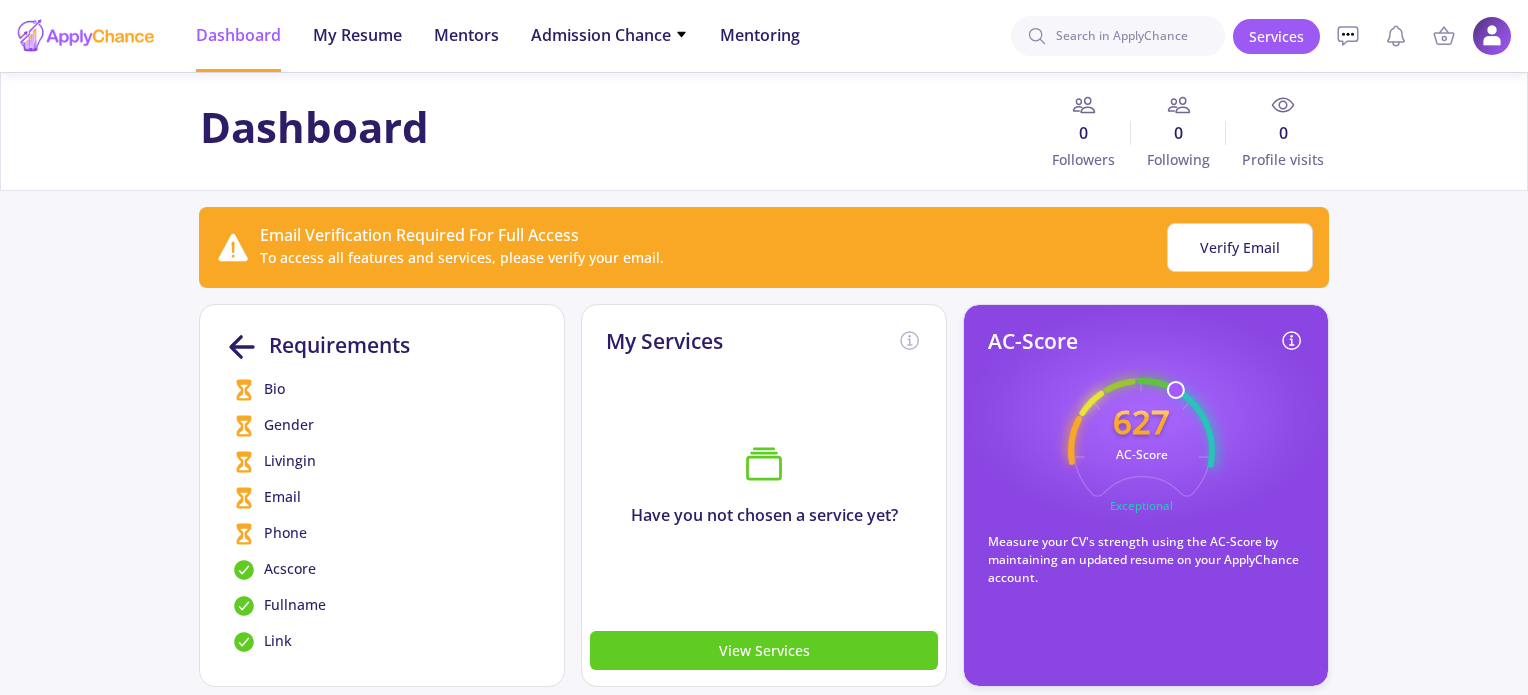 click on "Gender" 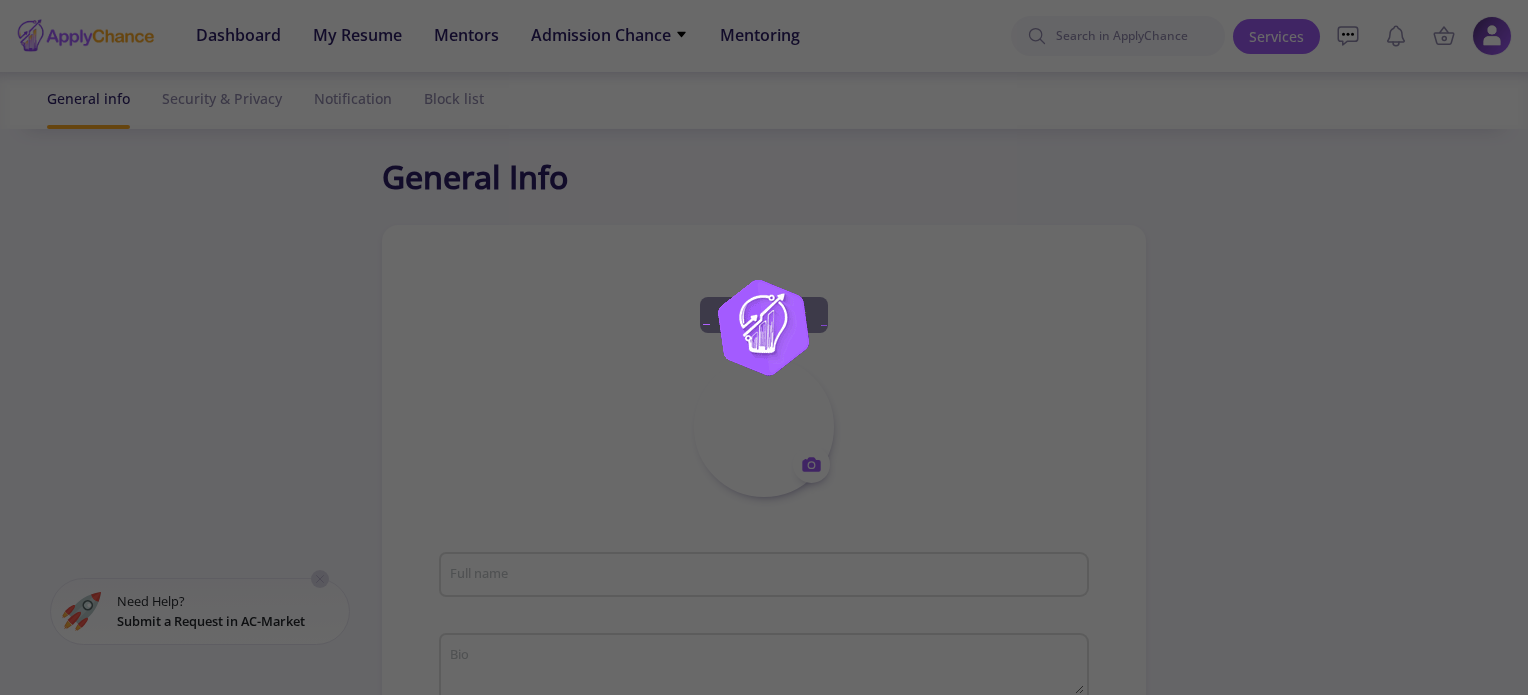 type on "[FIRST] [LAST]" 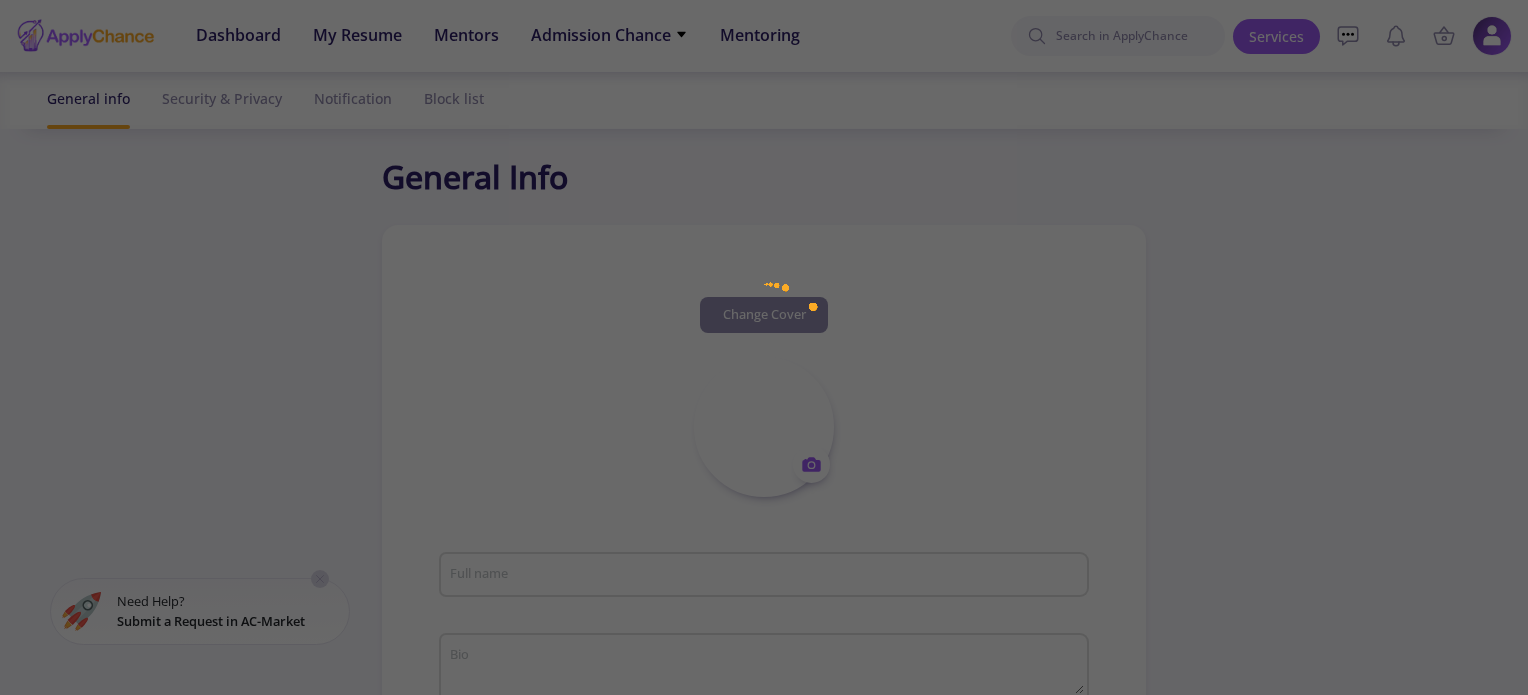 type on "[FIRST]" 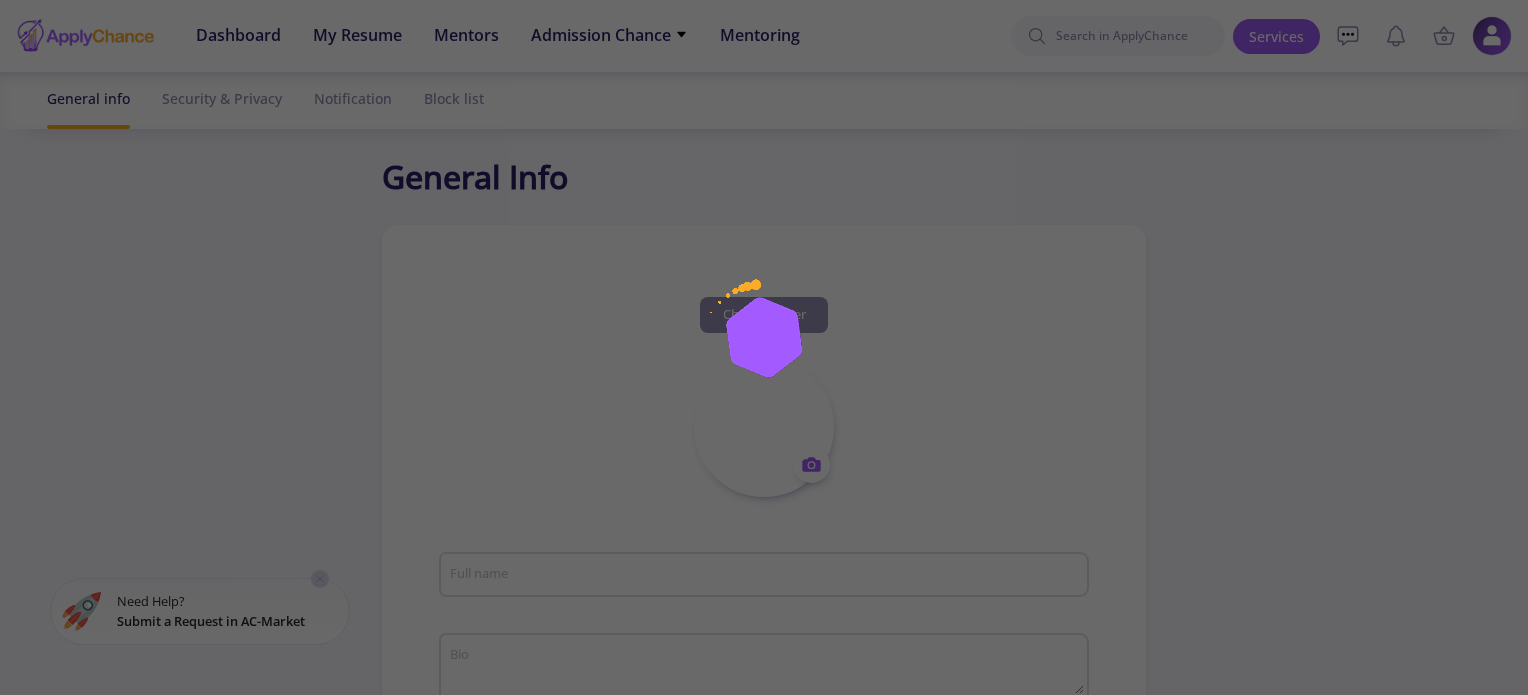 type on "[EMAIL]" 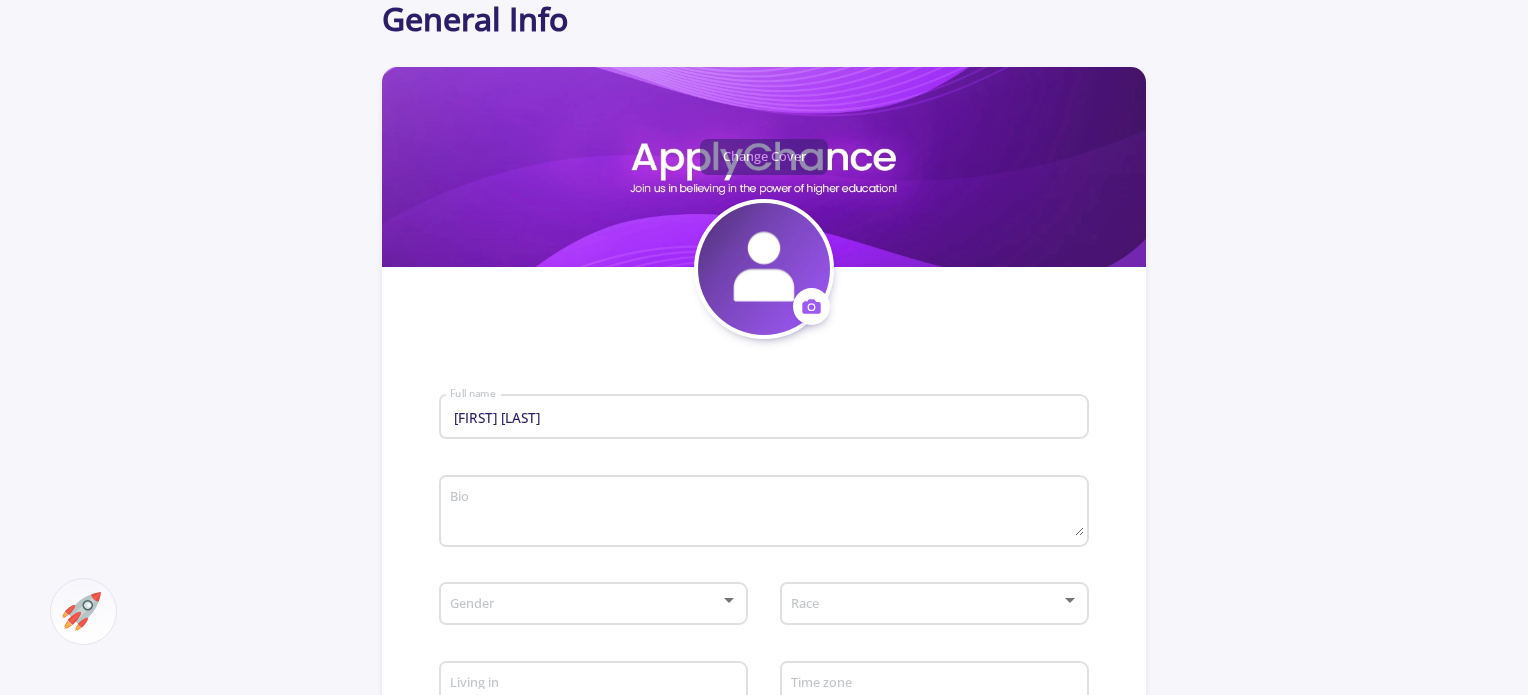 scroll, scrollTop: 400, scrollLeft: 0, axis: vertical 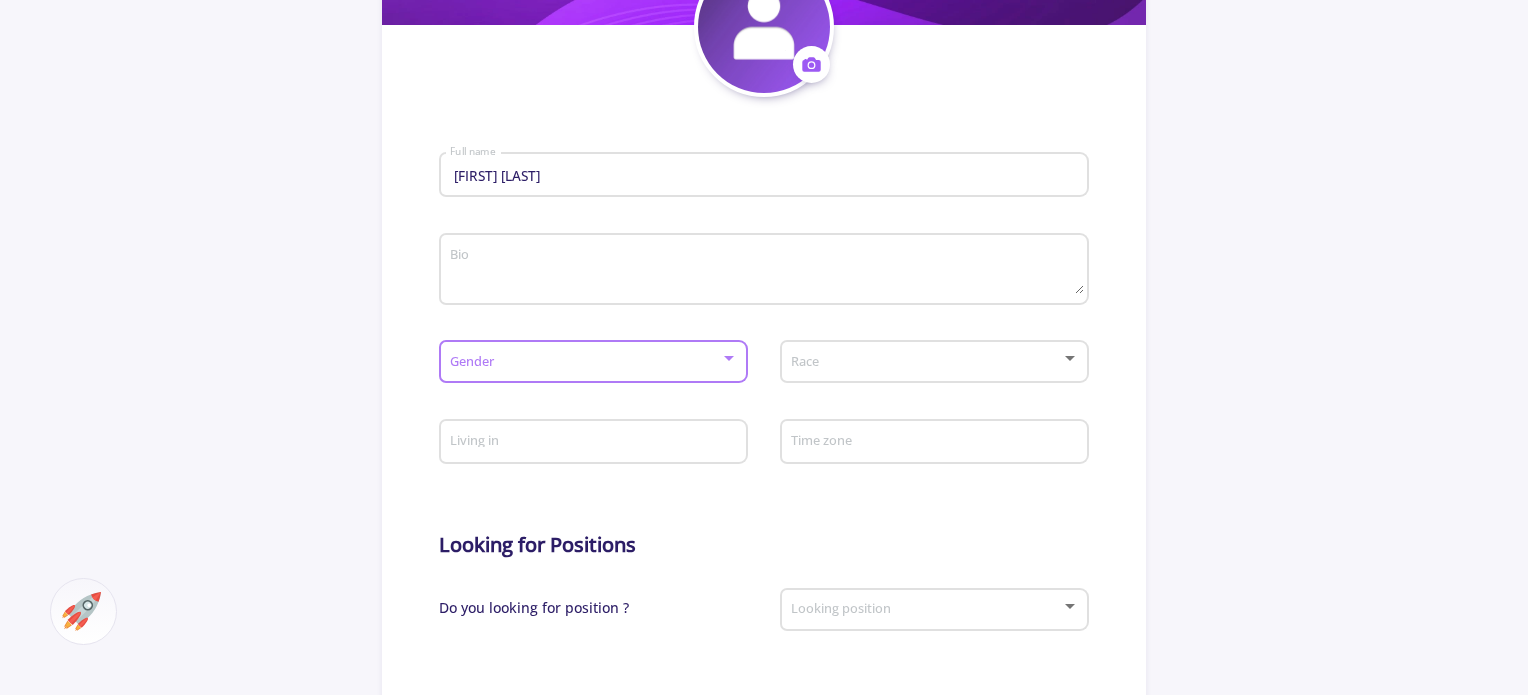 click at bounding box center (587, 362) 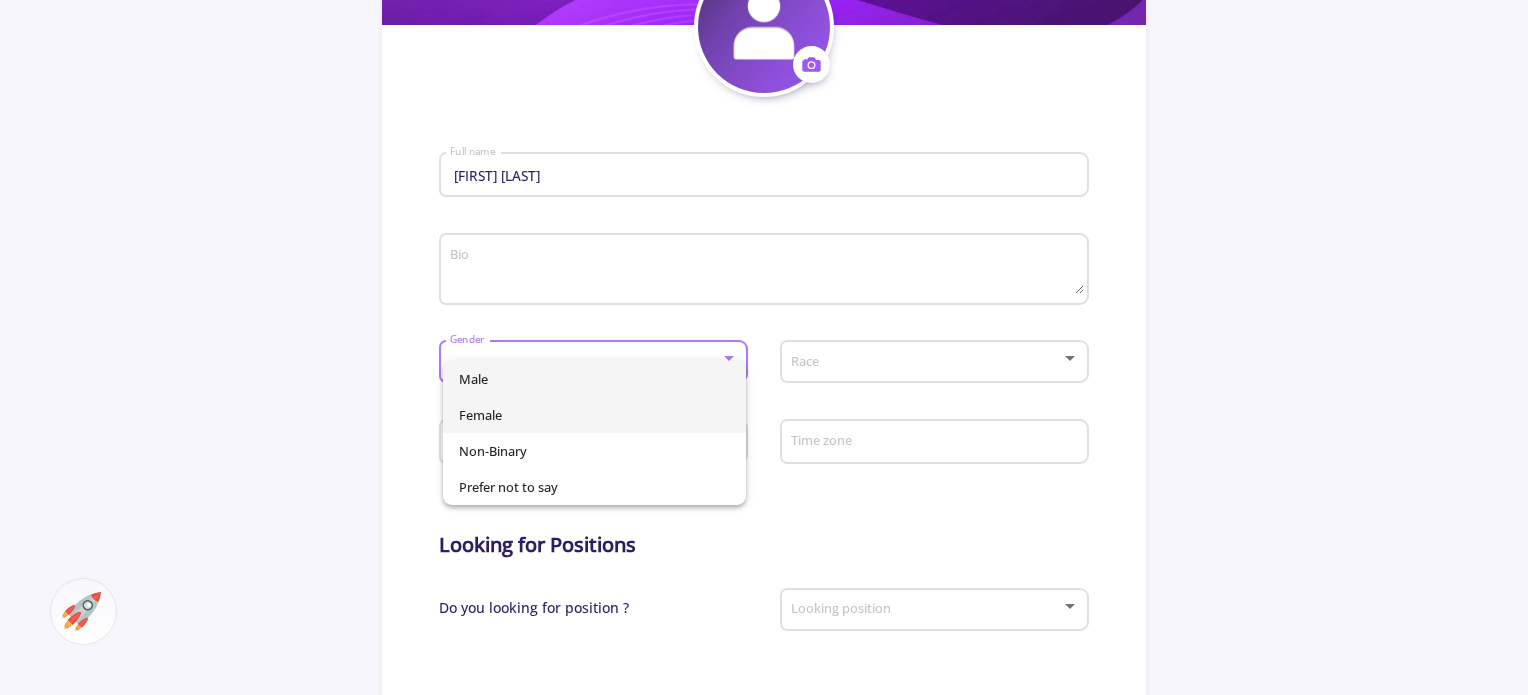 click on "Female" at bounding box center [595, 415] 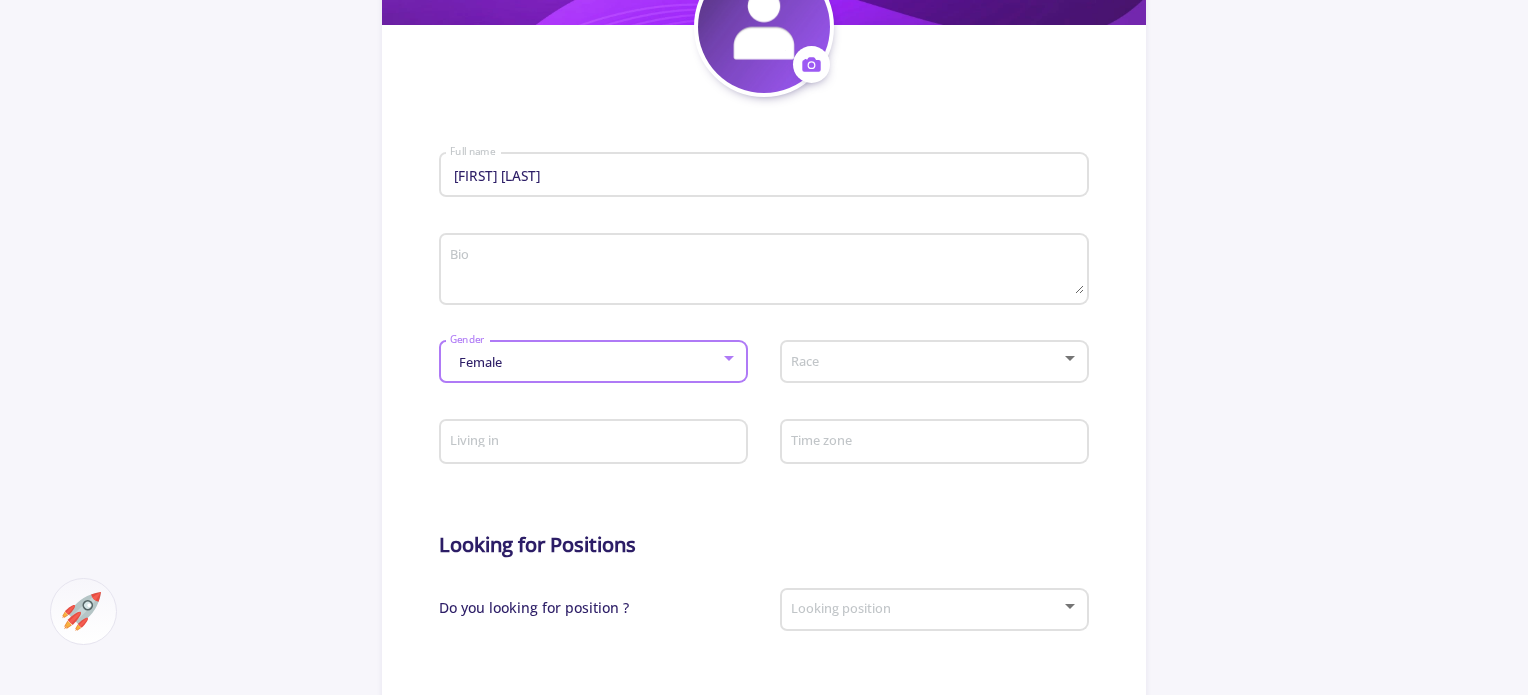 click on "Race" 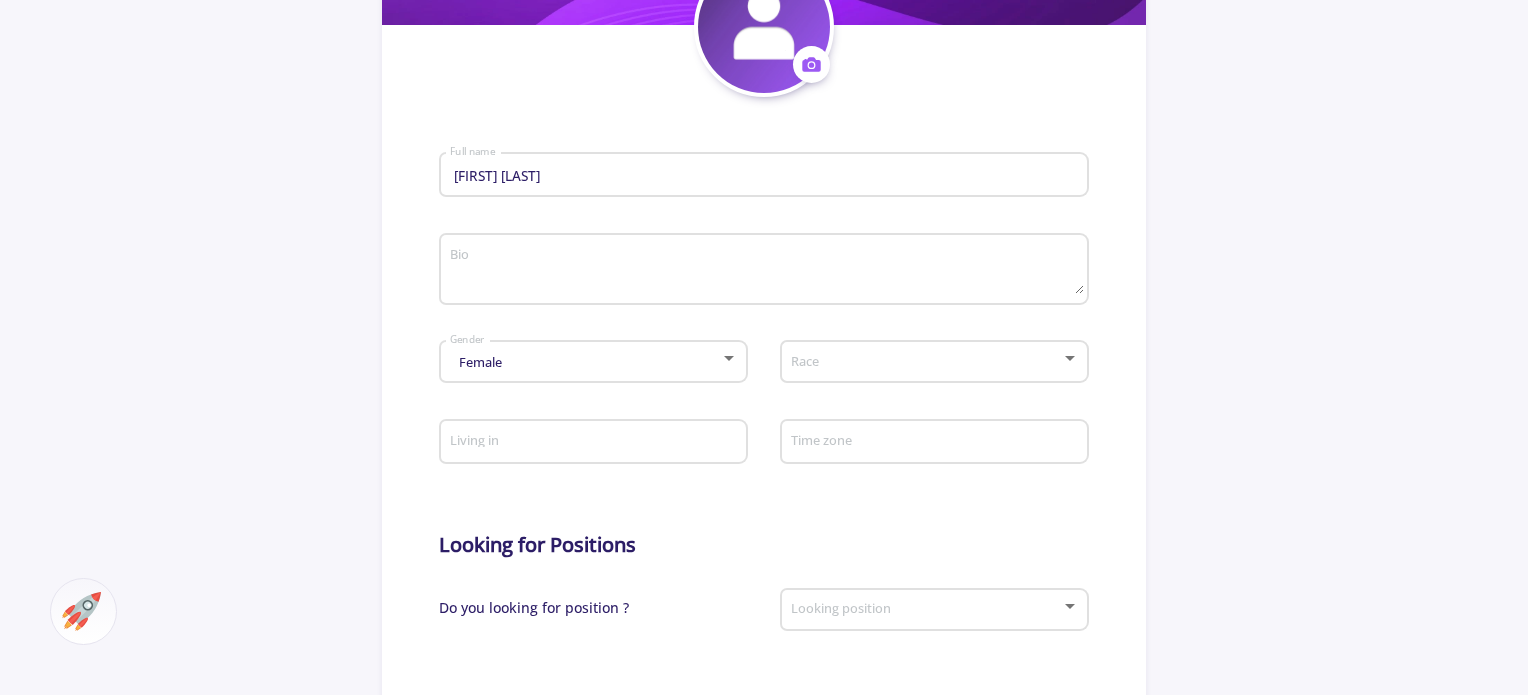 click on "Race" 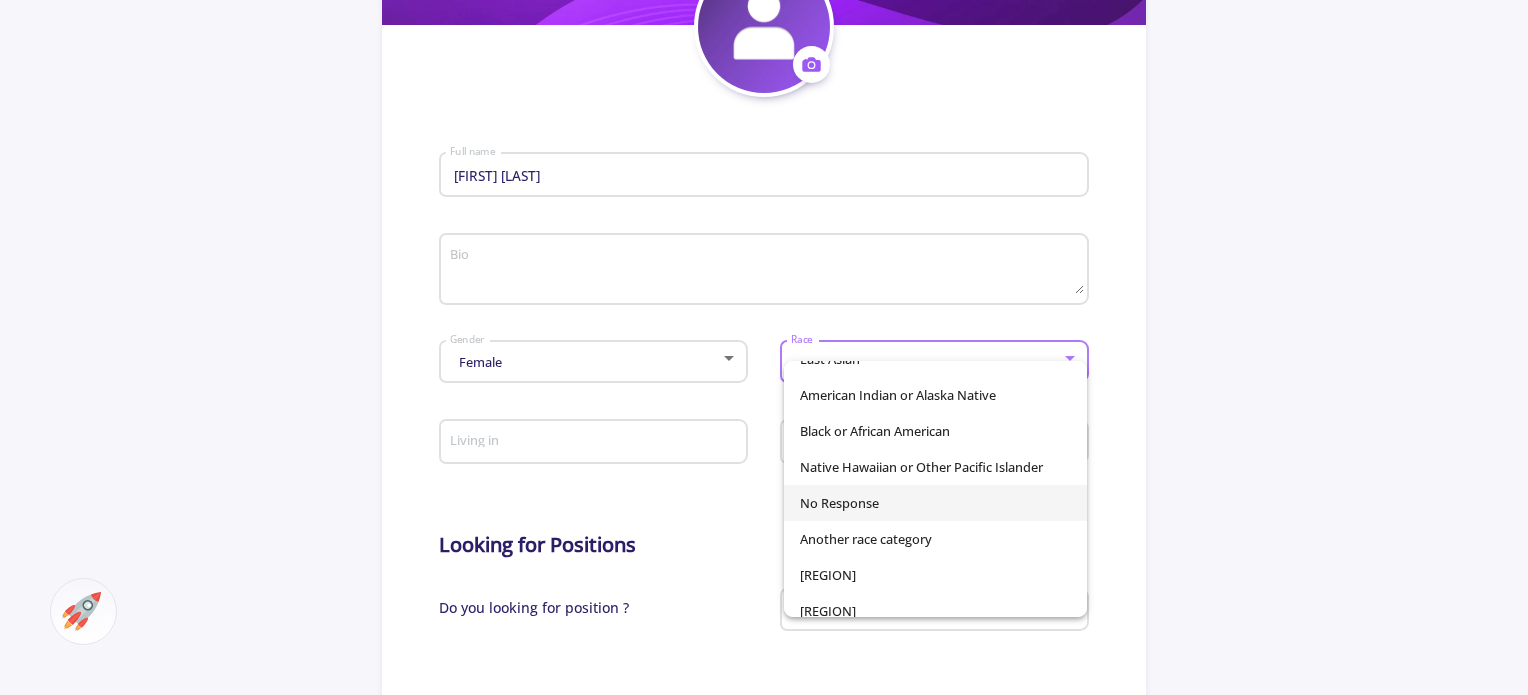 scroll, scrollTop: 140, scrollLeft: 0, axis: vertical 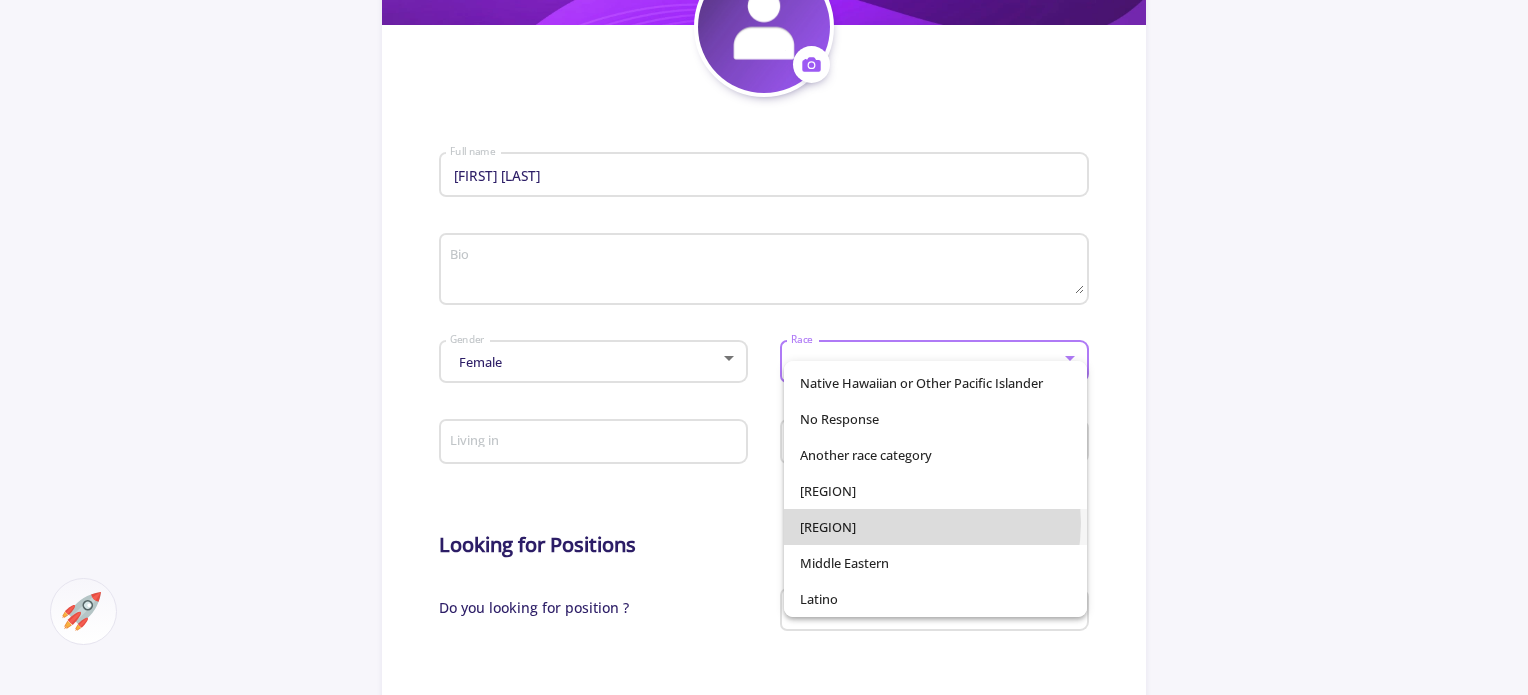 click on "[REGION]" at bounding box center (936, 527) 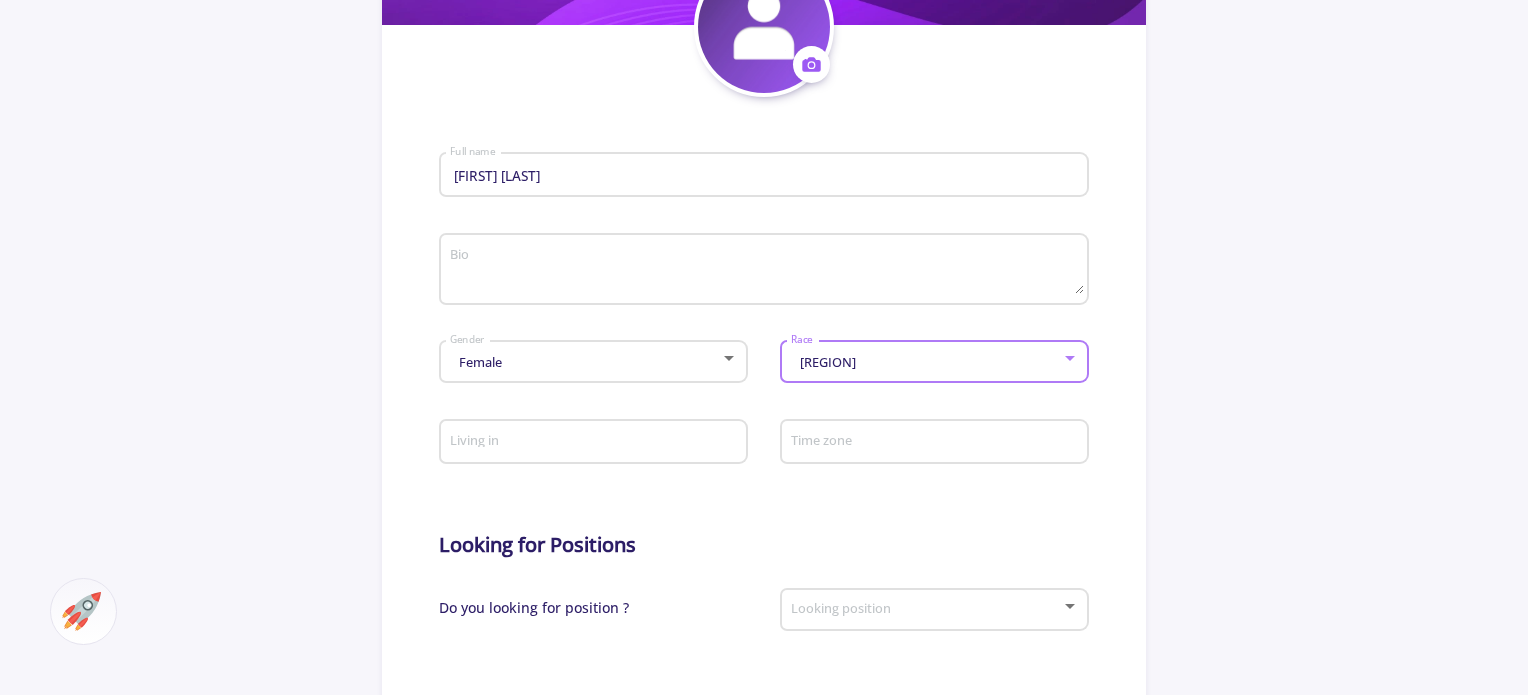 click on "Living in" 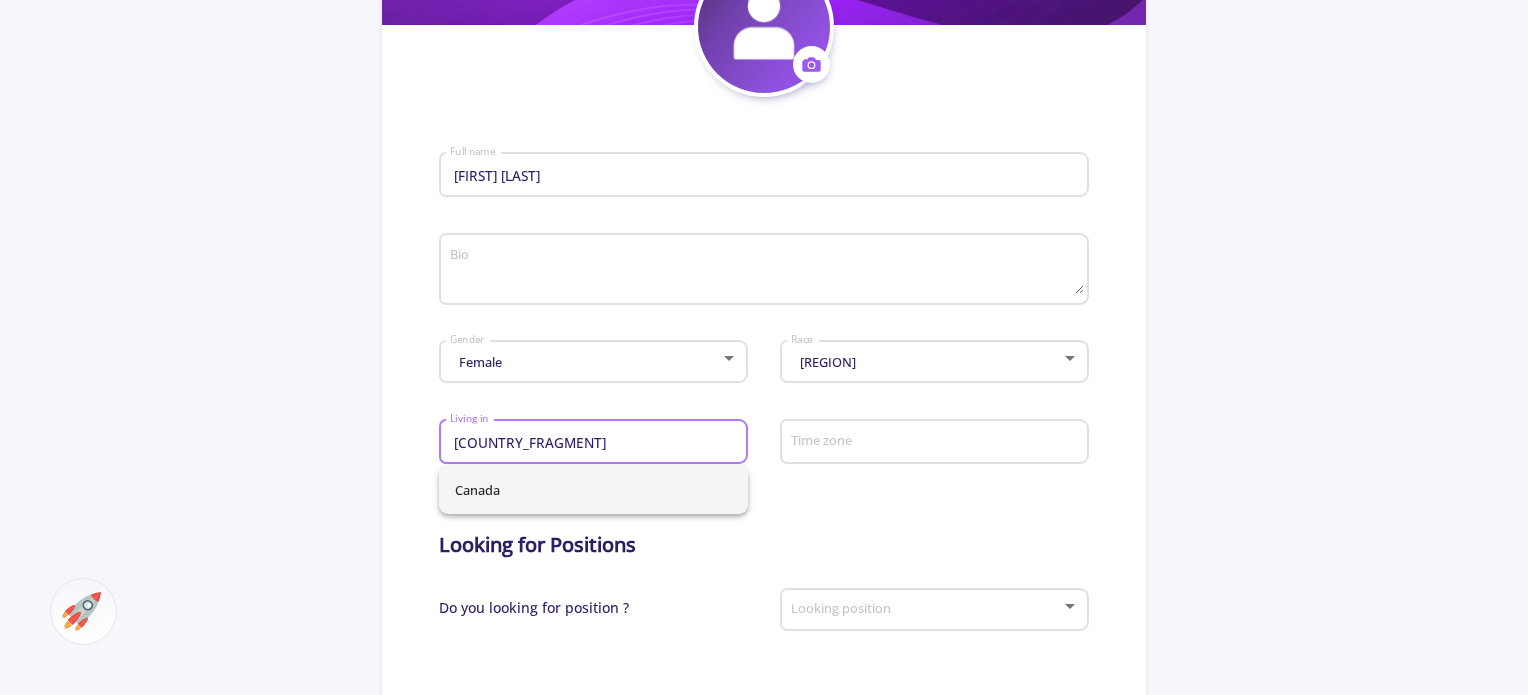 type on "[COUNTRY_FRAGMENT]" 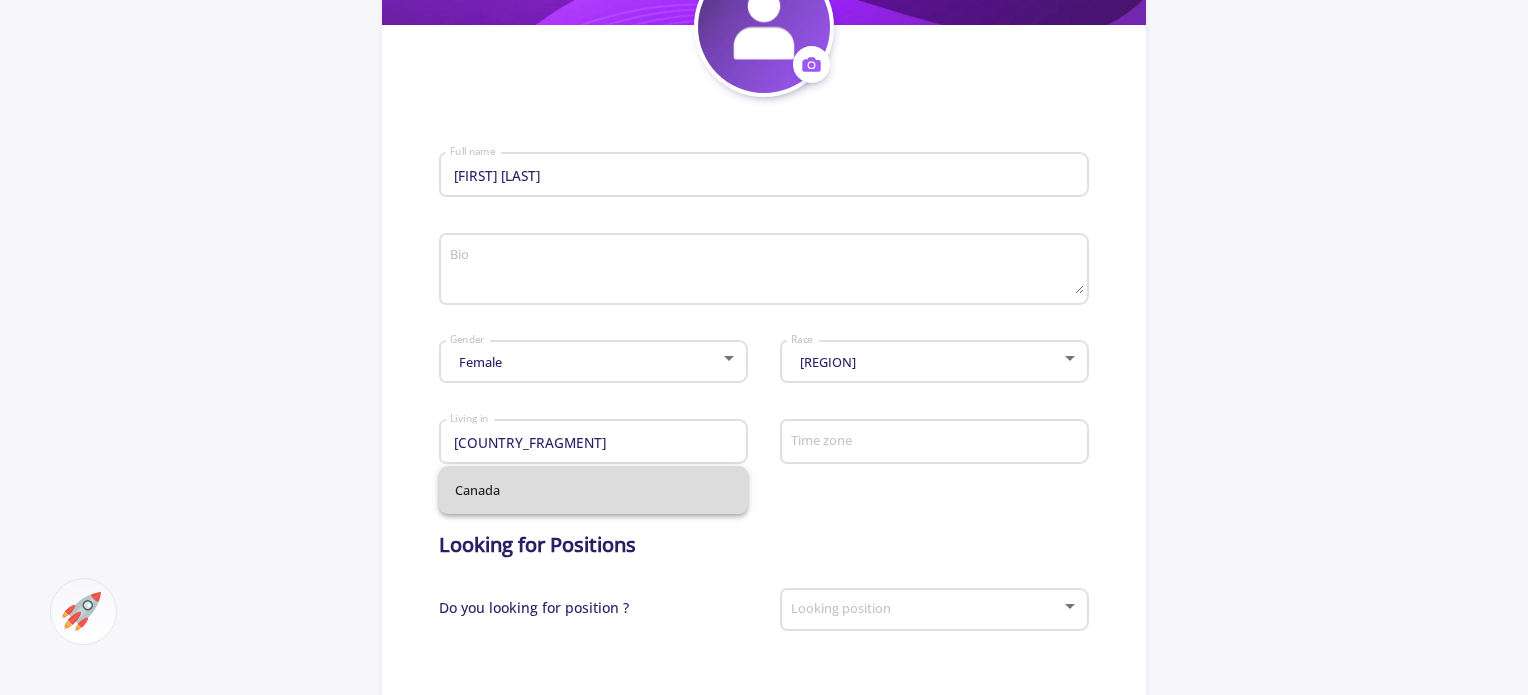 click on "Canada" at bounding box center (593, 490) 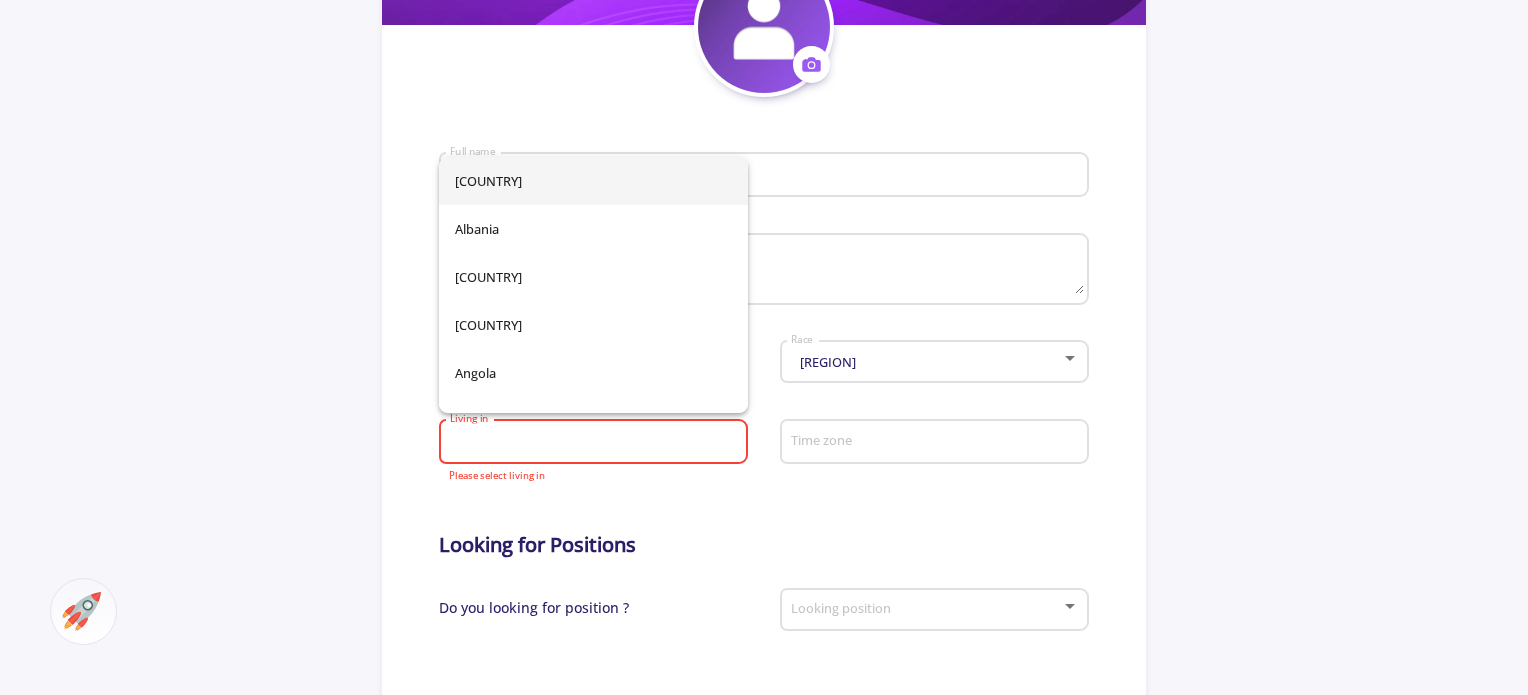 click on "Living in" at bounding box center (596, 443) 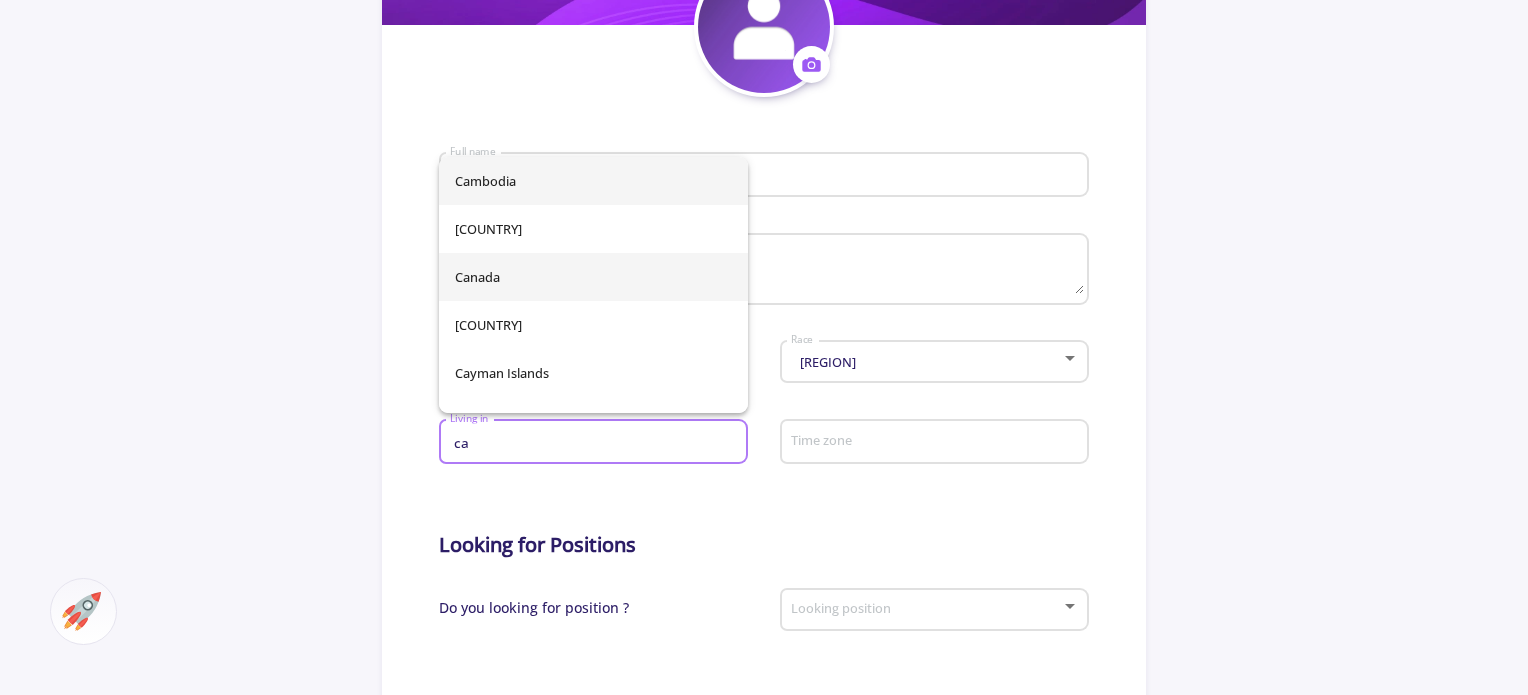 click on "Canada" at bounding box center [593, 277] 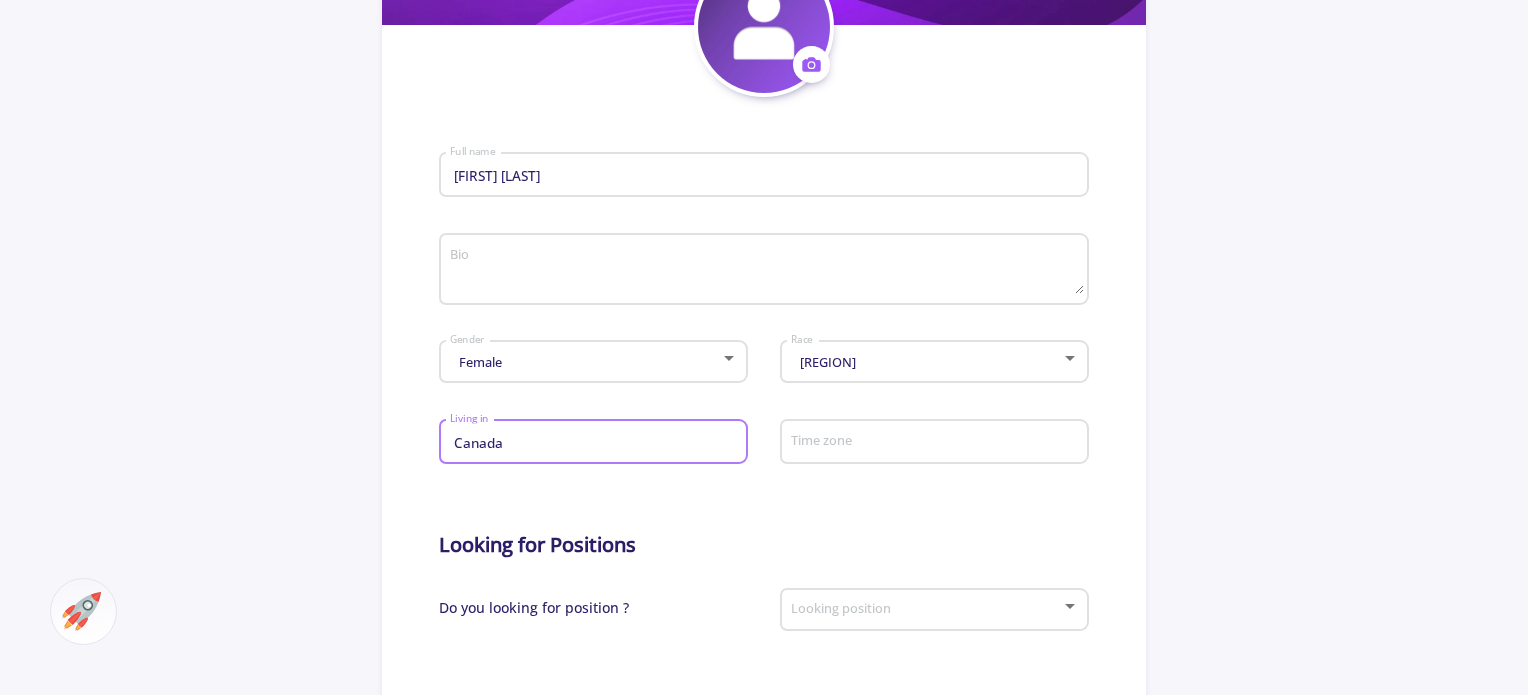 click on "Full name Bio Female Gender South Asian Race Canada Living in Time zone Looking for Positions Do you looking for position ? Looking position Contact Info [EMAIL] applychance.com/user-profile/ ApplyChance Link [EMAIL] Email Just university professors They can see my email Skype ID Just university professors They can see my Skype ID Cancel Save Cancel Crop" 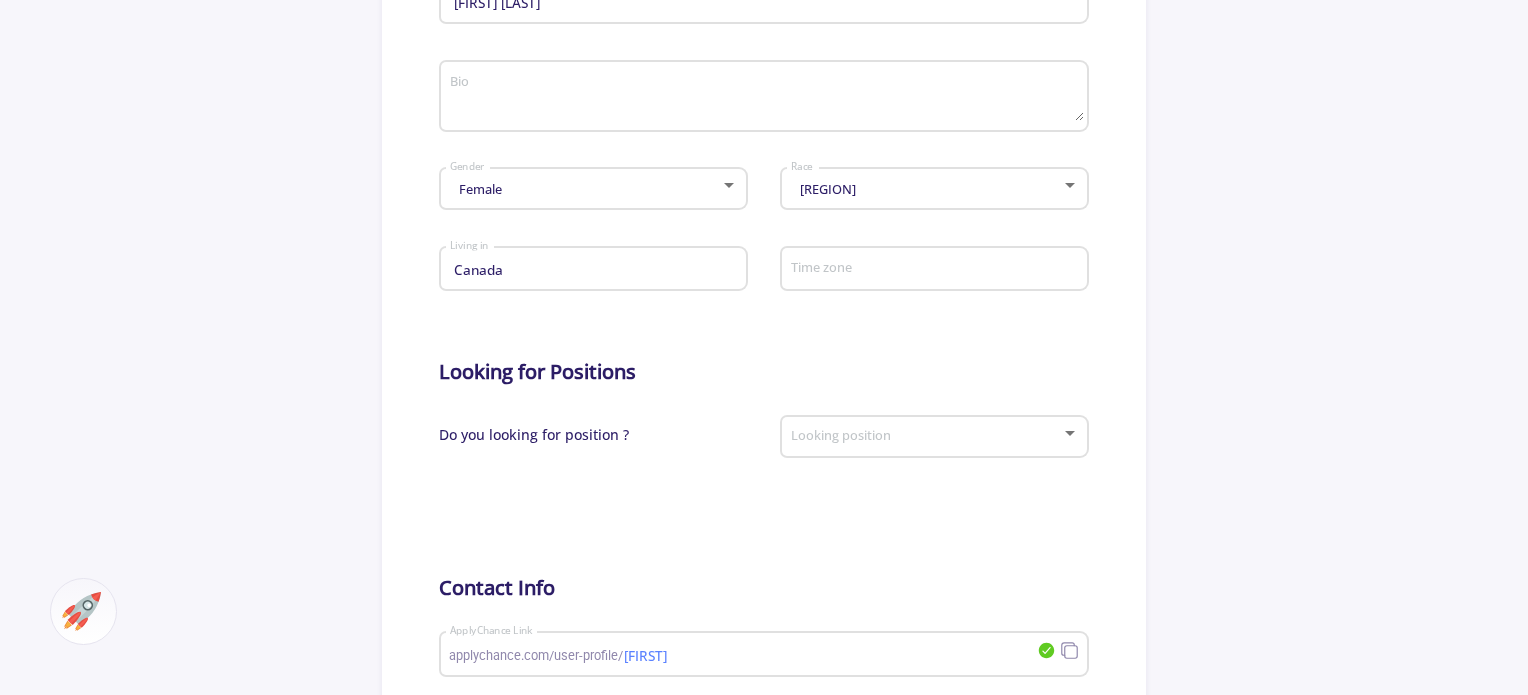 scroll, scrollTop: 700, scrollLeft: 0, axis: vertical 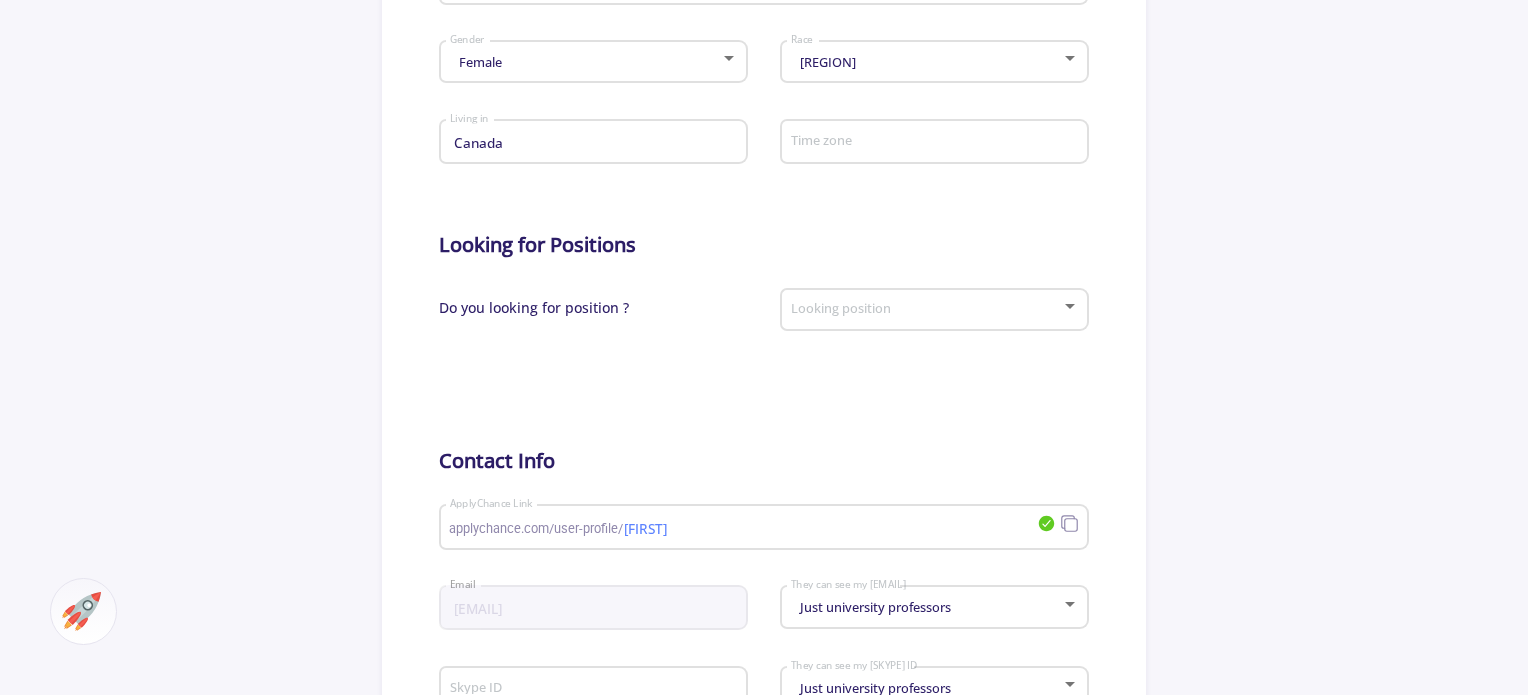 click on "Looking position" 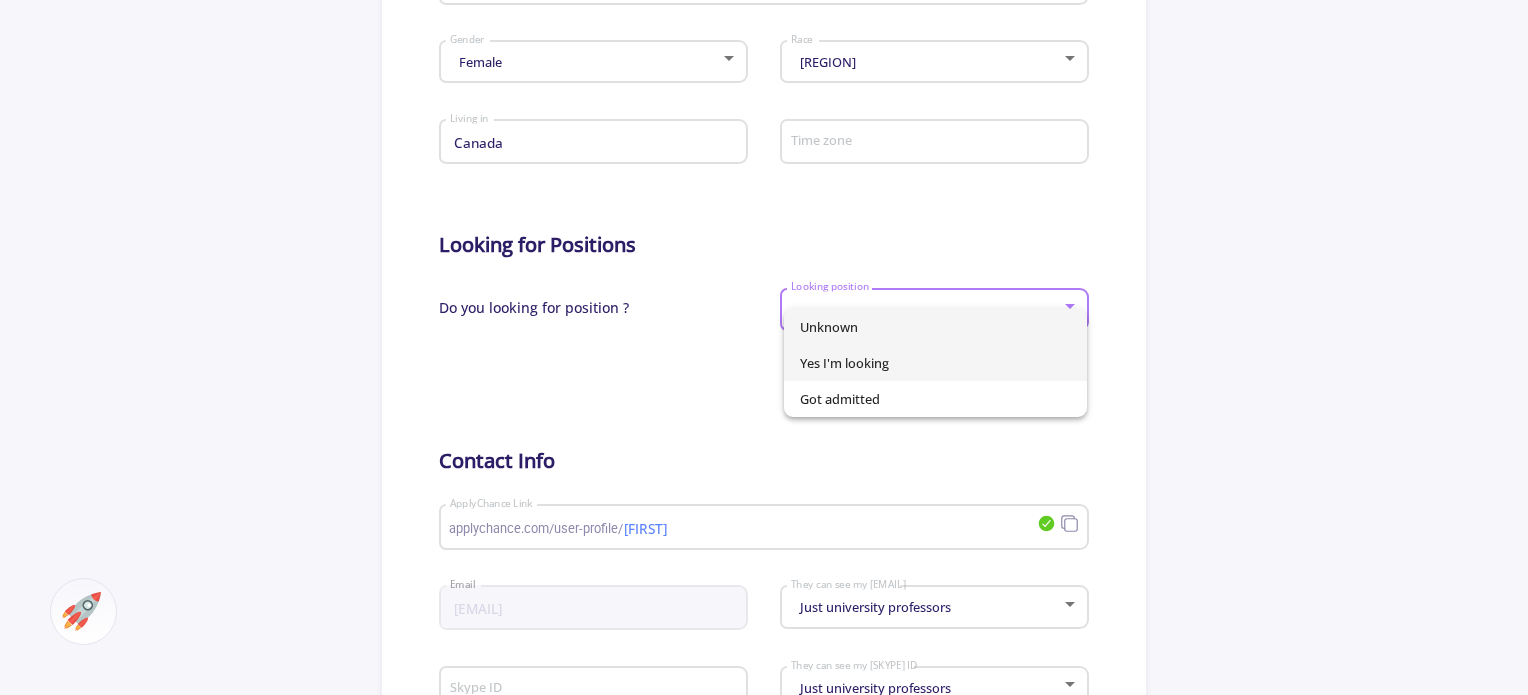 click on "Yes I'm looking" at bounding box center (936, 363) 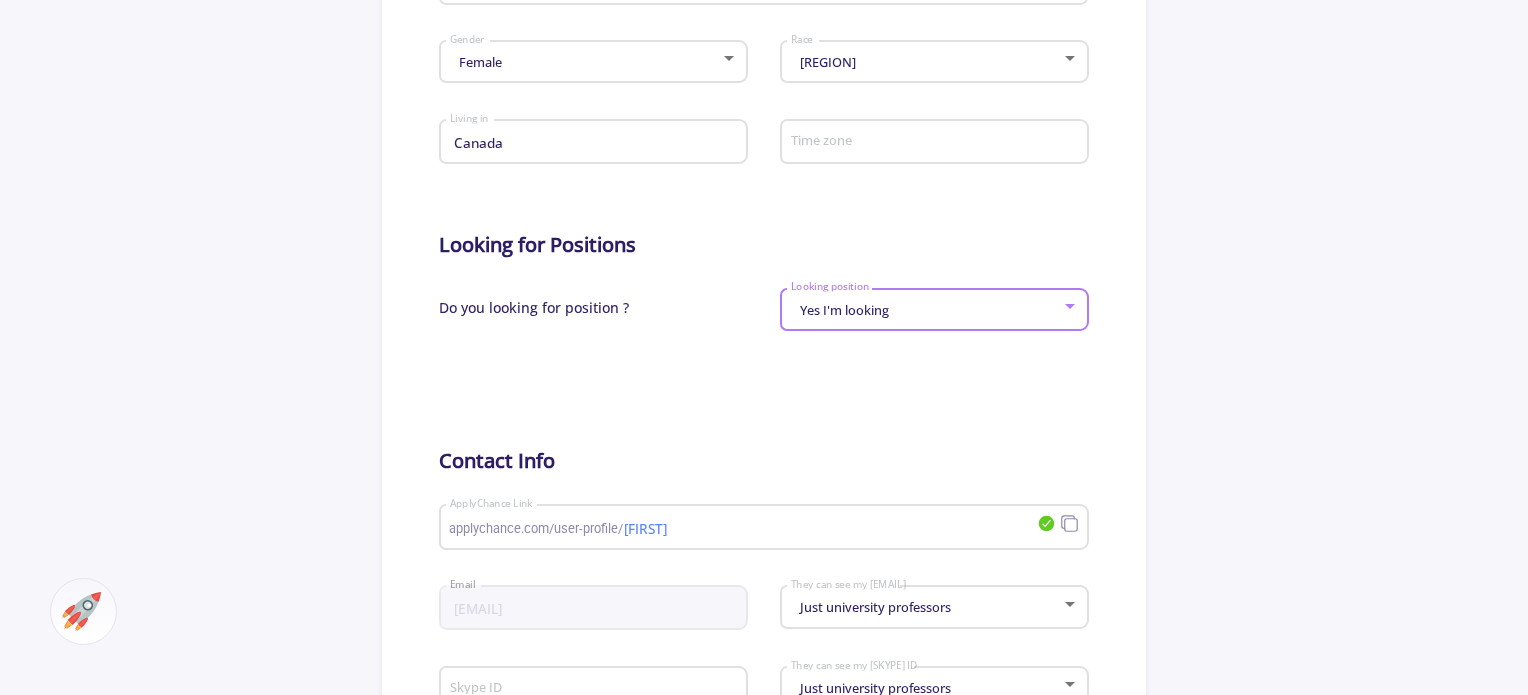click 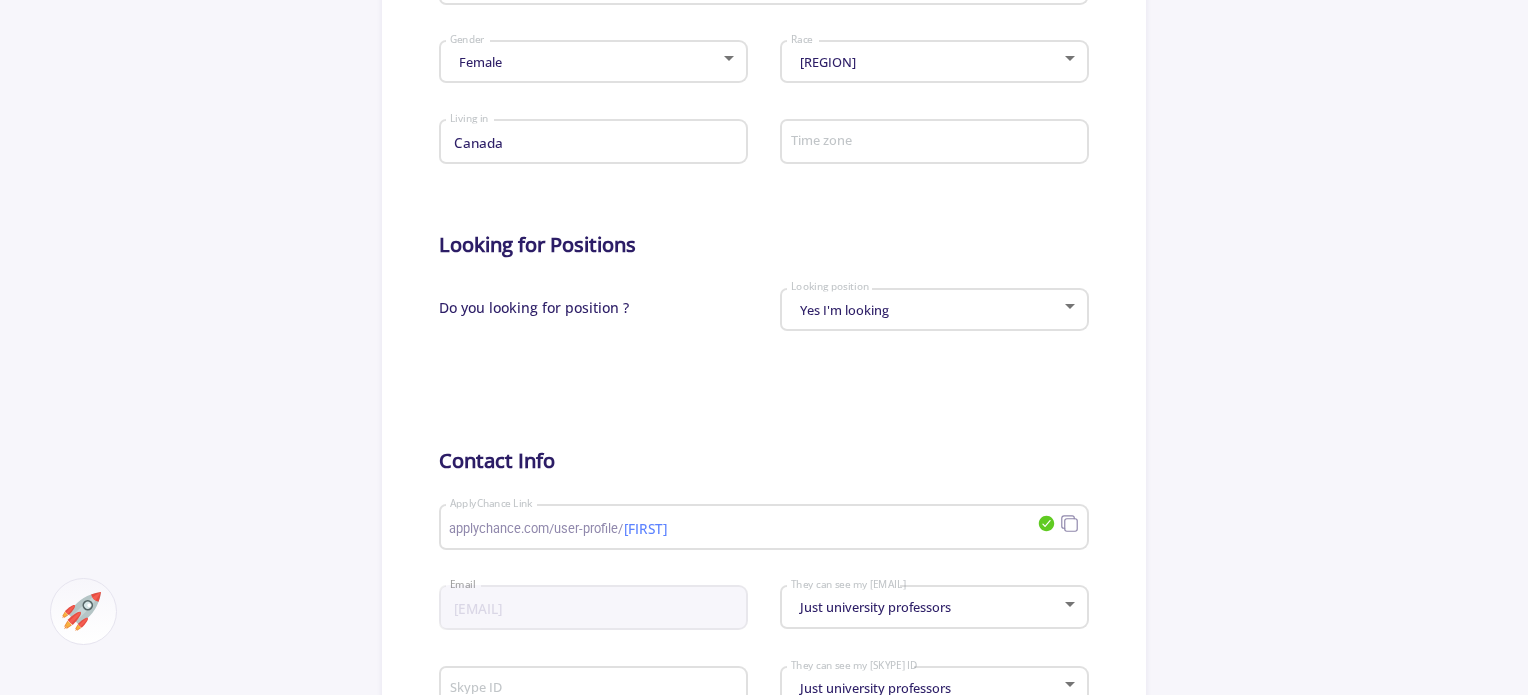 scroll, scrollTop: 1000, scrollLeft: 0, axis: vertical 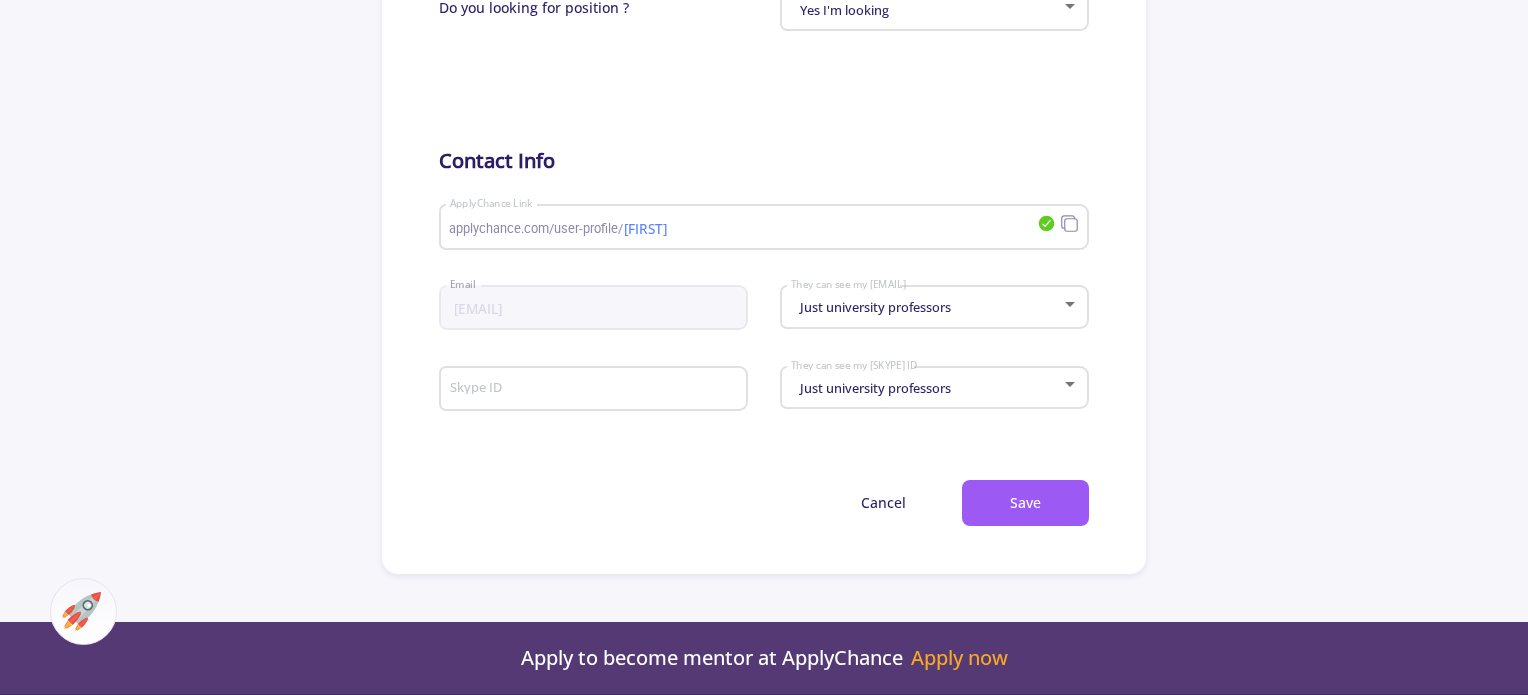click on "[FULL NAME] applychance.com/user-profile/ ApplyChance Link" 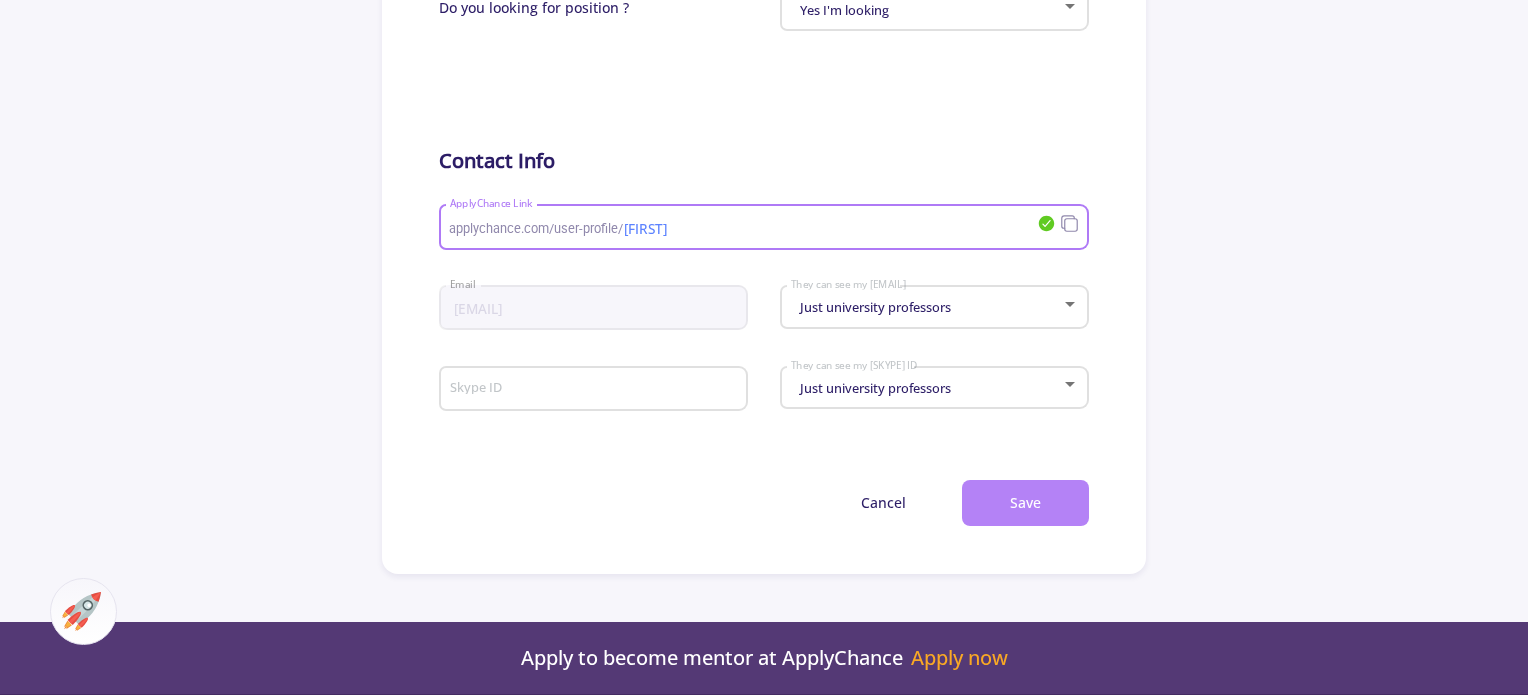 click on "Save" 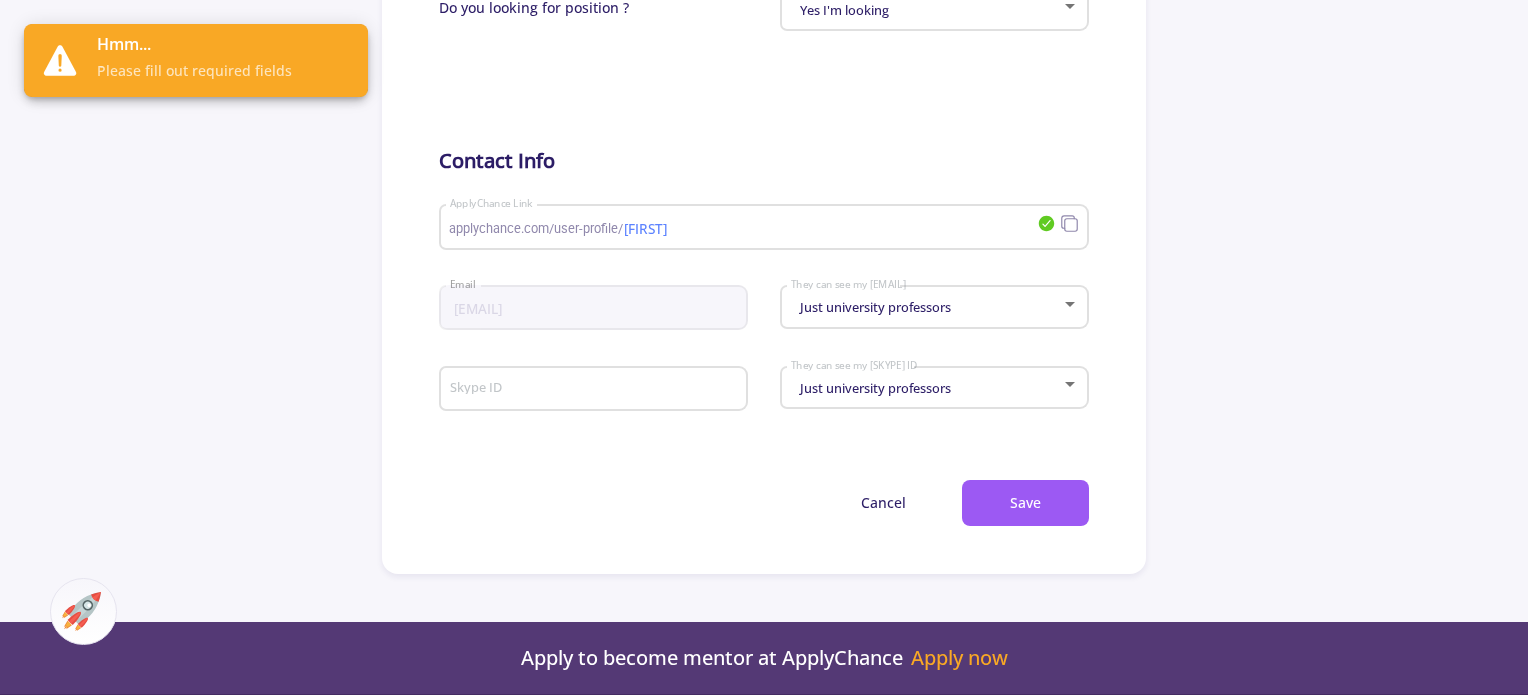 click on "Skype ID" at bounding box center (596, 390) 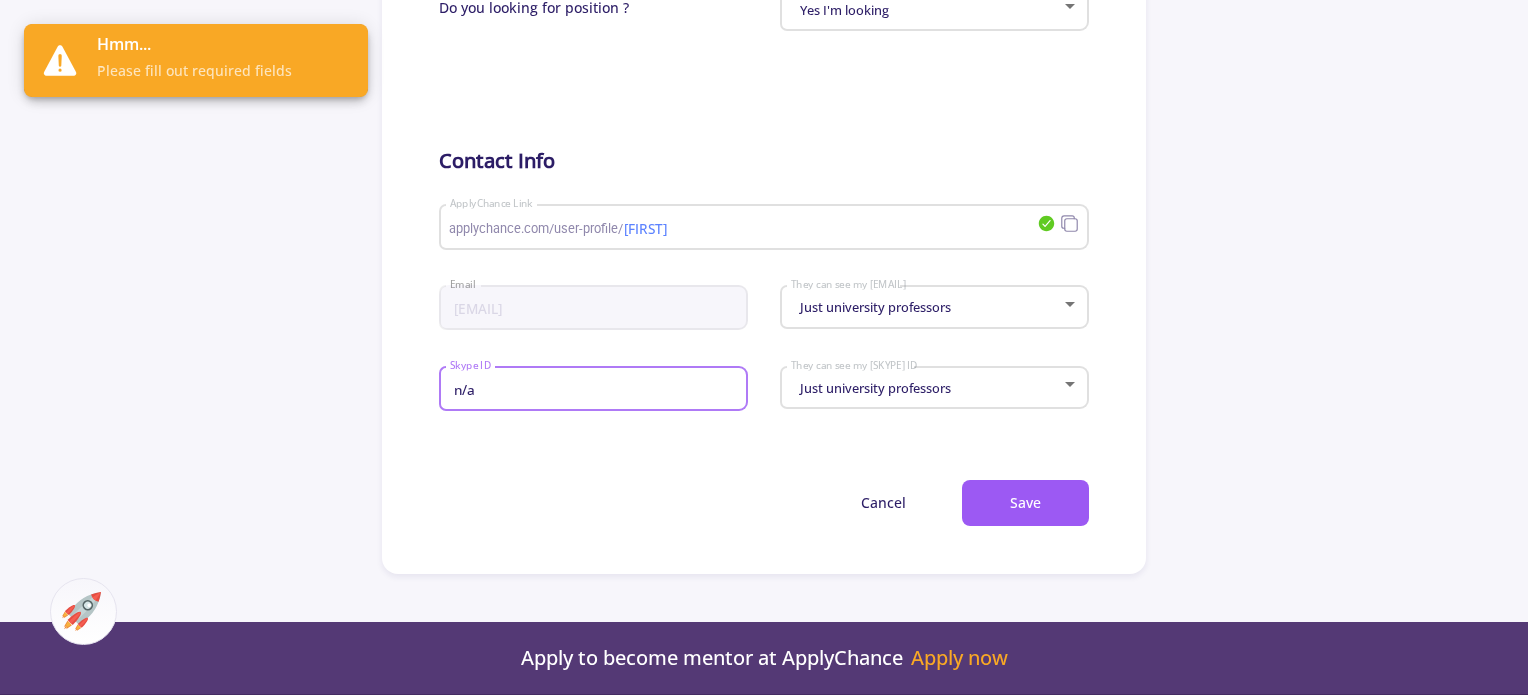 type on "n/a" 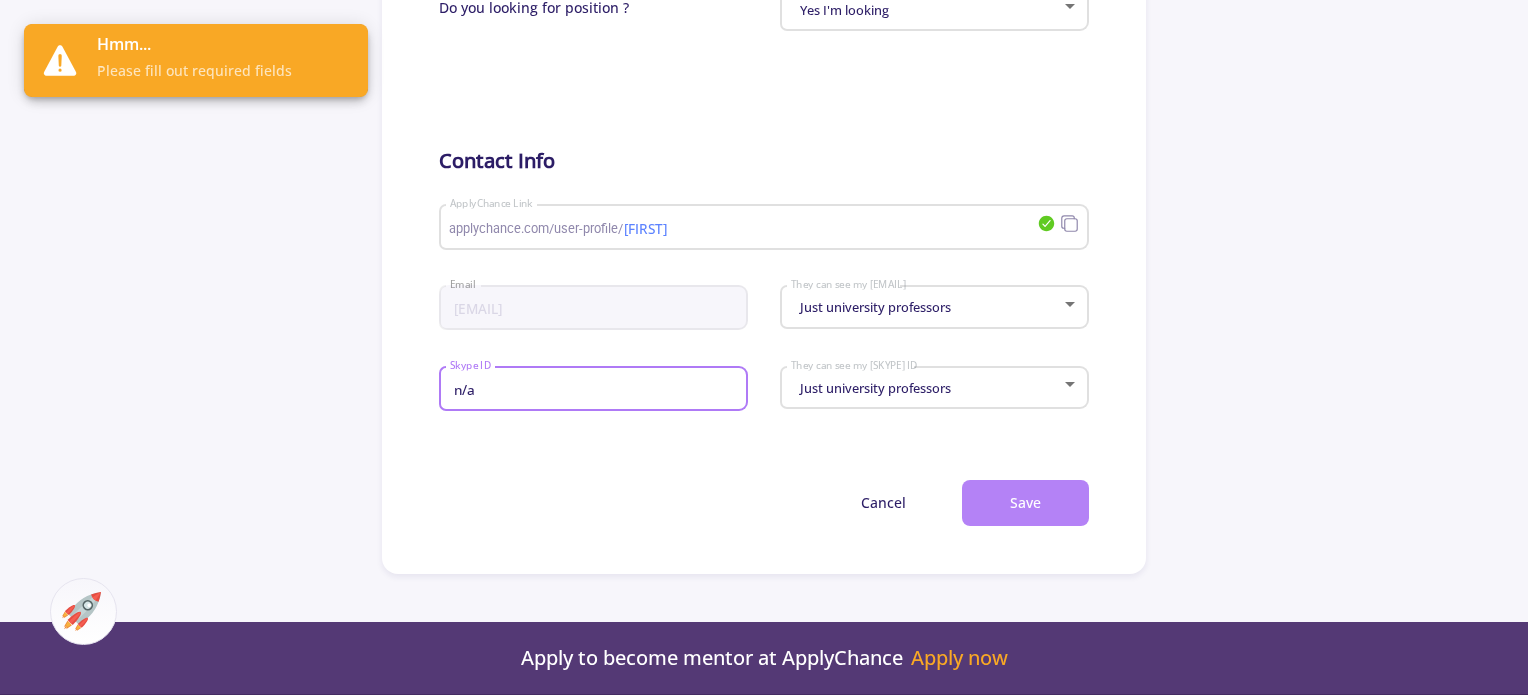 click on "Save" 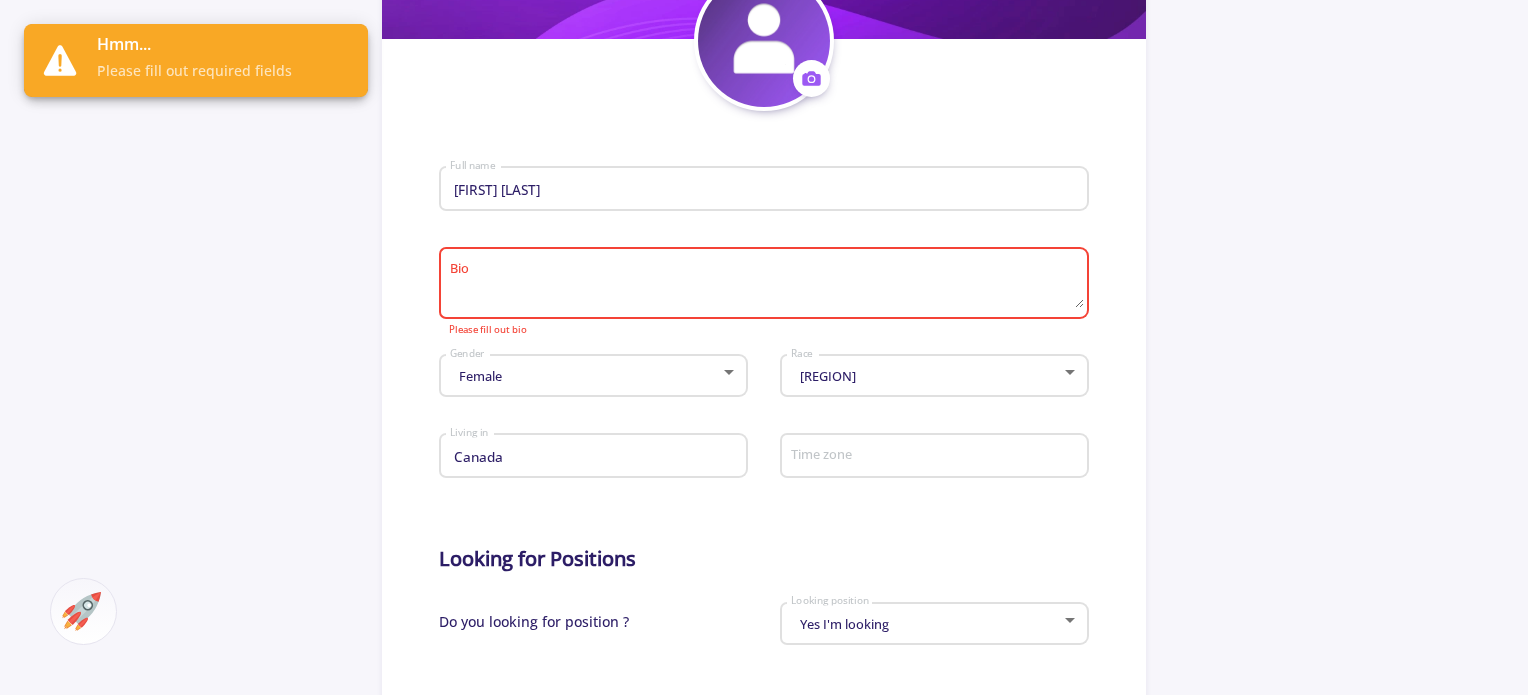 scroll, scrollTop: 328, scrollLeft: 0, axis: vertical 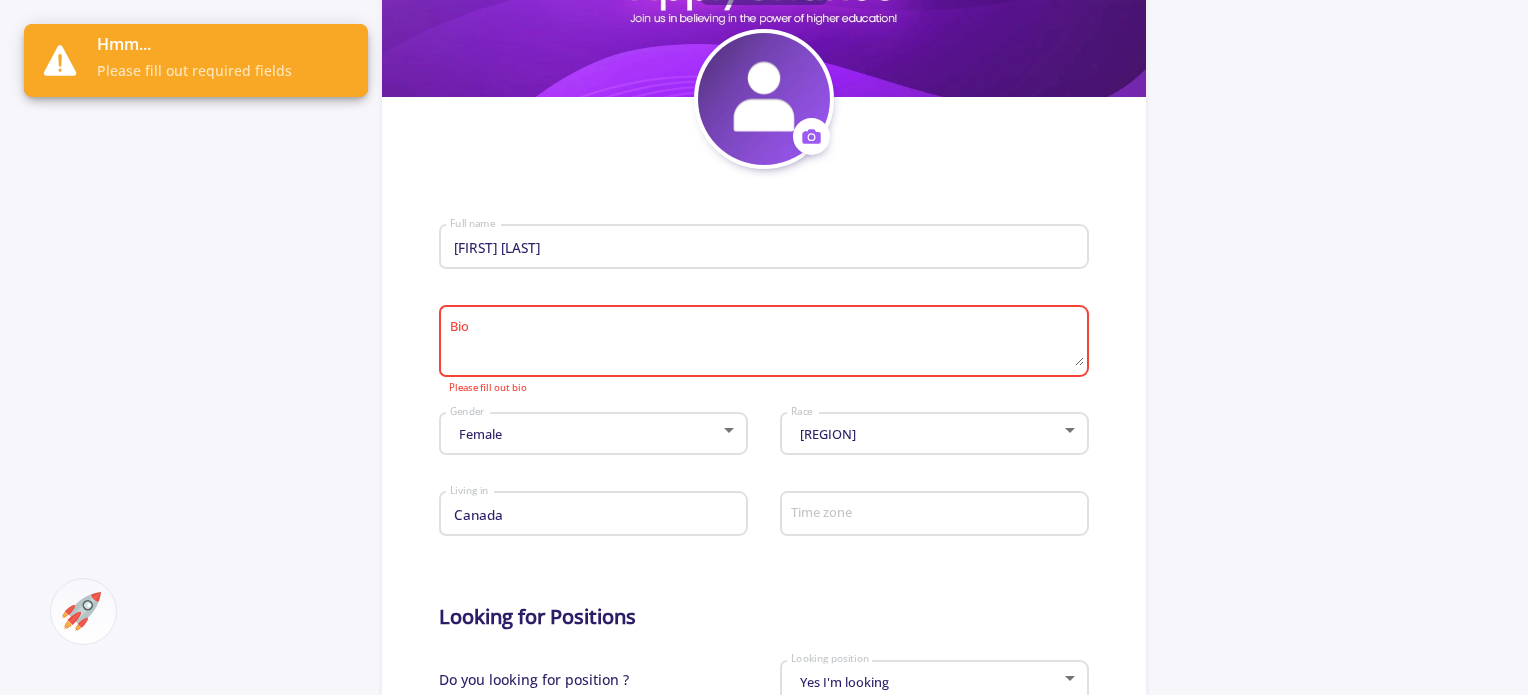 click on "Bio" at bounding box center (766, 342) 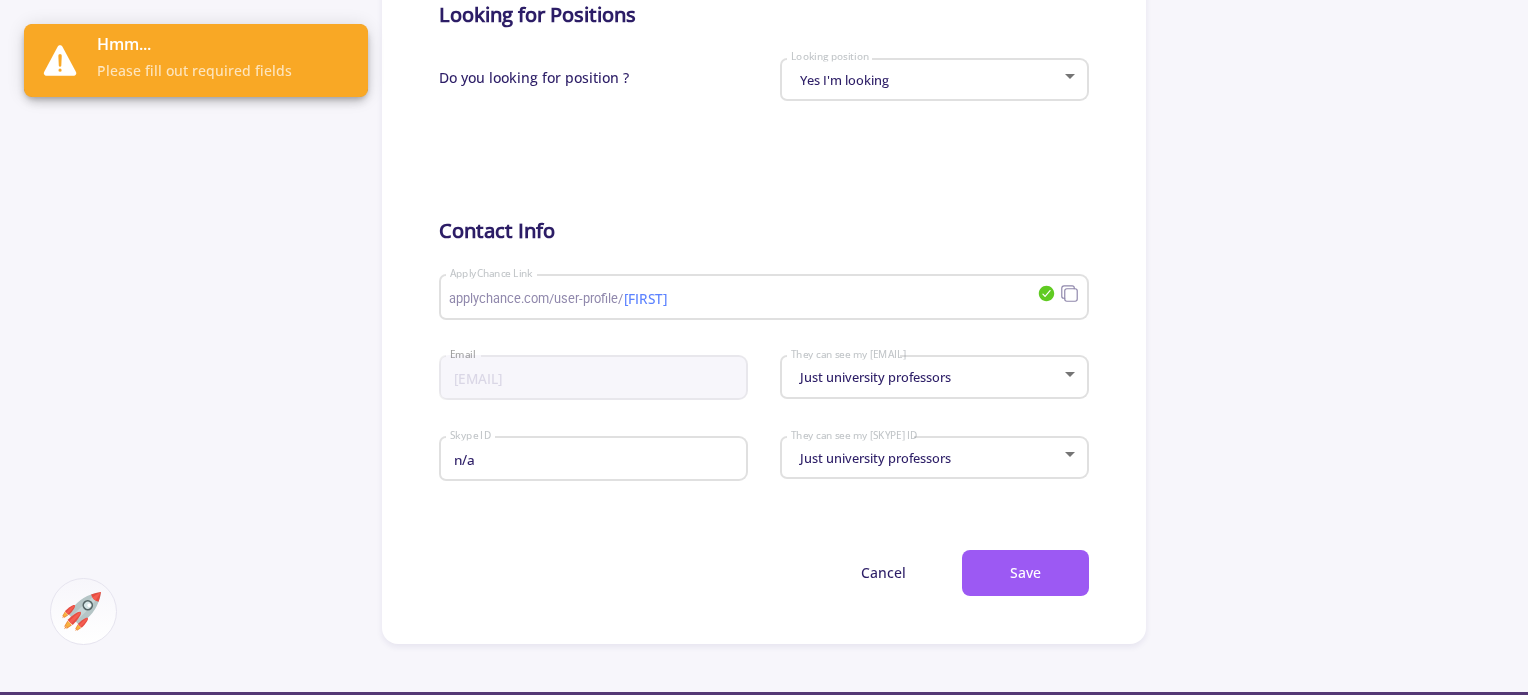 scroll, scrollTop: 940, scrollLeft: 0, axis: vertical 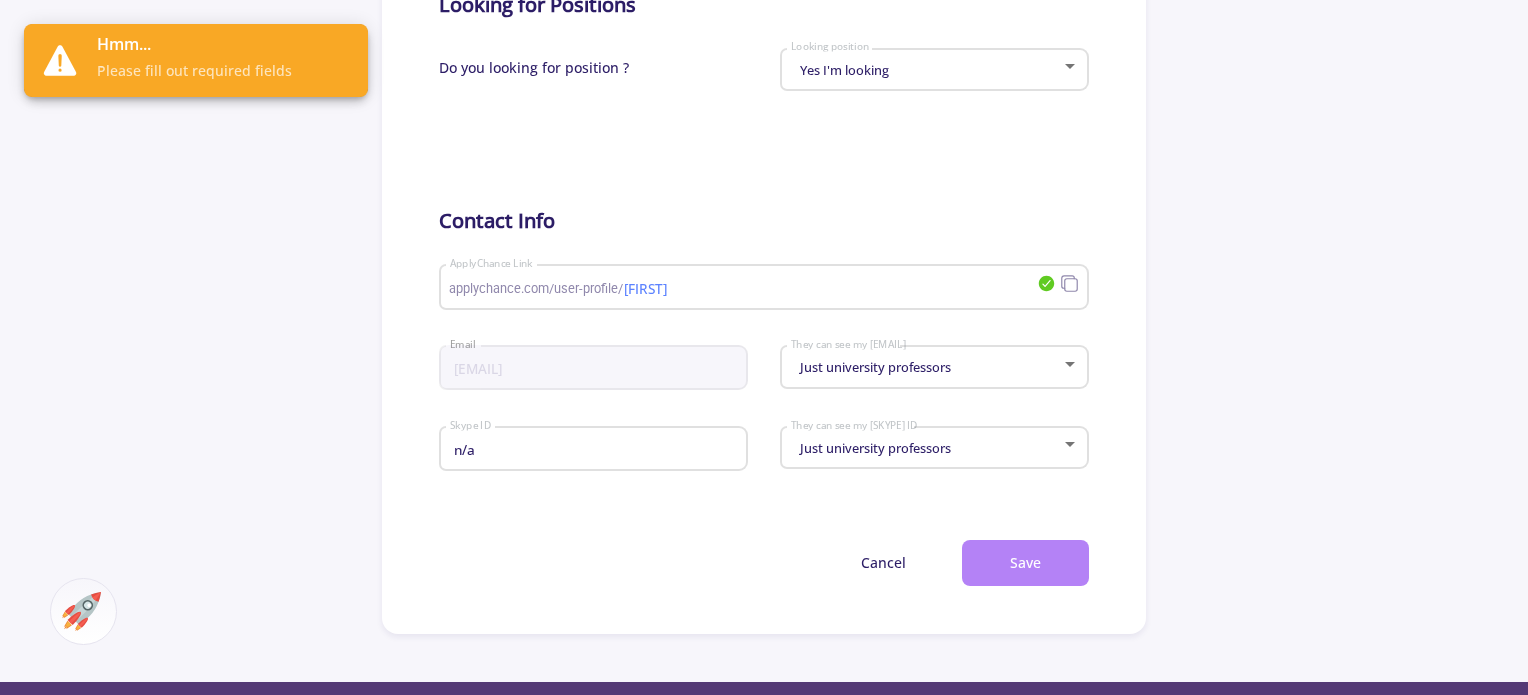 type on "n/a" 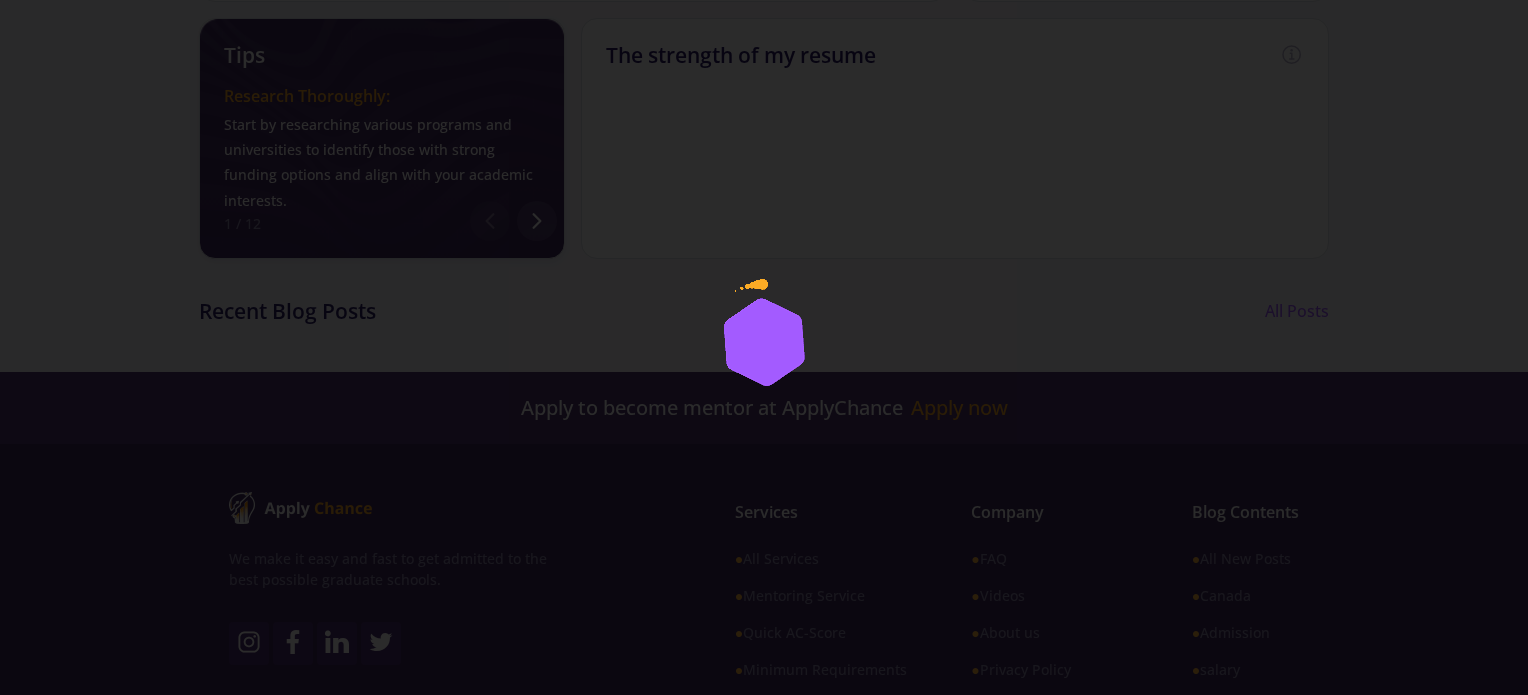 scroll, scrollTop: 0, scrollLeft: 0, axis: both 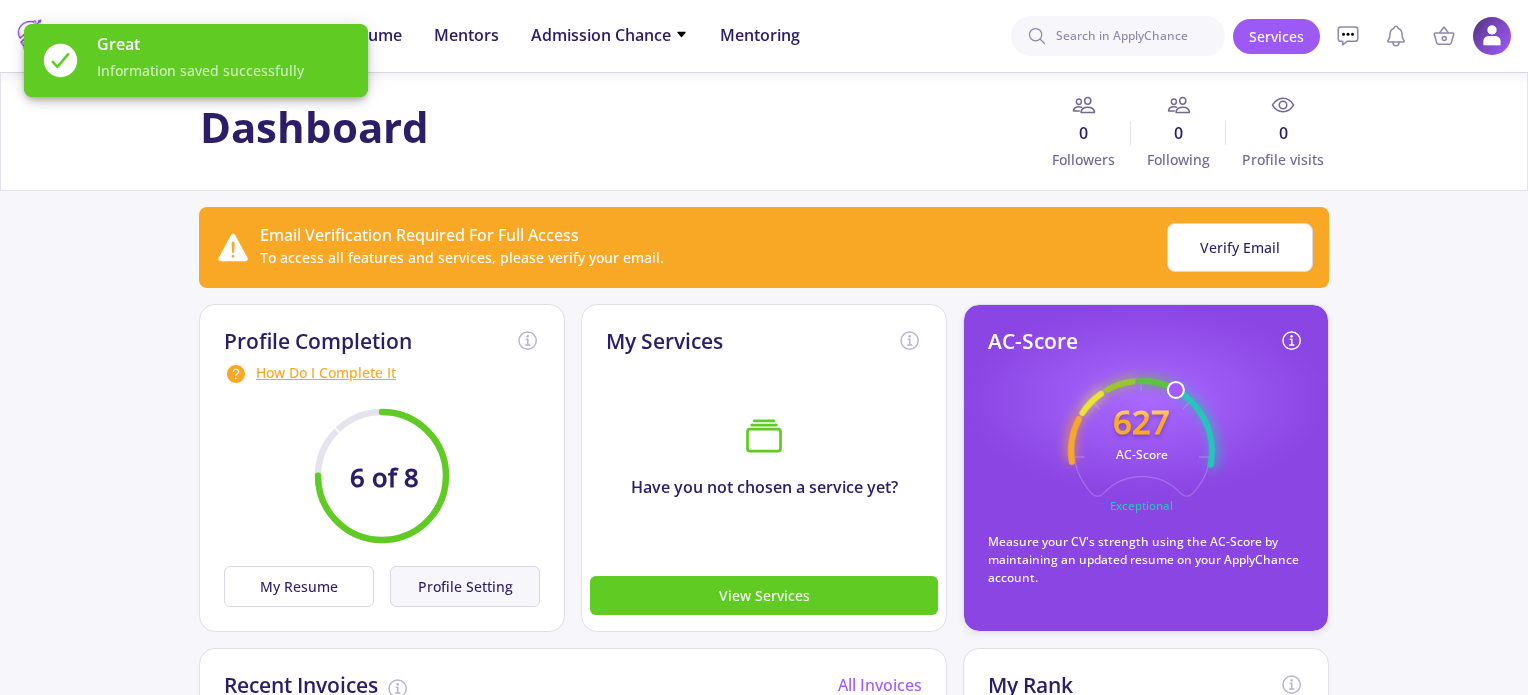 click on "Profile Setting" 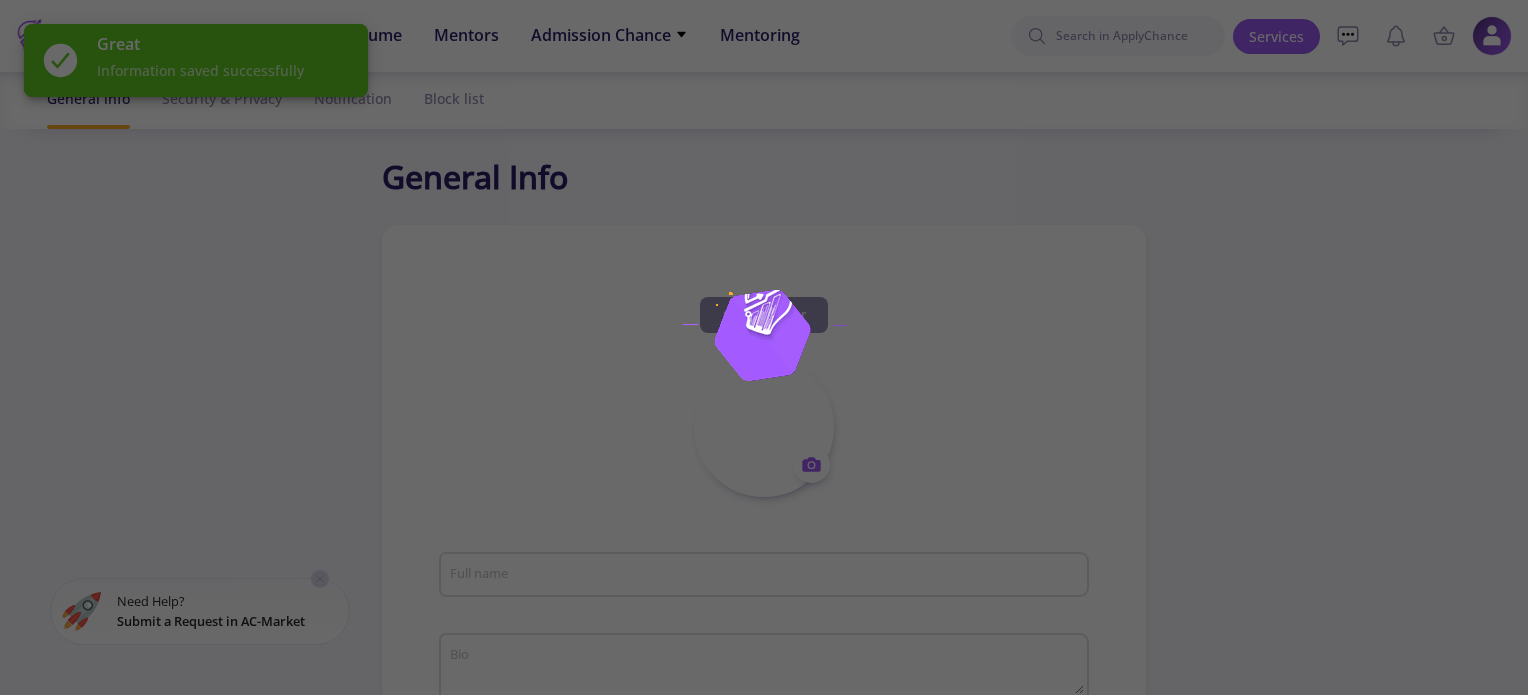 type on "[FIRST] [LAST]" 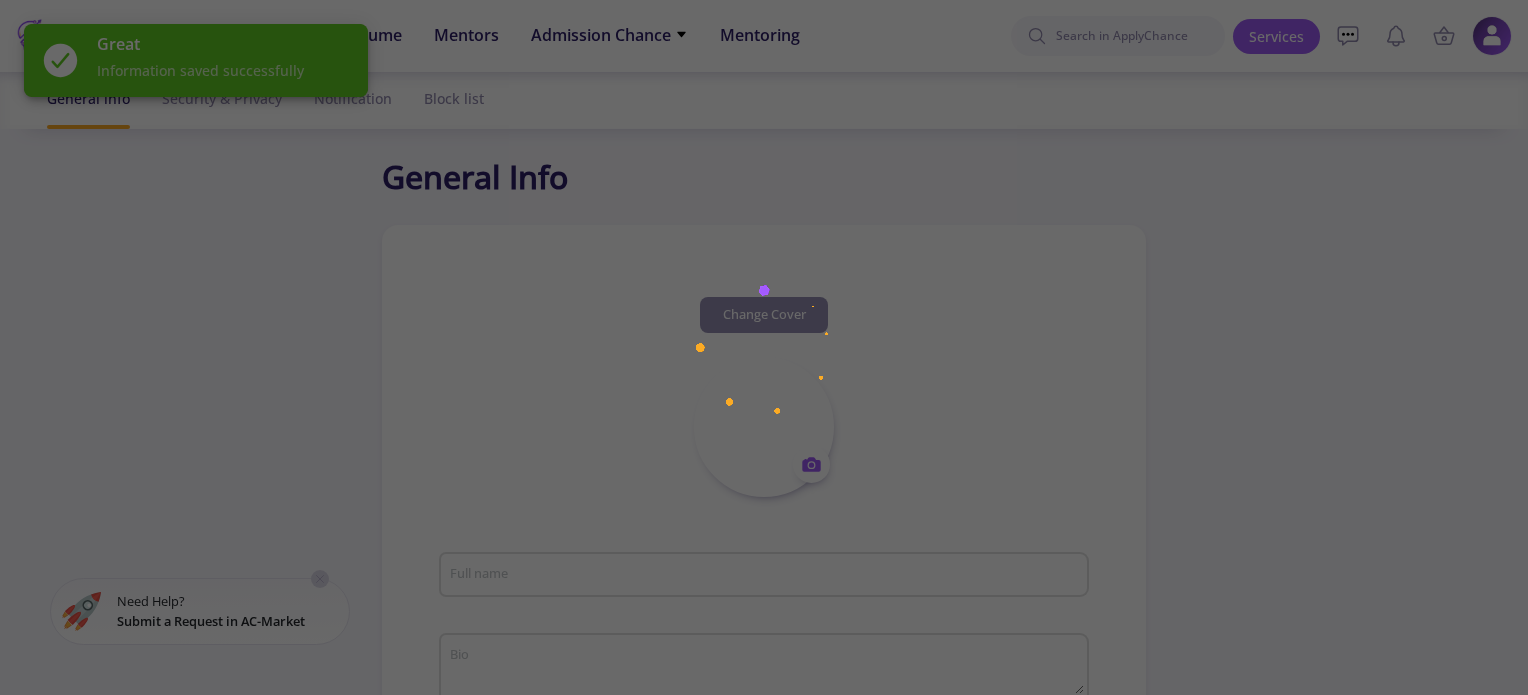 type on "n/a" 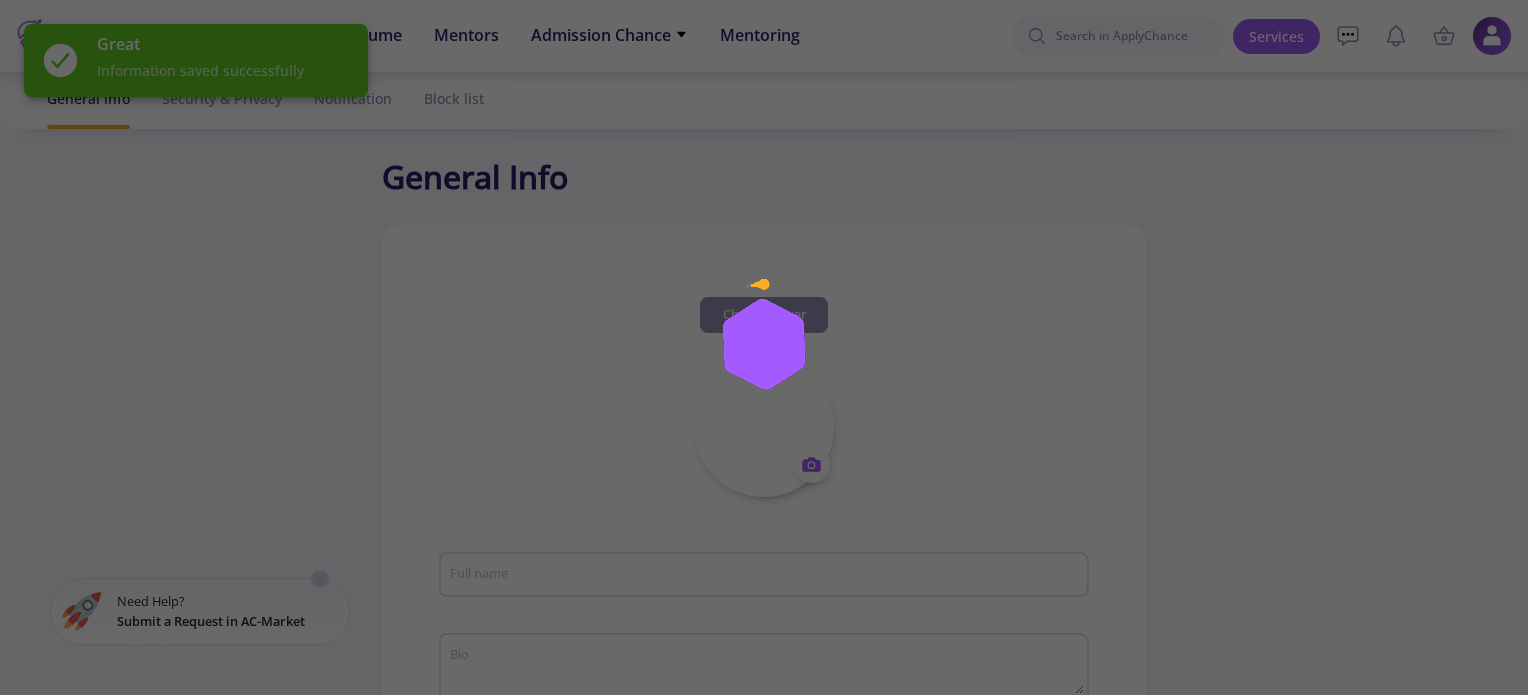 type on "Canada" 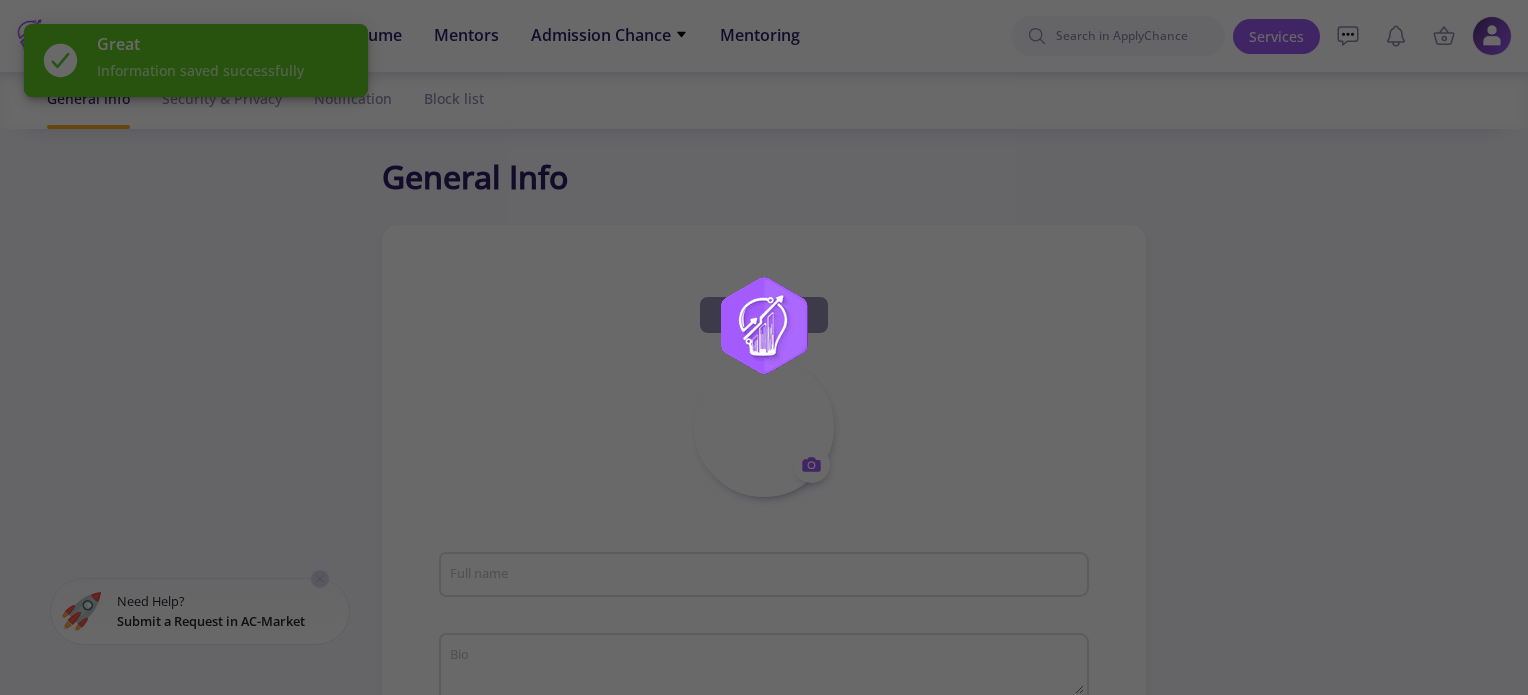 type on "[FIRST]" 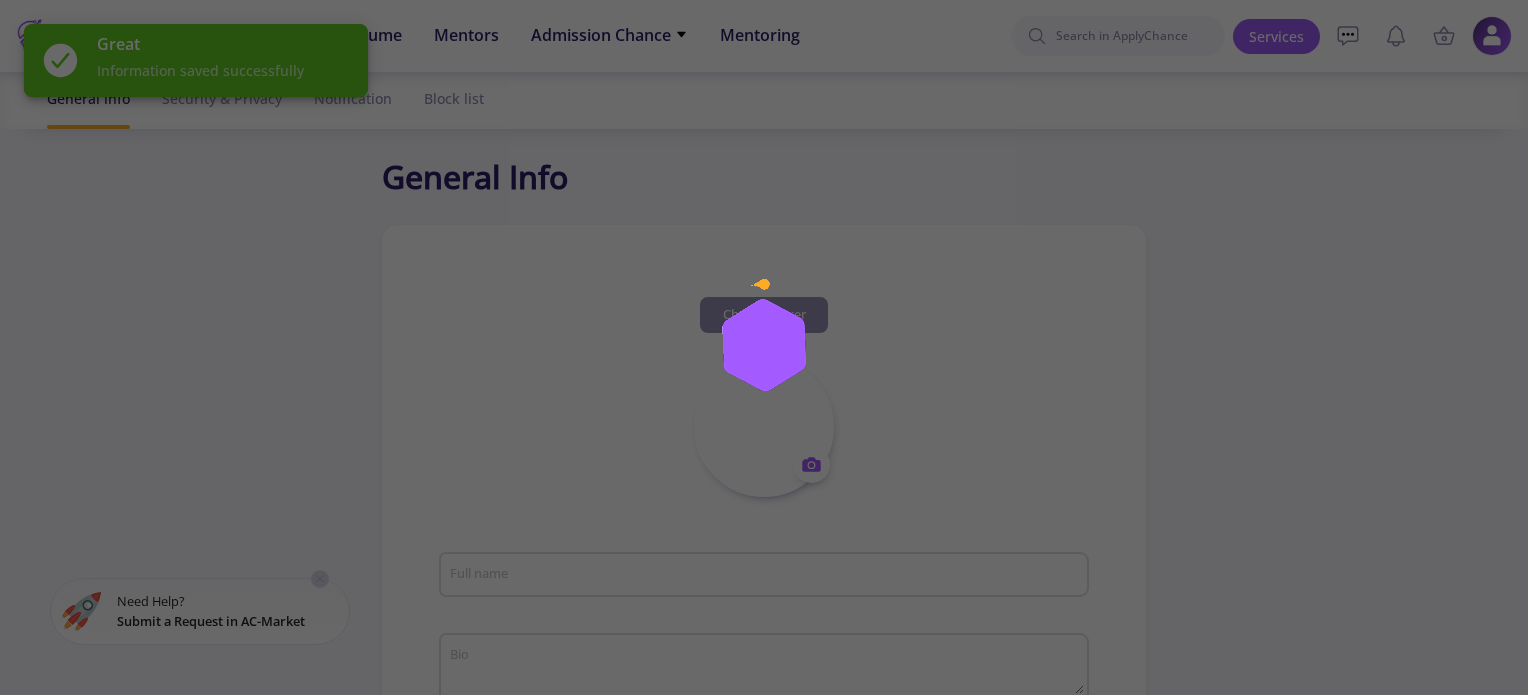 type on "[EMAIL]" 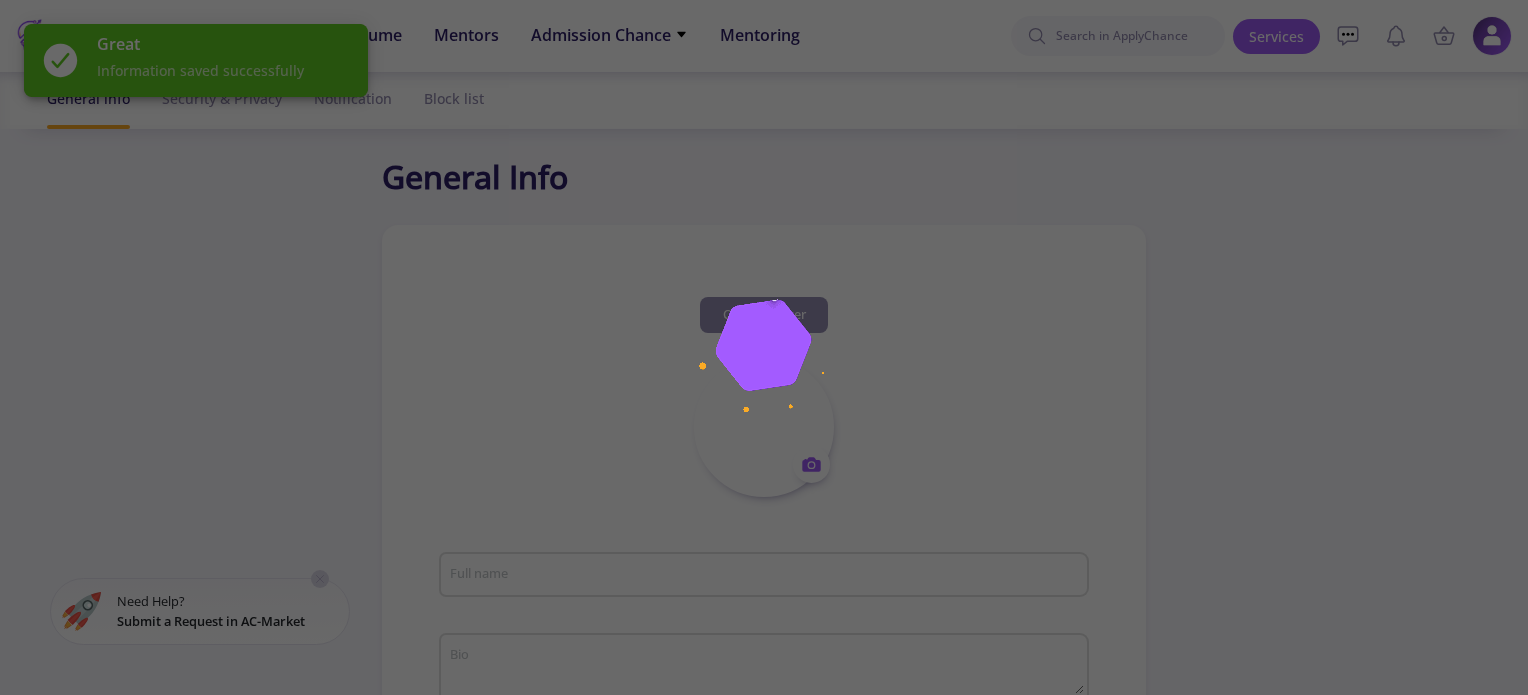 type on "n/a" 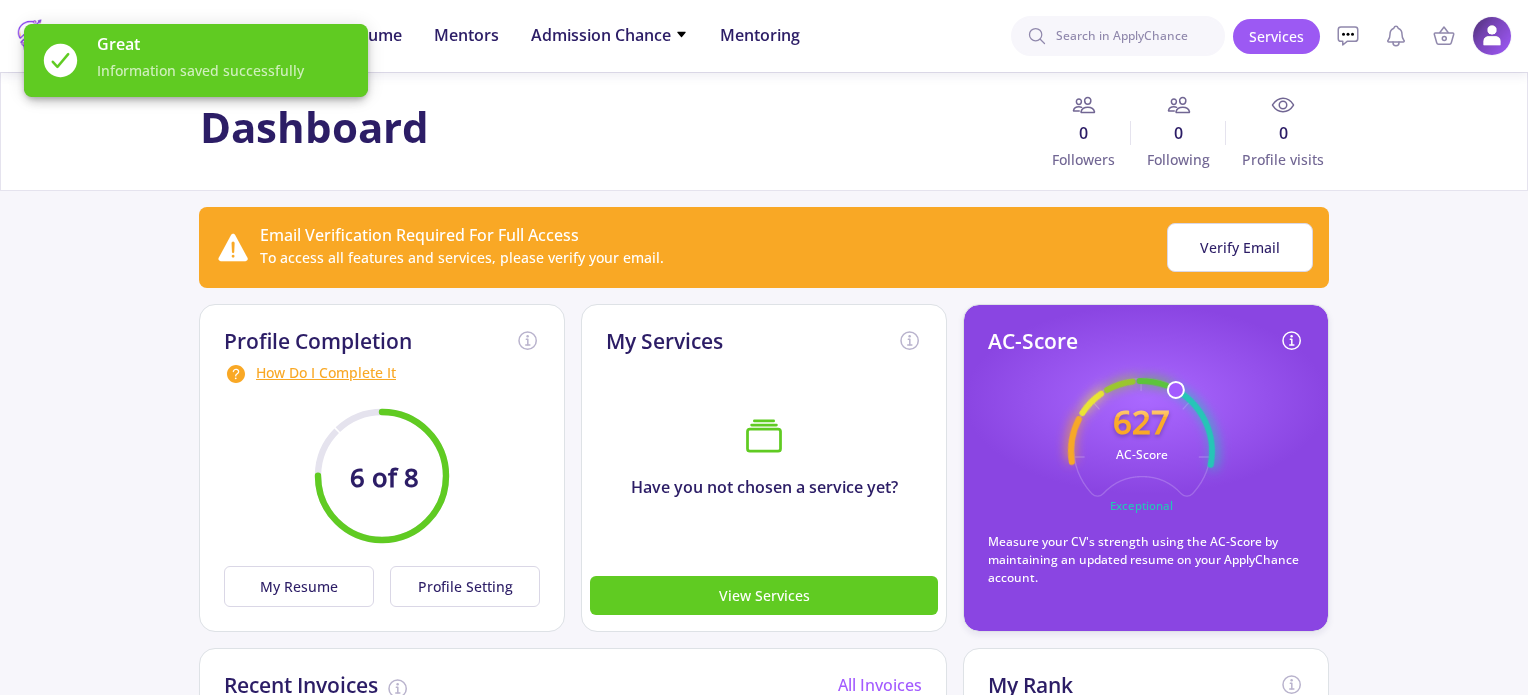 click on "Profile Completion" 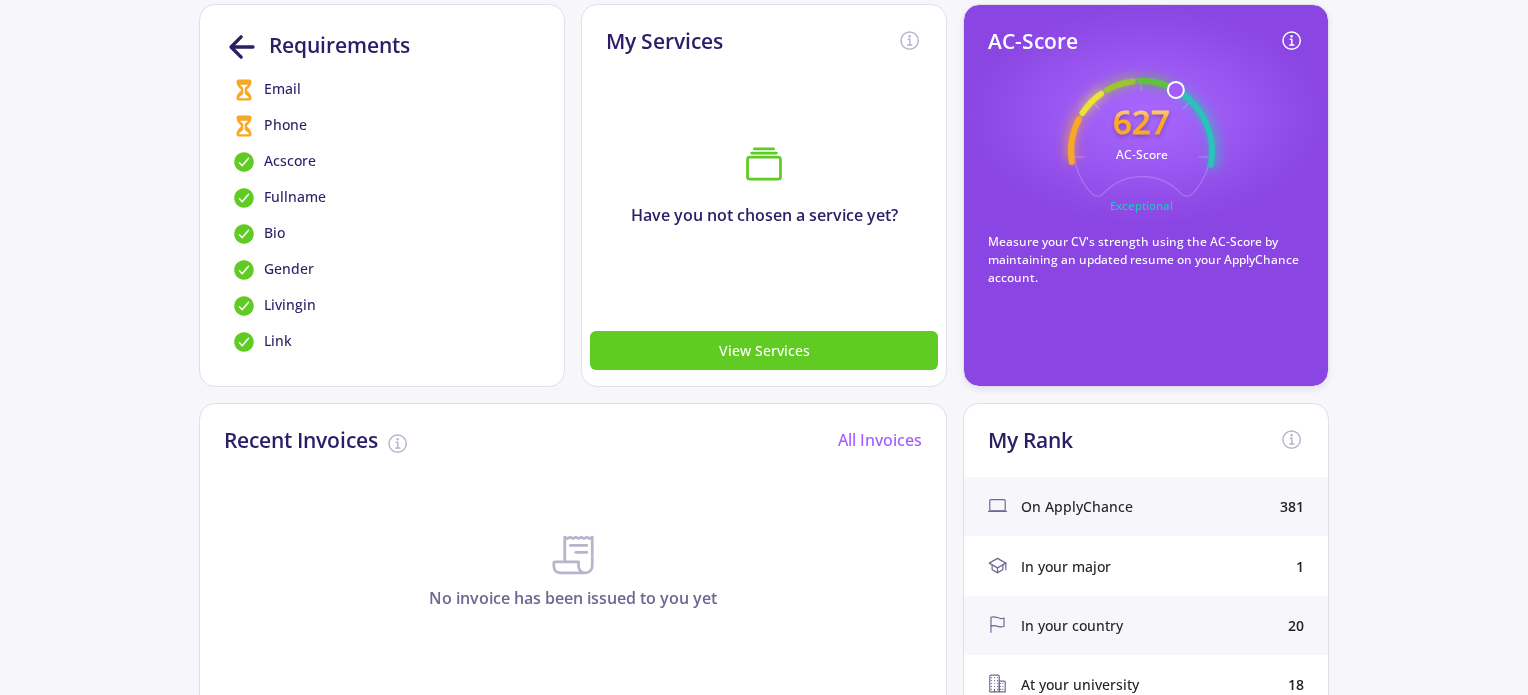 scroll, scrollTop: 700, scrollLeft: 0, axis: vertical 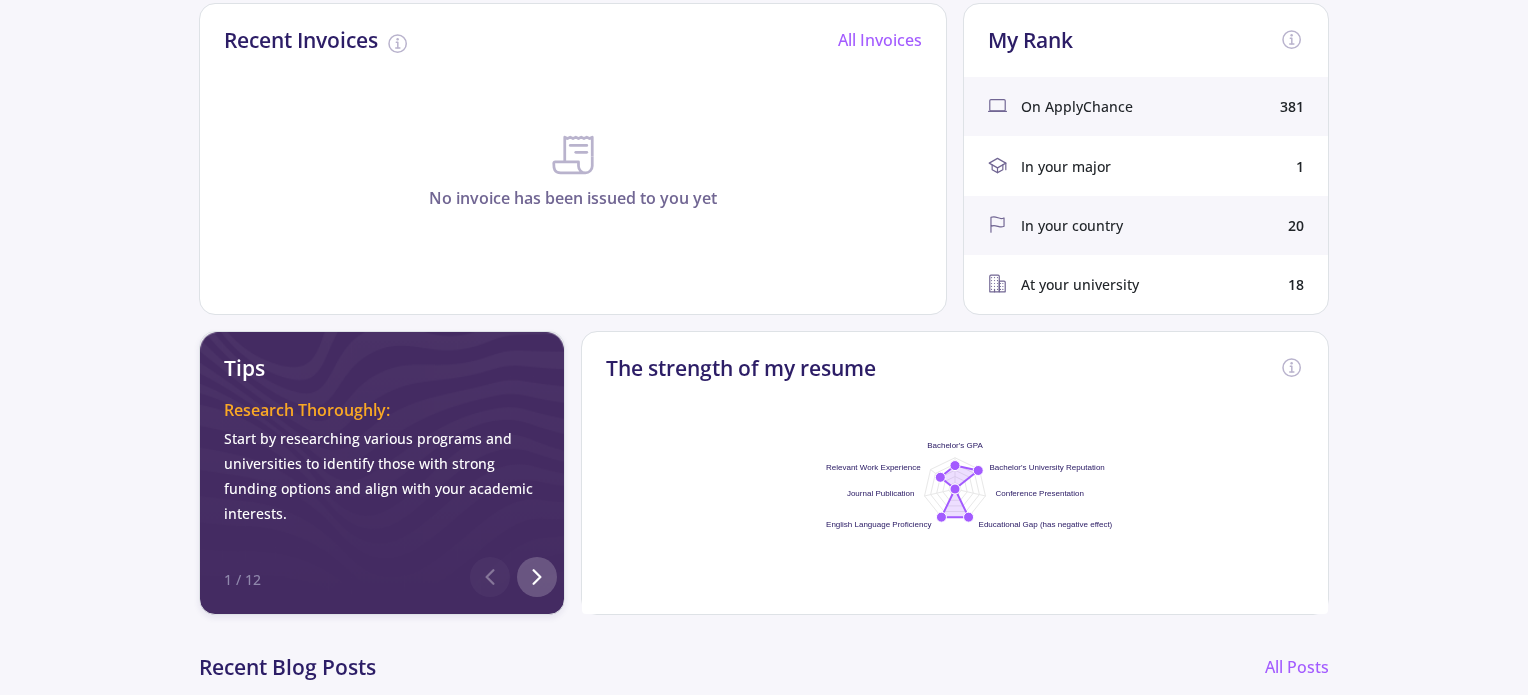 click 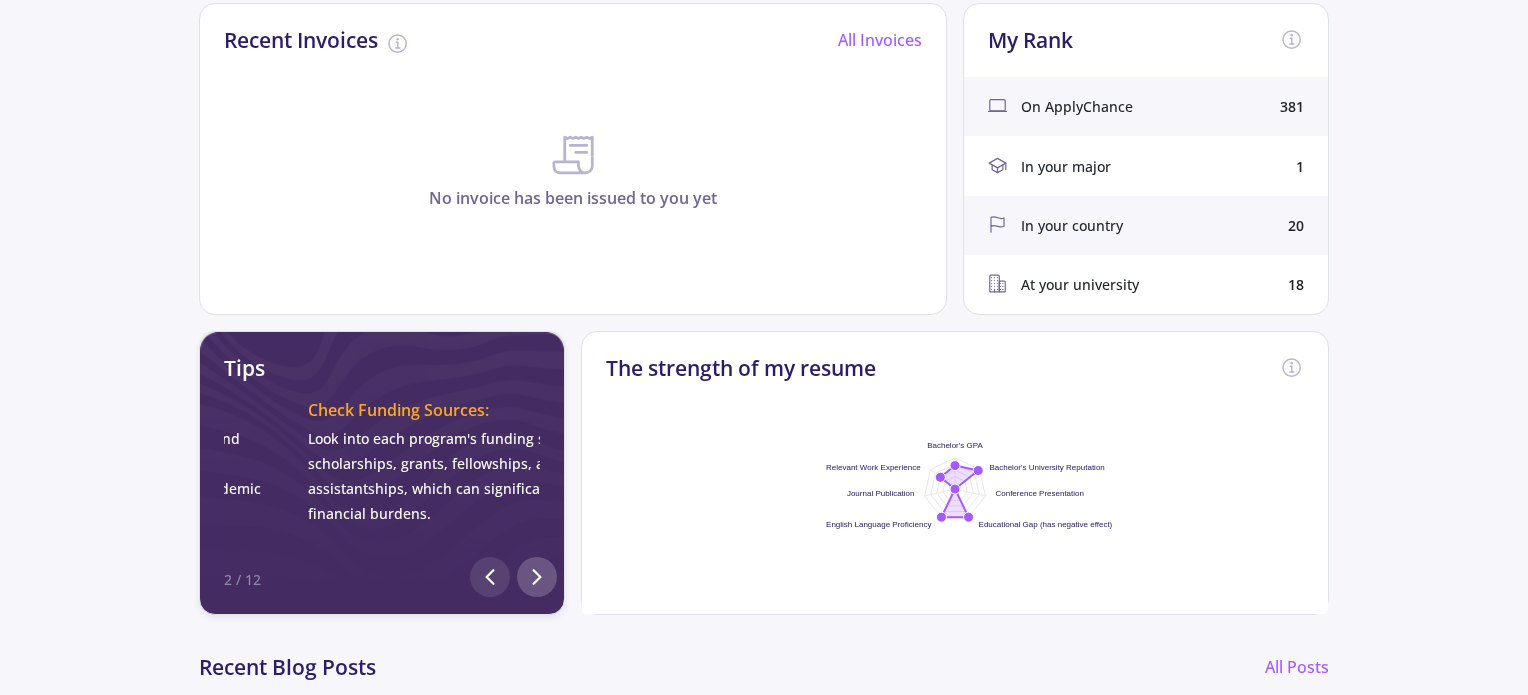 scroll, scrollTop: 0, scrollLeft: 356, axis: horizontal 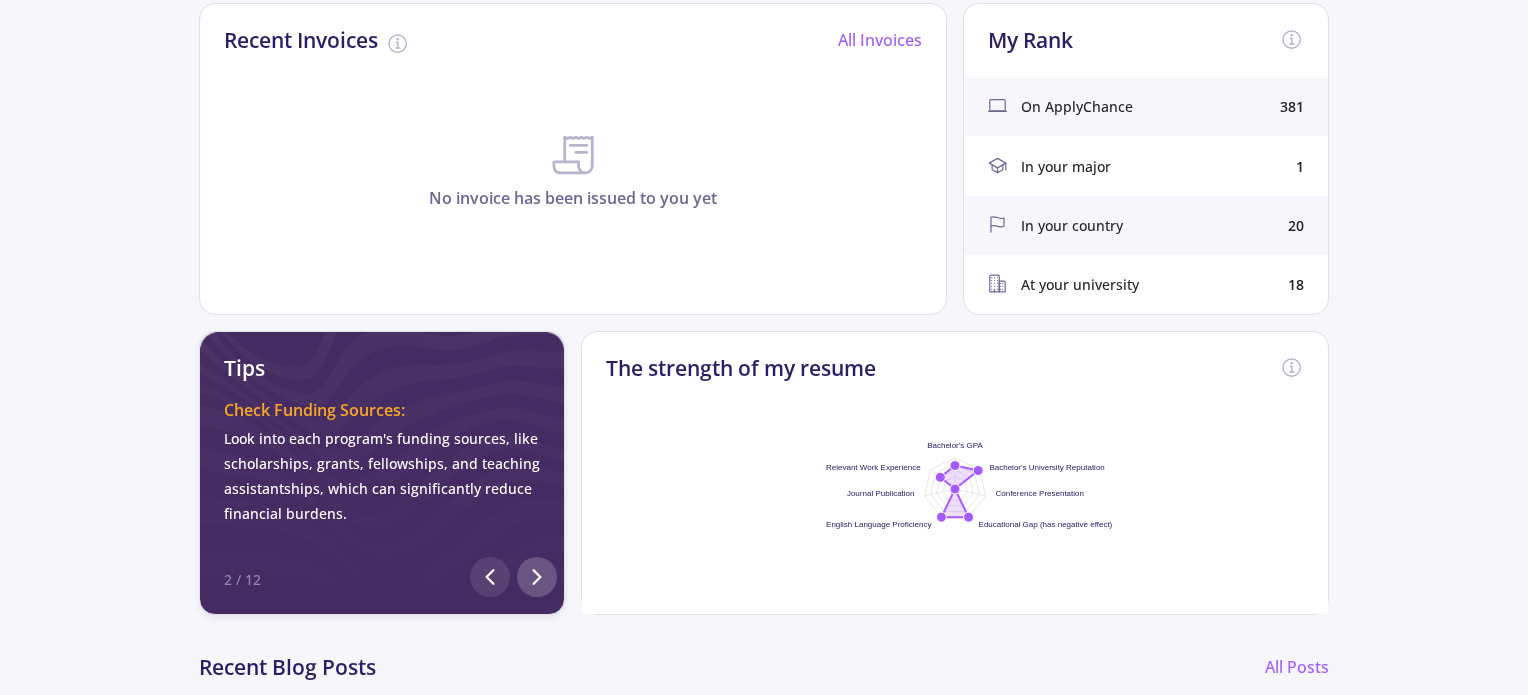 click 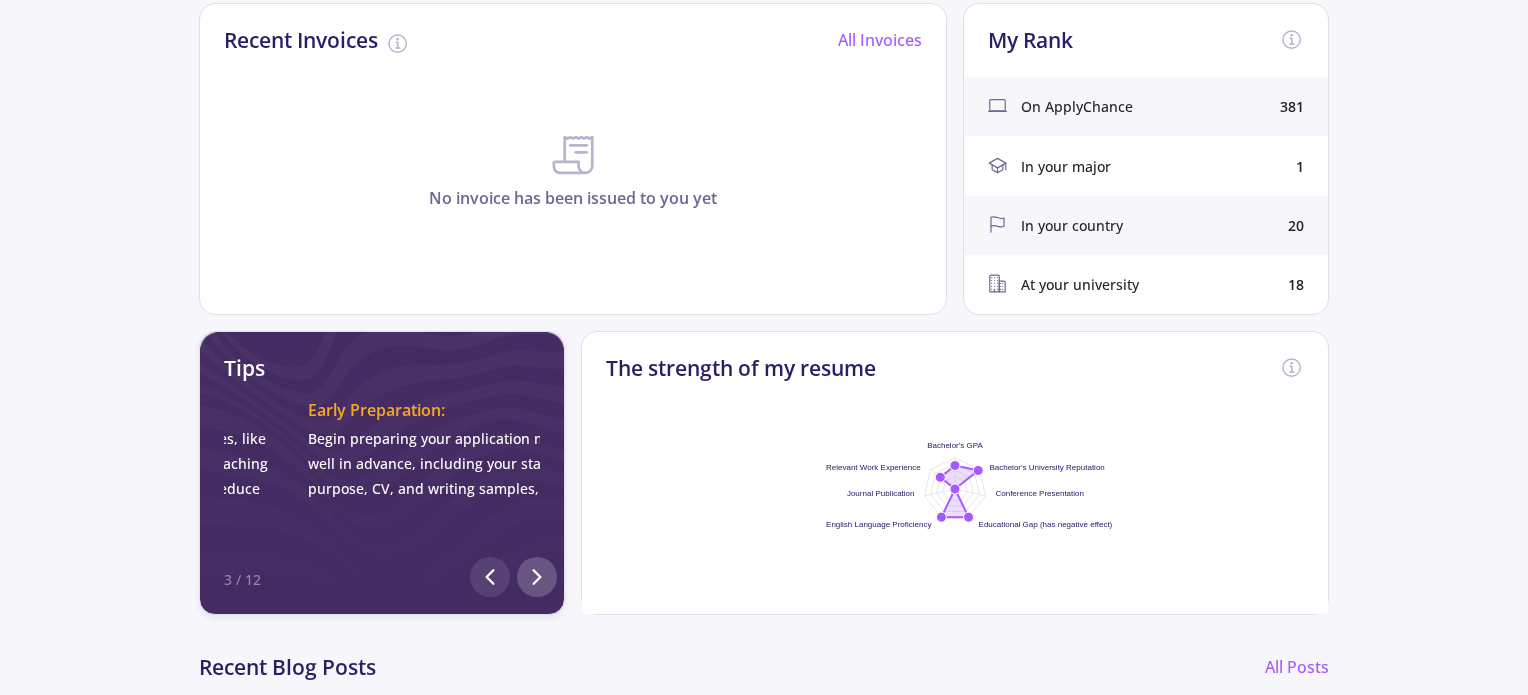 scroll, scrollTop: 0, scrollLeft: 712, axis: horizontal 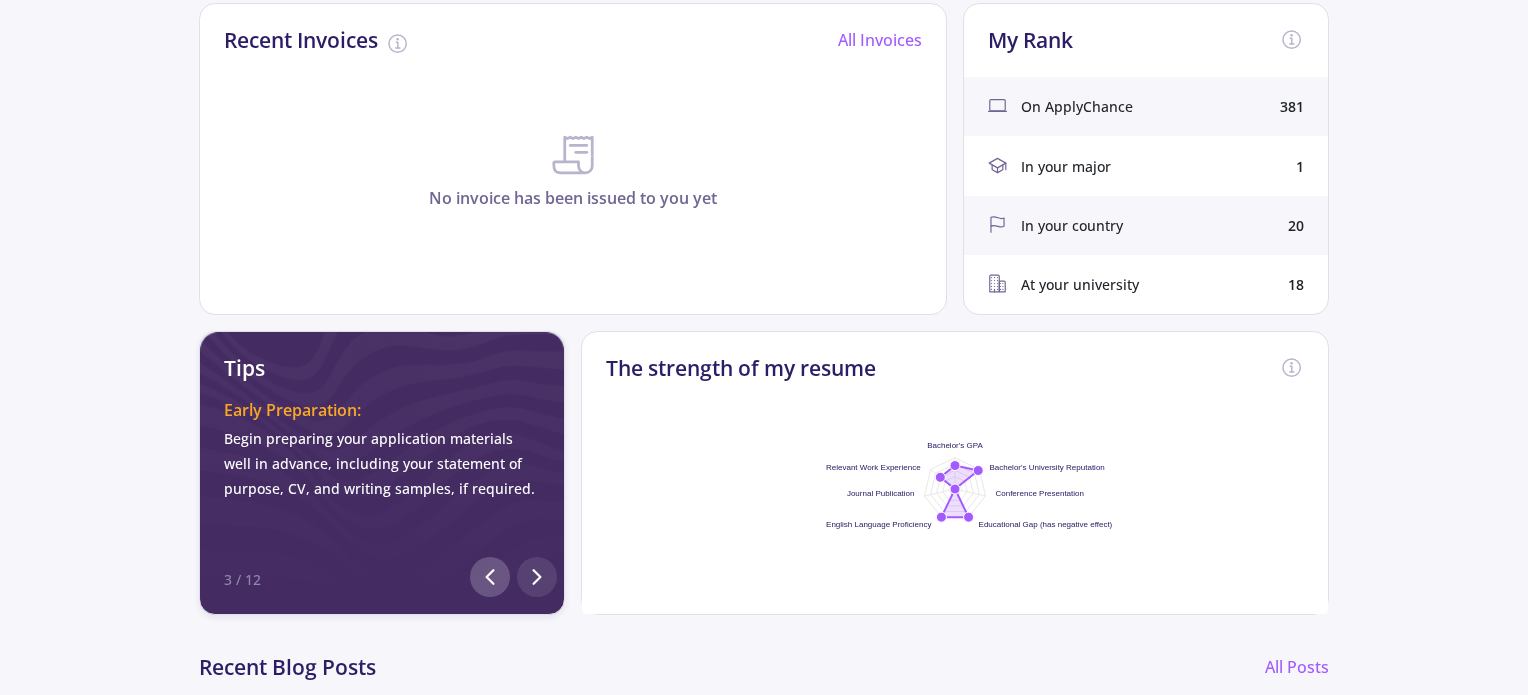 click 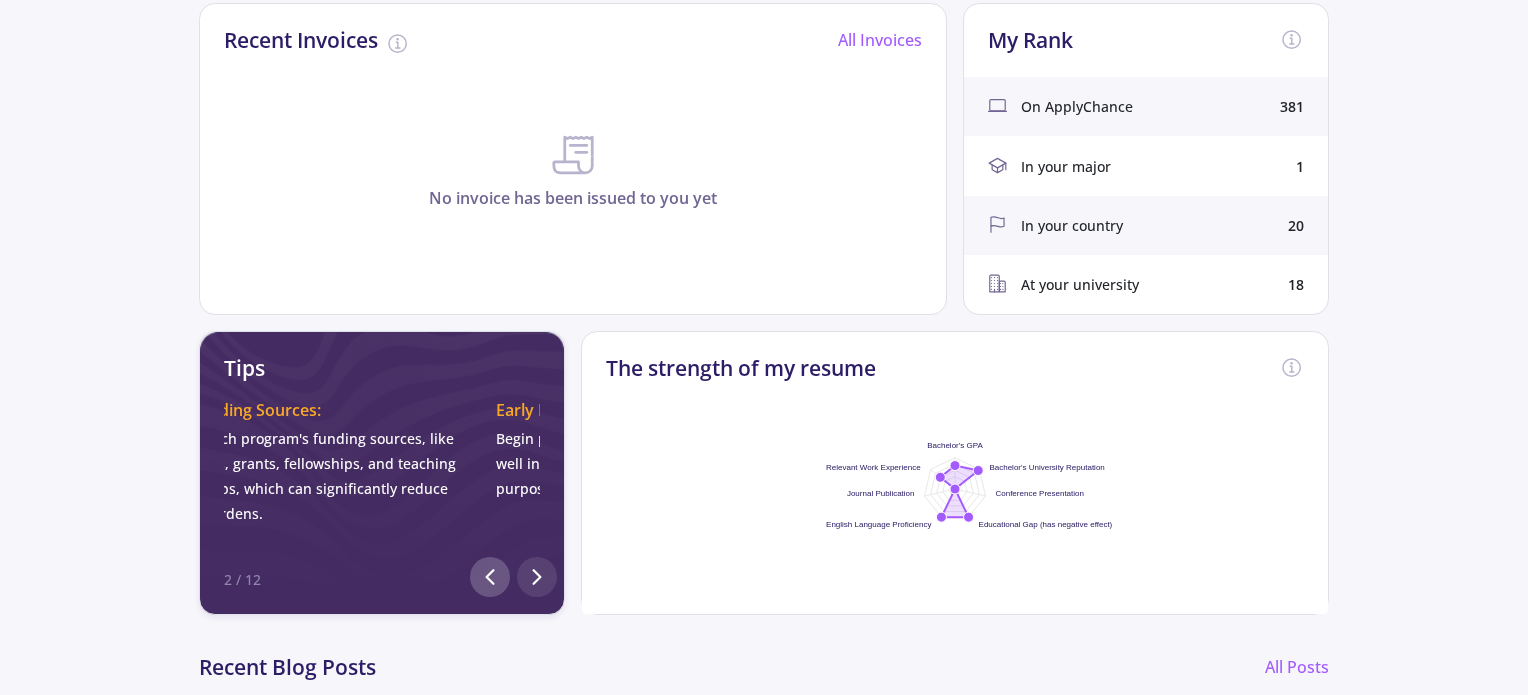 scroll, scrollTop: 0, scrollLeft: 356, axis: horizontal 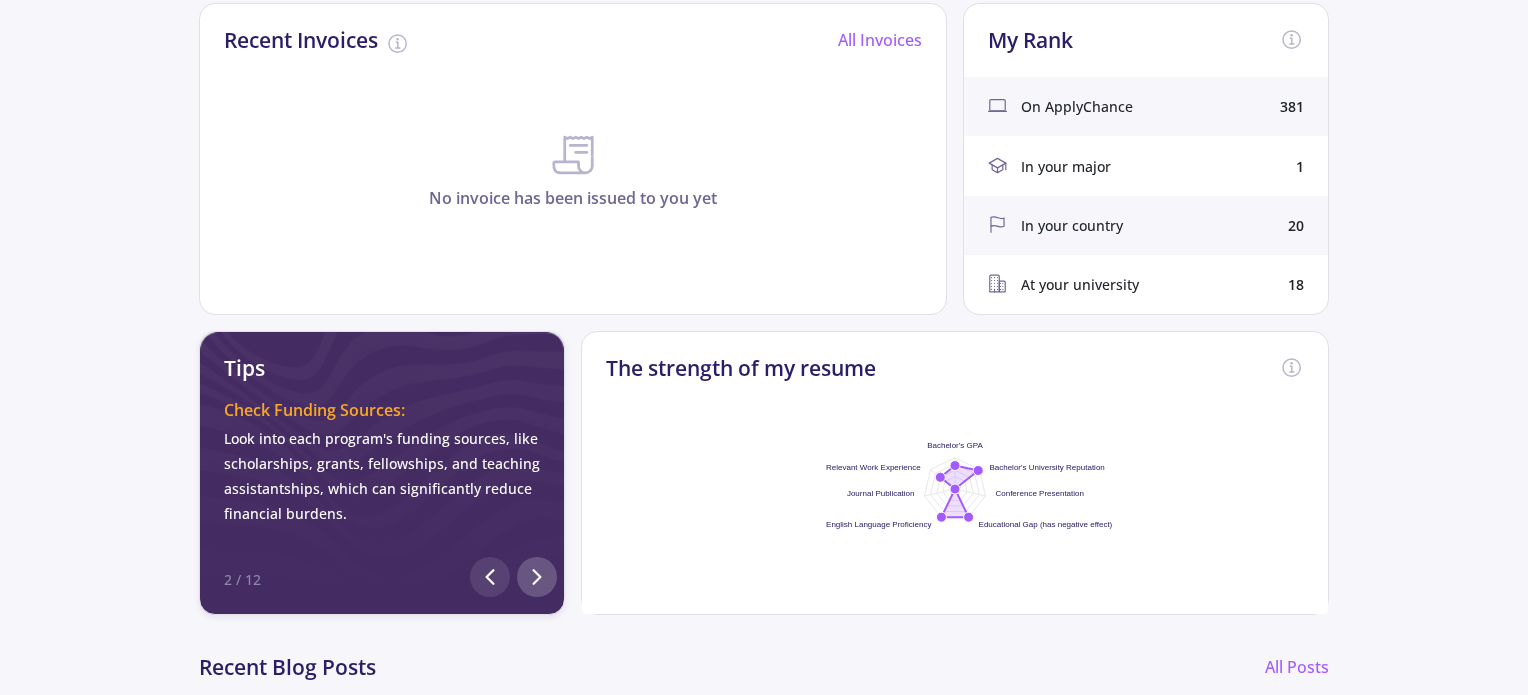click 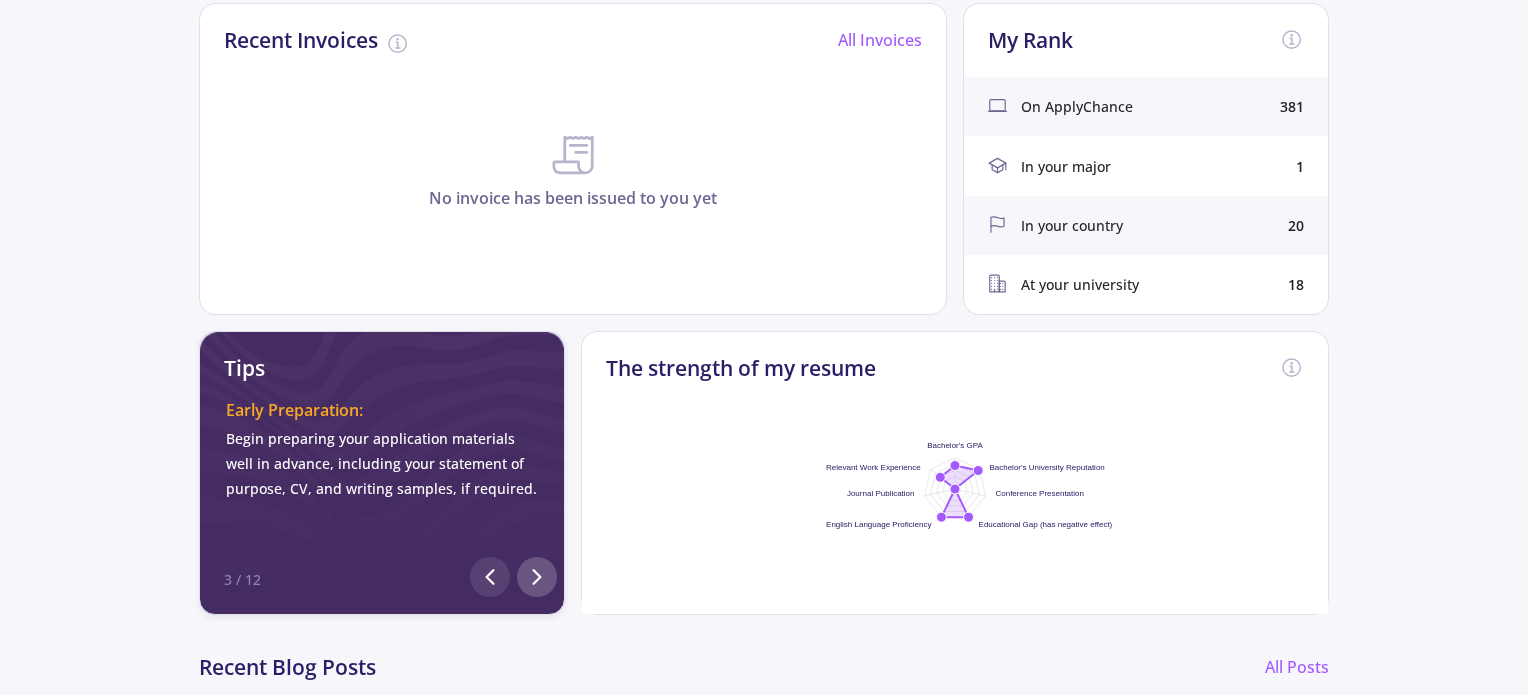 scroll, scrollTop: 0, scrollLeft: 712, axis: horizontal 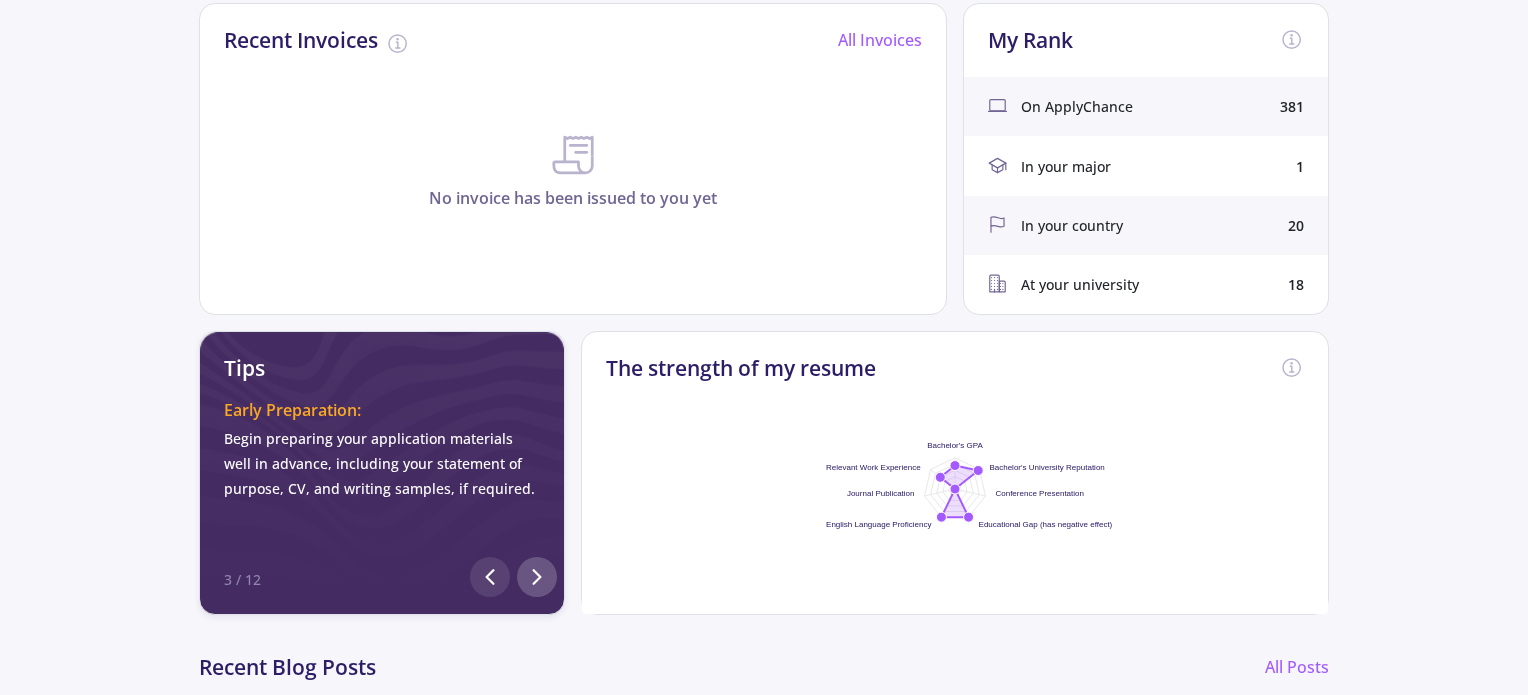 click 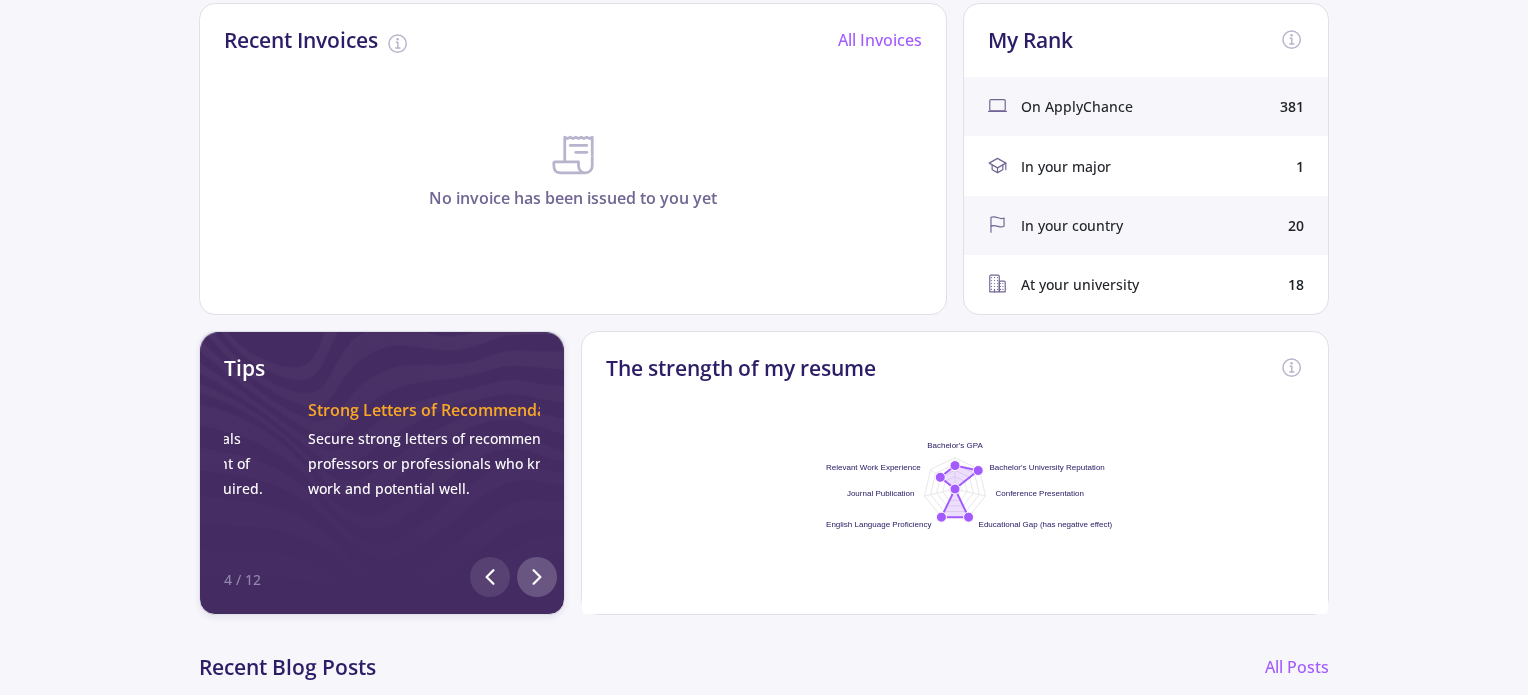 scroll, scrollTop: 0, scrollLeft: 1068, axis: horizontal 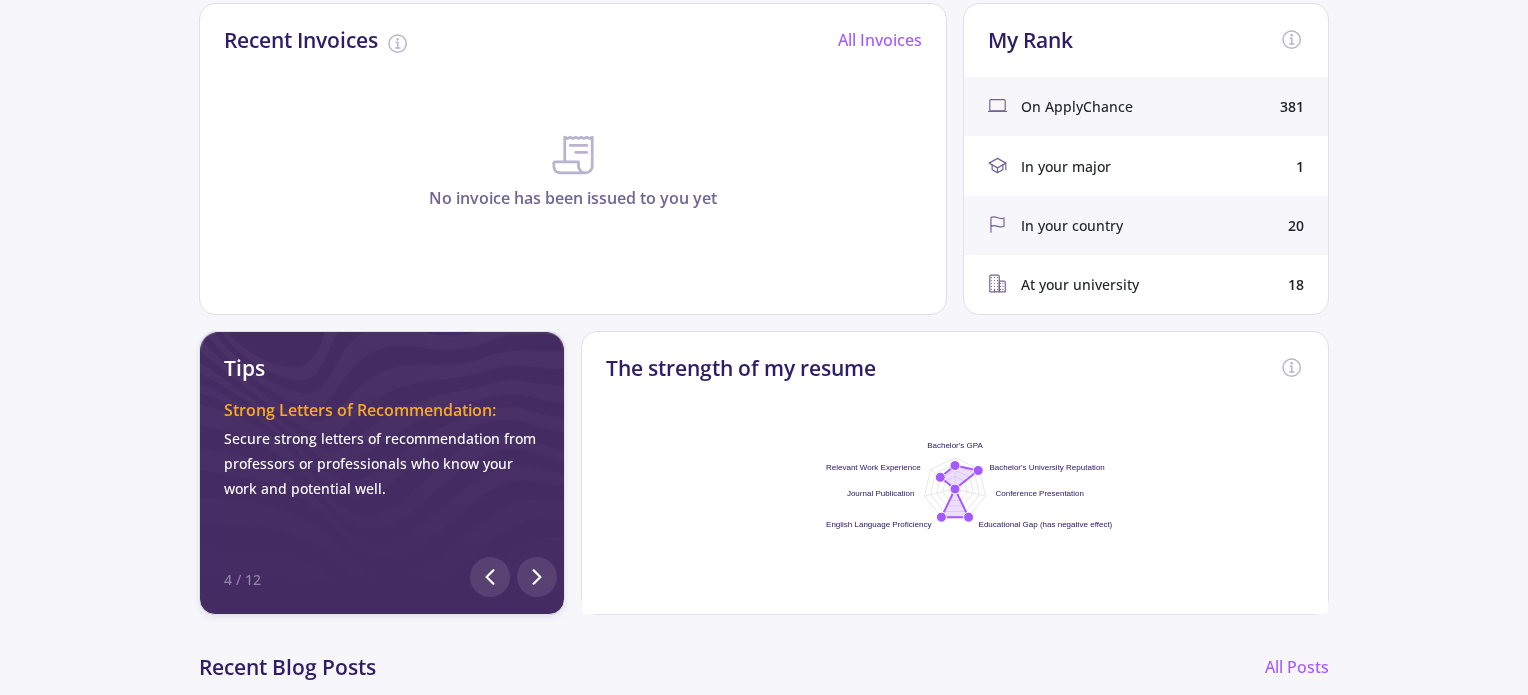 click on "Dashboard 0 Followers 0 Following 0 Profile visits Email Verification Required For Full Access To access all features and services, please verify your email. Verify Email Email Verification Required For Full Access To access all features and services, please verify your email. Verify Email Email Verification  The activation link has been sent to: [EMAIL] Change Get a new code  Cancel  Check Your Inbox The activation link has been successfully sent to  NaN:NaN  Change Email An activation link will be send for this email Enter your email Email Repeat the email Change and Verify  Cancel  Requirements Email Phone Acscore [FULLNAME] Bio Gender Livingin Link Complete Your Resume  In order to get the best result, please complete your resume carefully so that your AC-Score is calculated correctly and then start working.   Complete resume   Later  My Services  Have you not chosen a service yet?  View Services AC-Score" 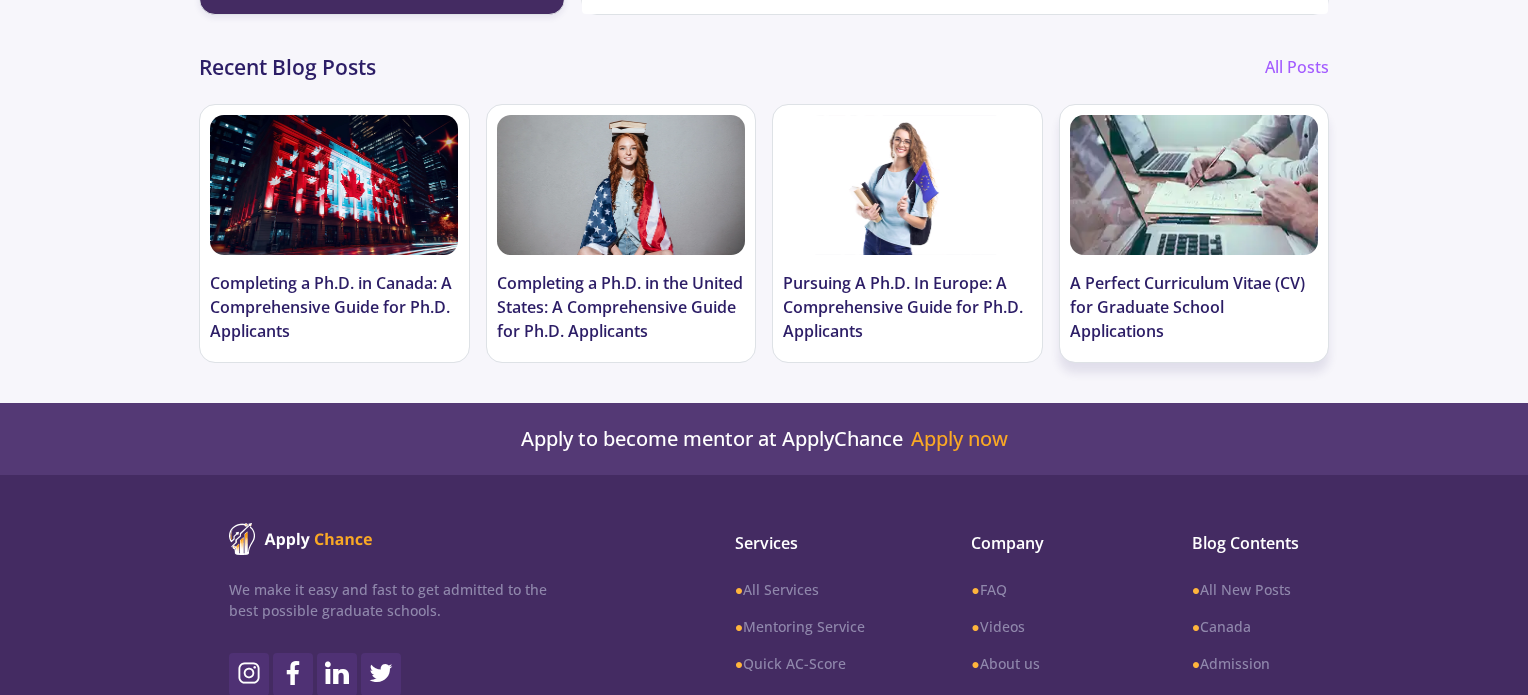 scroll, scrollTop: 700, scrollLeft: 0, axis: vertical 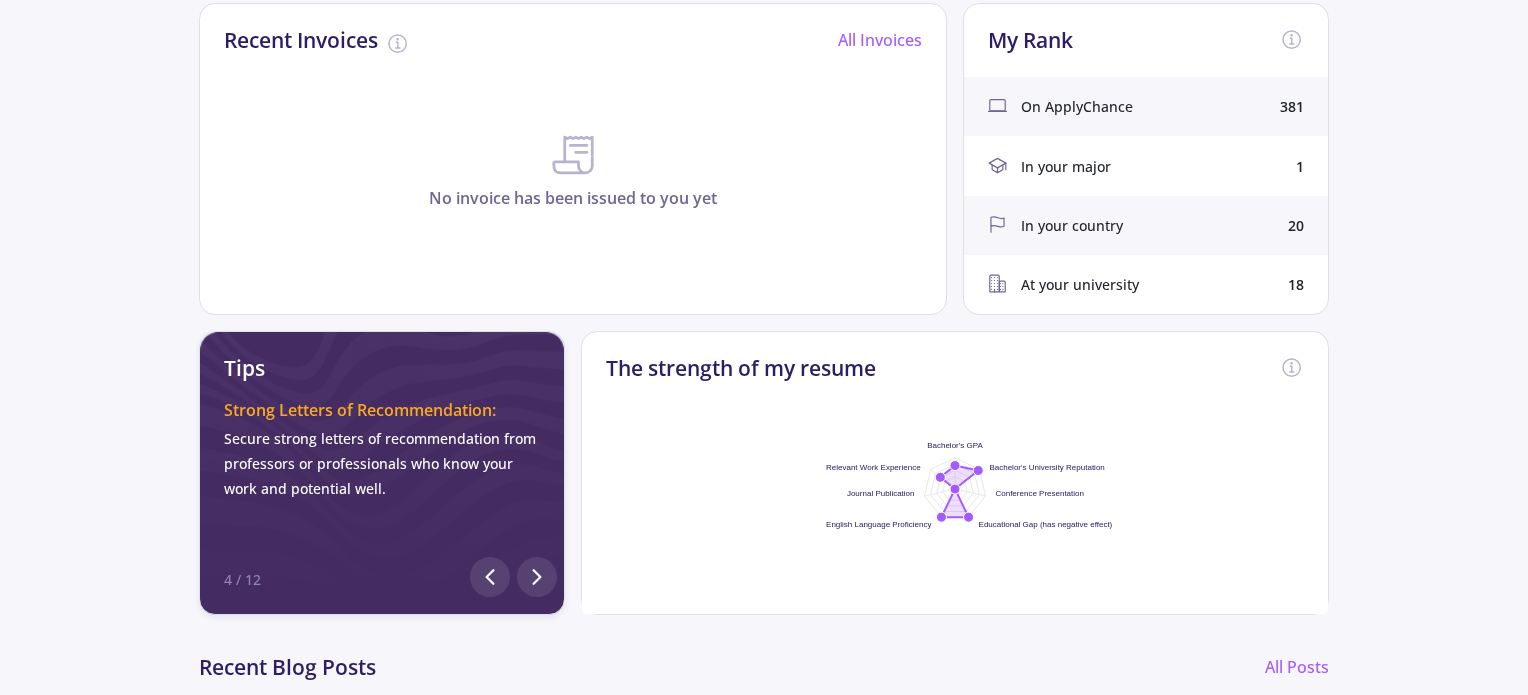 click on "At your university  18" 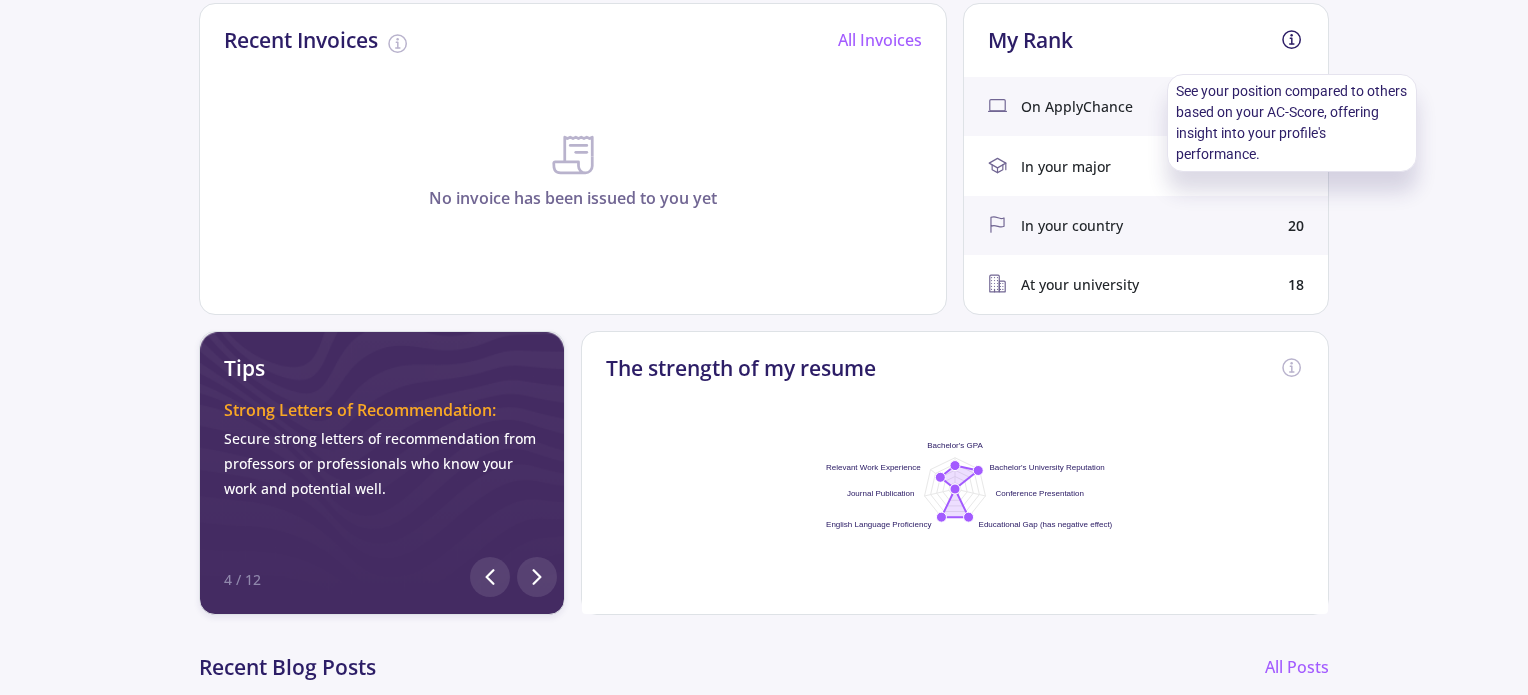 click 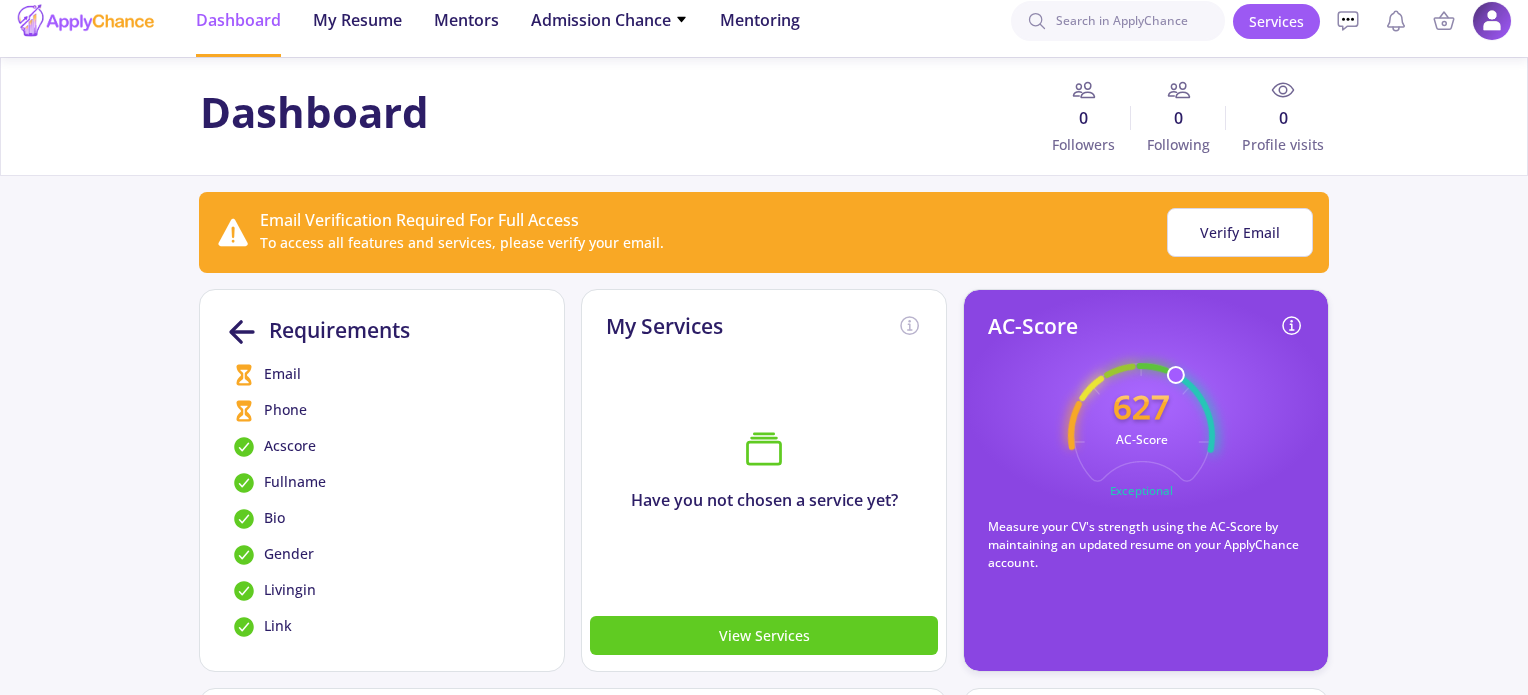 scroll, scrollTop: 0, scrollLeft: 0, axis: both 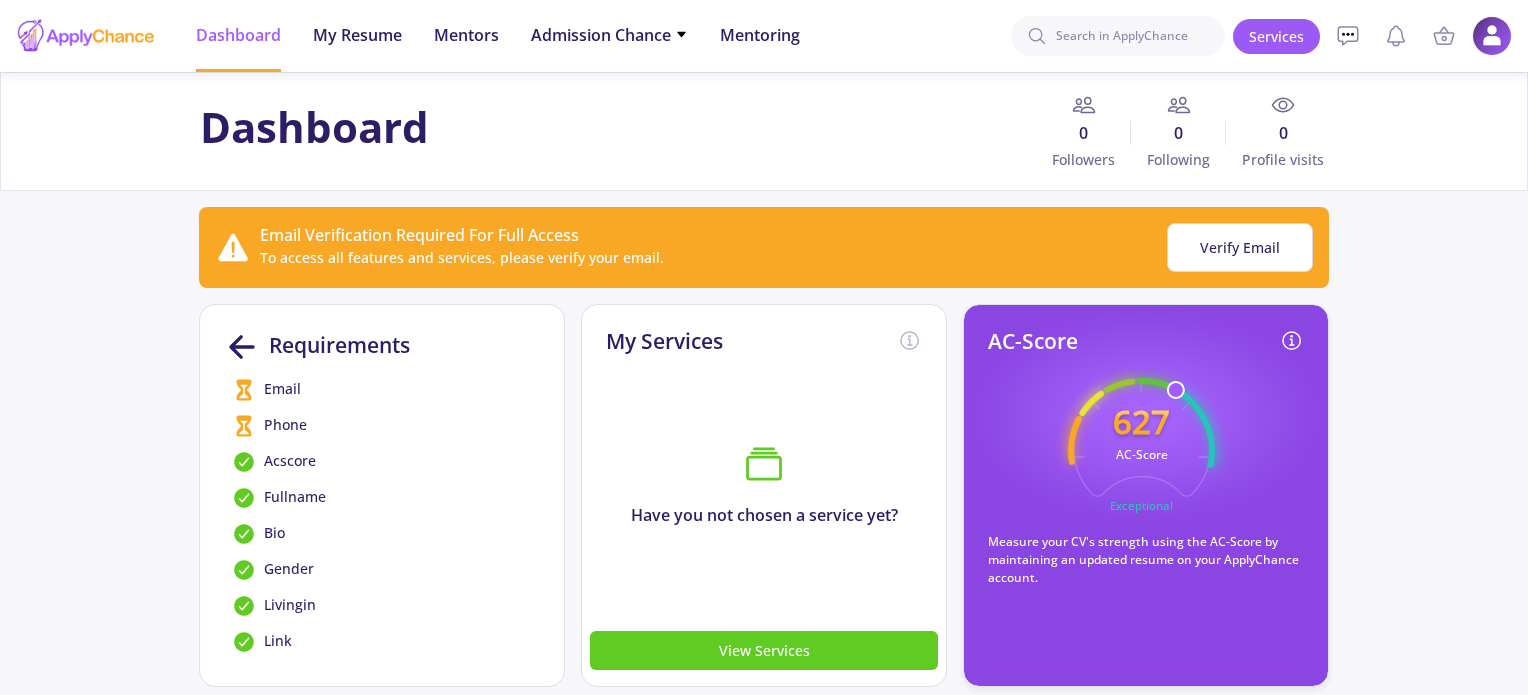 click on "627" 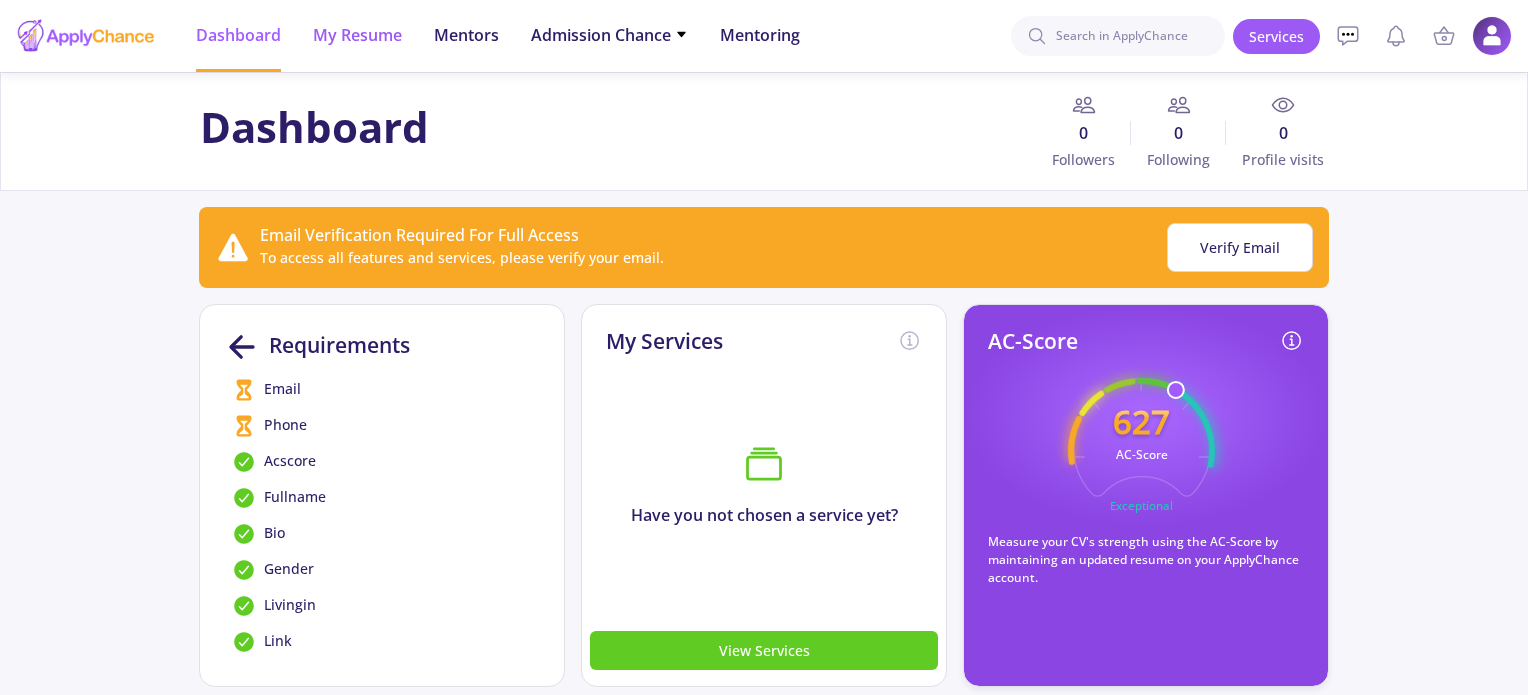 click on "My Resume" 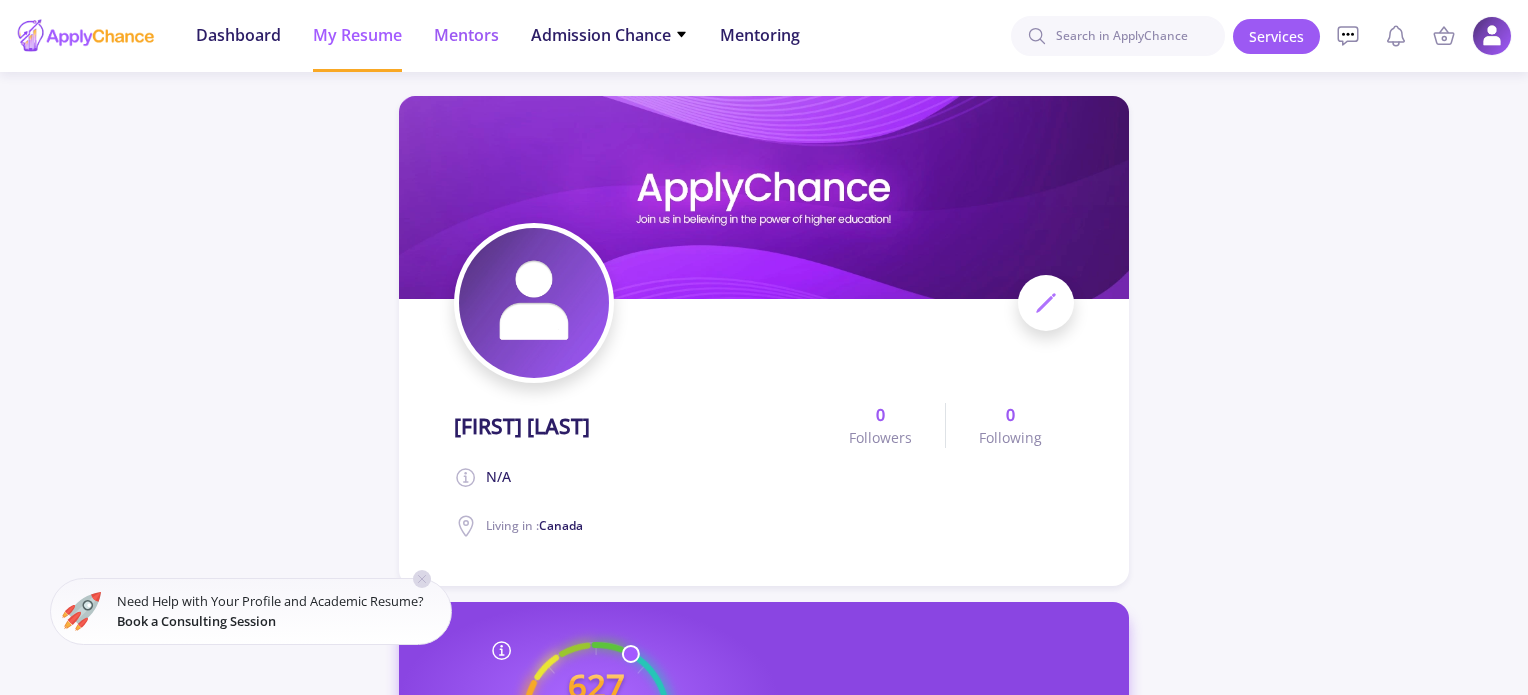 click on "Mentors" 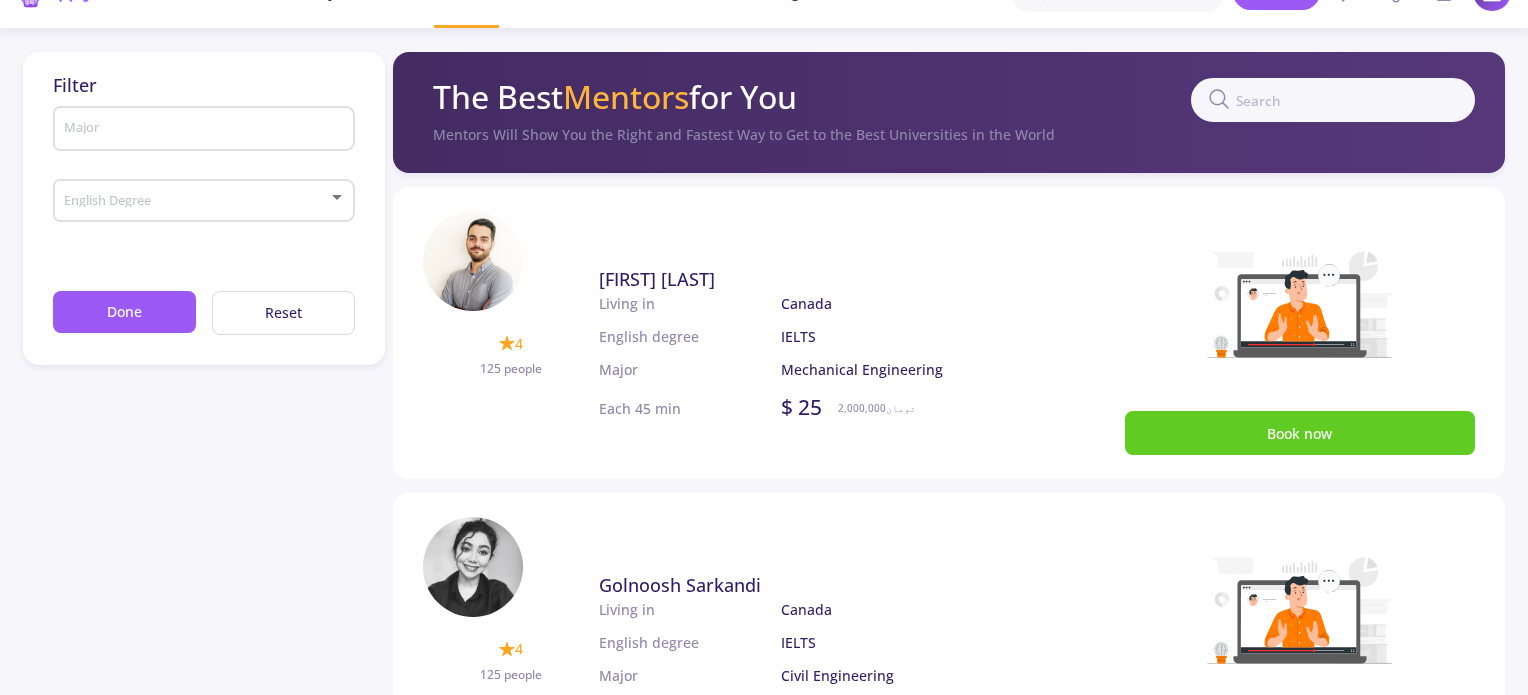 scroll, scrollTop: 0, scrollLeft: 0, axis: both 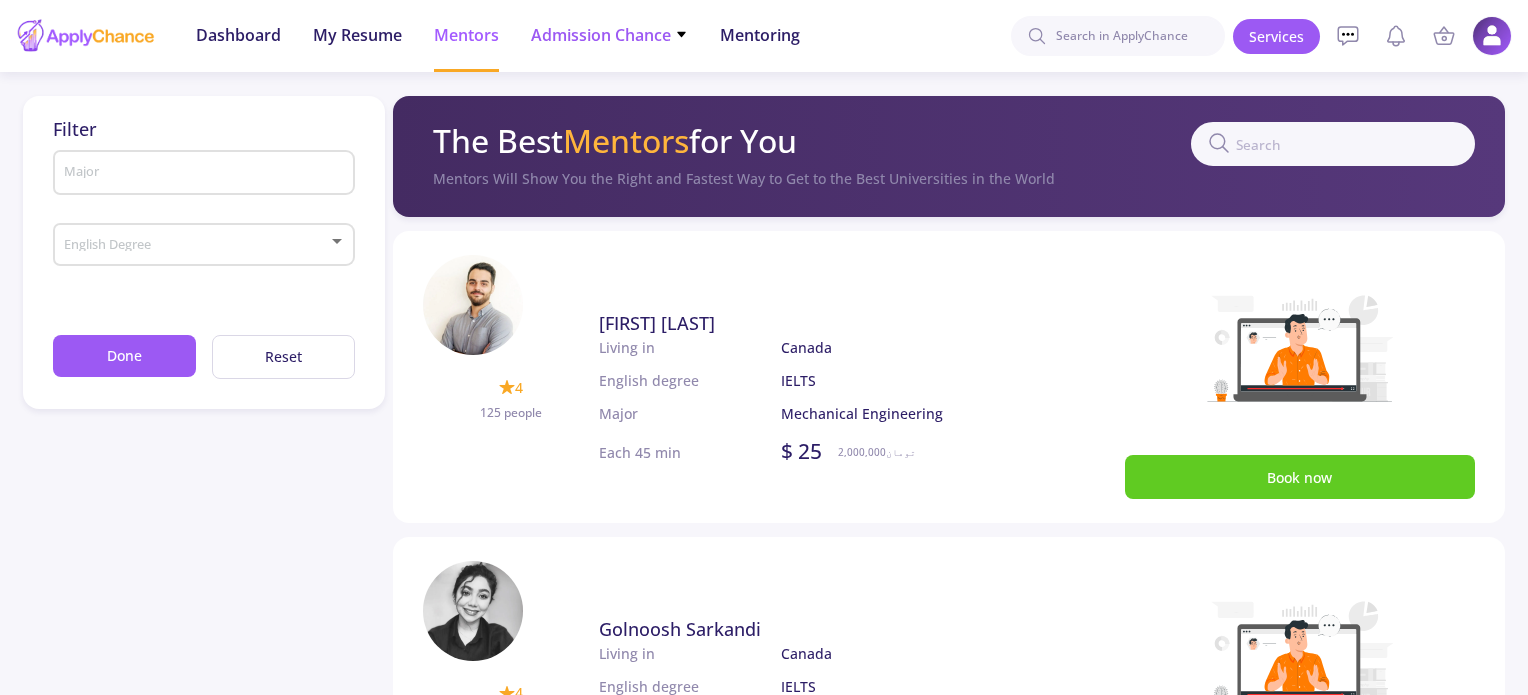 click on "Admission Chance   With Minimum Requirements   Only My Chance of Admission" 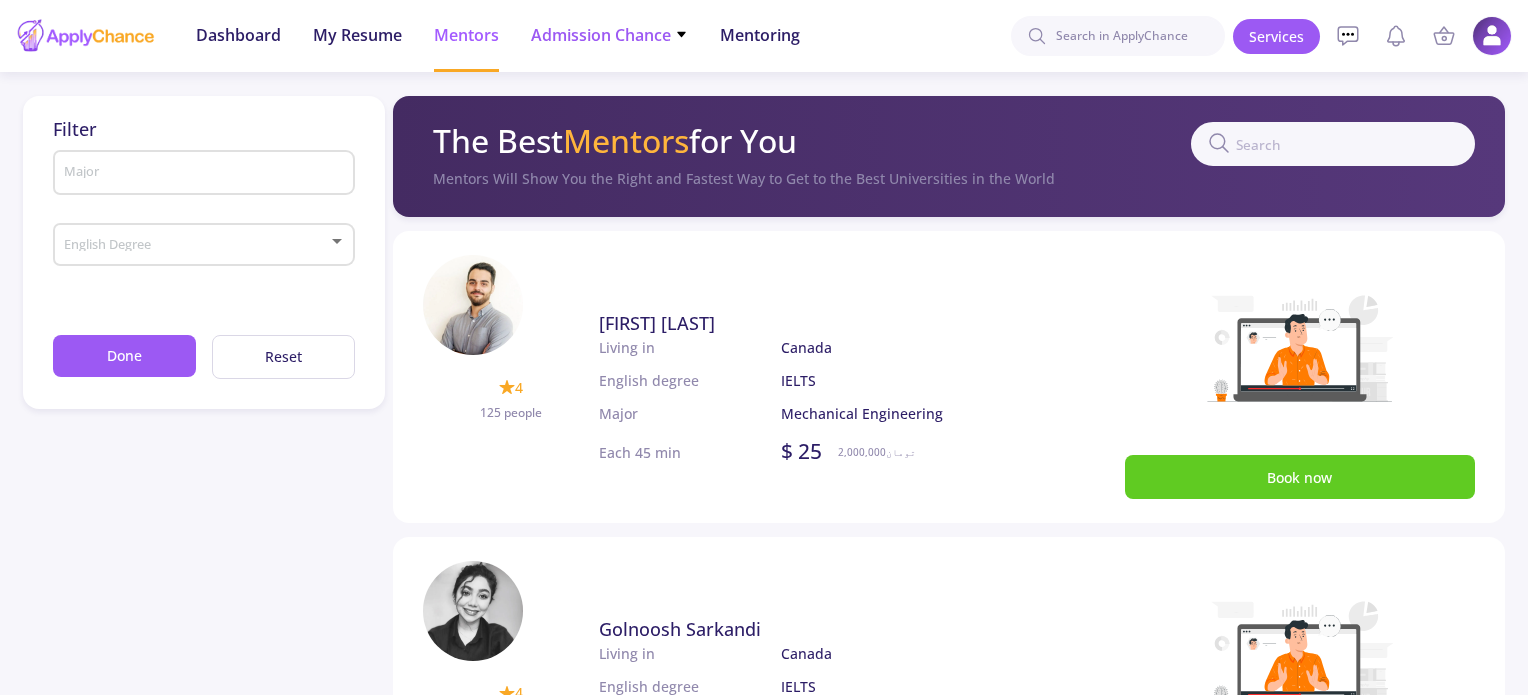 click on "Admission Chance" 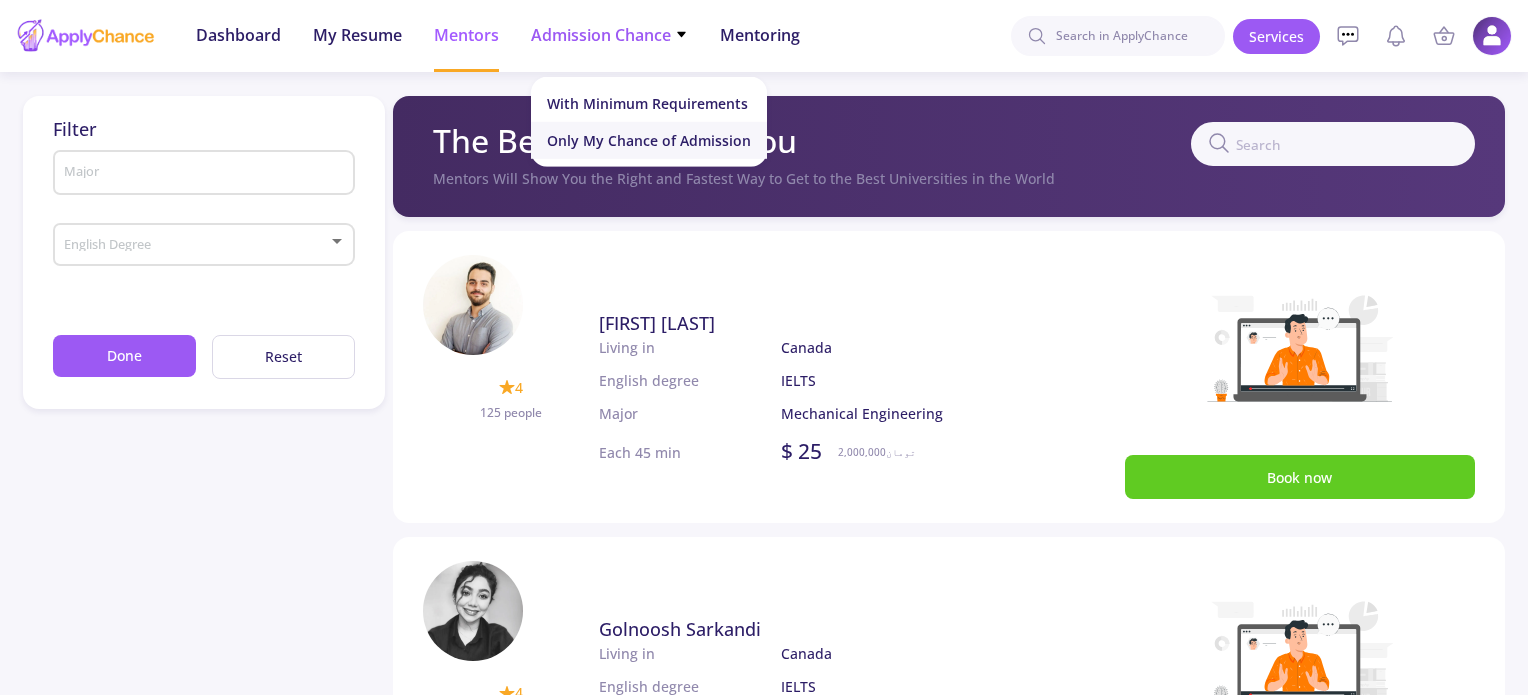 click on "Only My Chance of Admission" 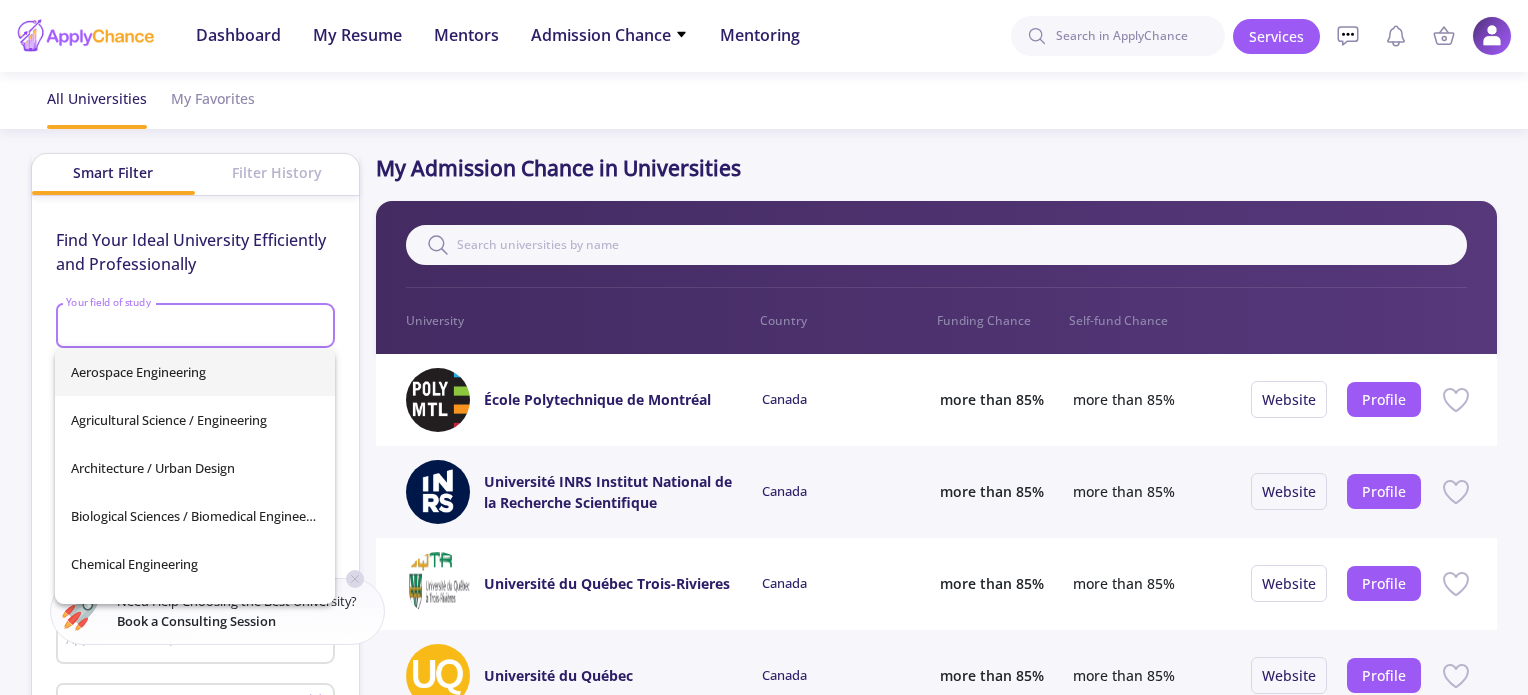 click on "Your field of study" at bounding box center [197, 327] 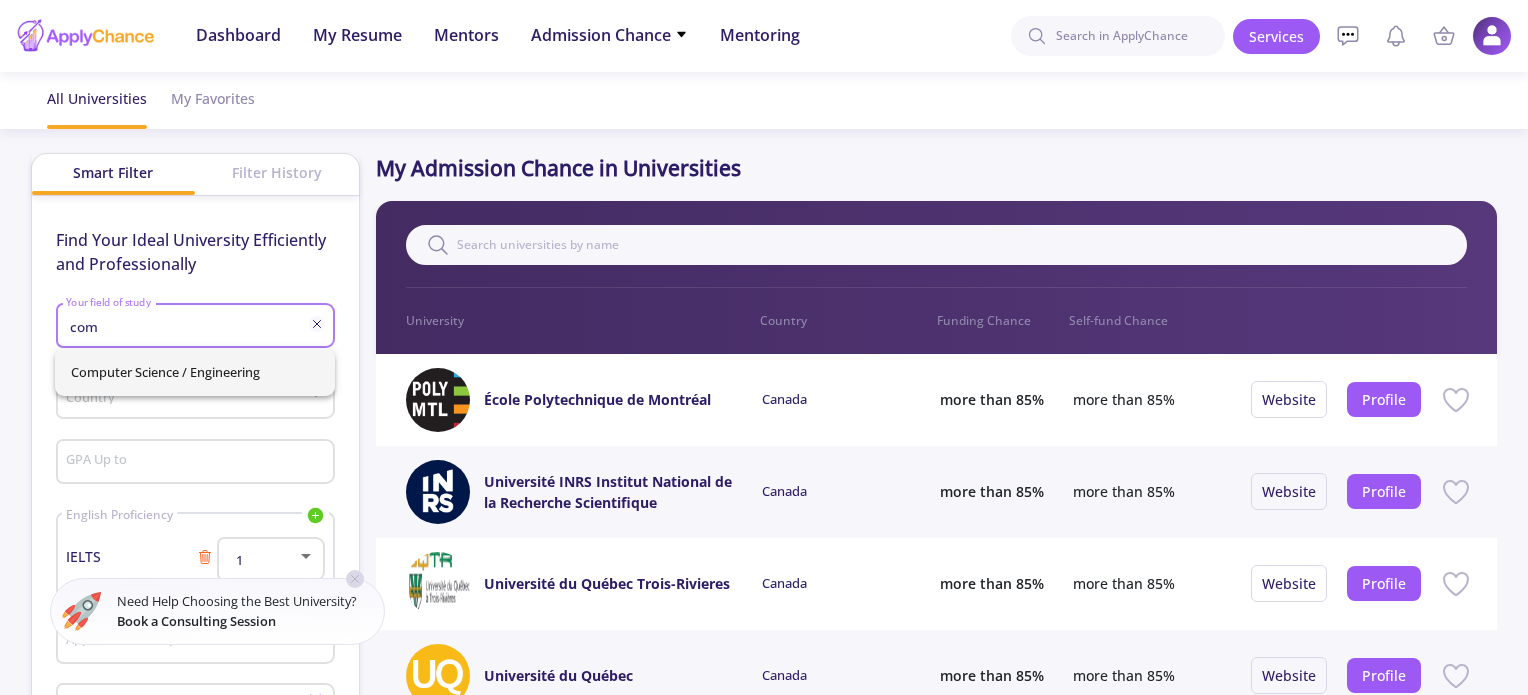click on "Computer Science / Engineering" at bounding box center [195, 372] 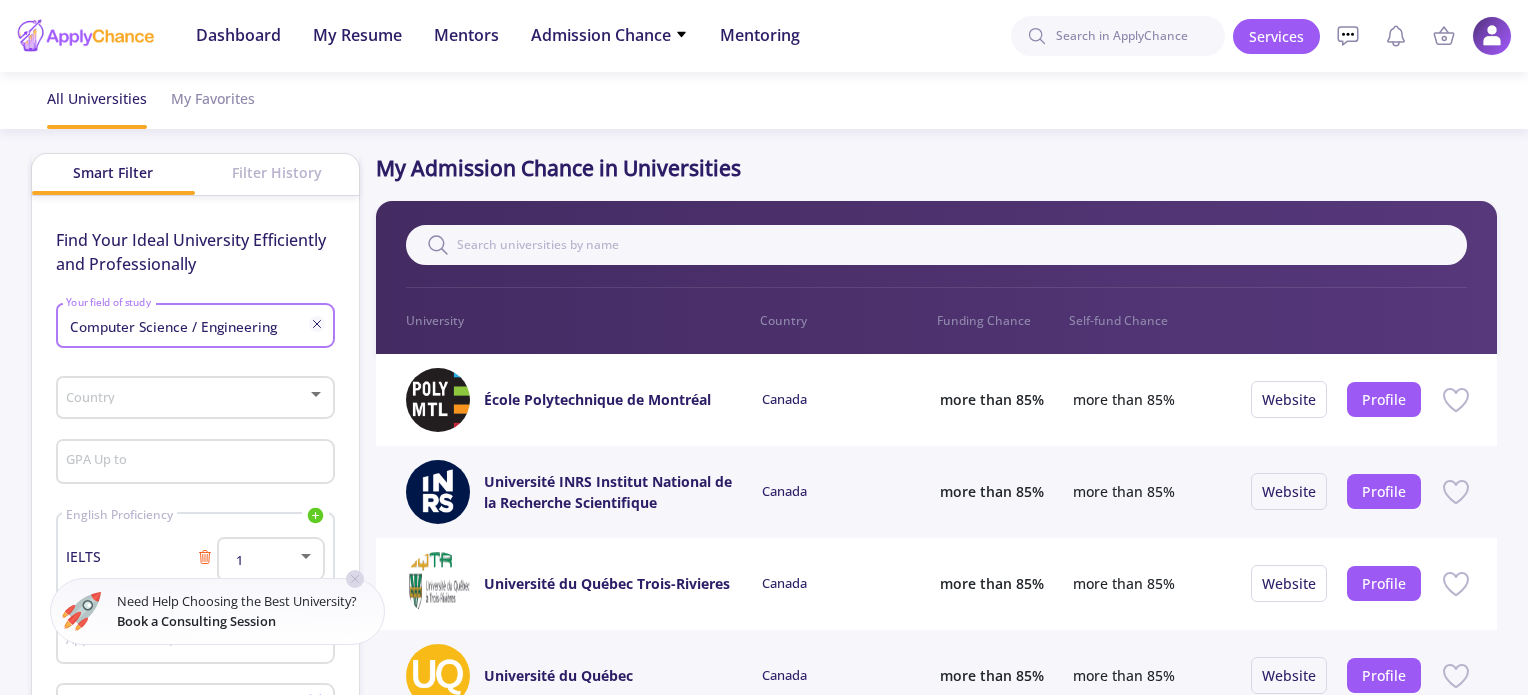 click at bounding box center (188, 398) 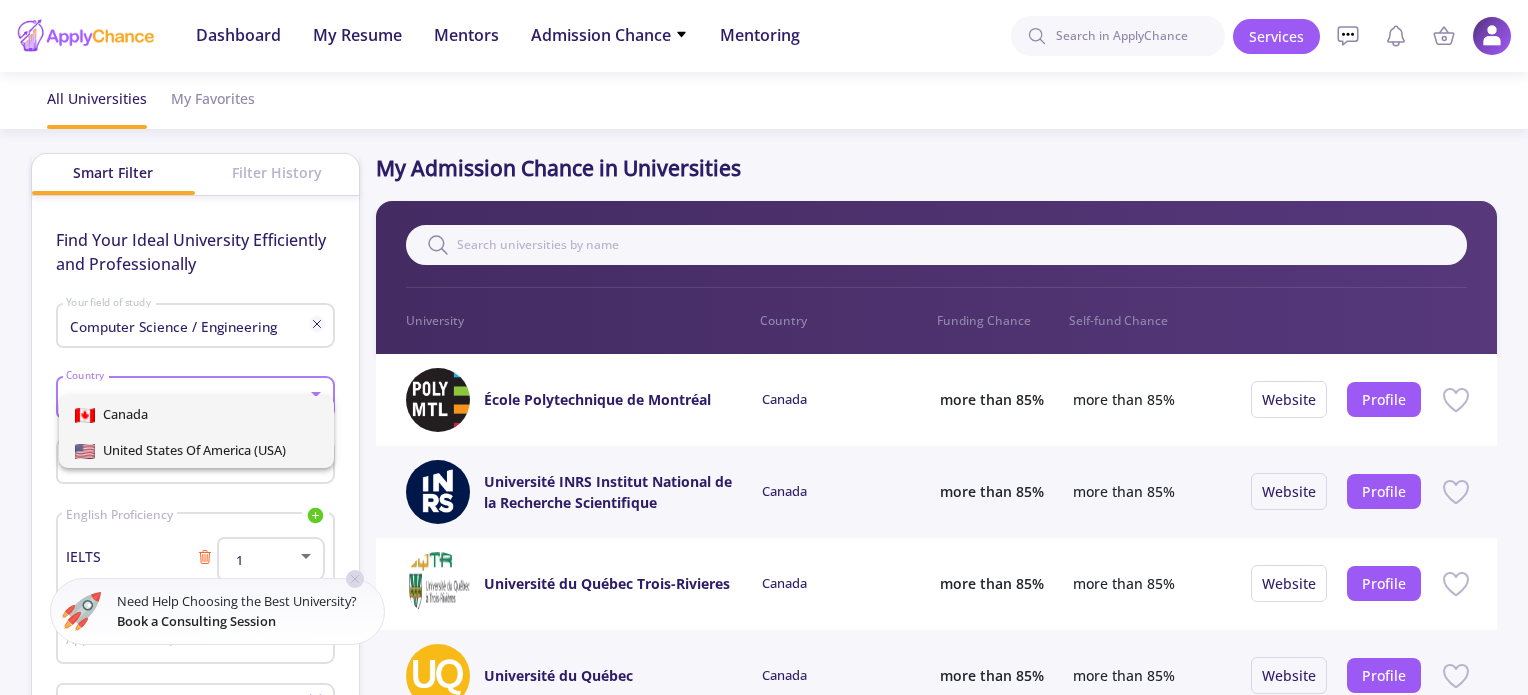 click on "United States of America (USA)" at bounding box center [190, 450] 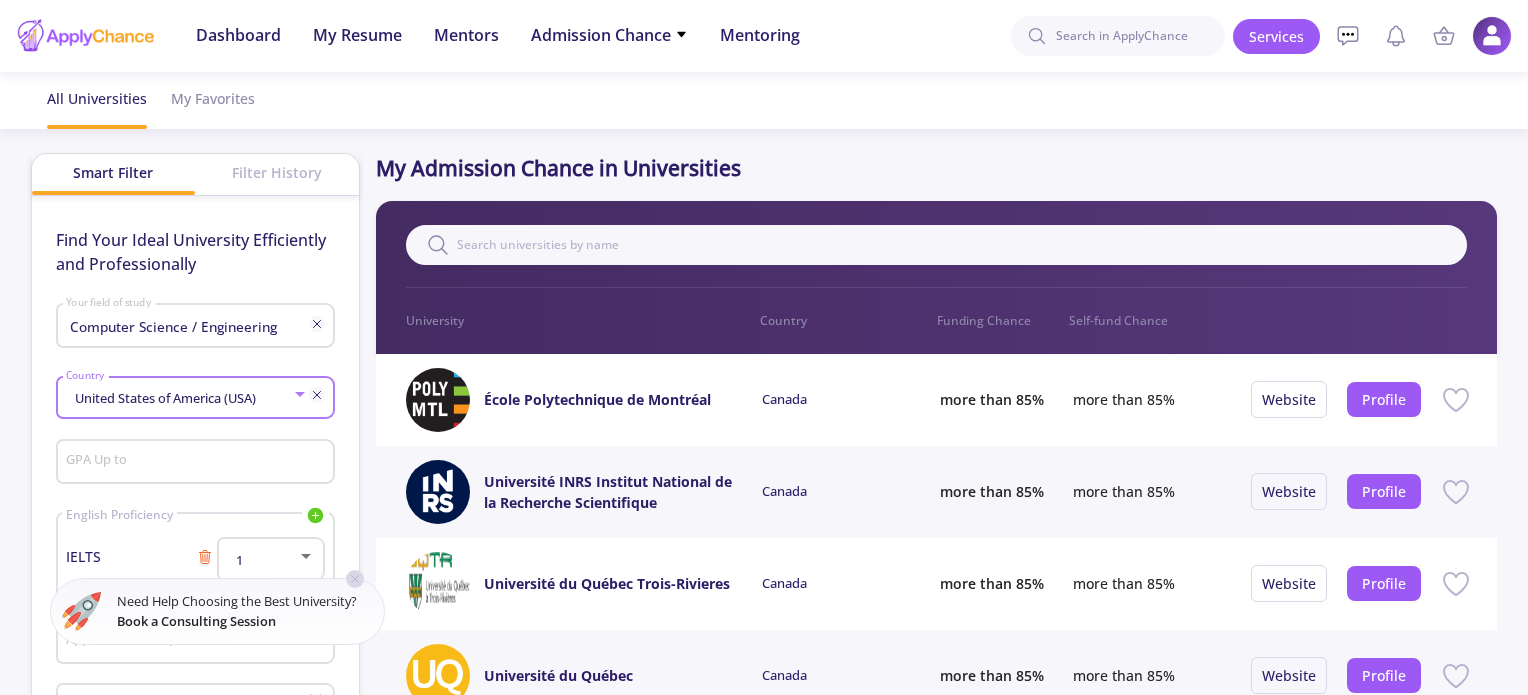 click on "GPA Up to" at bounding box center [197, 463] 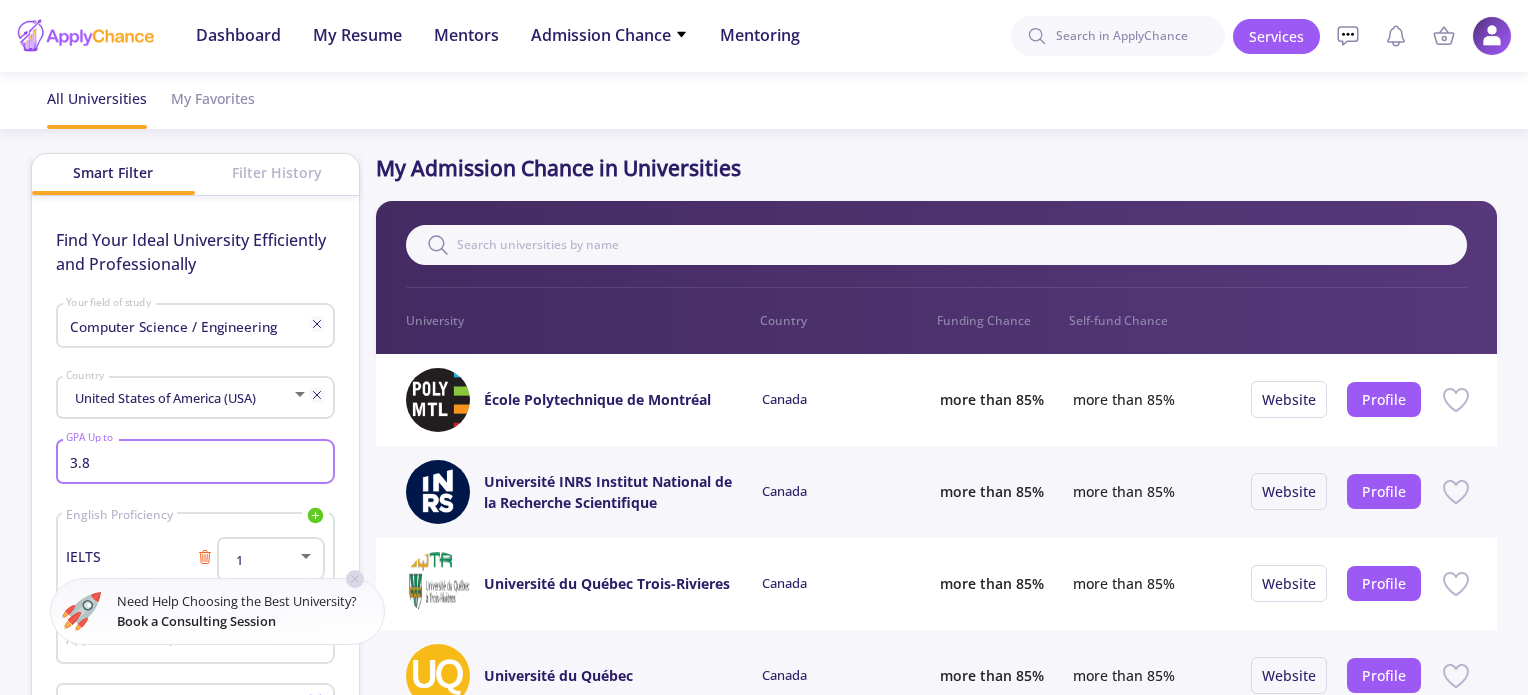 type on "3.8" 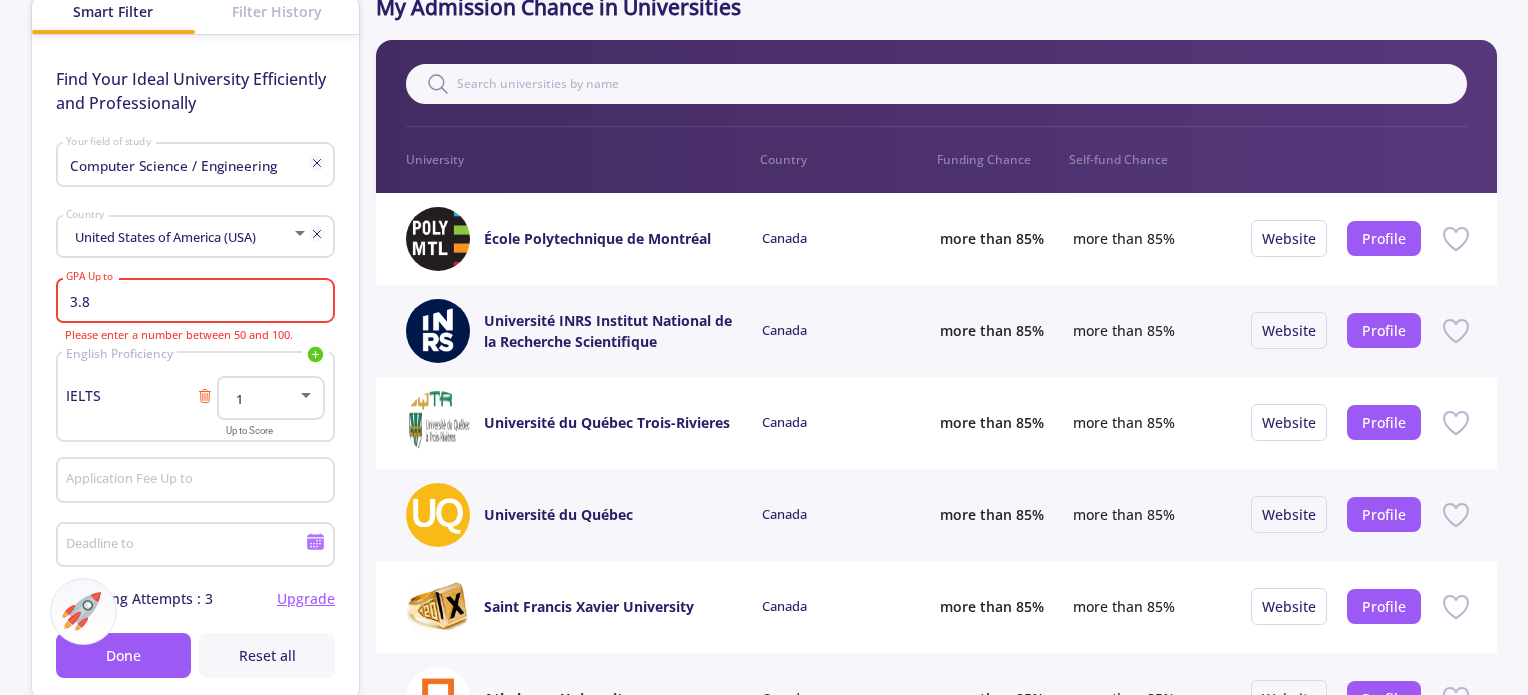 scroll, scrollTop: 300, scrollLeft: 0, axis: vertical 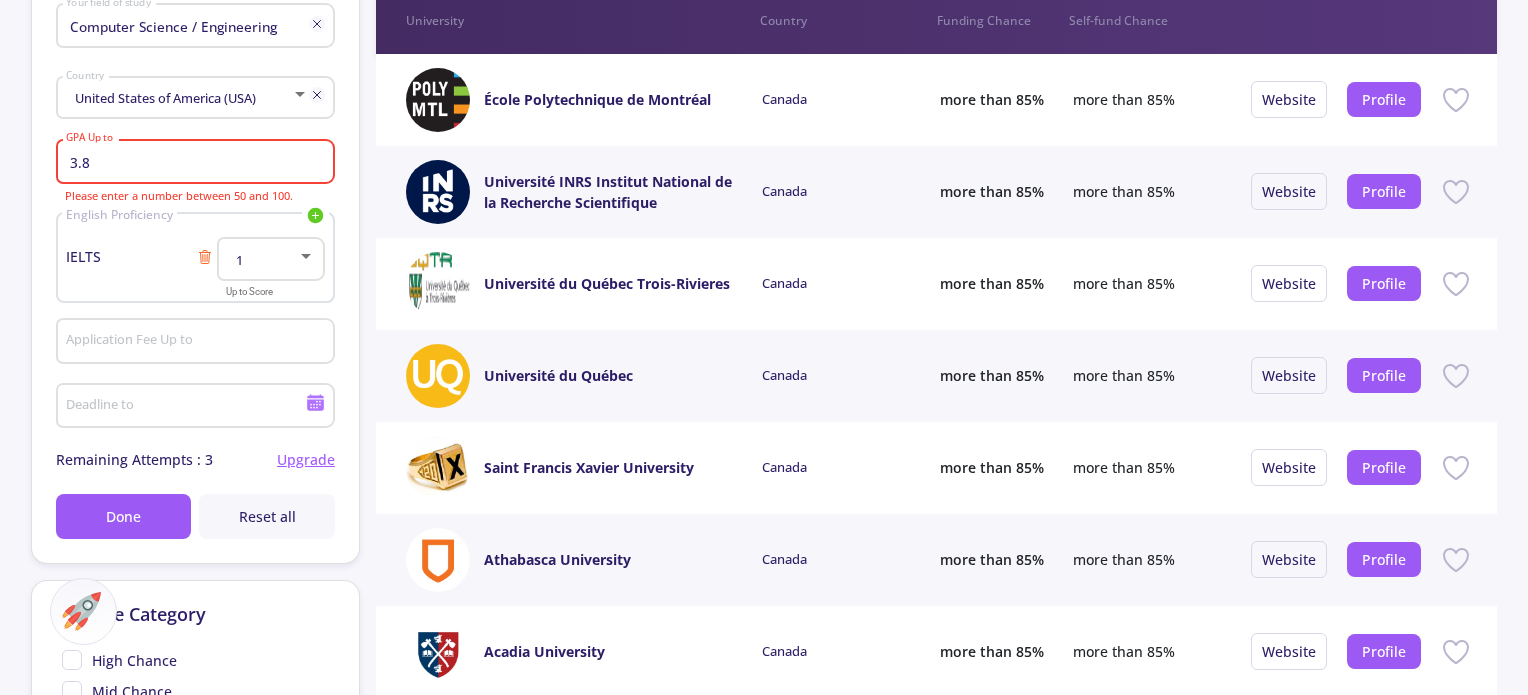 click on "3.8" at bounding box center (197, 163) 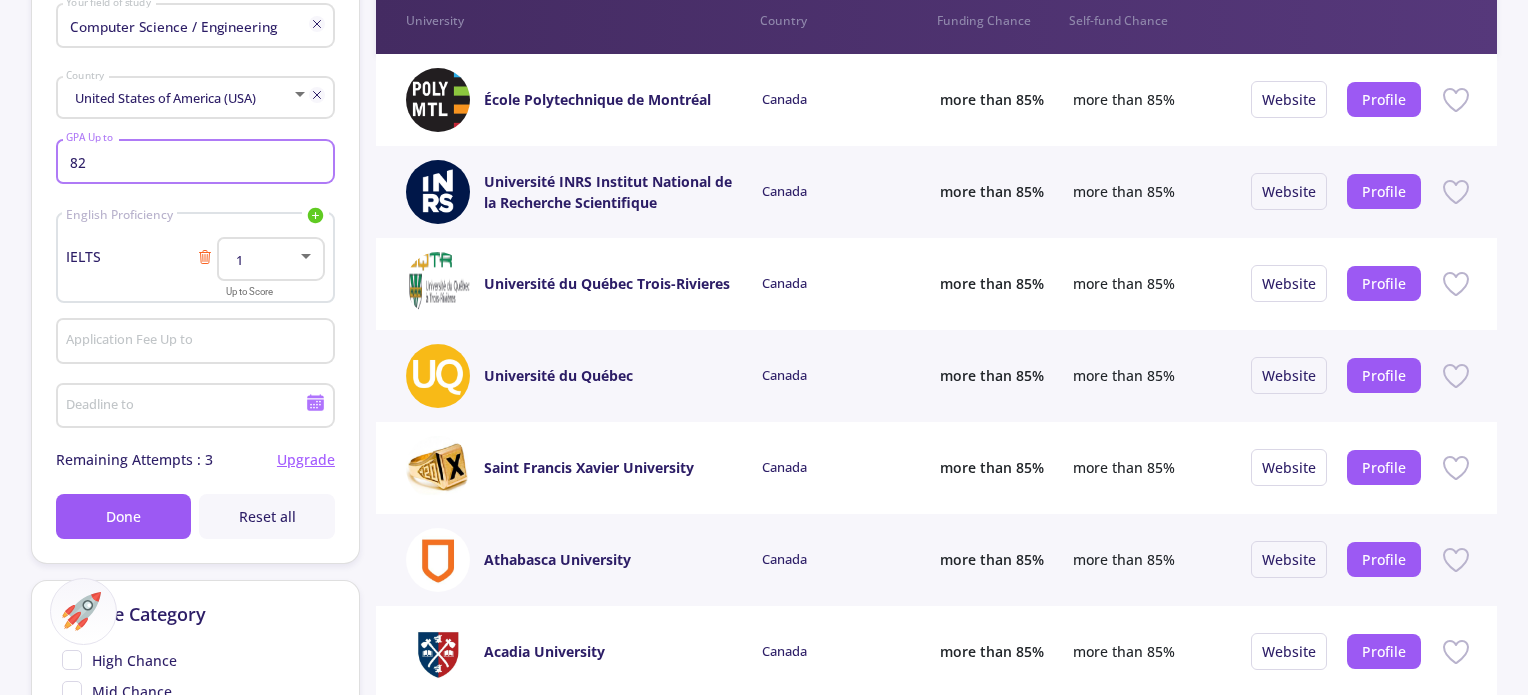 type on "82" 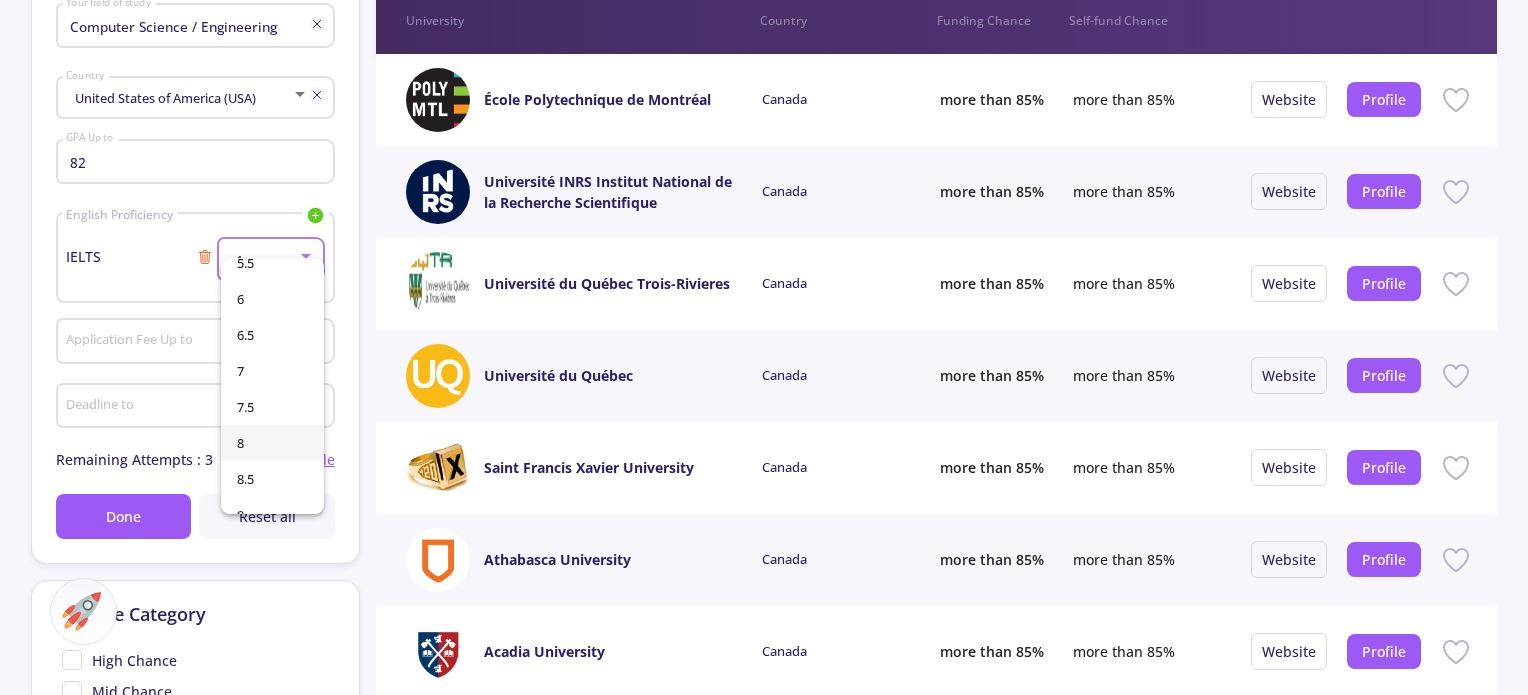 scroll, scrollTop: 356, scrollLeft: 0, axis: vertical 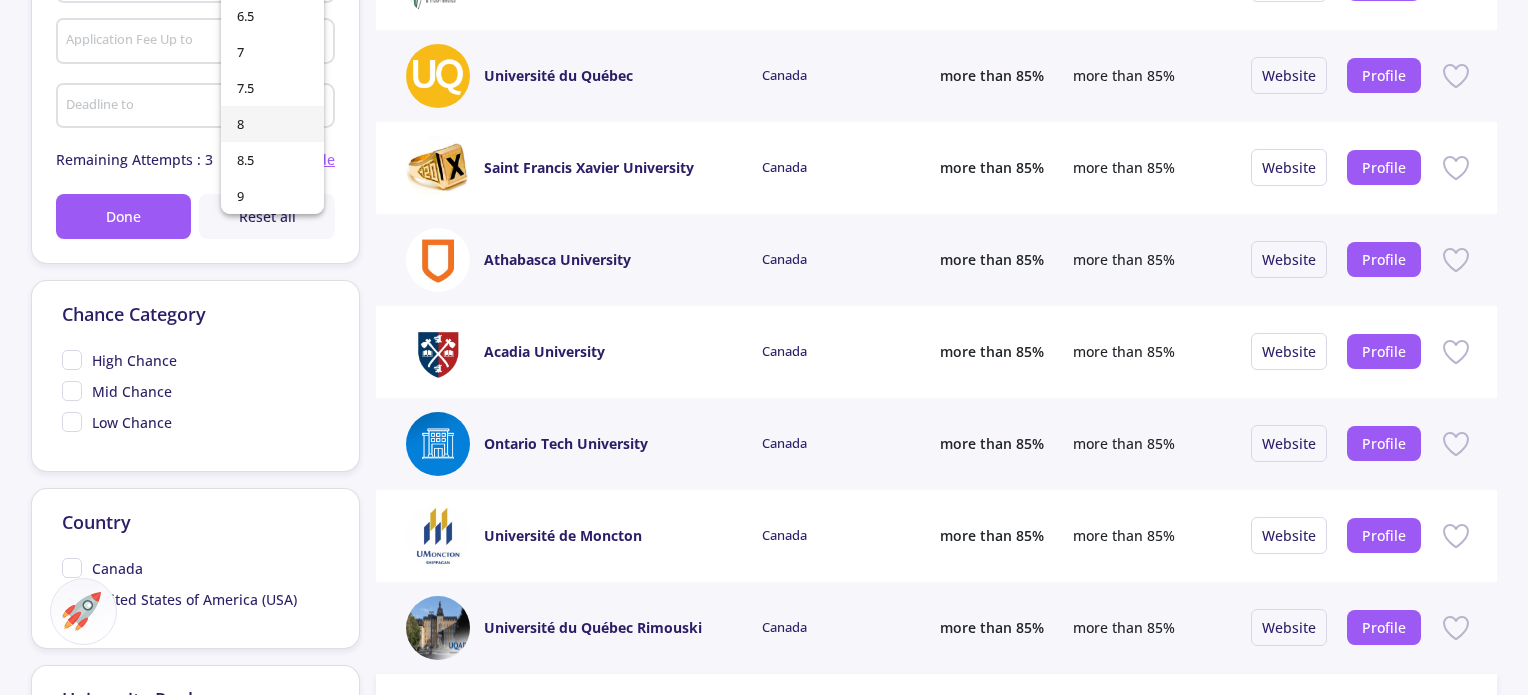 click on "8" at bounding box center (272, 124) 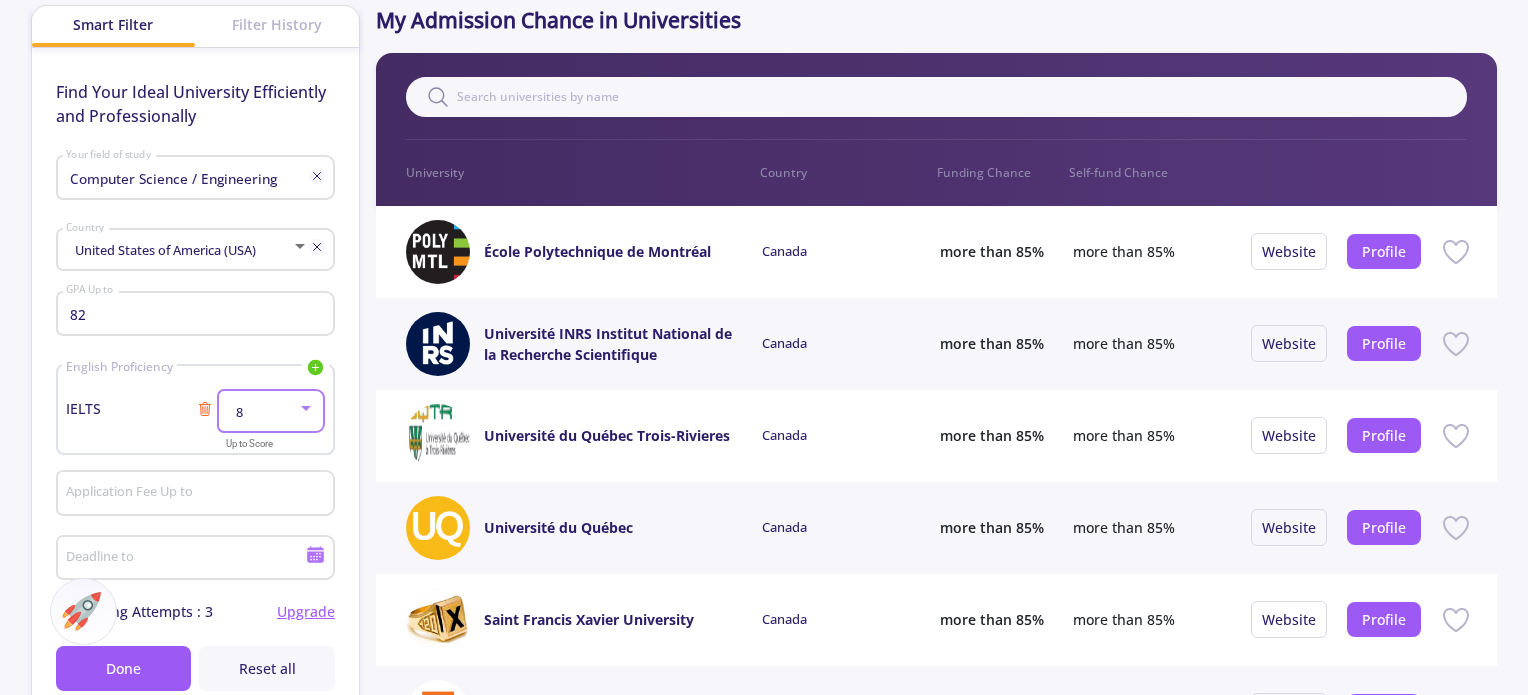 scroll, scrollTop: 113, scrollLeft: 0, axis: vertical 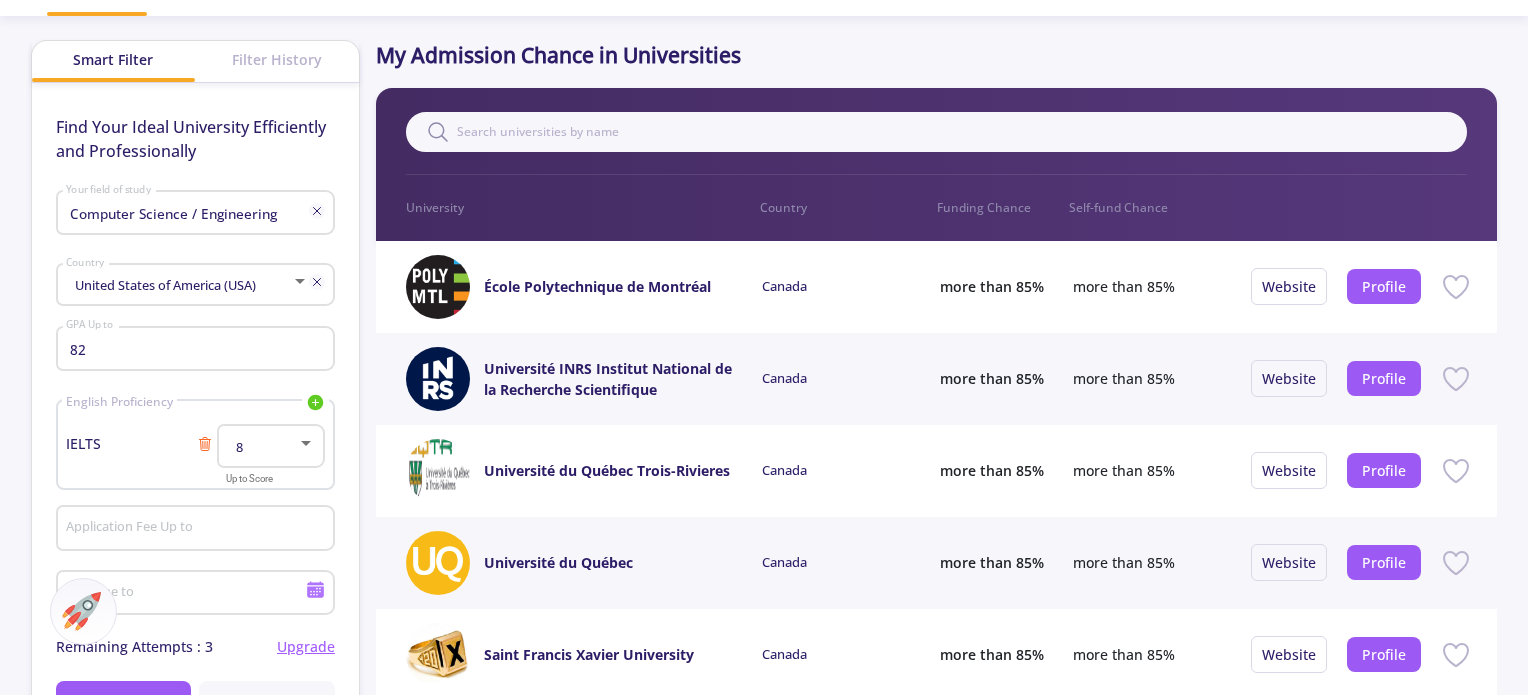 click on "Application Fee Up to" 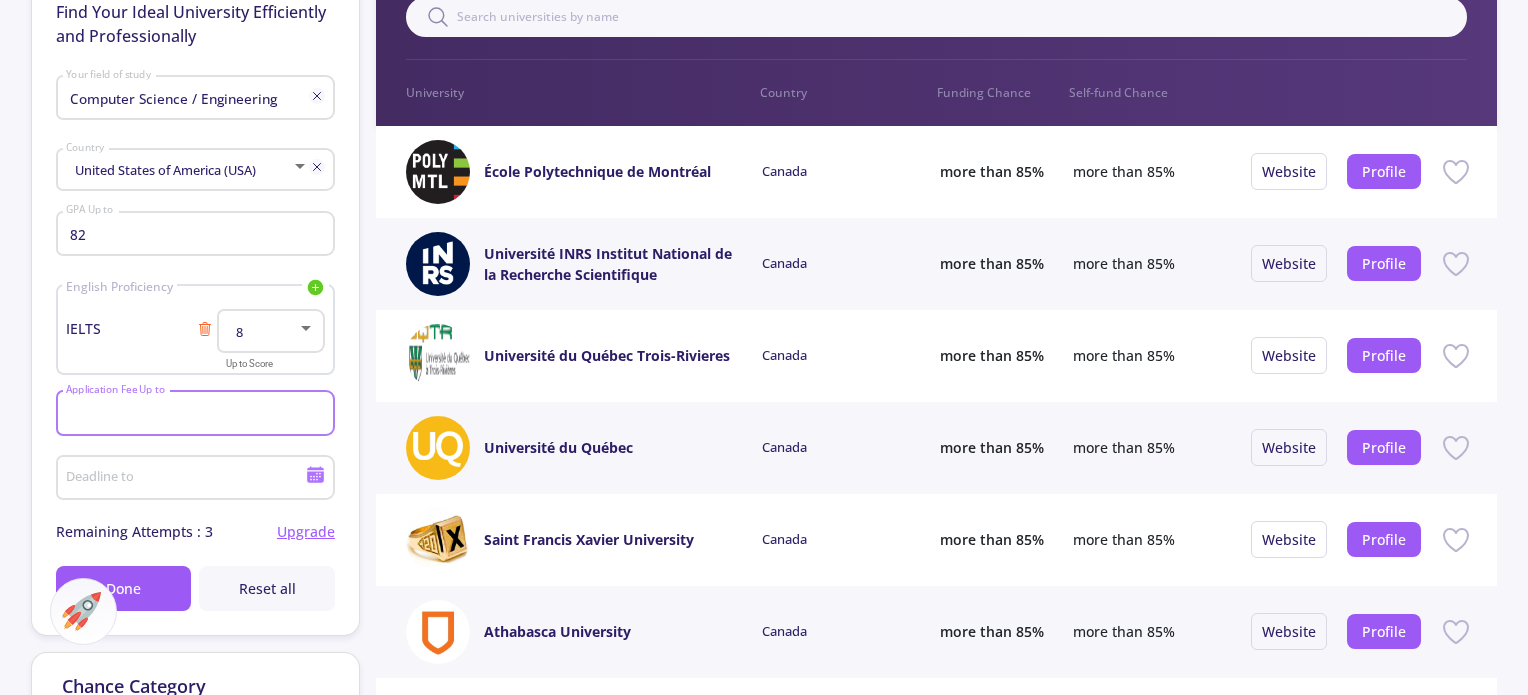 scroll, scrollTop: 413, scrollLeft: 0, axis: vertical 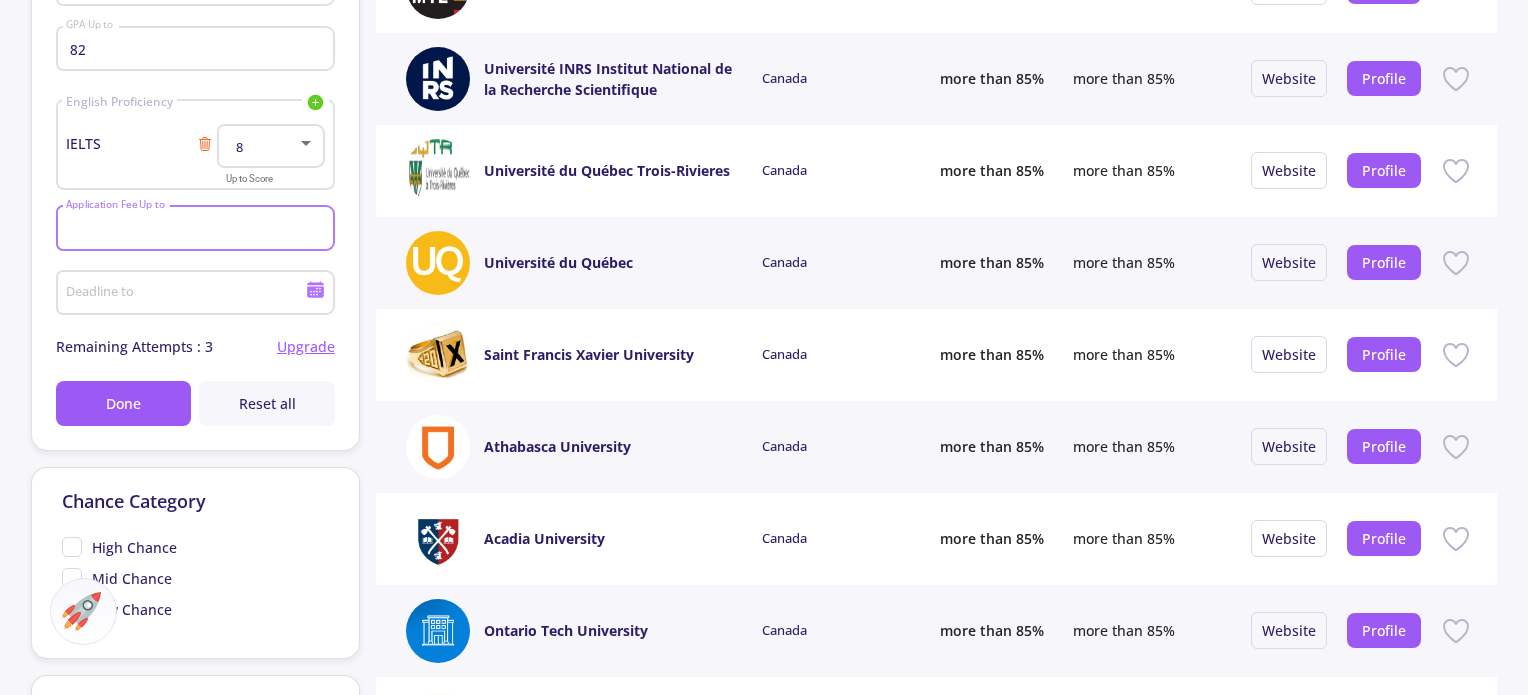 click on "Deadline to" at bounding box center (188, 294) 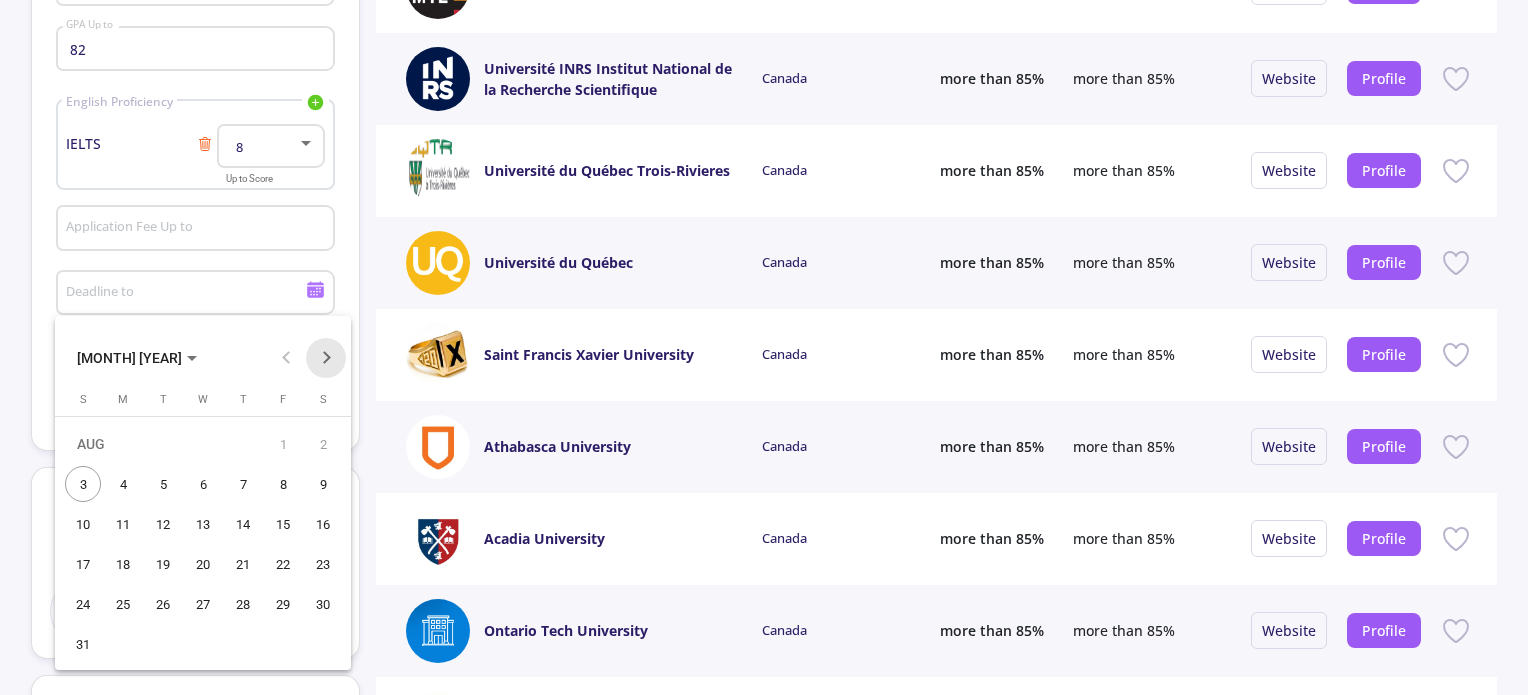 click at bounding box center (326, 358) 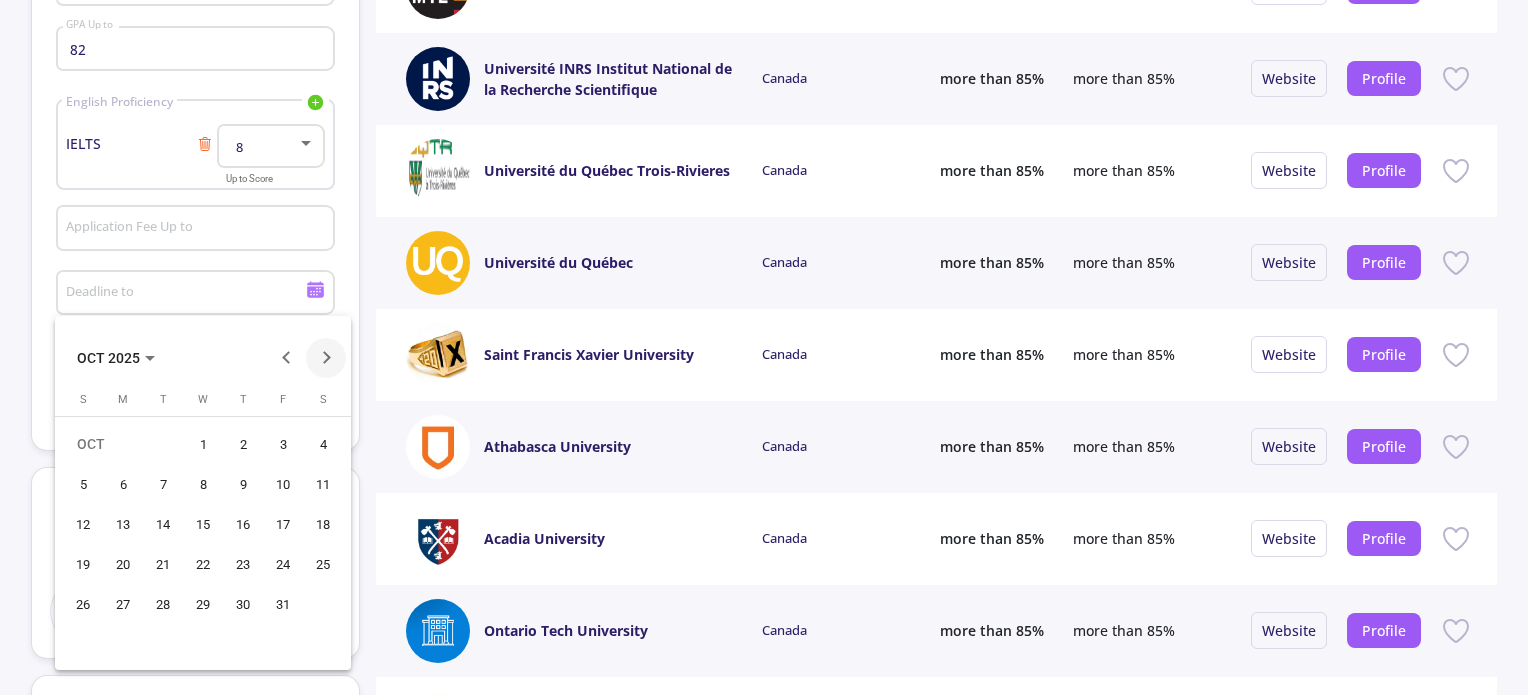 click at bounding box center (326, 358) 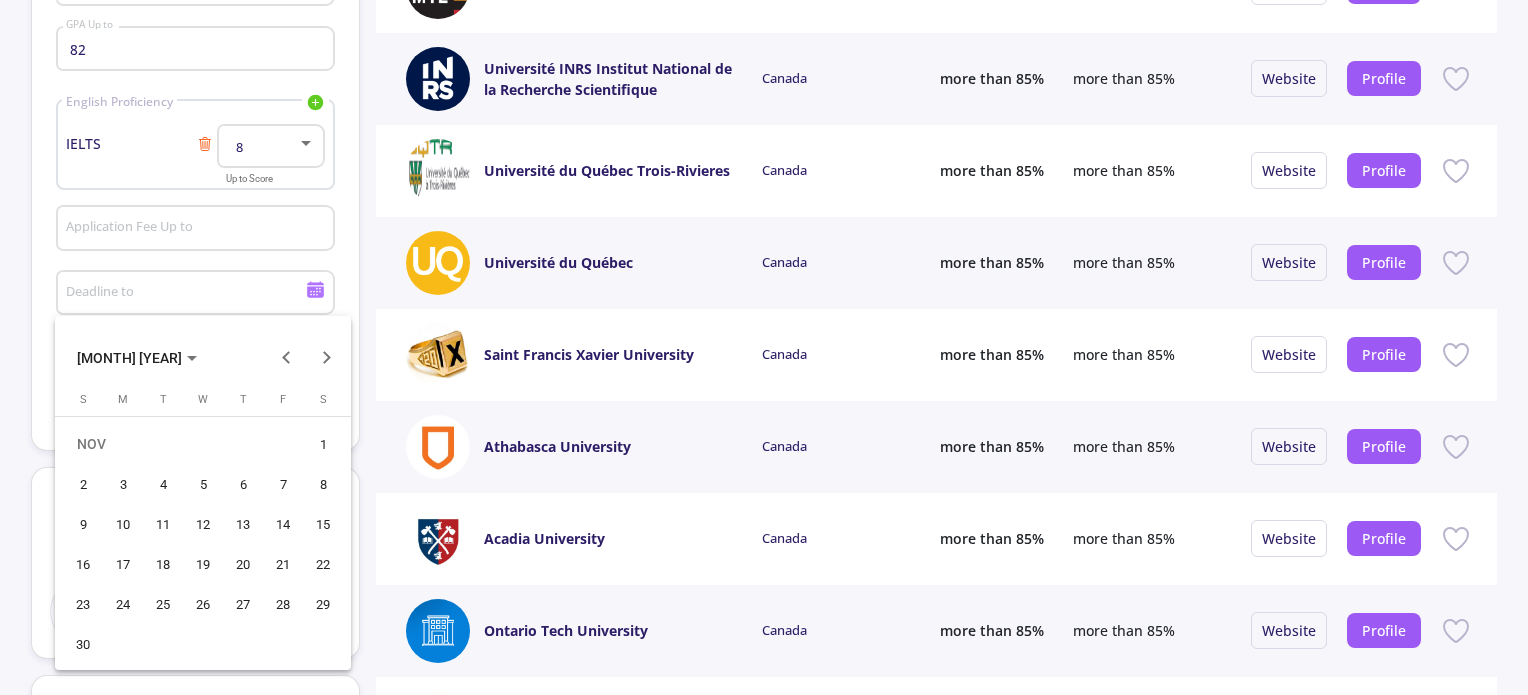 click at bounding box center [764, 347] 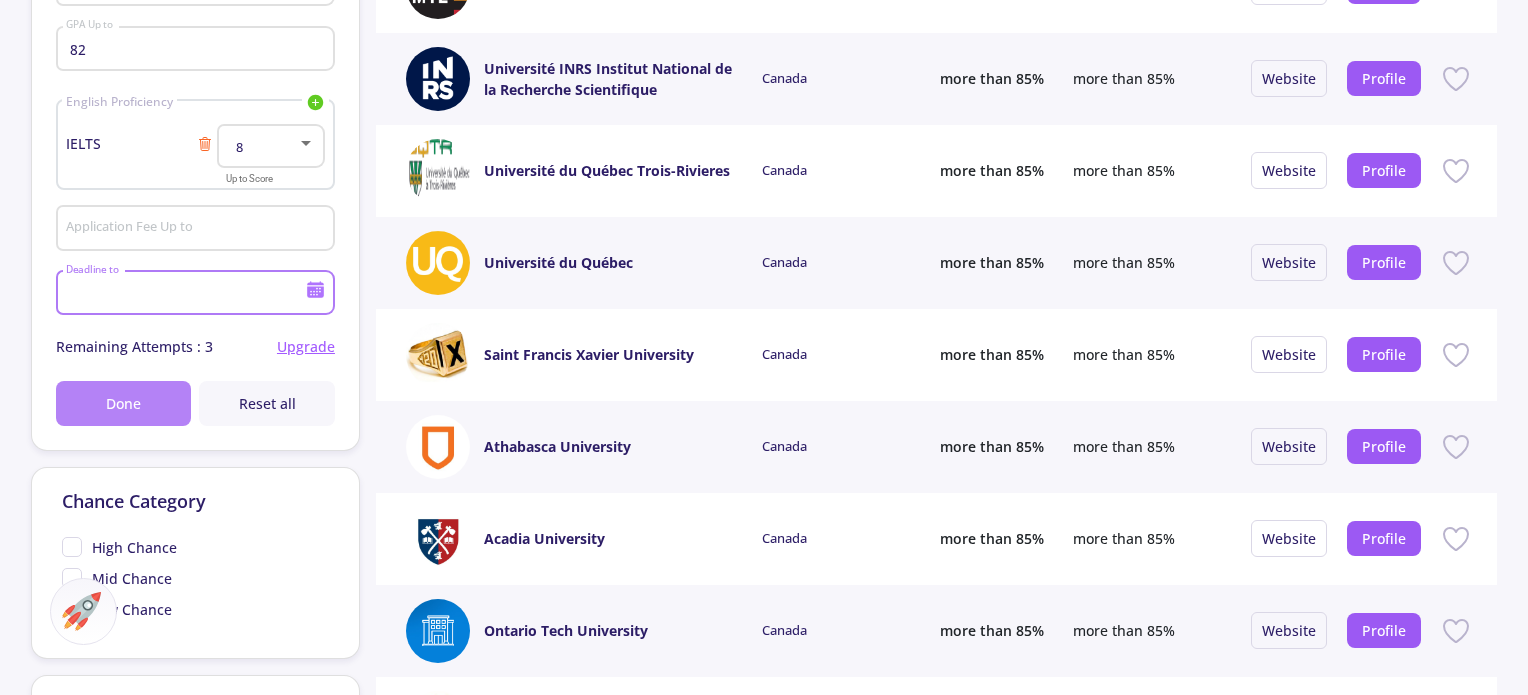 click on "Done" 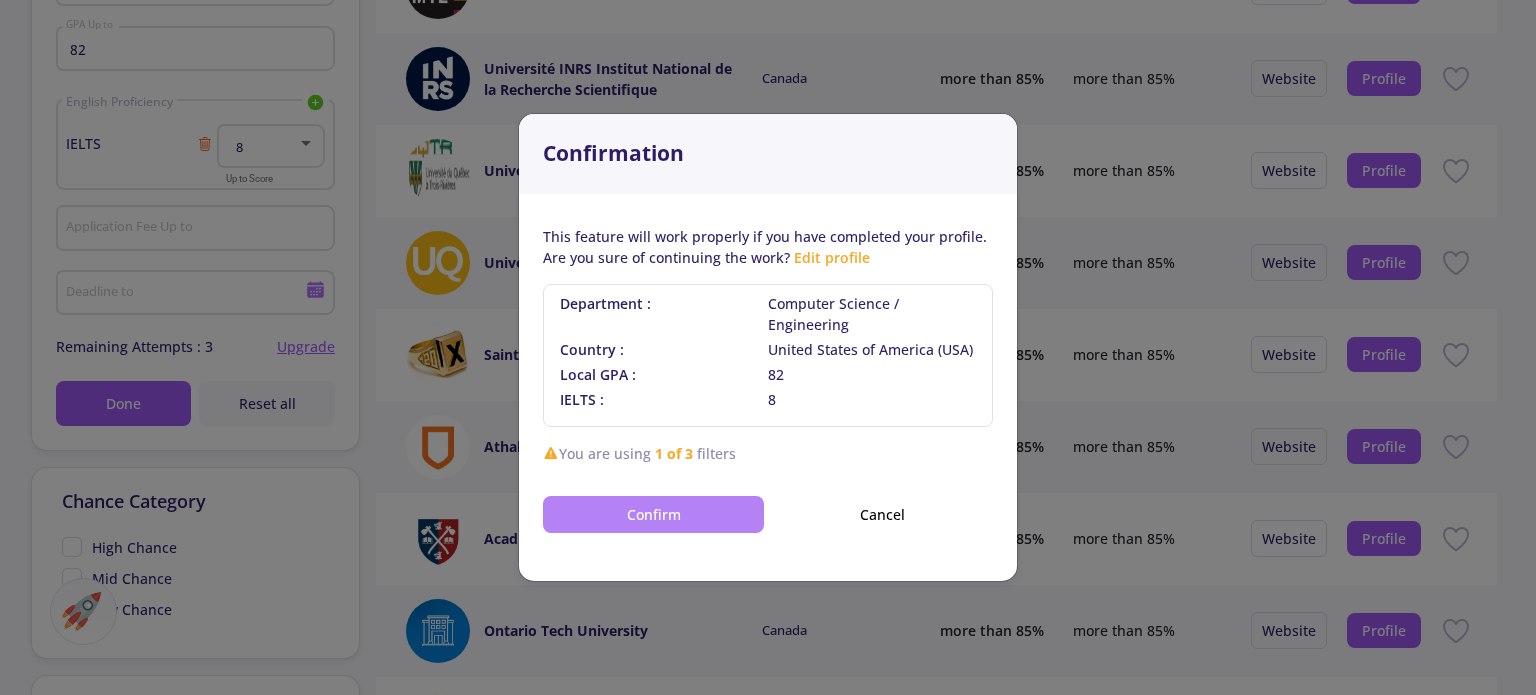 click on "Confirm" at bounding box center (653, 514) 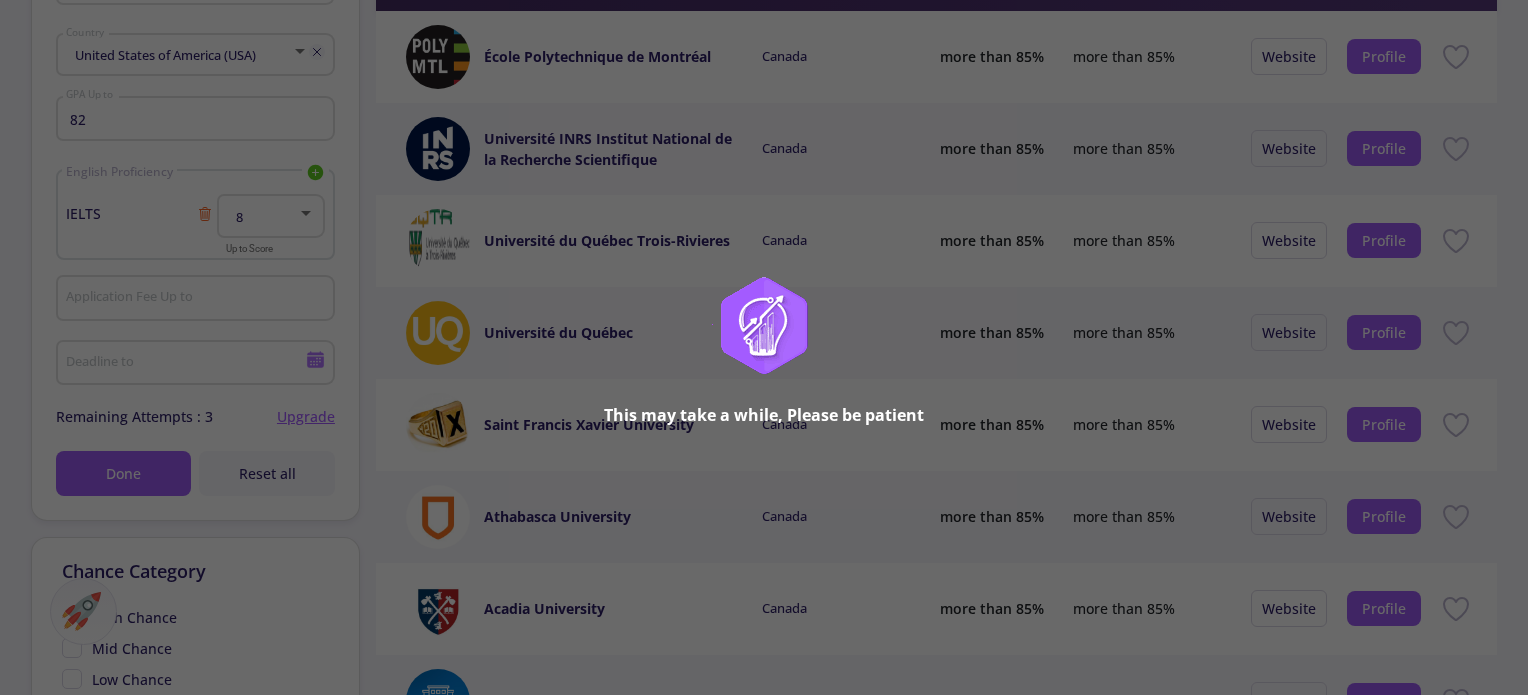scroll, scrollTop: 113, scrollLeft: 0, axis: vertical 